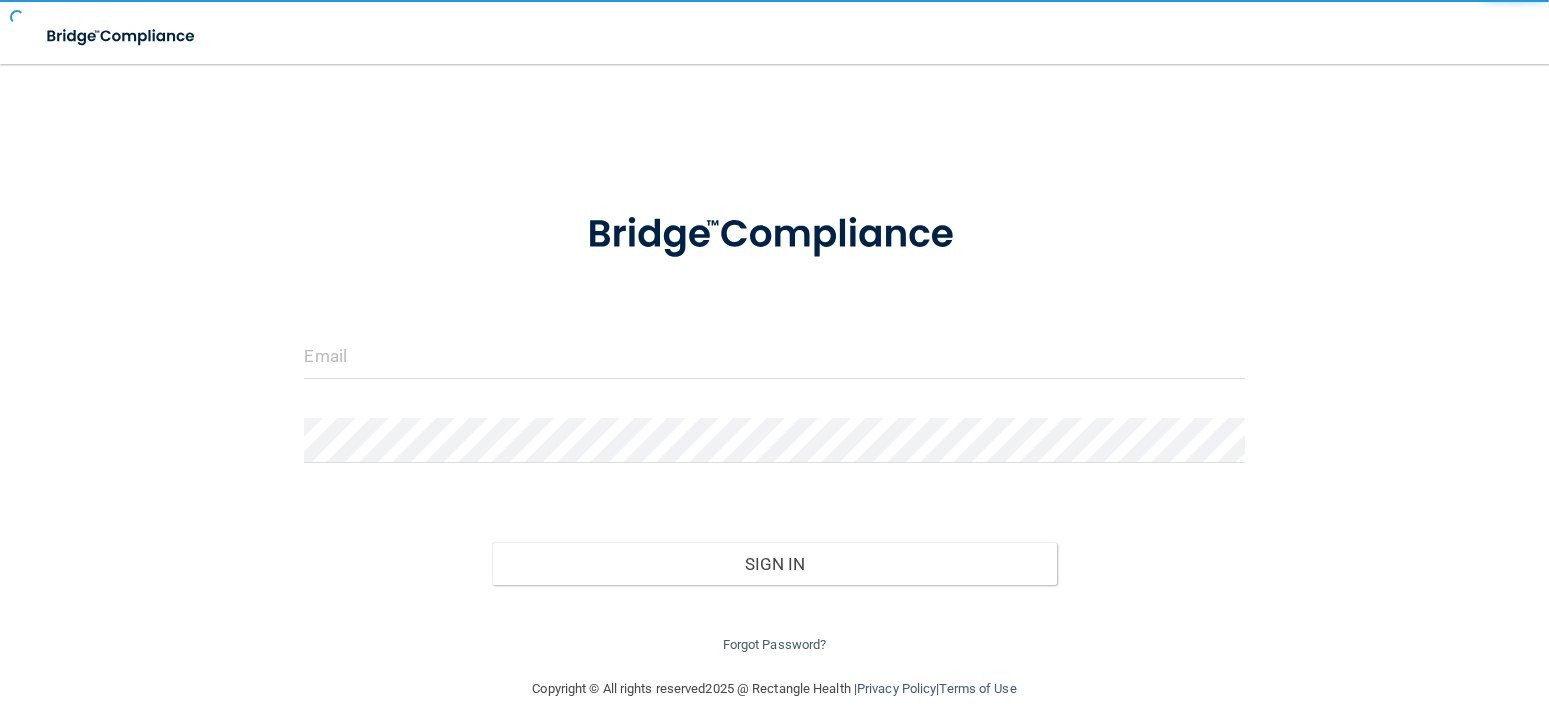 scroll, scrollTop: 0, scrollLeft: 0, axis: both 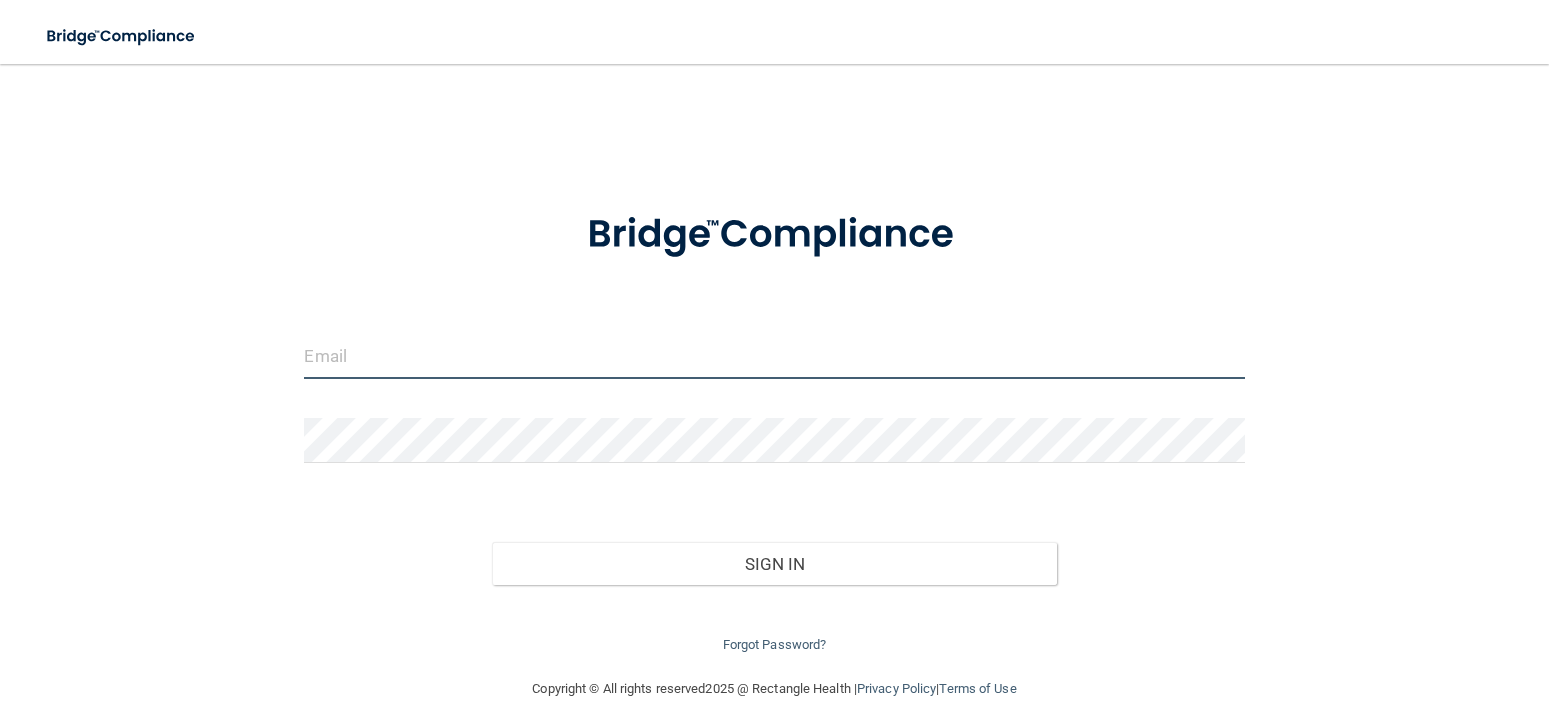 click at bounding box center (774, 356) 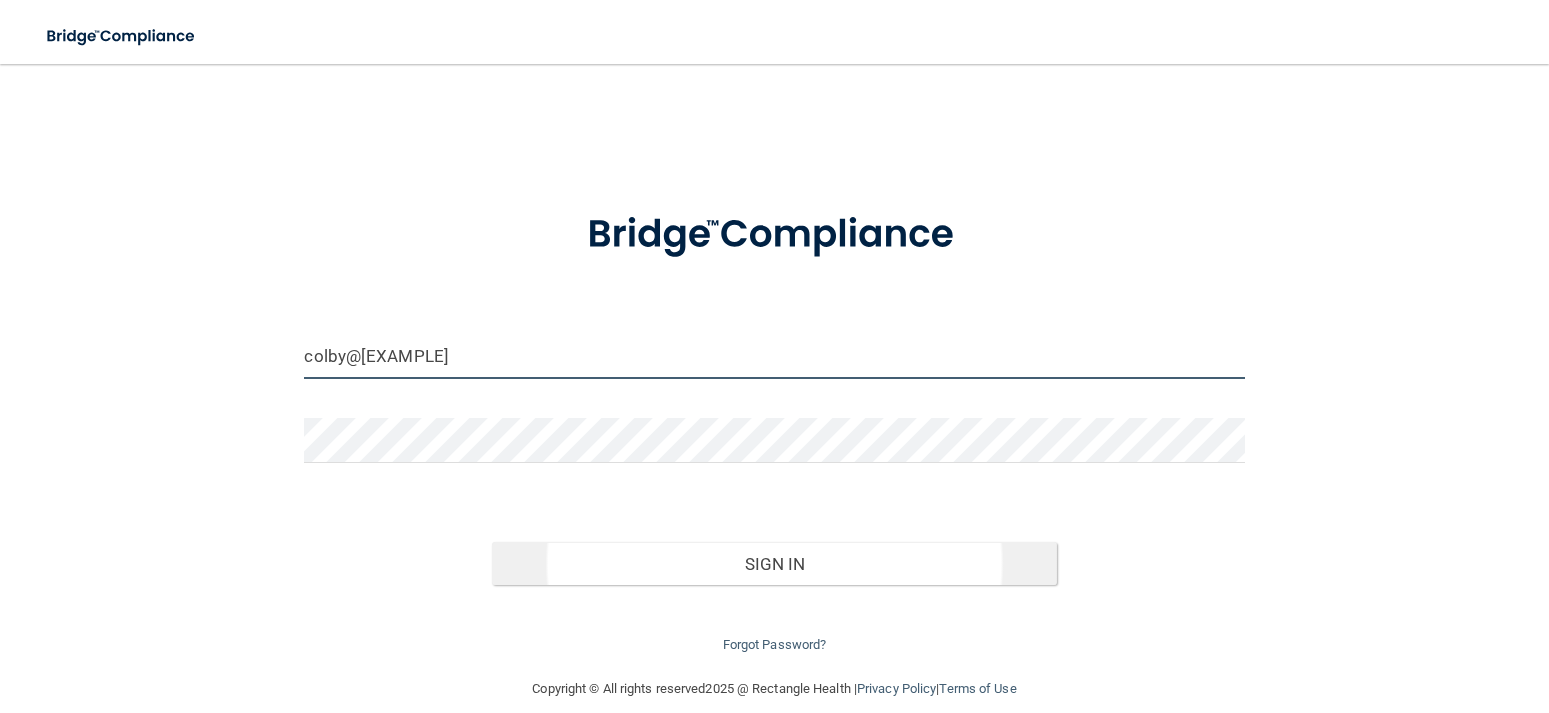 type on "colby@[EXAMPLE]" 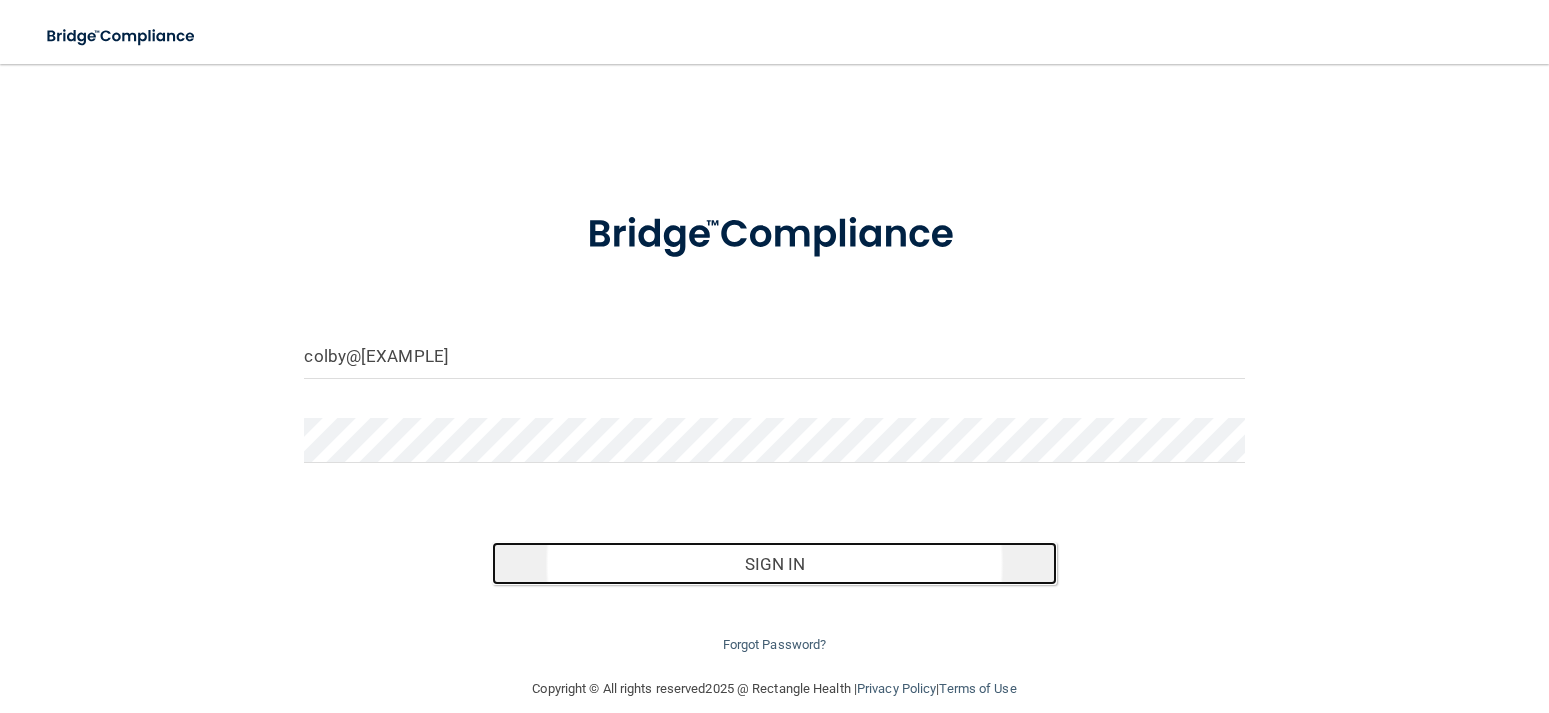 click on "Sign In" at bounding box center [774, 564] 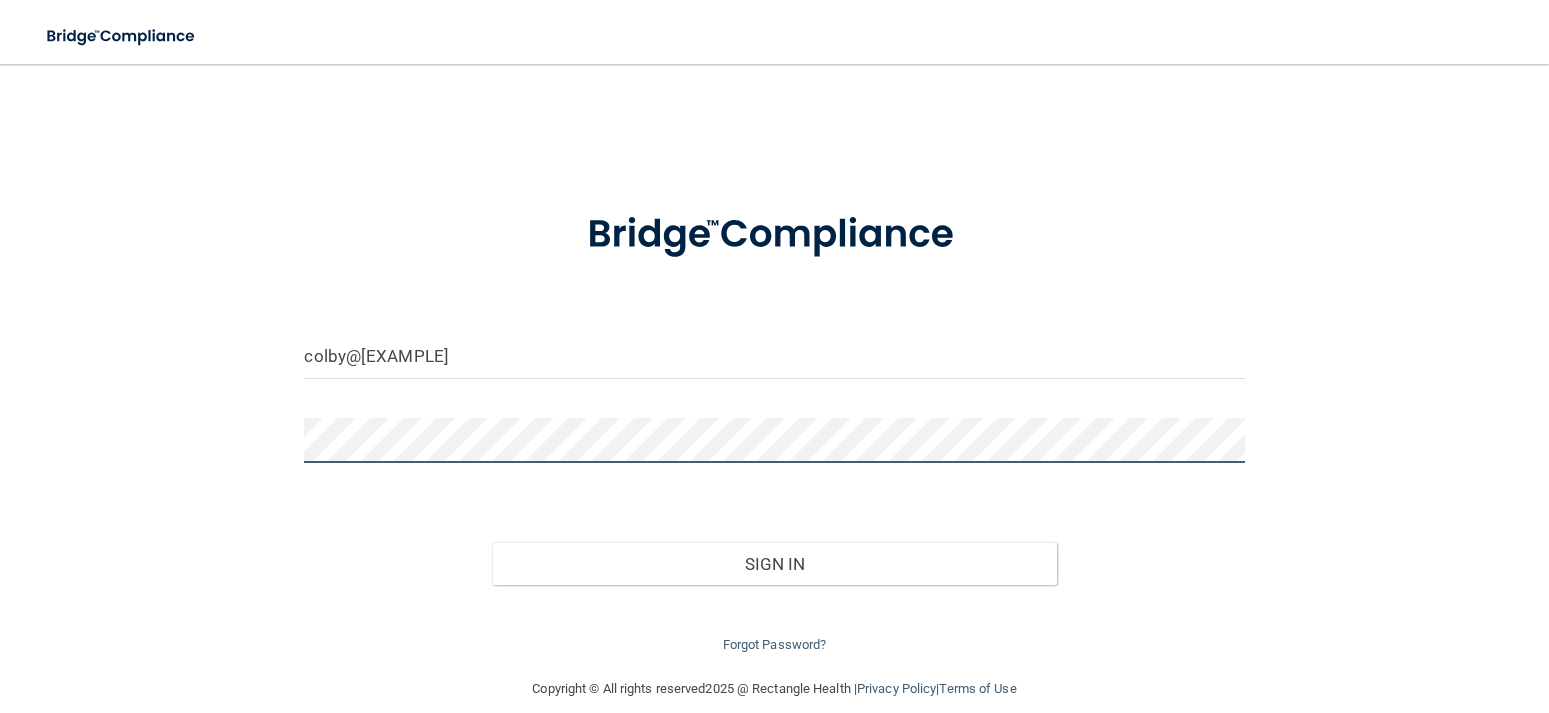 click on "Sign In" at bounding box center [774, 564] 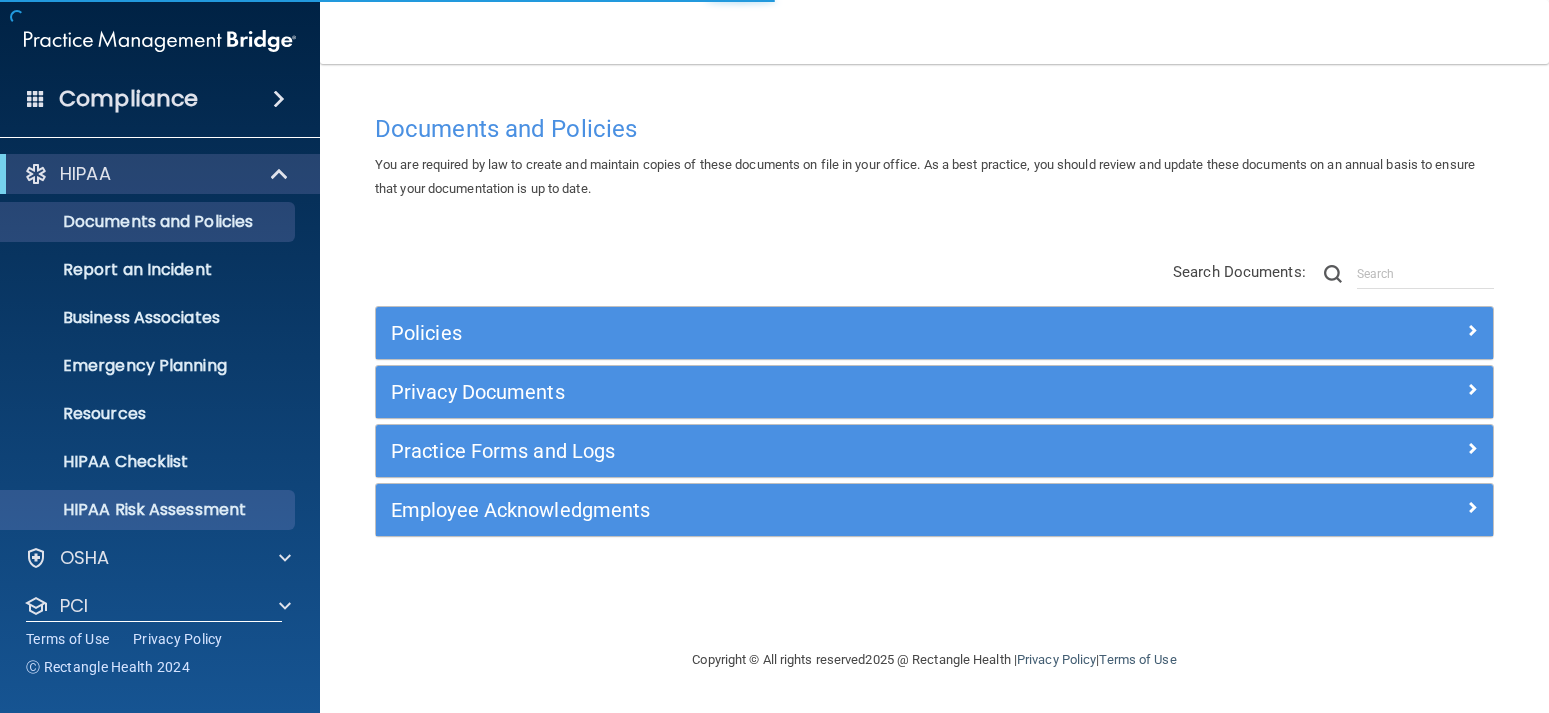 scroll, scrollTop: 117, scrollLeft: 0, axis: vertical 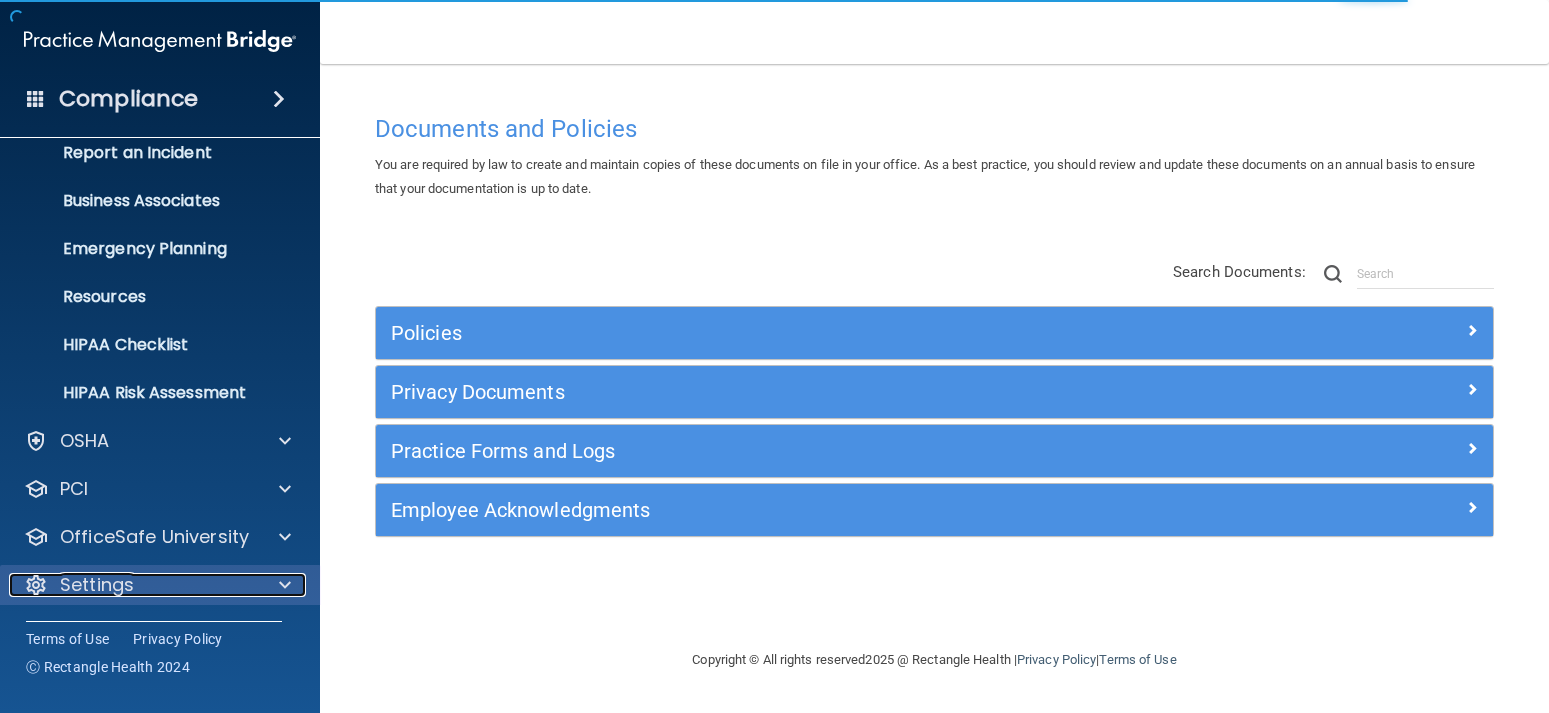 click on "Settings" at bounding box center [133, 585] 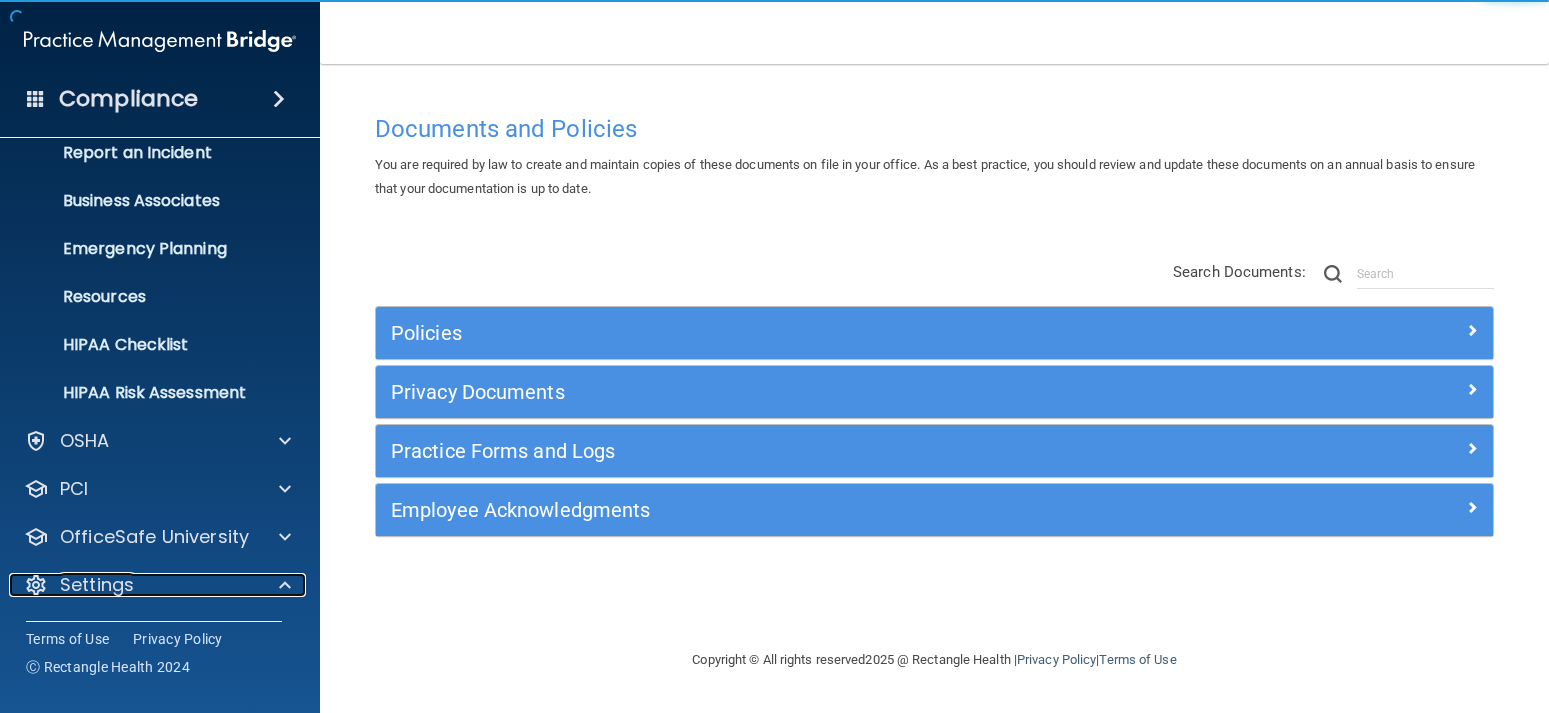 scroll, scrollTop: 309, scrollLeft: 0, axis: vertical 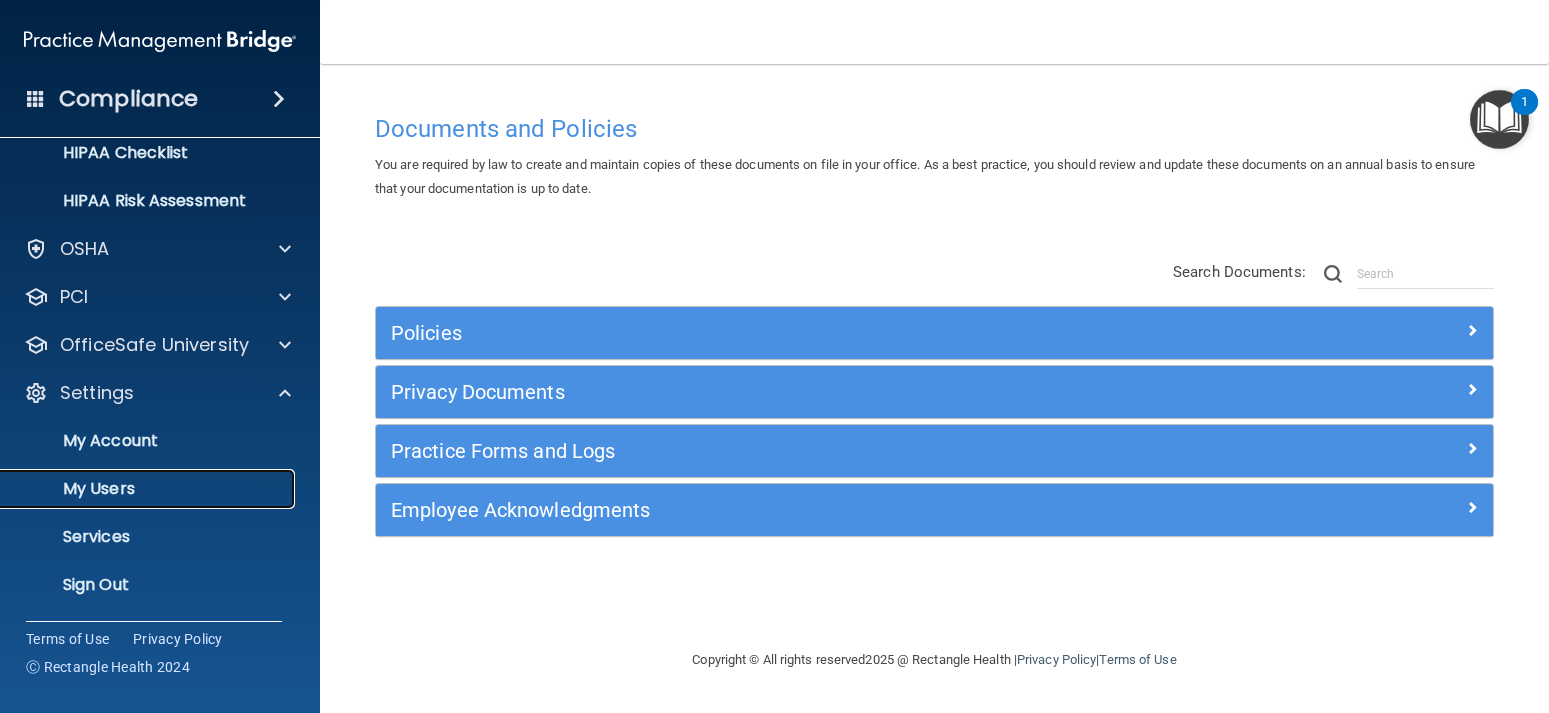 click on "My Users" at bounding box center (149, 489) 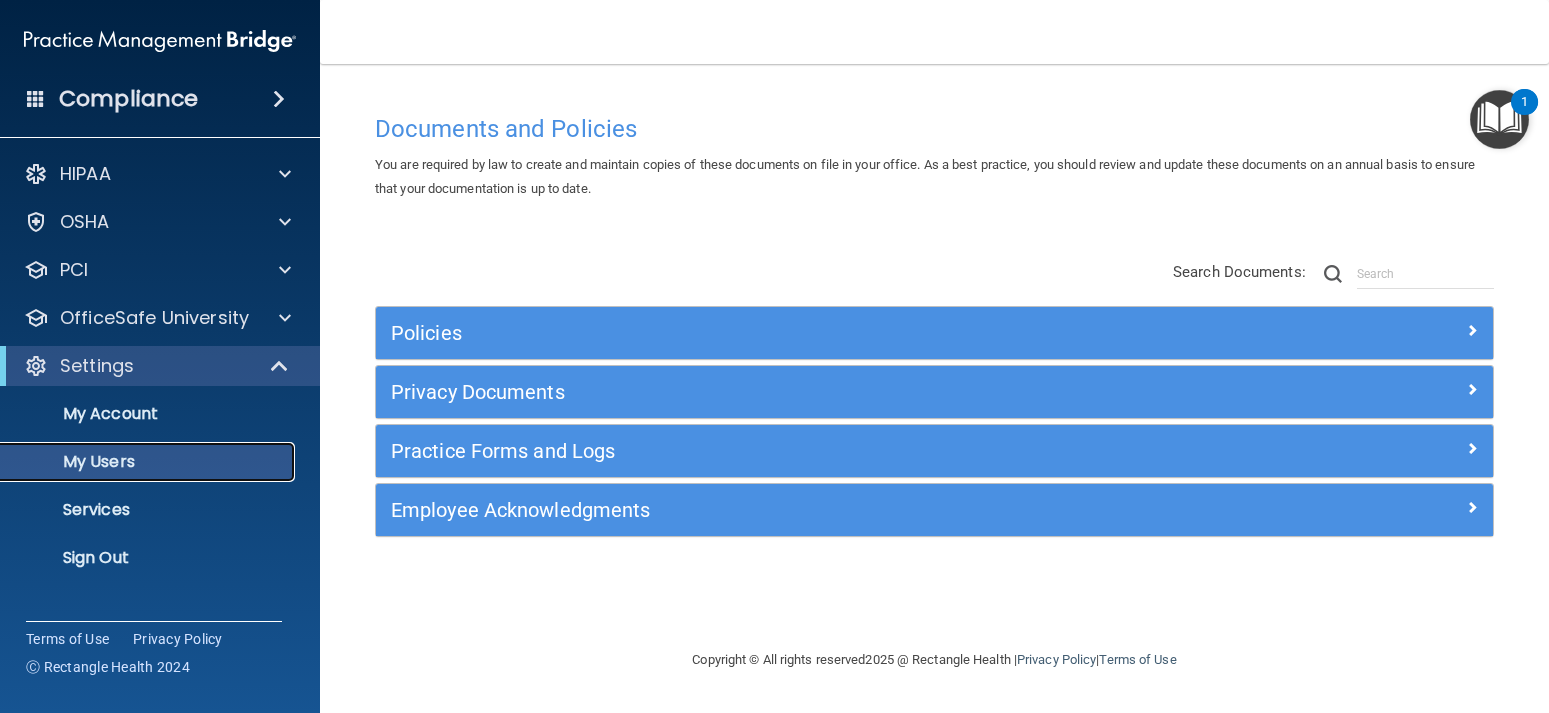 scroll, scrollTop: 0, scrollLeft: 0, axis: both 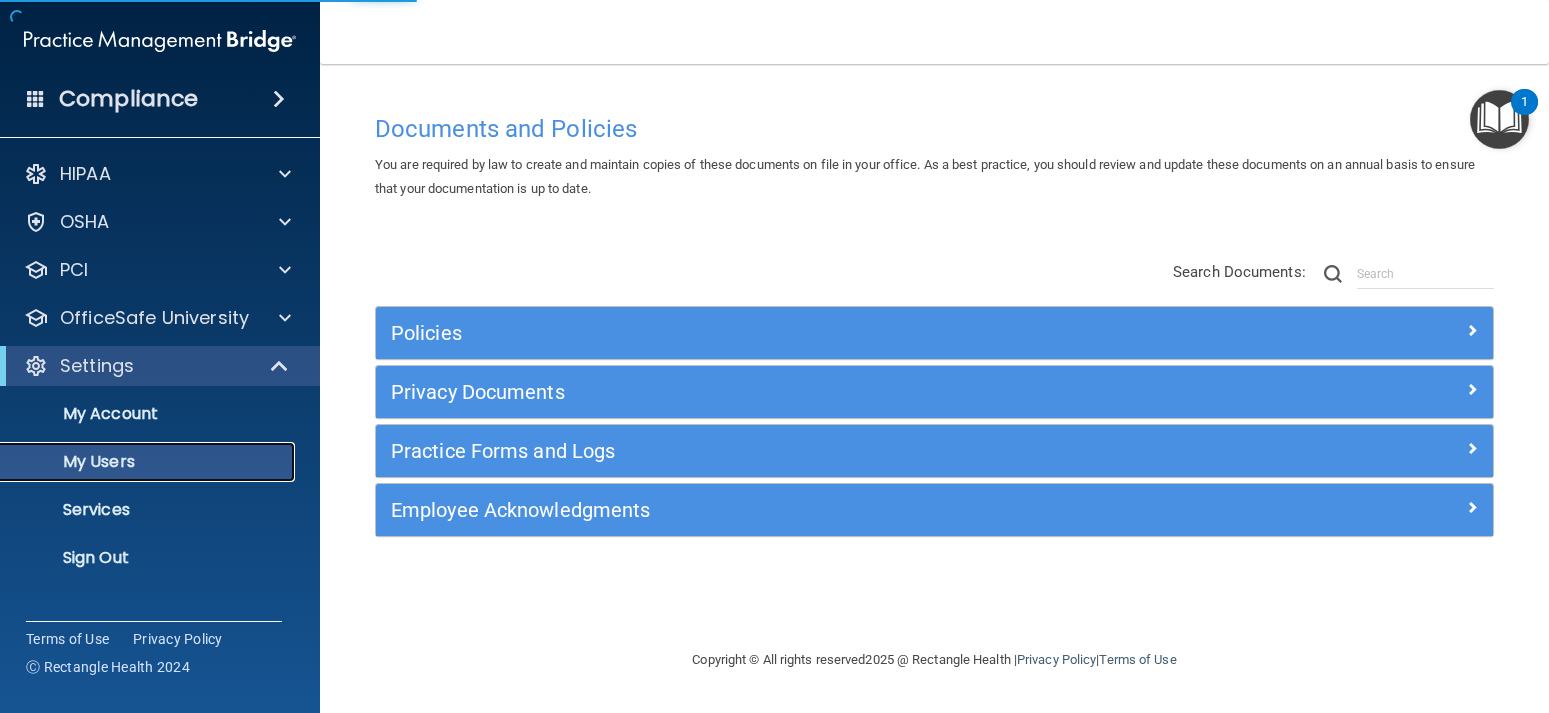 select on "20" 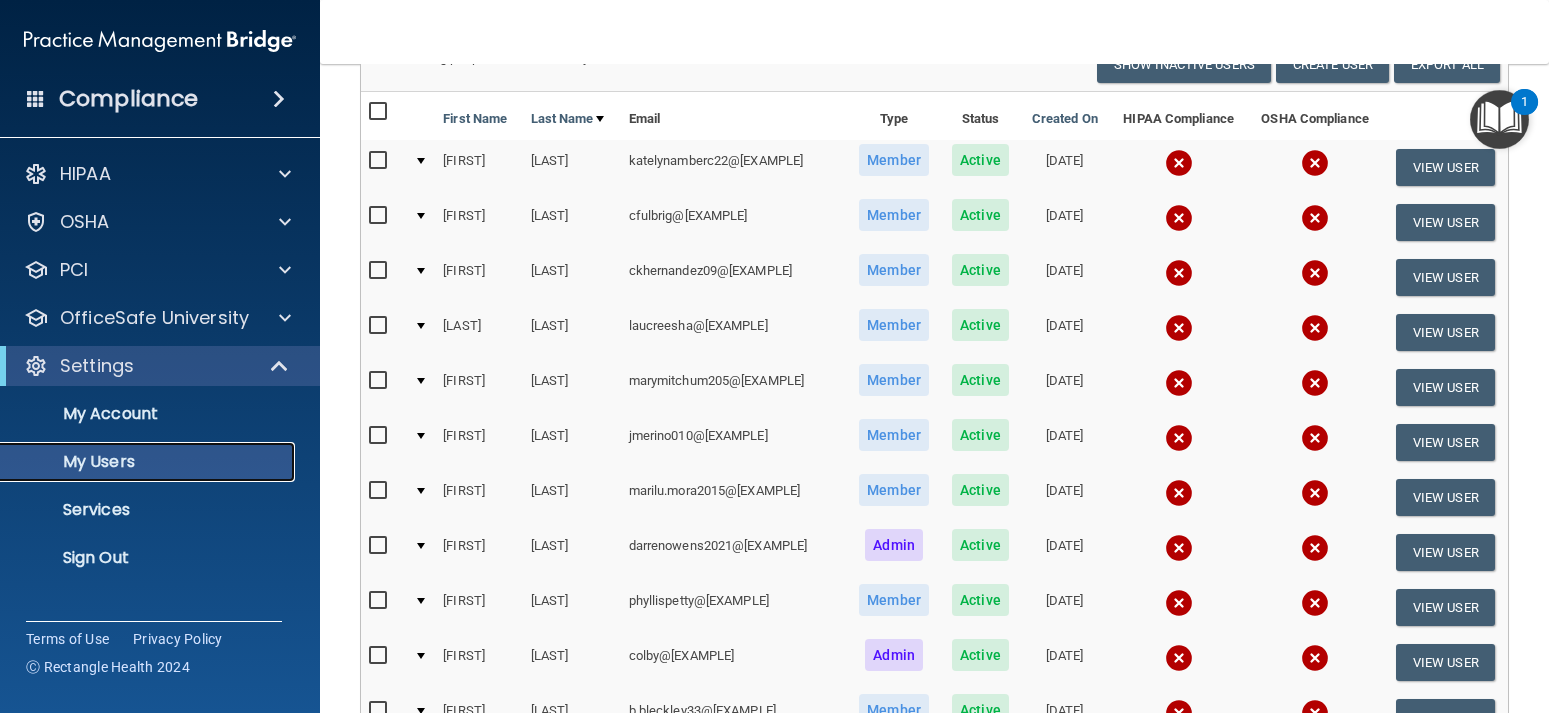 scroll, scrollTop: 0, scrollLeft: 0, axis: both 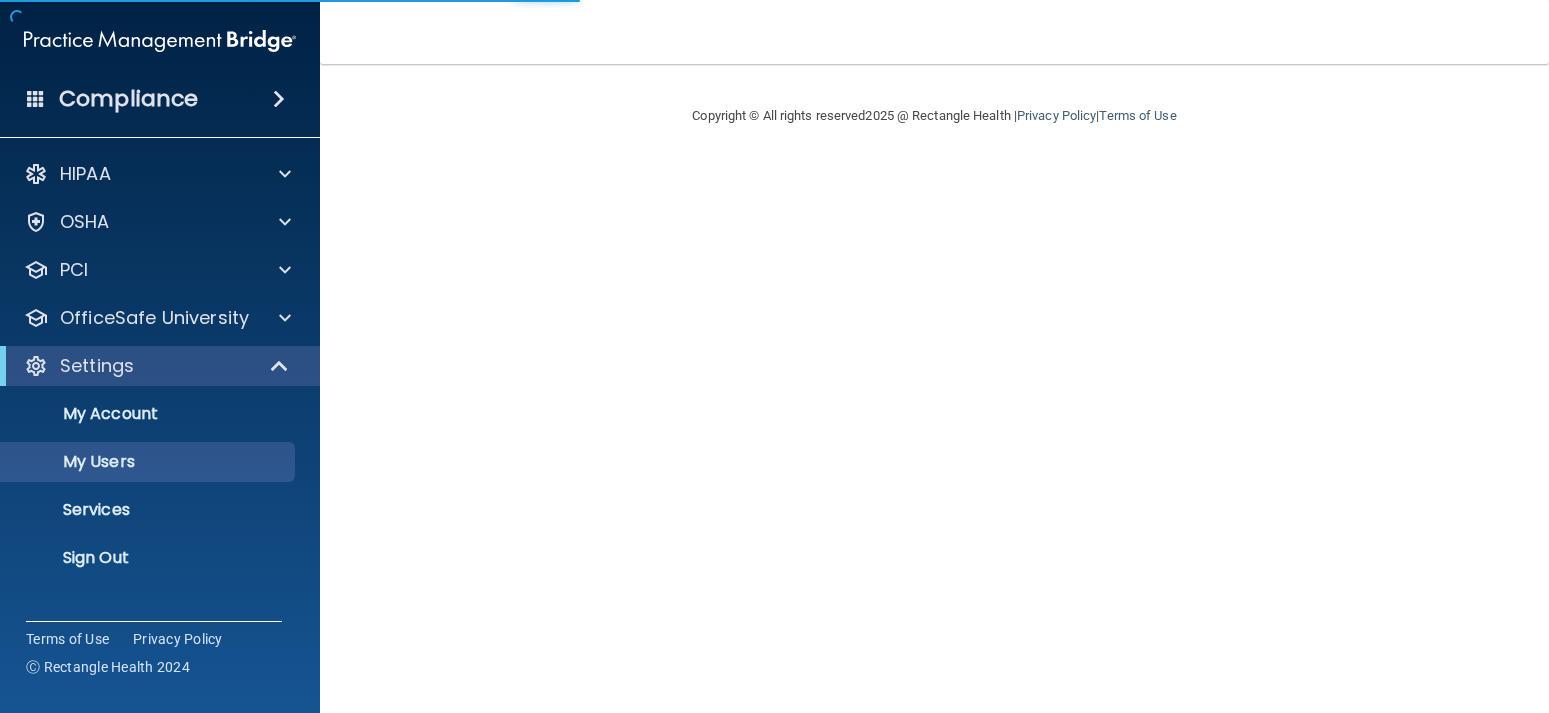 select on "20" 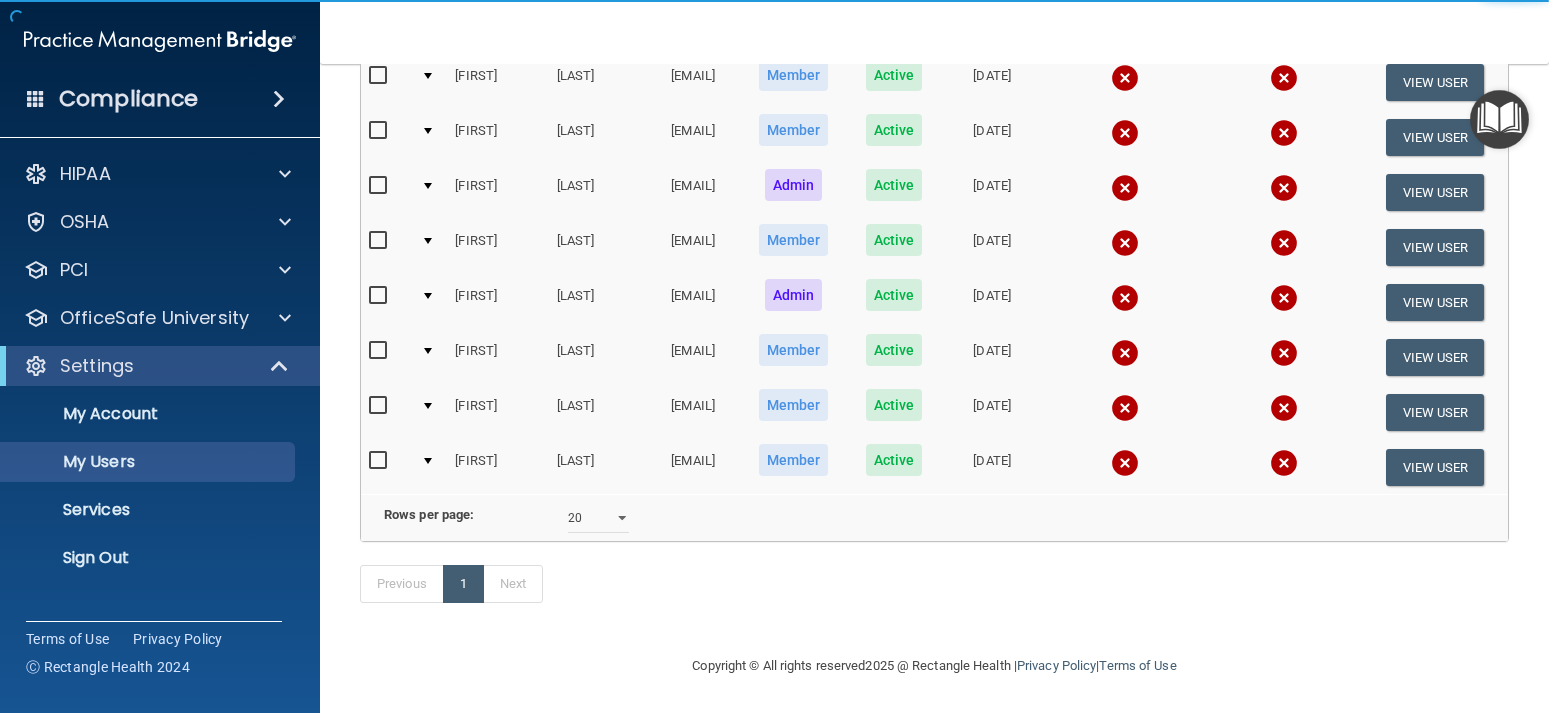 scroll, scrollTop: 76, scrollLeft: 0, axis: vertical 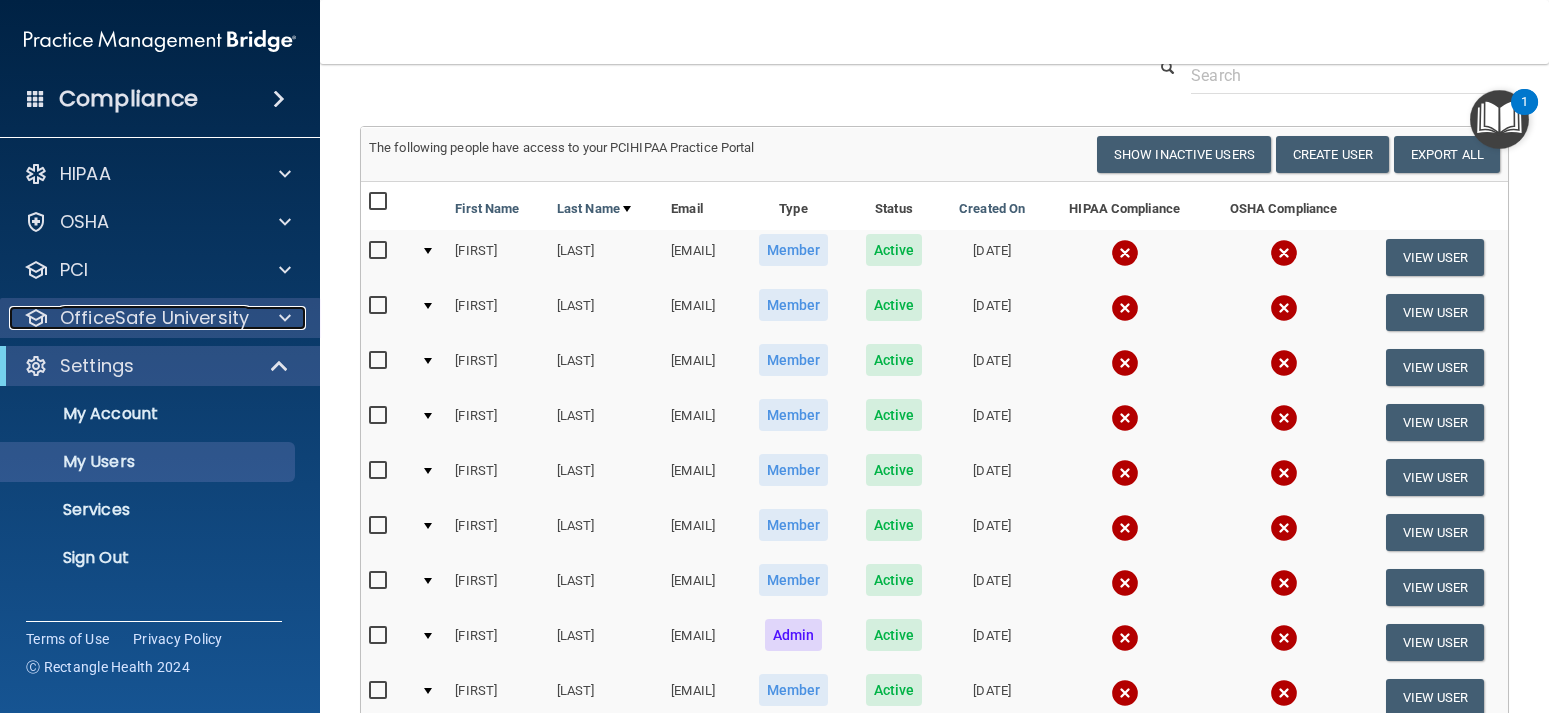 click on "OfficeSafe University" at bounding box center [154, 318] 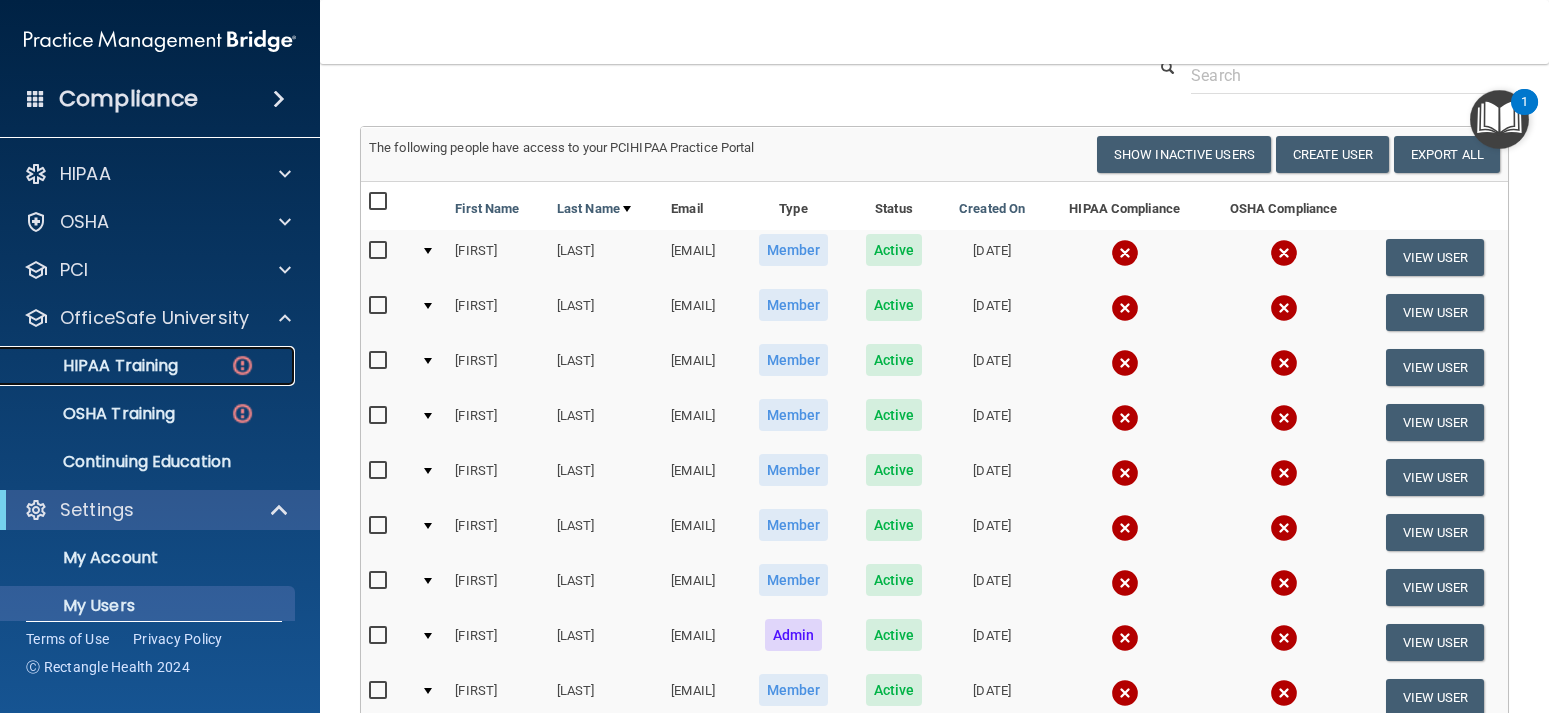 click on "HIPAA Training" at bounding box center (95, 366) 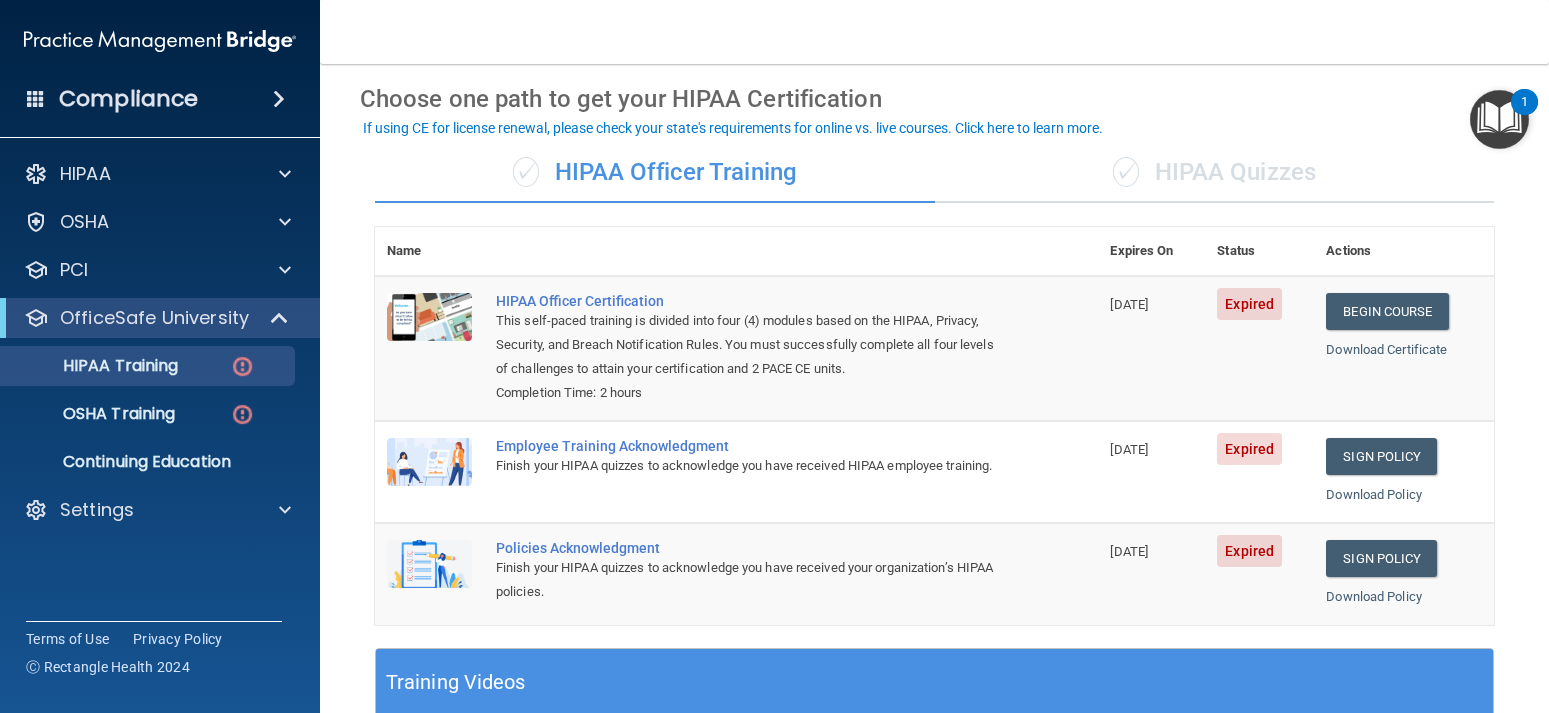 click on "✓   HIPAA Quizzes" at bounding box center (1215, 173) 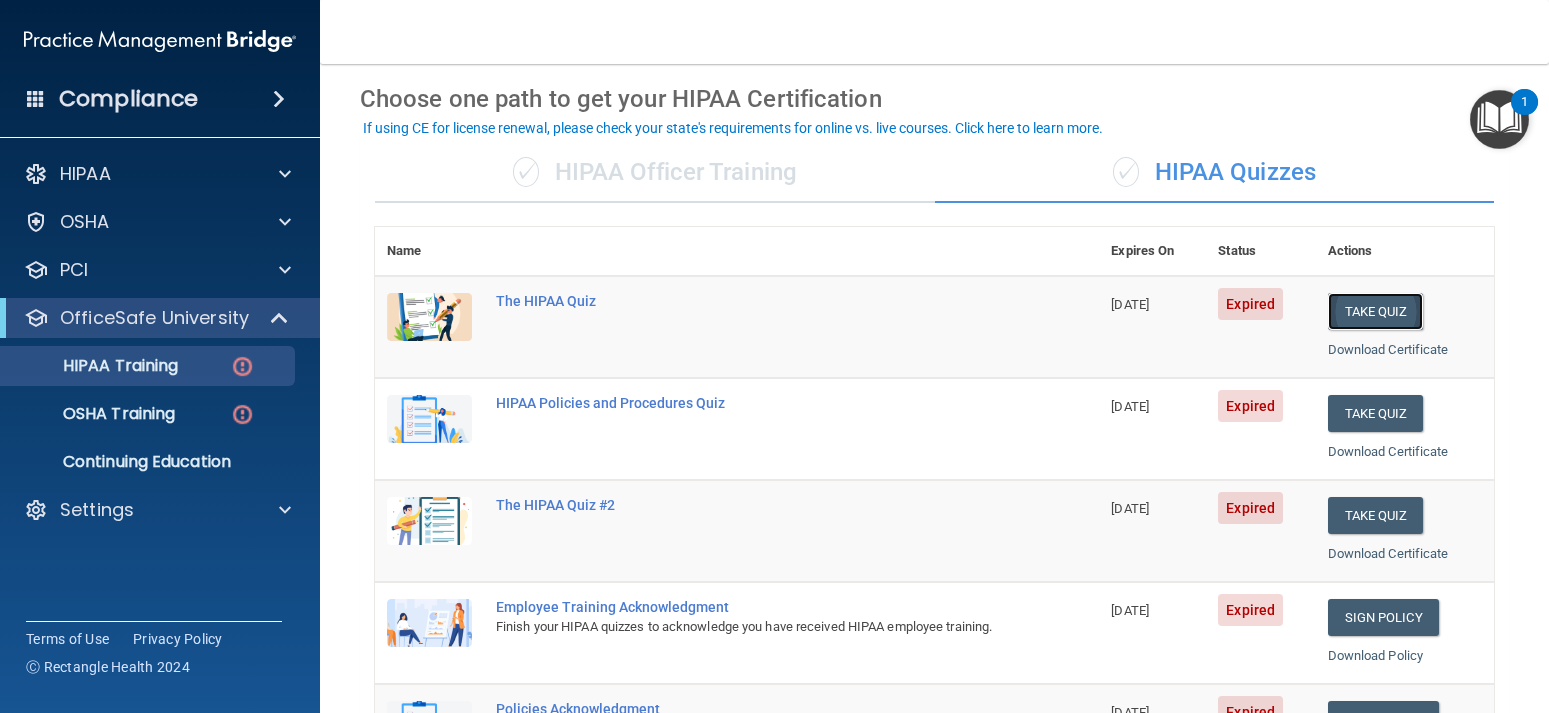 click on "Take Quiz" at bounding box center (1376, 311) 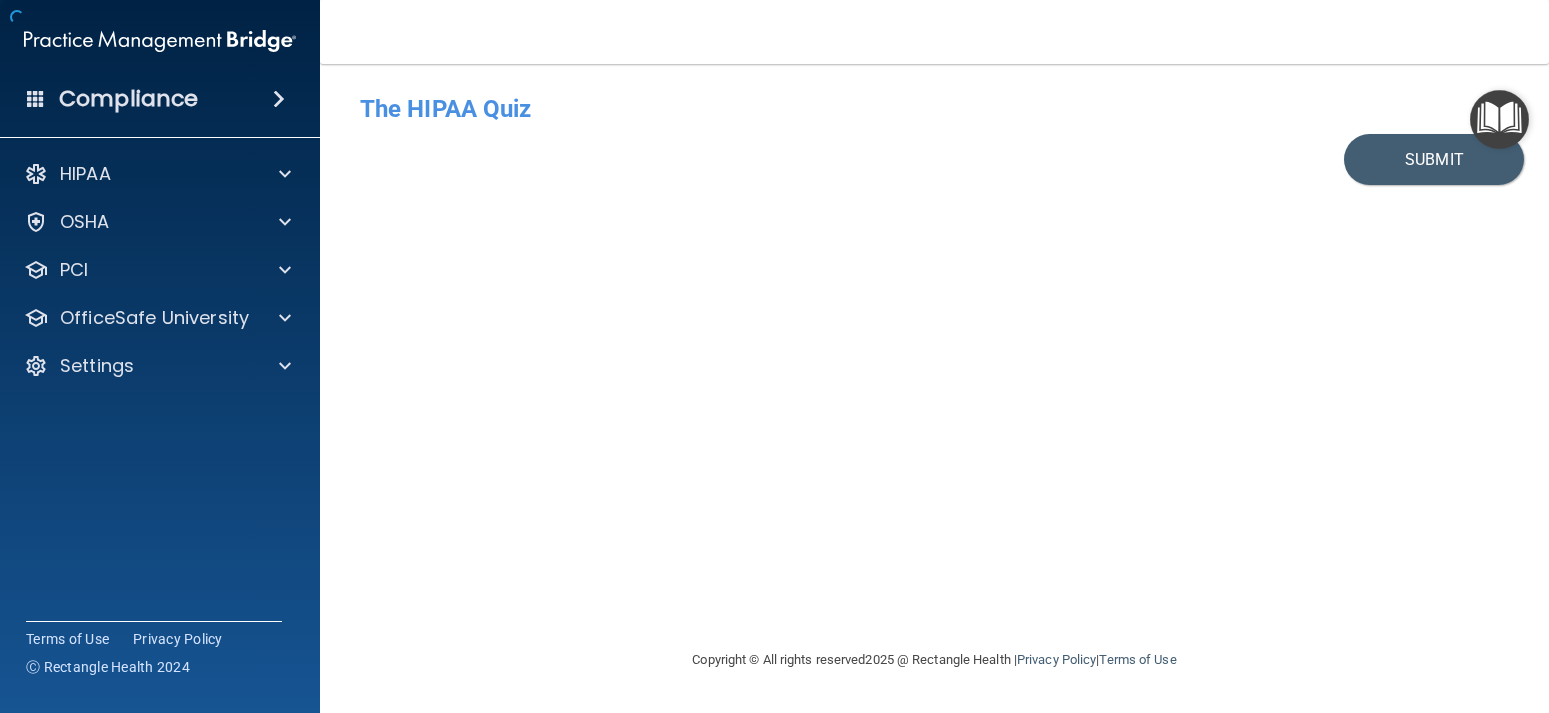 scroll, scrollTop: 0, scrollLeft: 0, axis: both 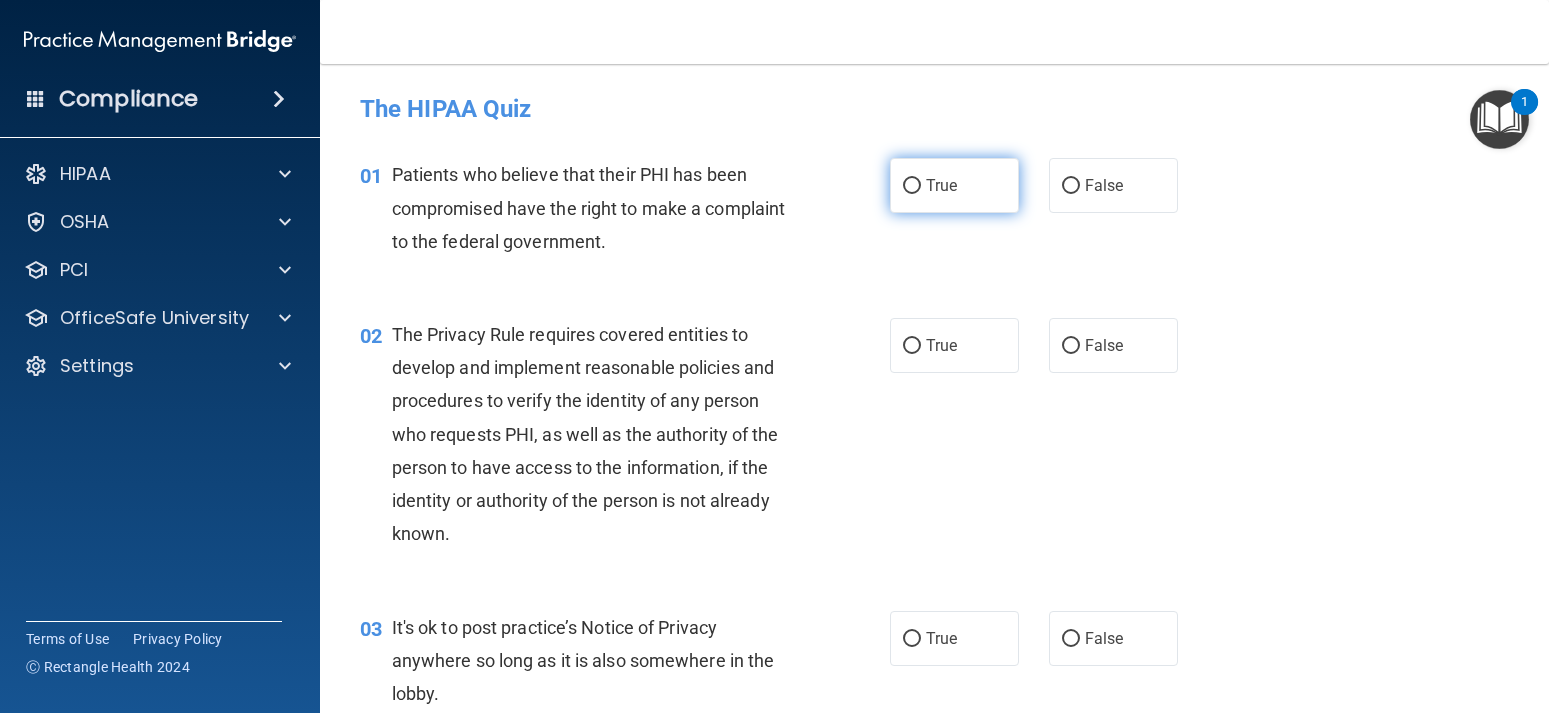 click on "True" at bounding box center (912, 186) 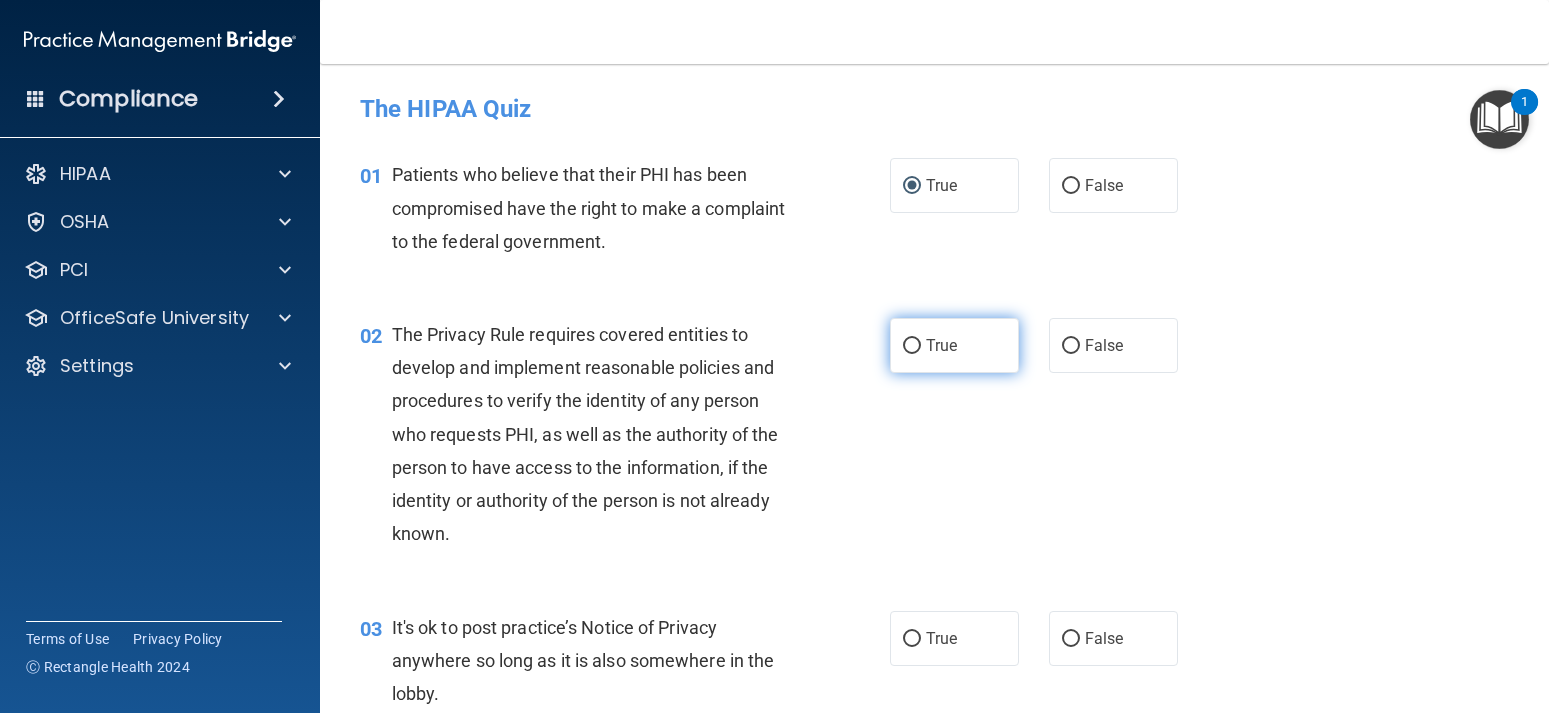 click on "True" at bounding box center [941, 345] 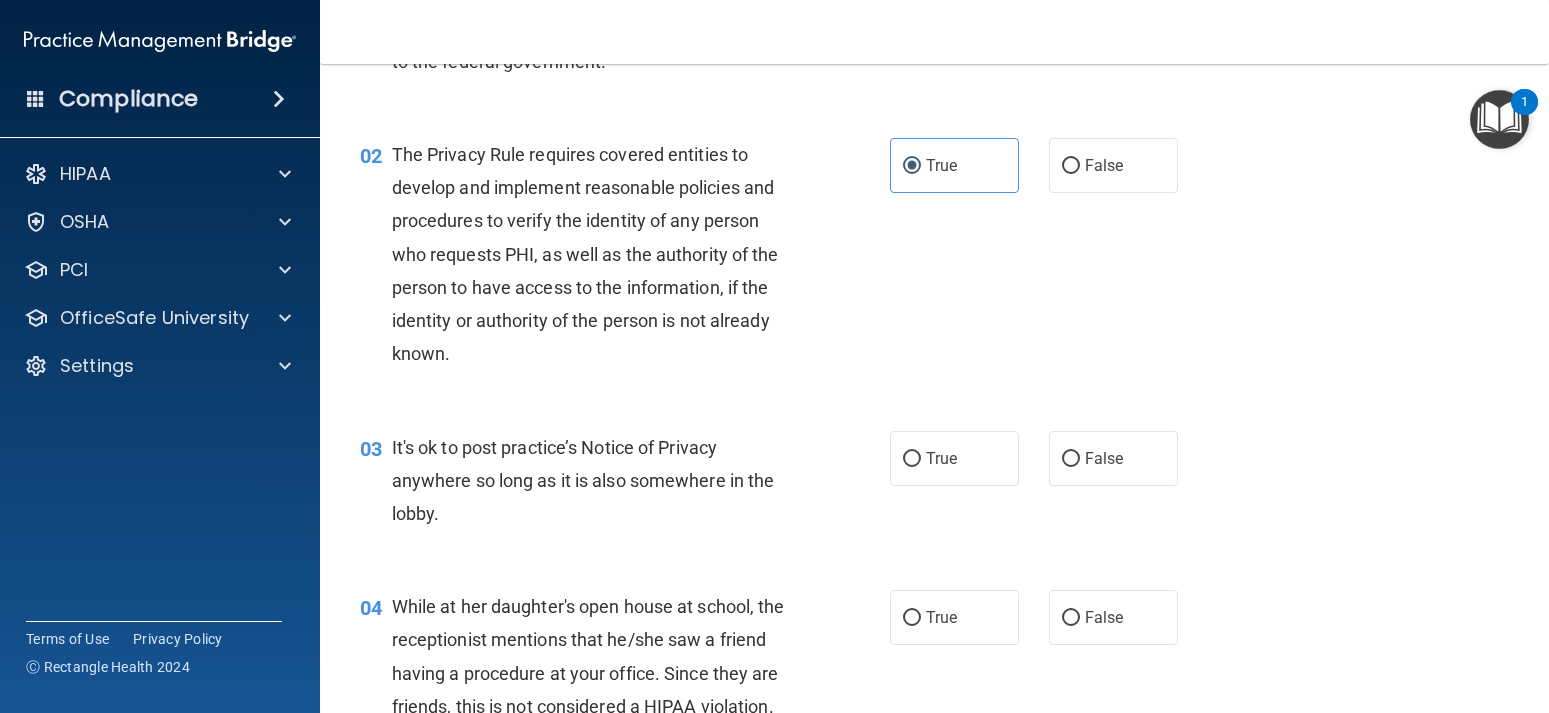 scroll, scrollTop: 270, scrollLeft: 0, axis: vertical 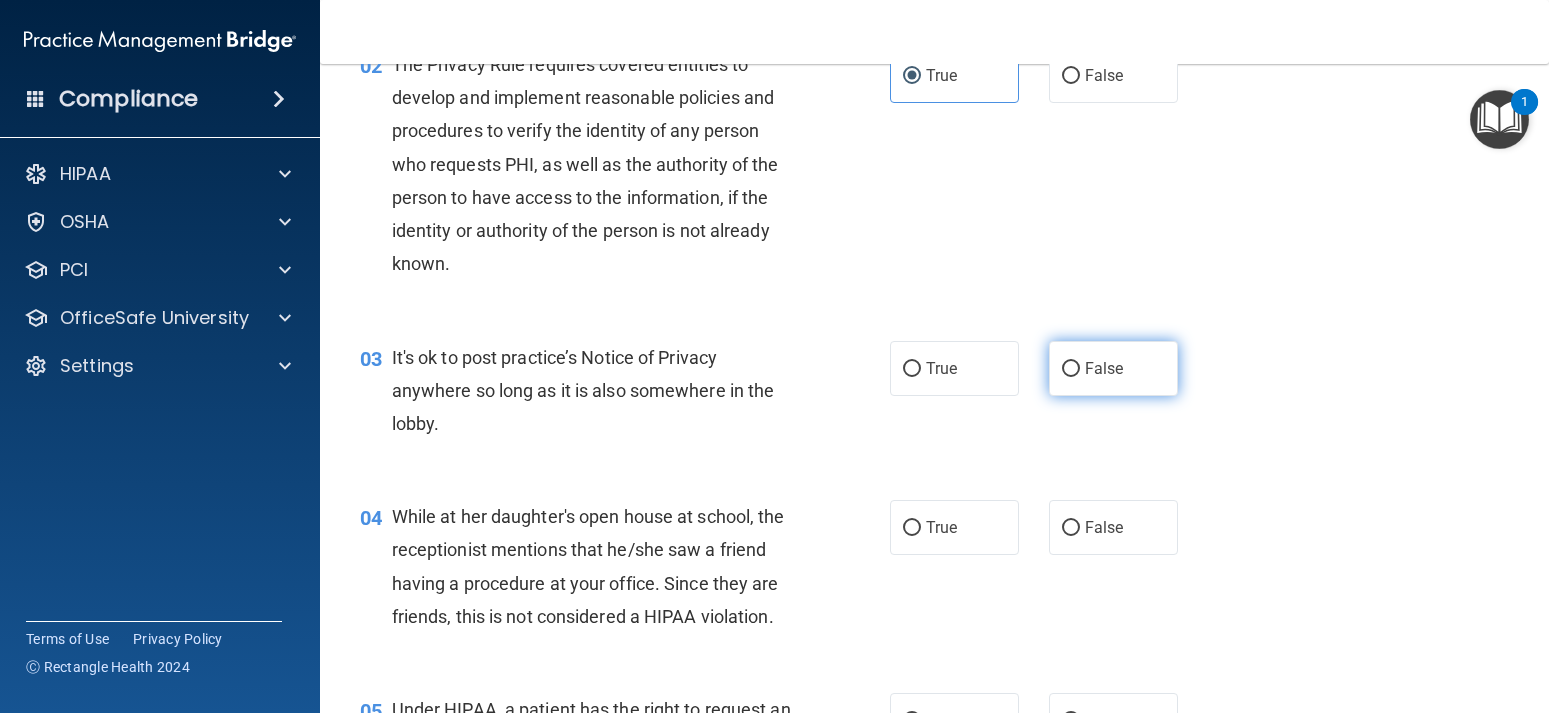 click on "False" at bounding box center (1113, 368) 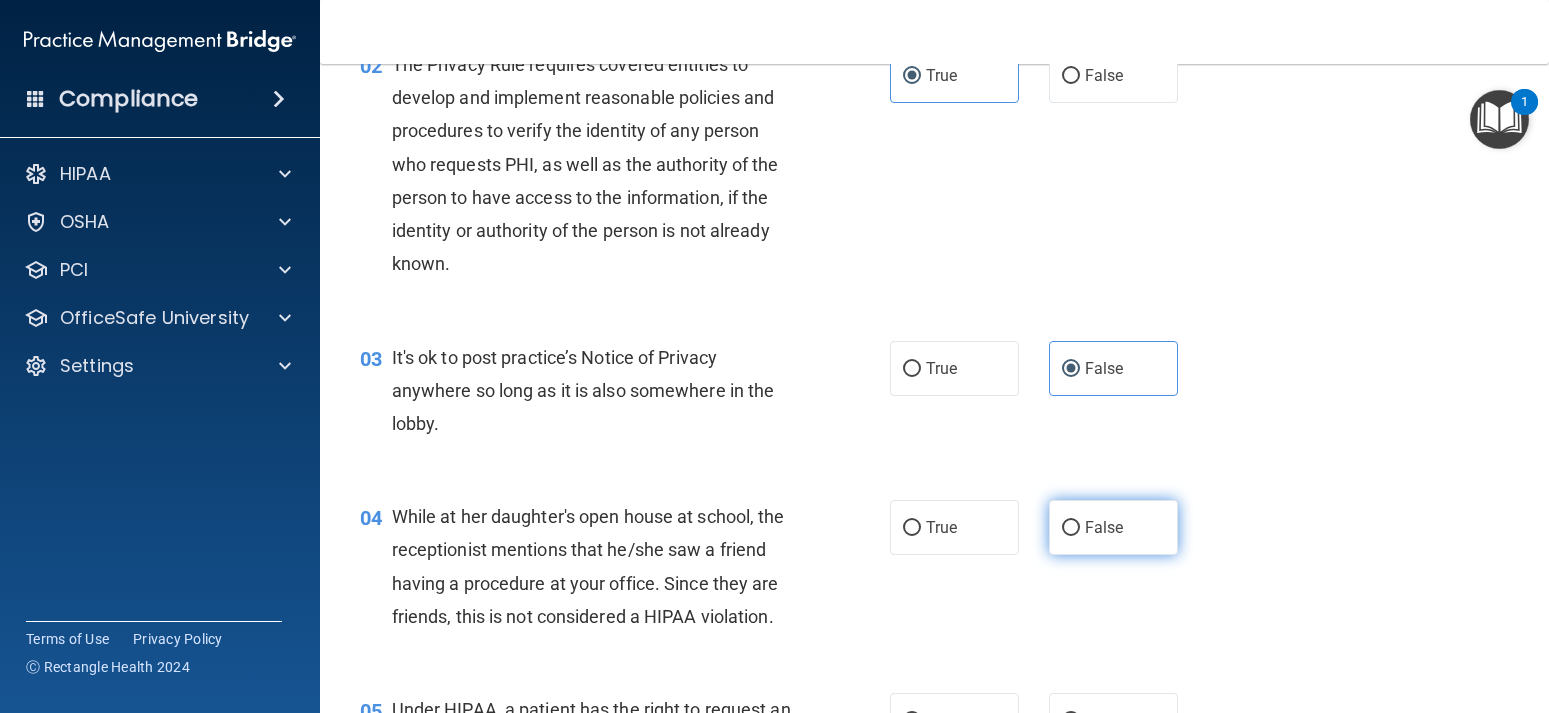click on "False" at bounding box center (1113, 527) 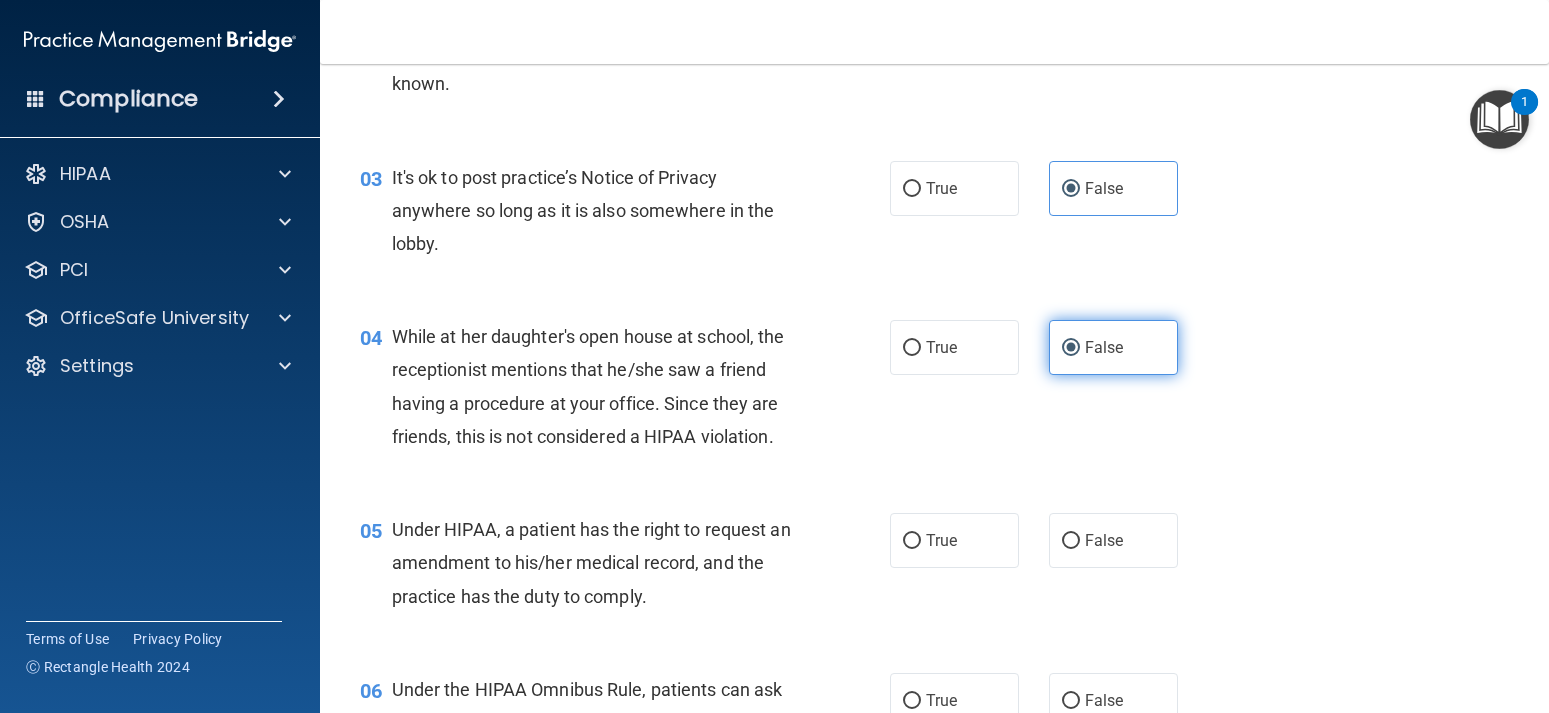 scroll, scrollTop: 540, scrollLeft: 0, axis: vertical 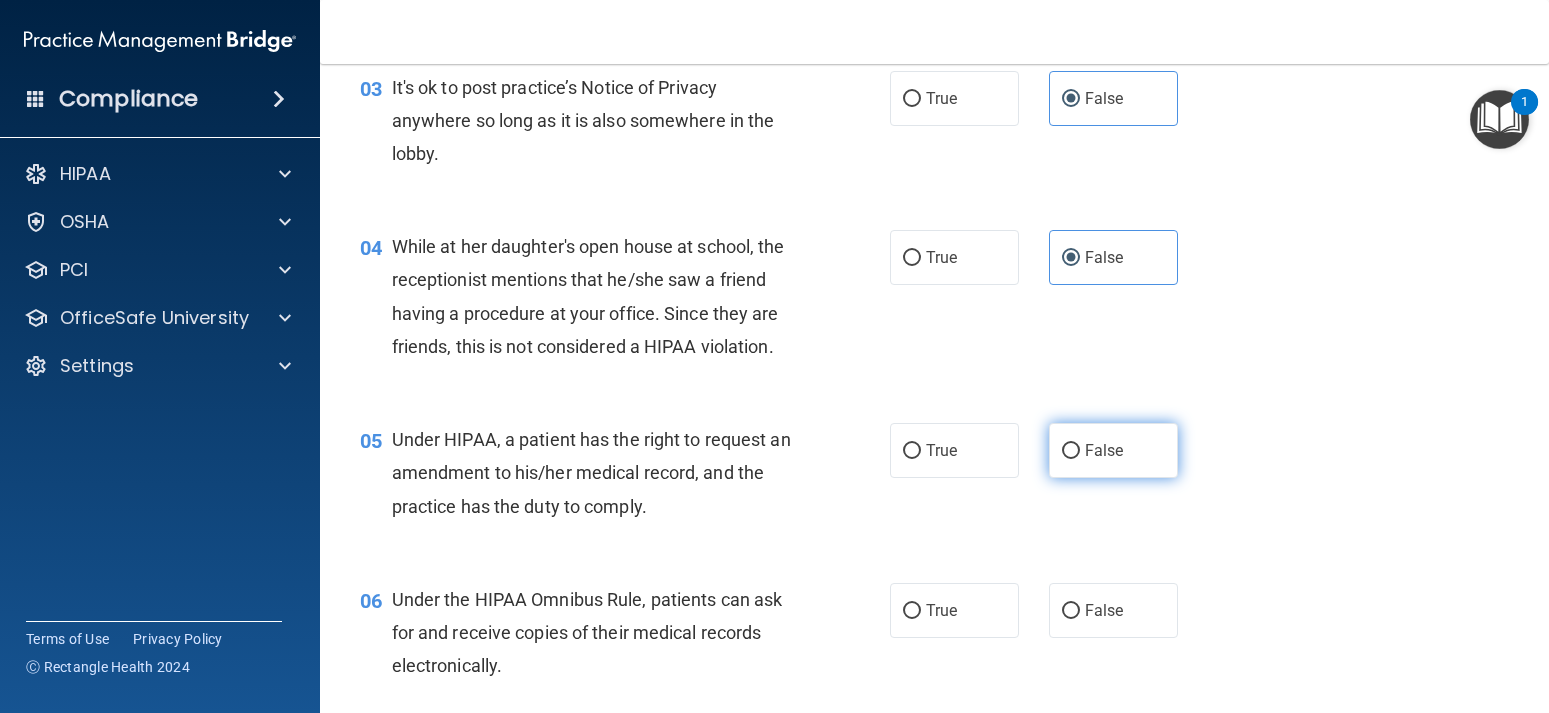 click on "False" at bounding box center [1104, 450] 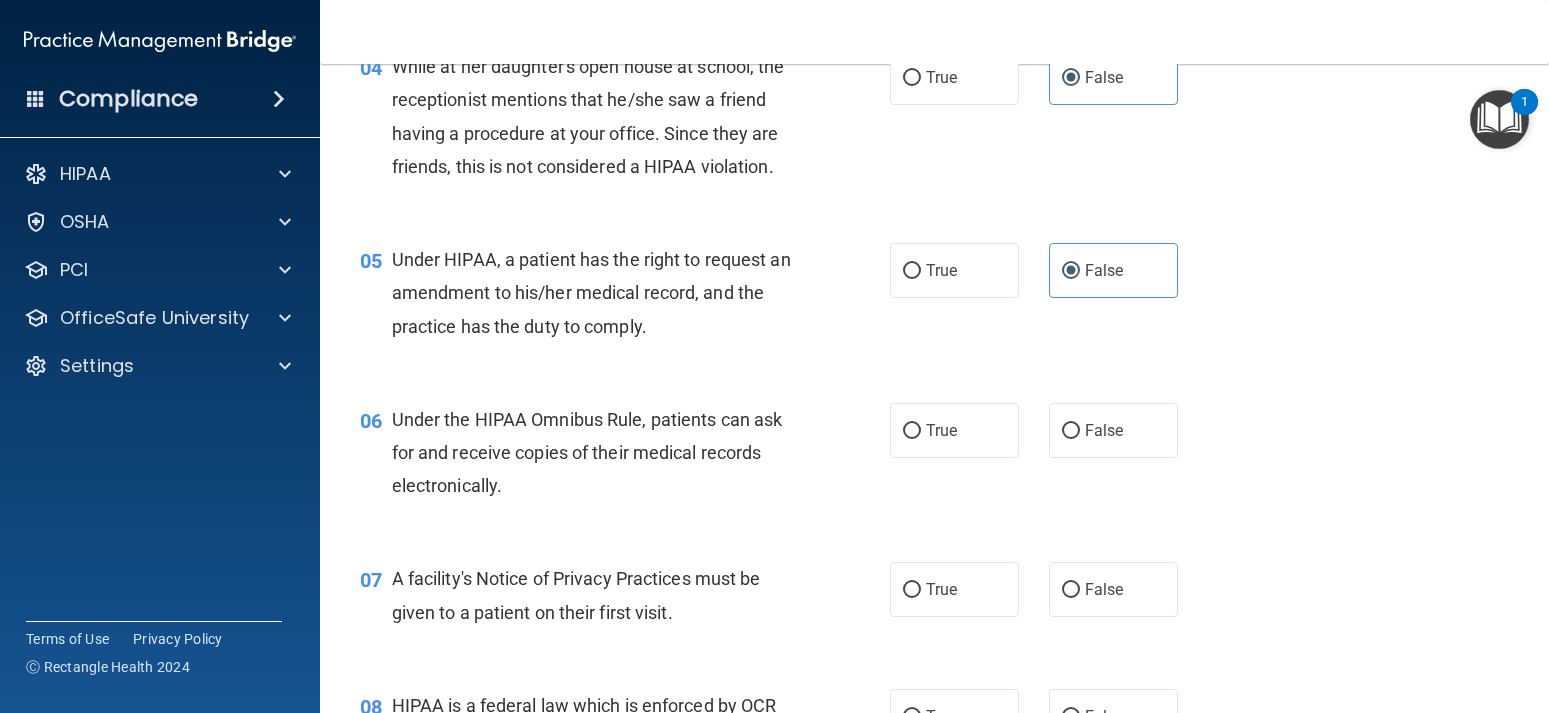 scroll, scrollTop: 810, scrollLeft: 0, axis: vertical 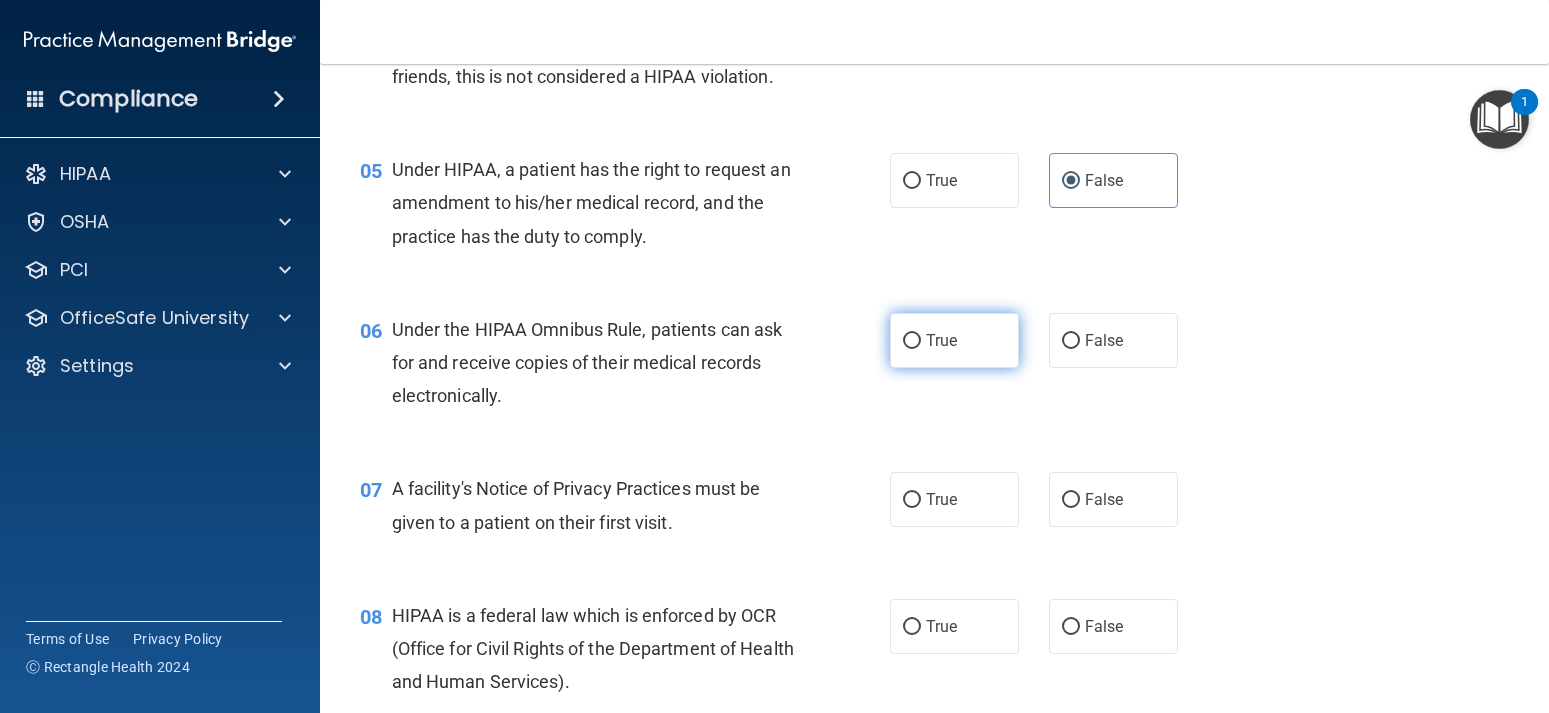 click on "True" at bounding box center (912, 341) 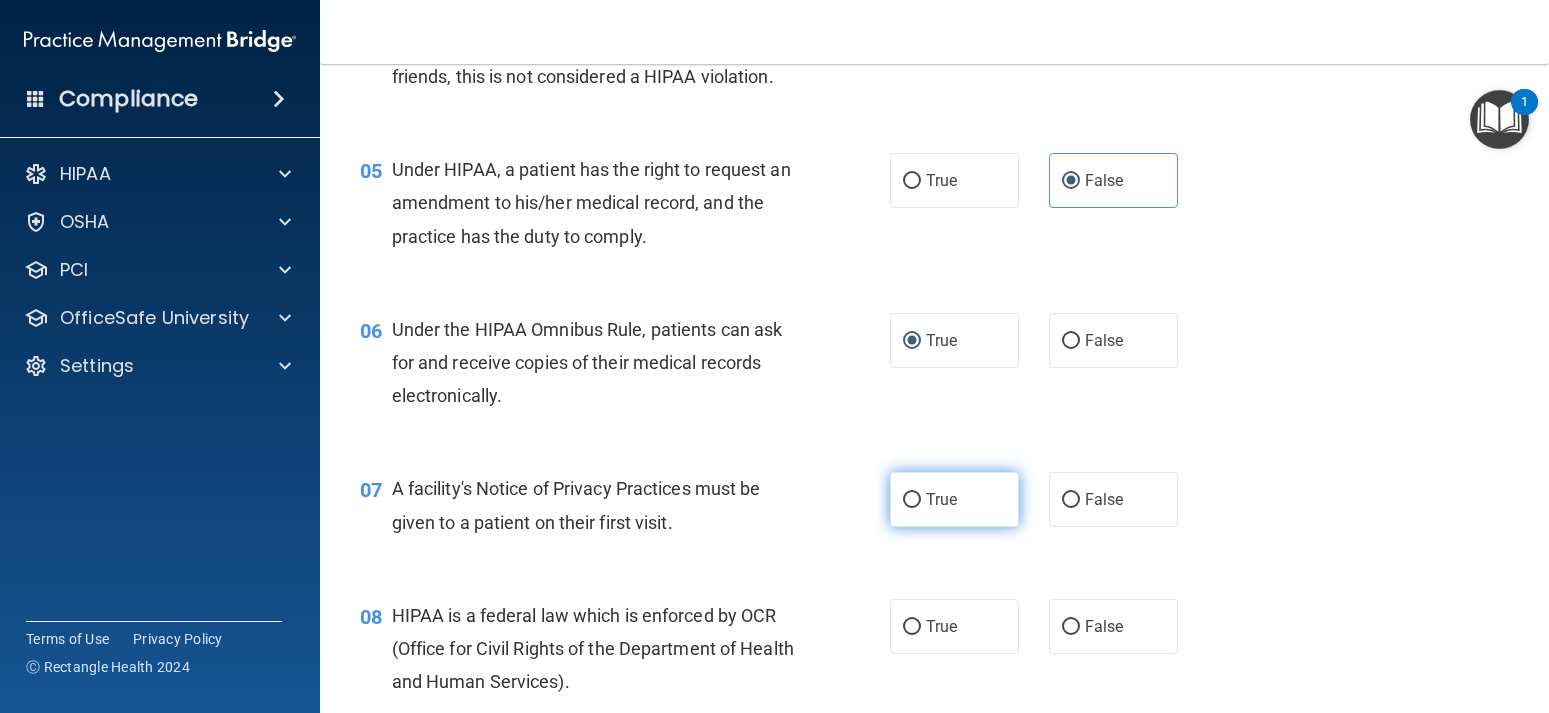 click on "True" at bounding box center (954, 499) 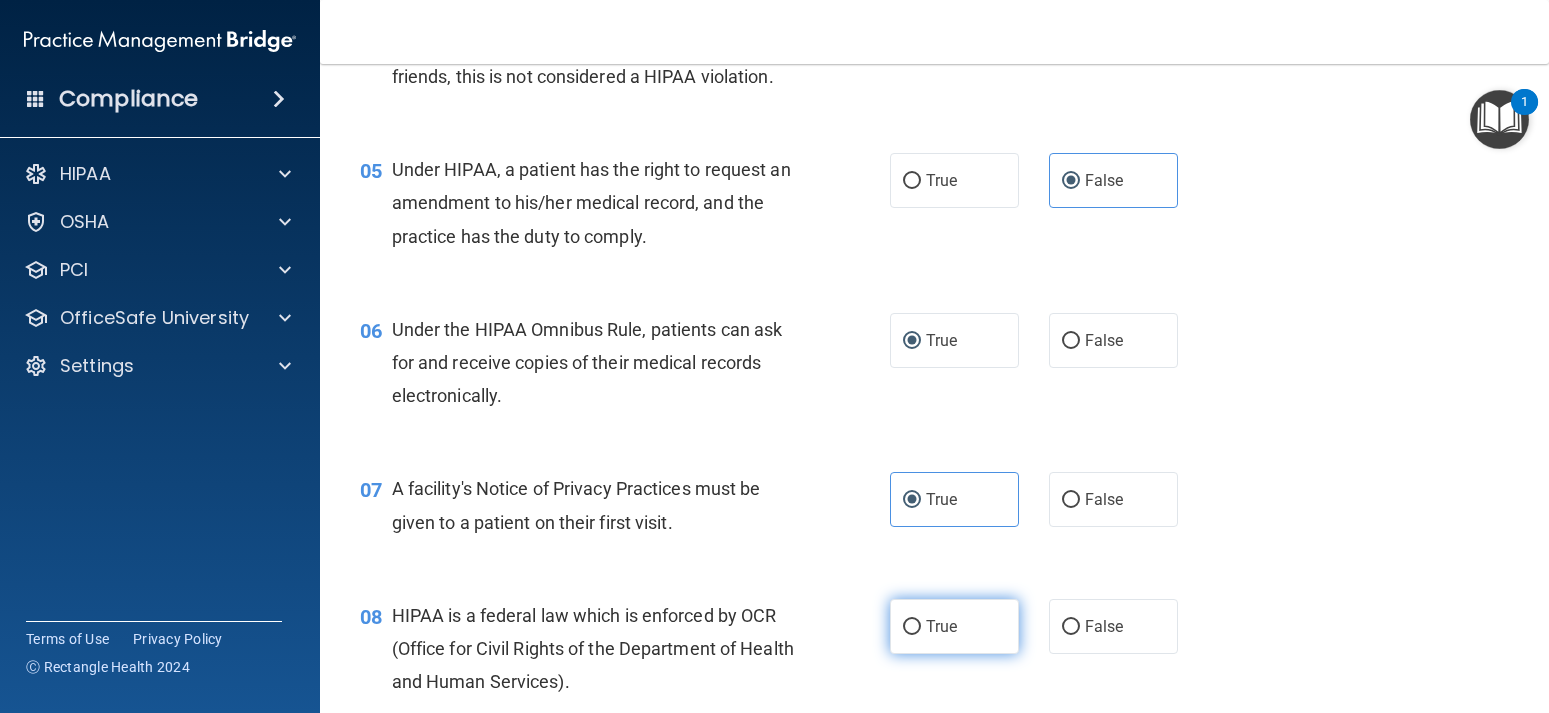 click on "True" at bounding box center (941, 626) 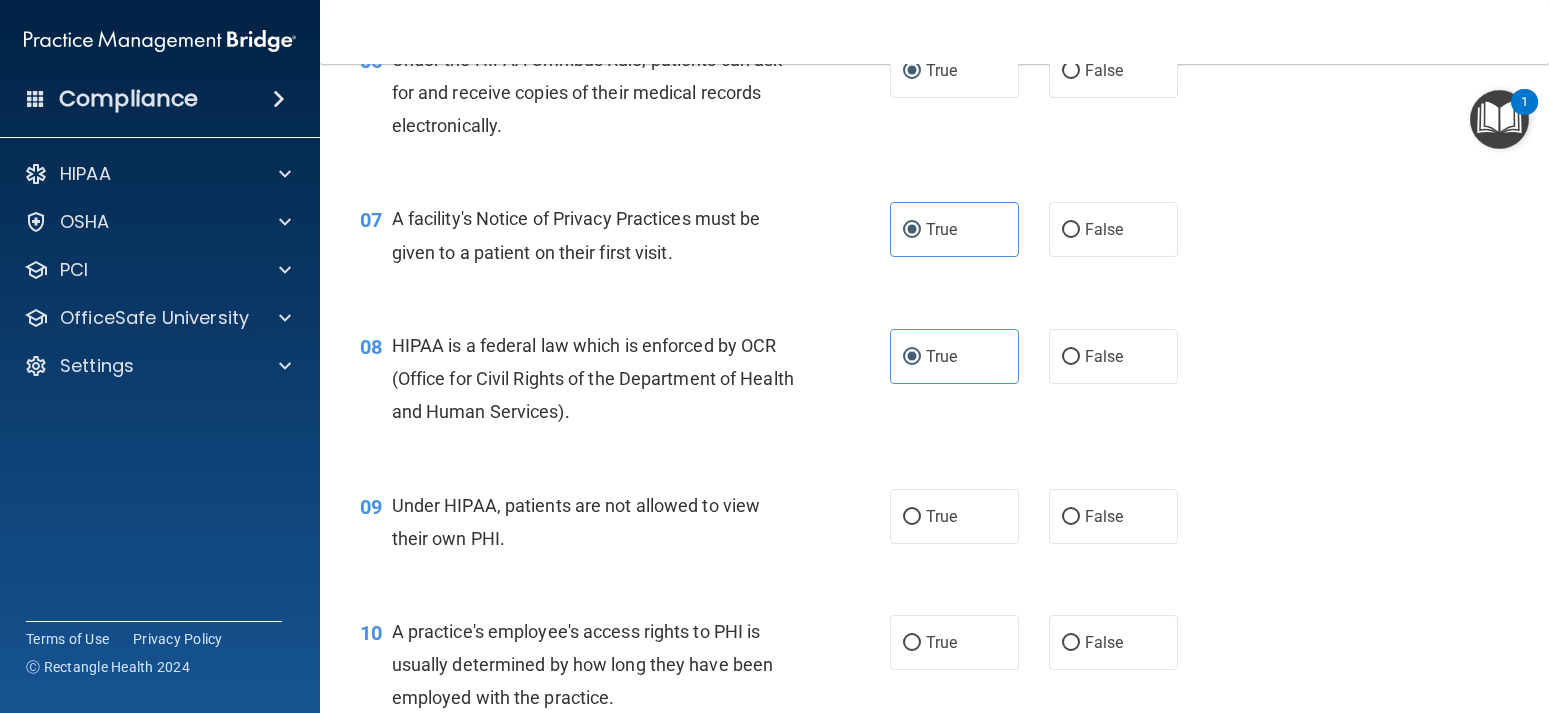 scroll, scrollTop: 1260, scrollLeft: 0, axis: vertical 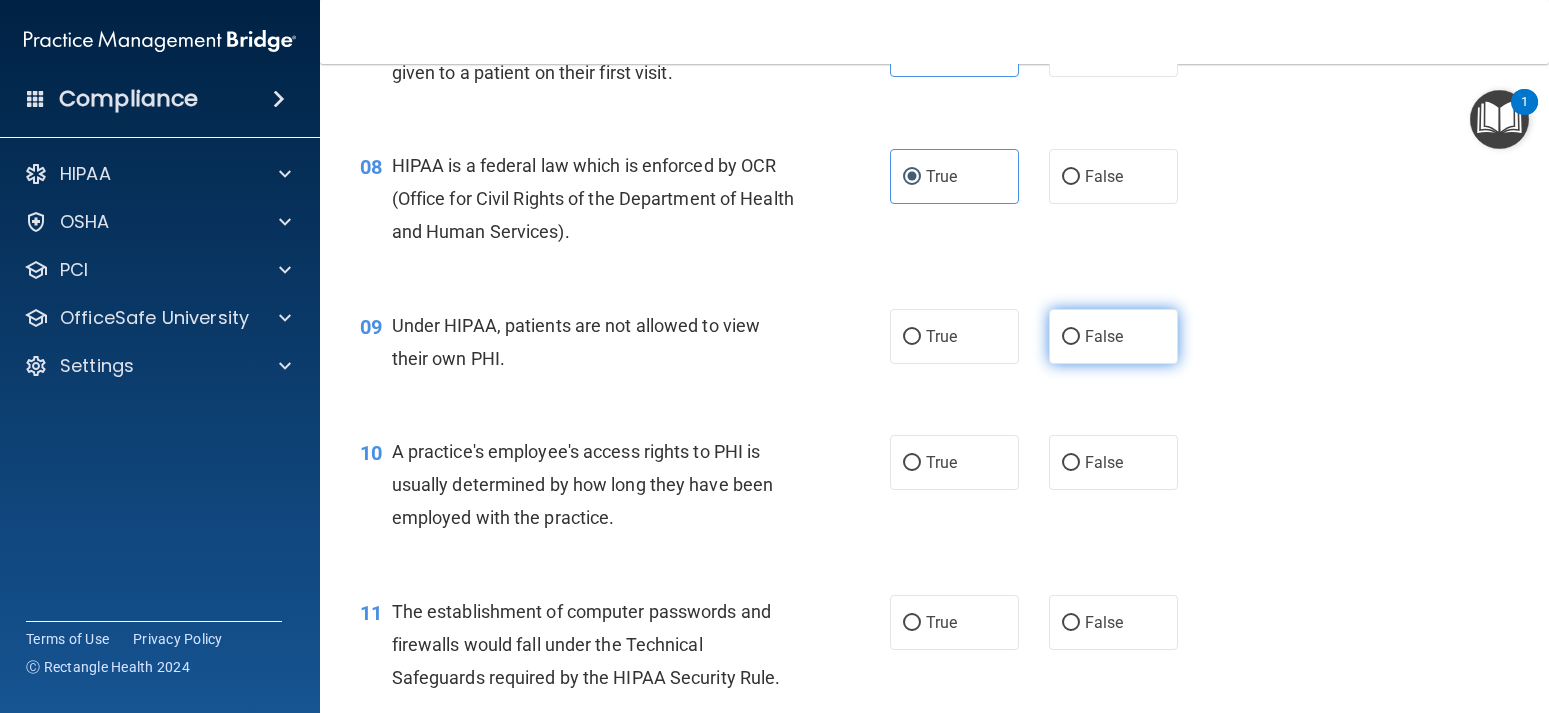 click on "False" at bounding box center (1104, 336) 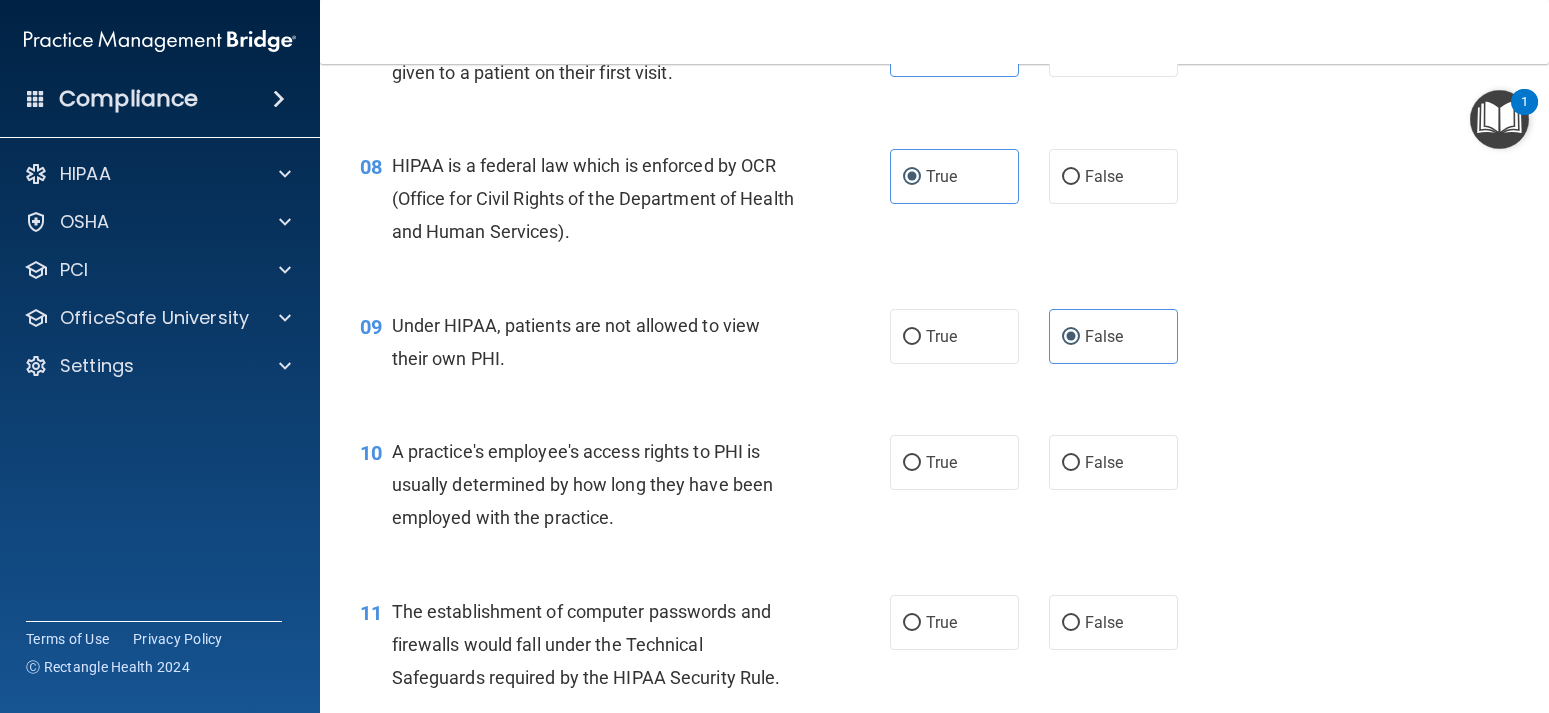 scroll, scrollTop: 1440, scrollLeft: 0, axis: vertical 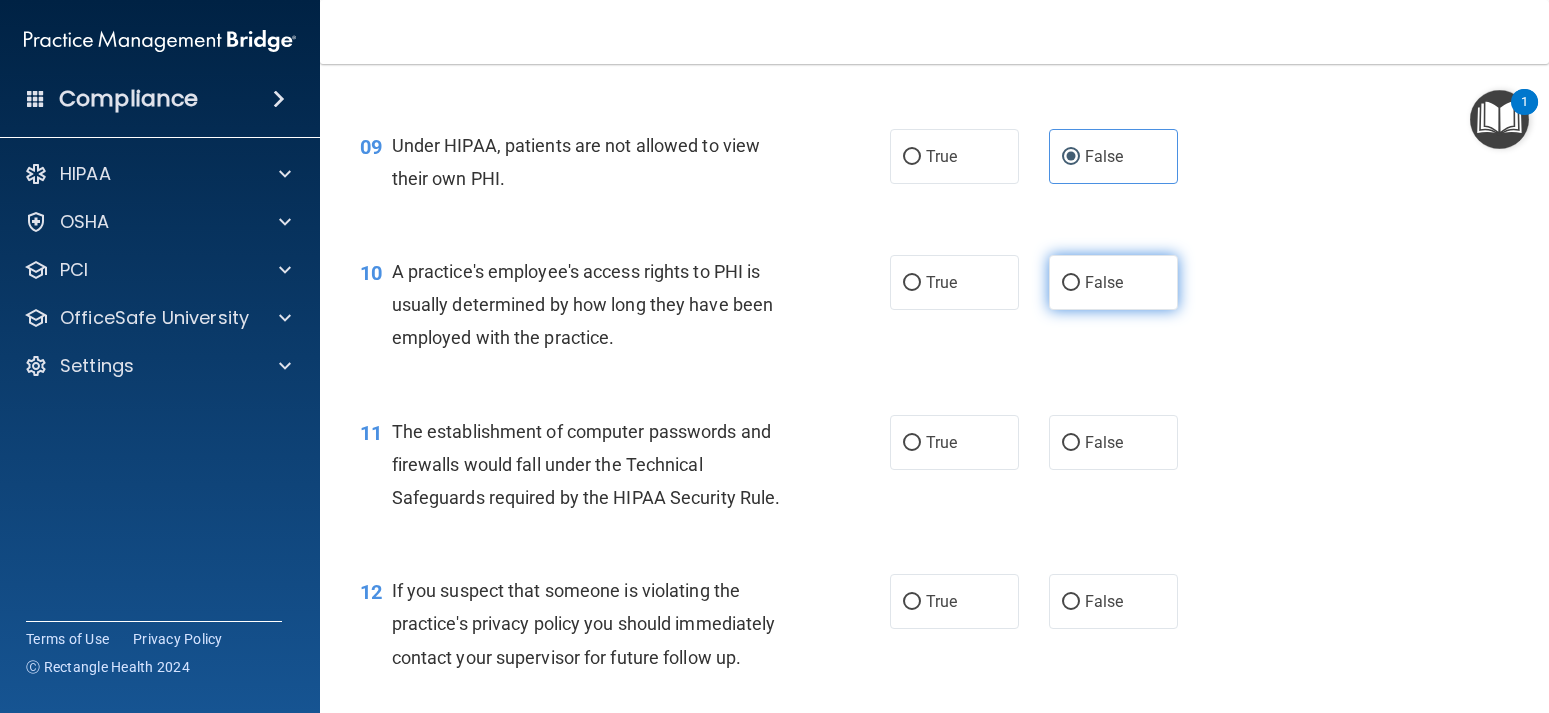 click on "False" at bounding box center [1113, 282] 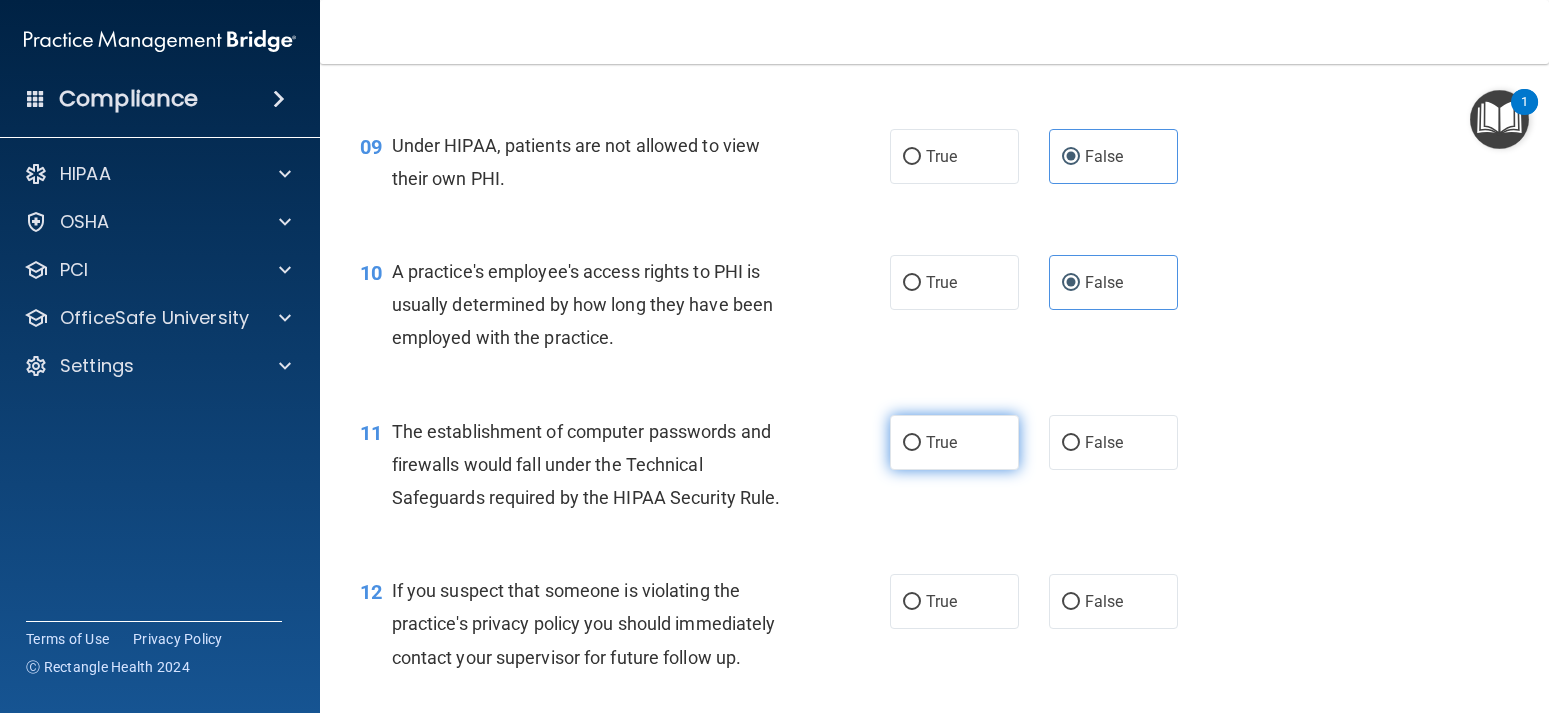 click on "True" at bounding box center (912, 443) 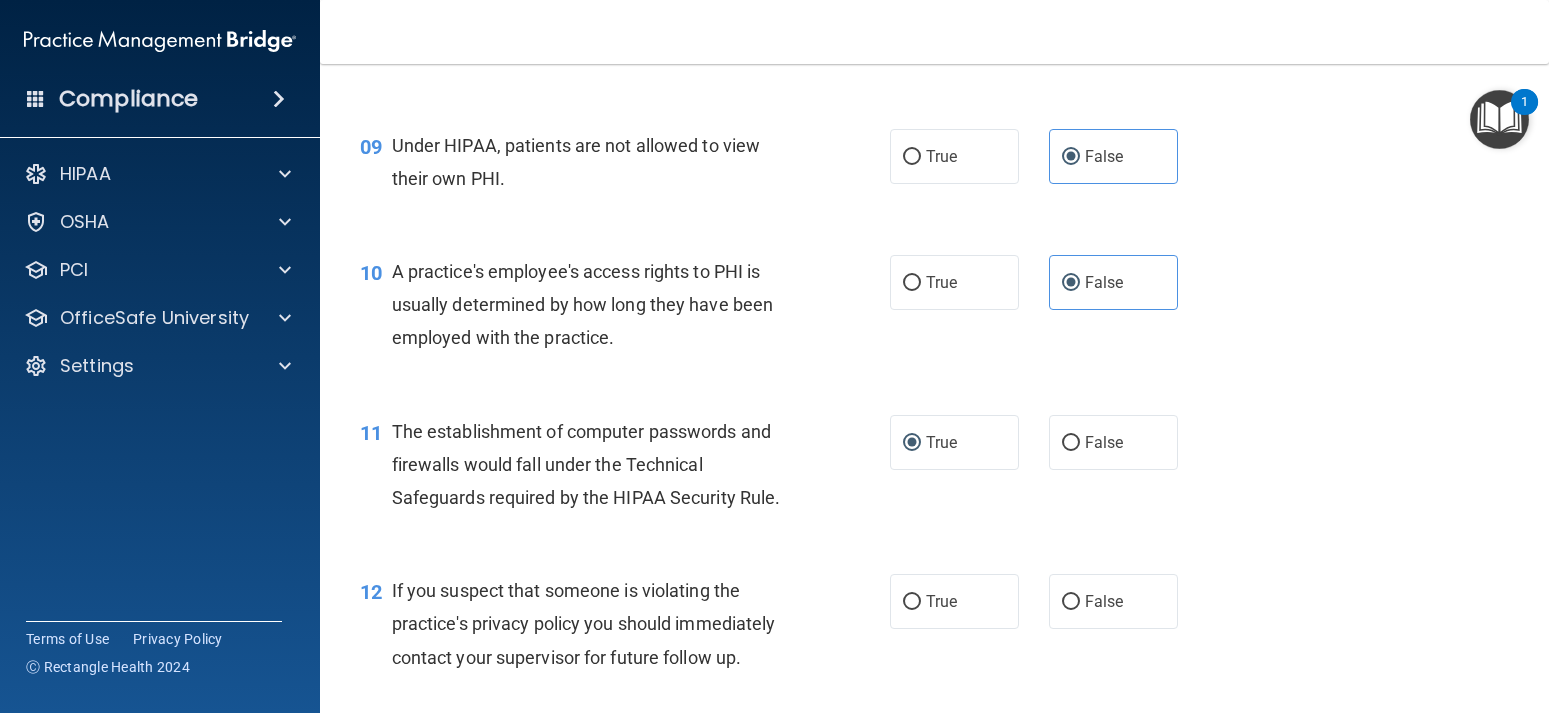 scroll, scrollTop: 1620, scrollLeft: 0, axis: vertical 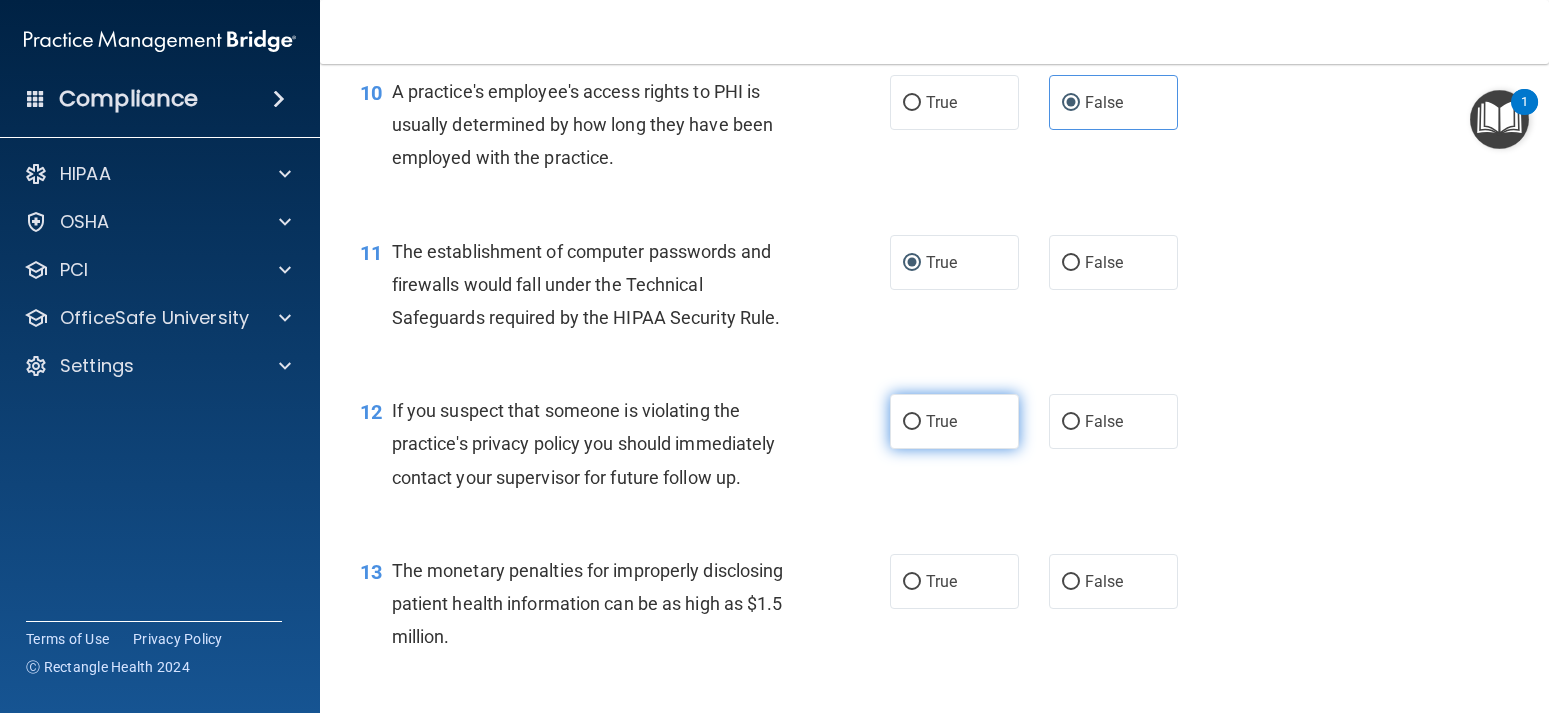 click on "True" at bounding box center [941, 421] 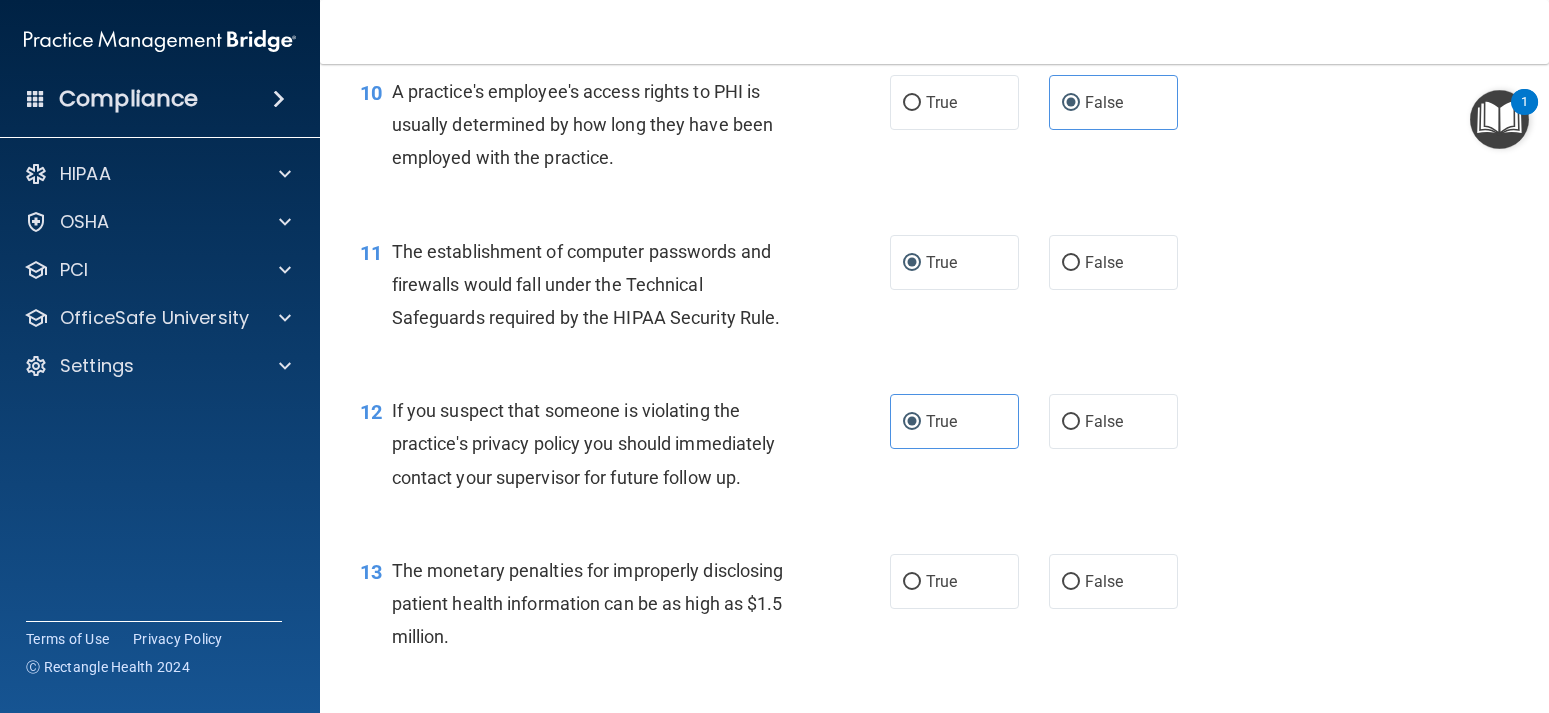scroll, scrollTop: 1800, scrollLeft: 0, axis: vertical 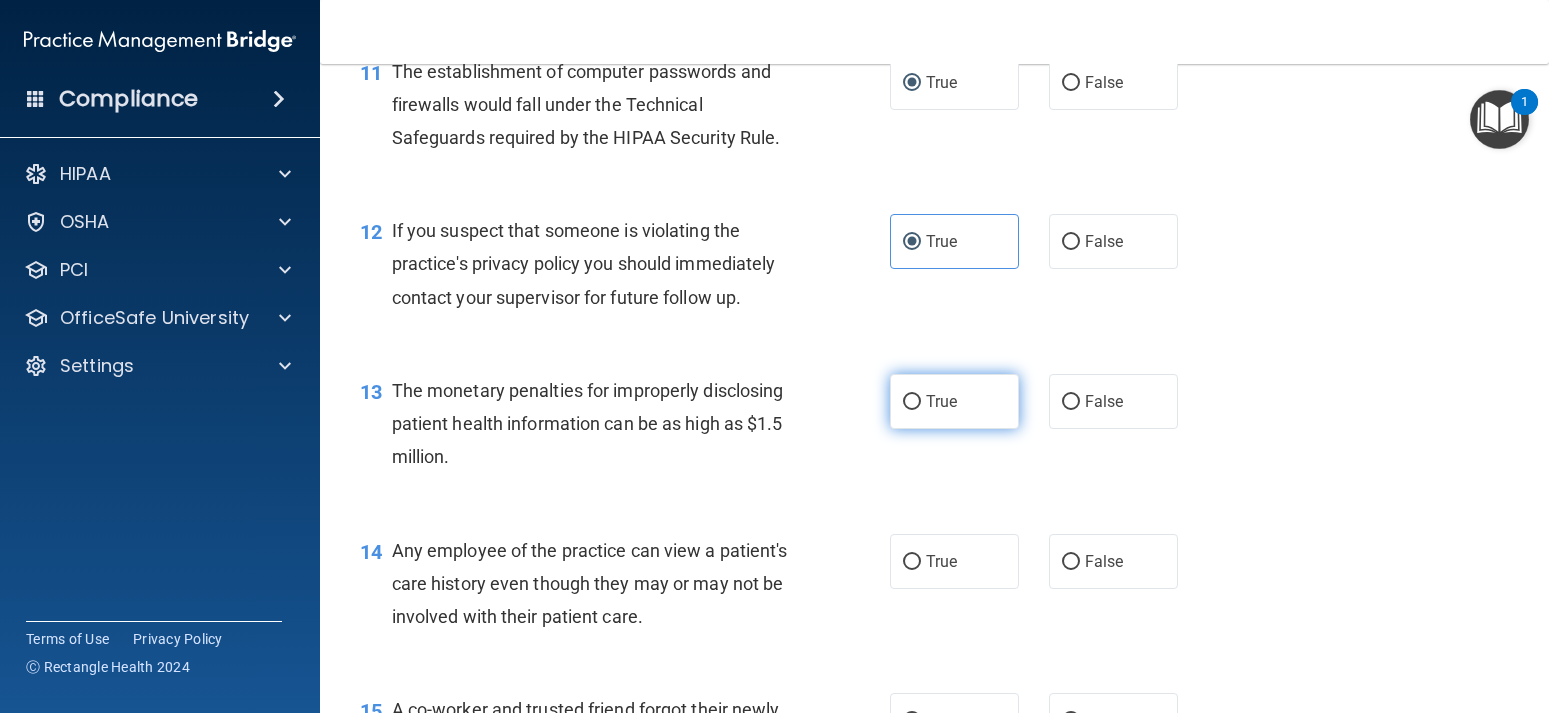 click on "True" at bounding box center [941, 401] 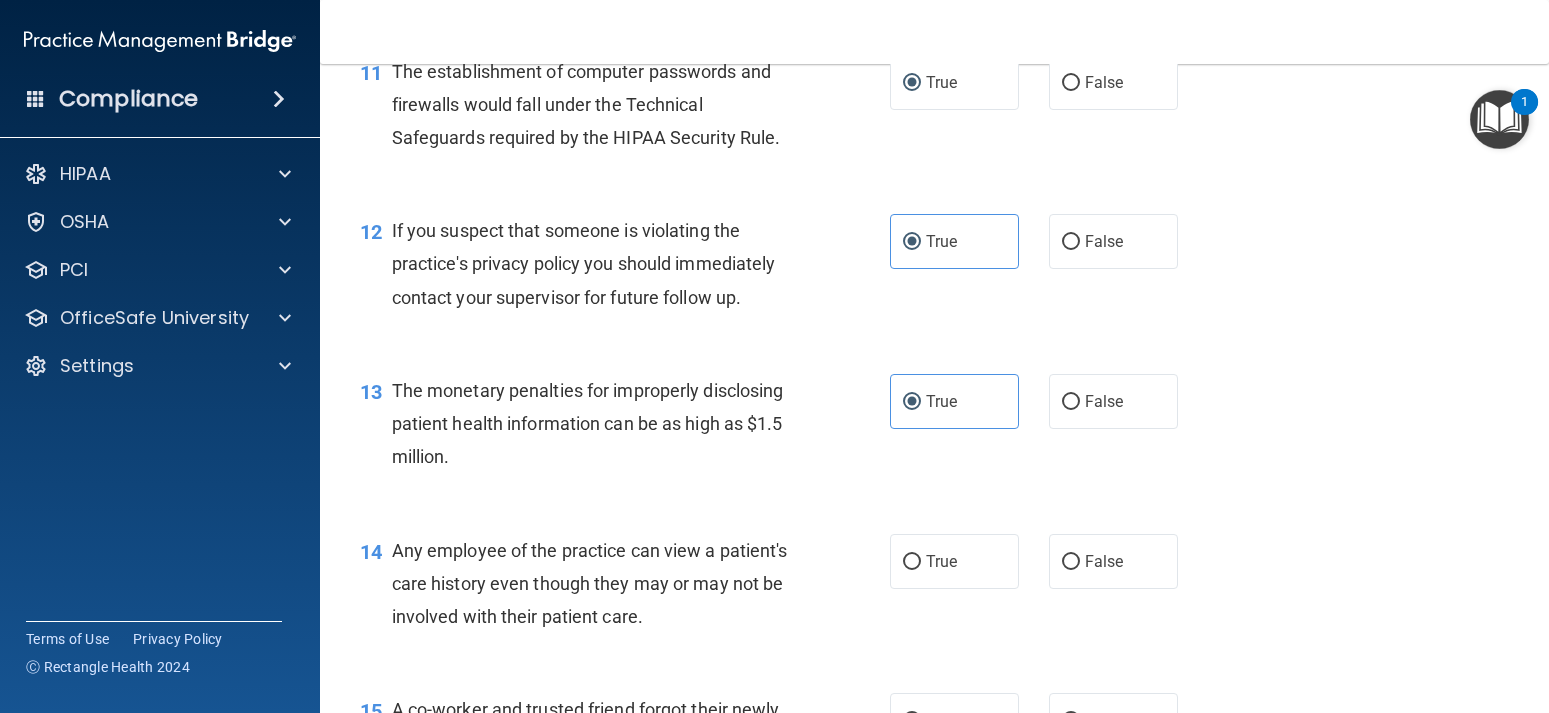 scroll, scrollTop: 1980, scrollLeft: 0, axis: vertical 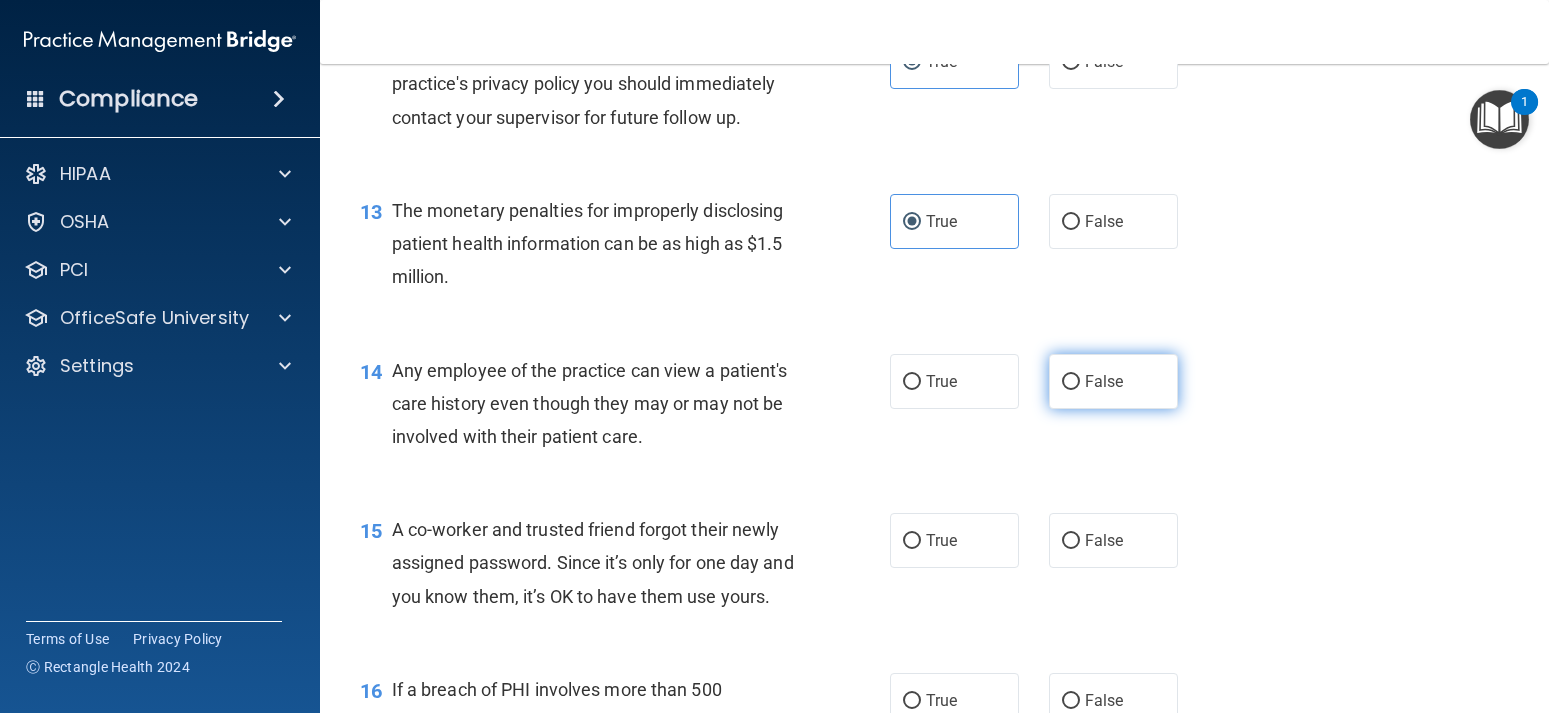 click on "False" at bounding box center (1071, 382) 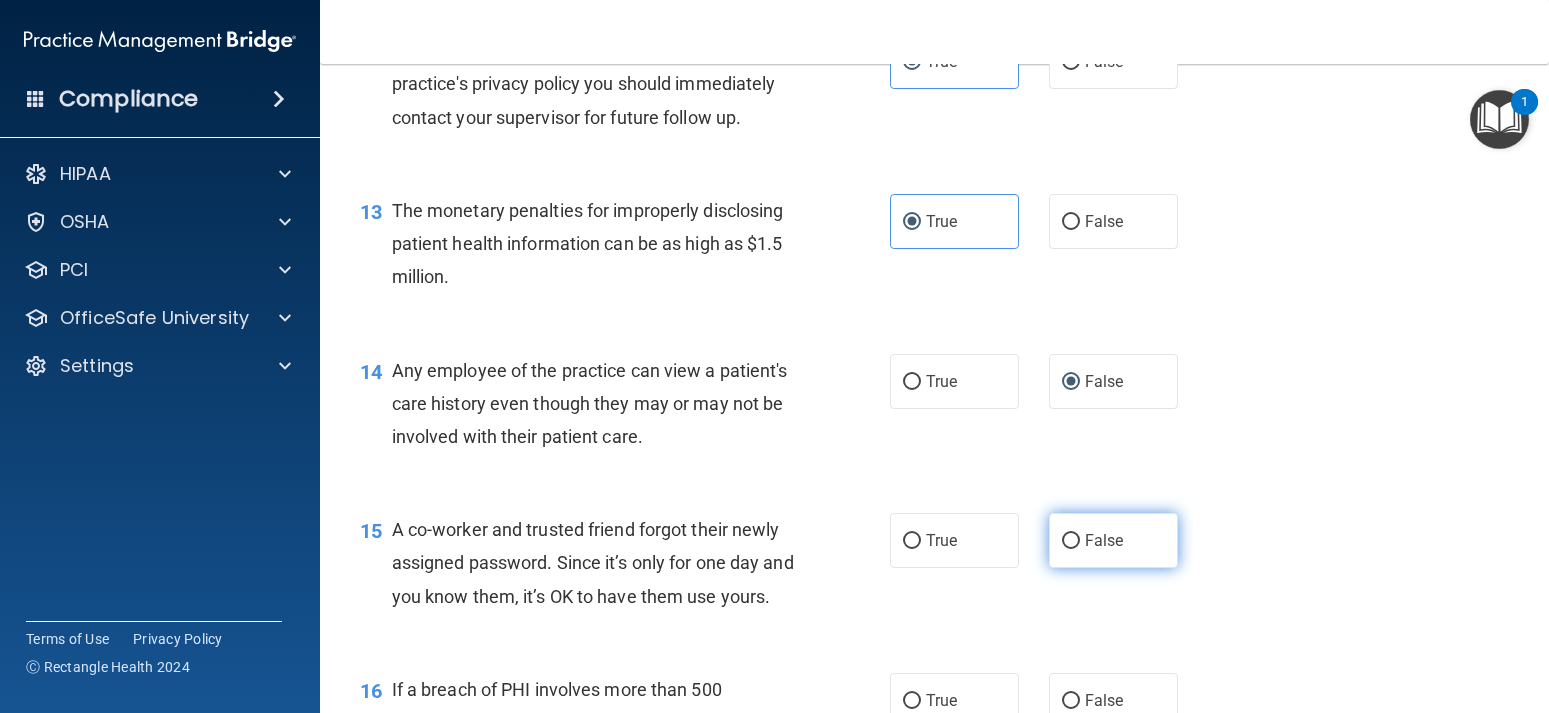 click on "False" at bounding box center (1104, 540) 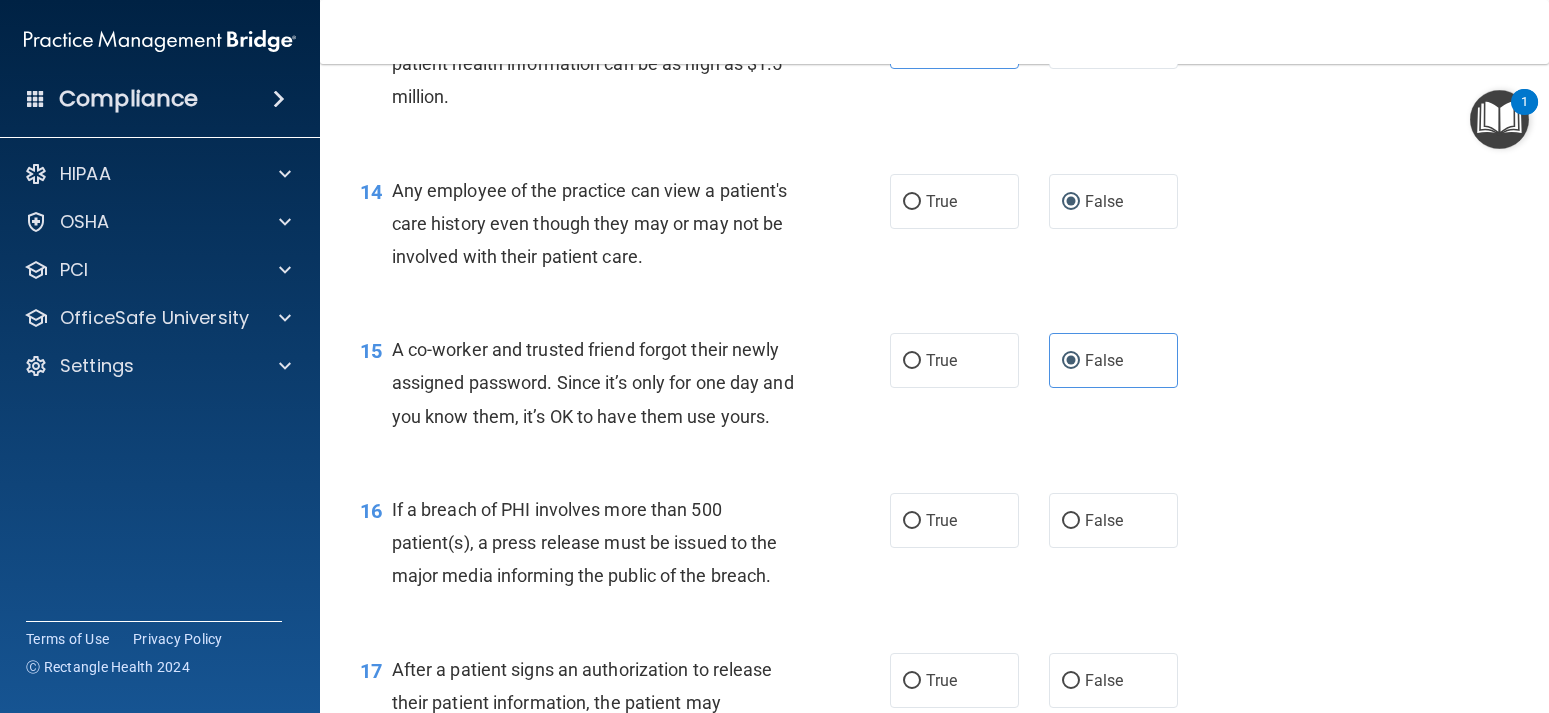 scroll, scrollTop: 2250, scrollLeft: 0, axis: vertical 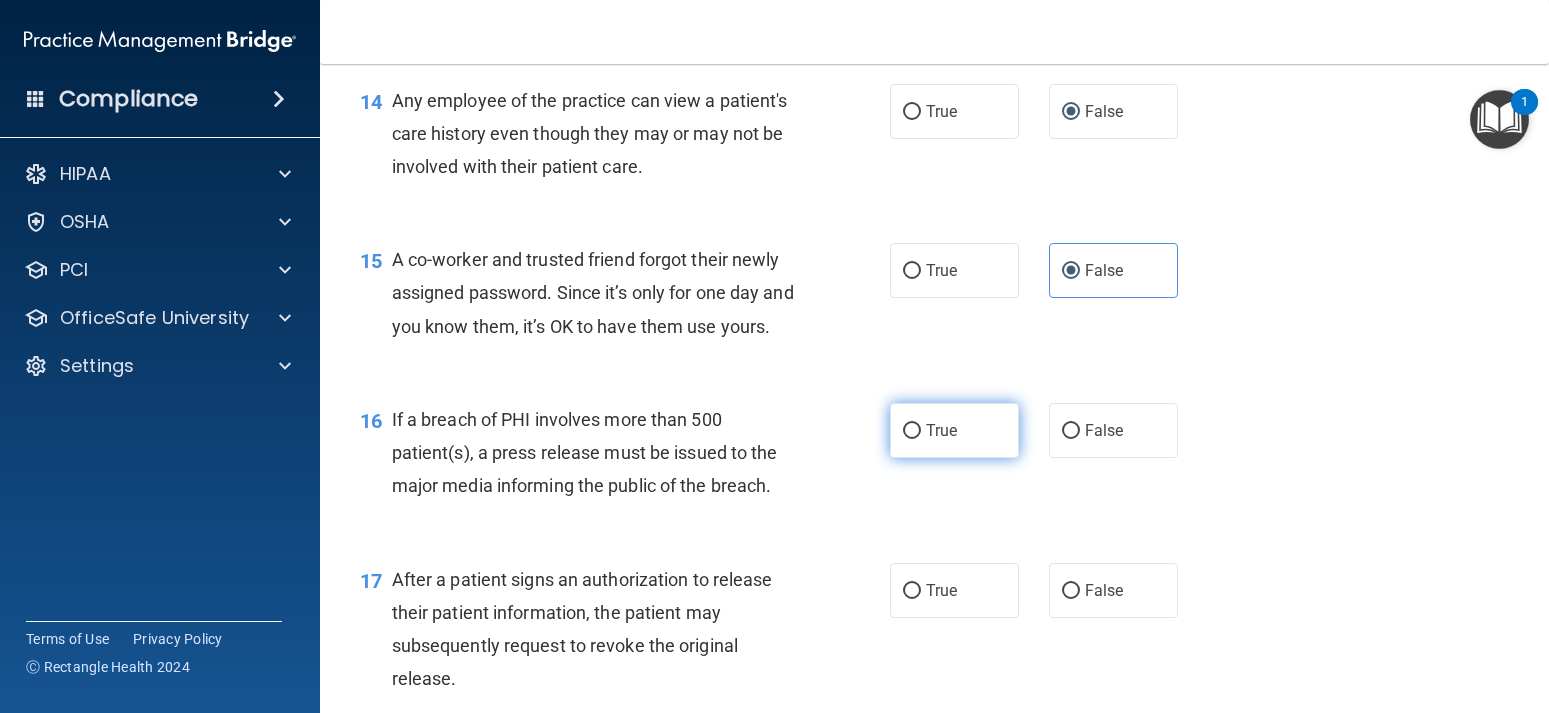 click on "True" at bounding box center (941, 430) 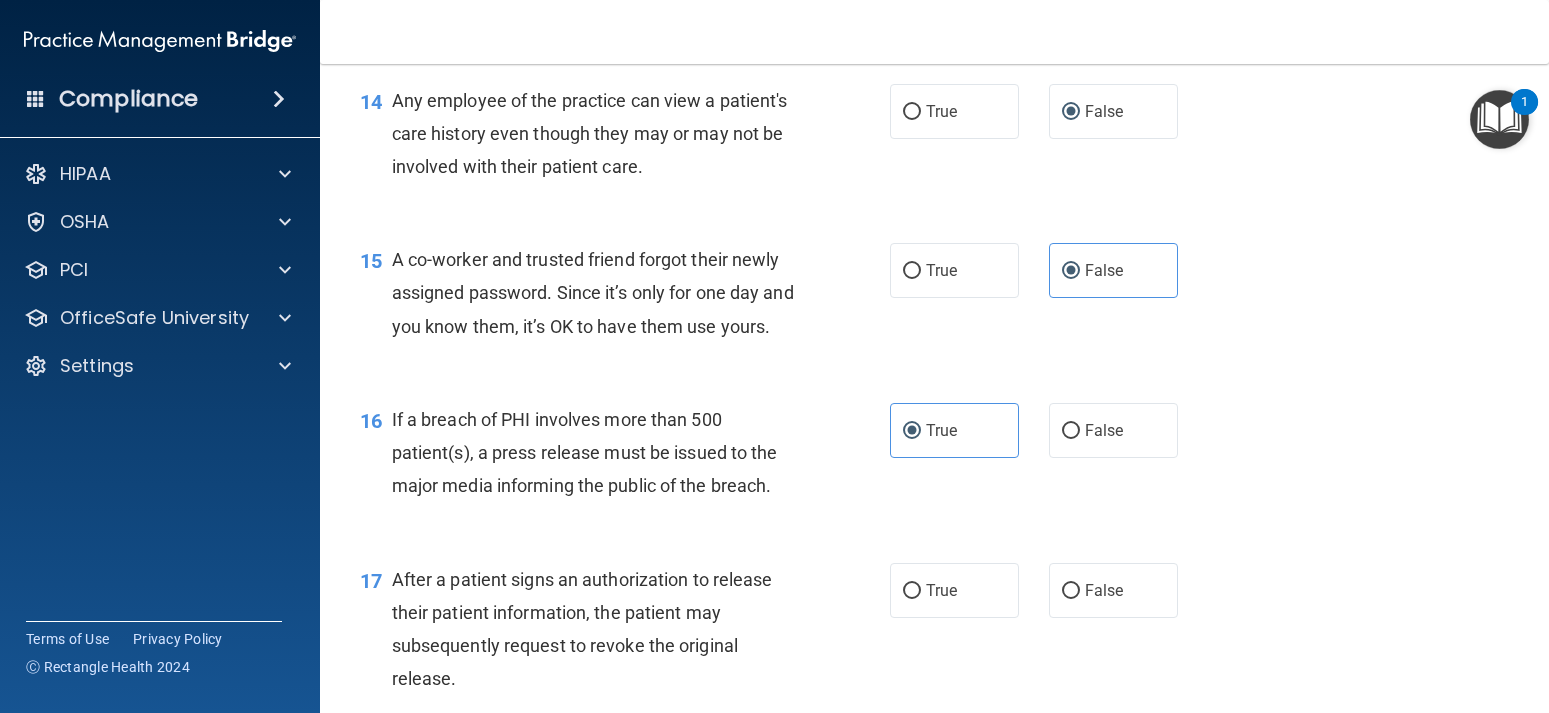 scroll, scrollTop: 2430, scrollLeft: 0, axis: vertical 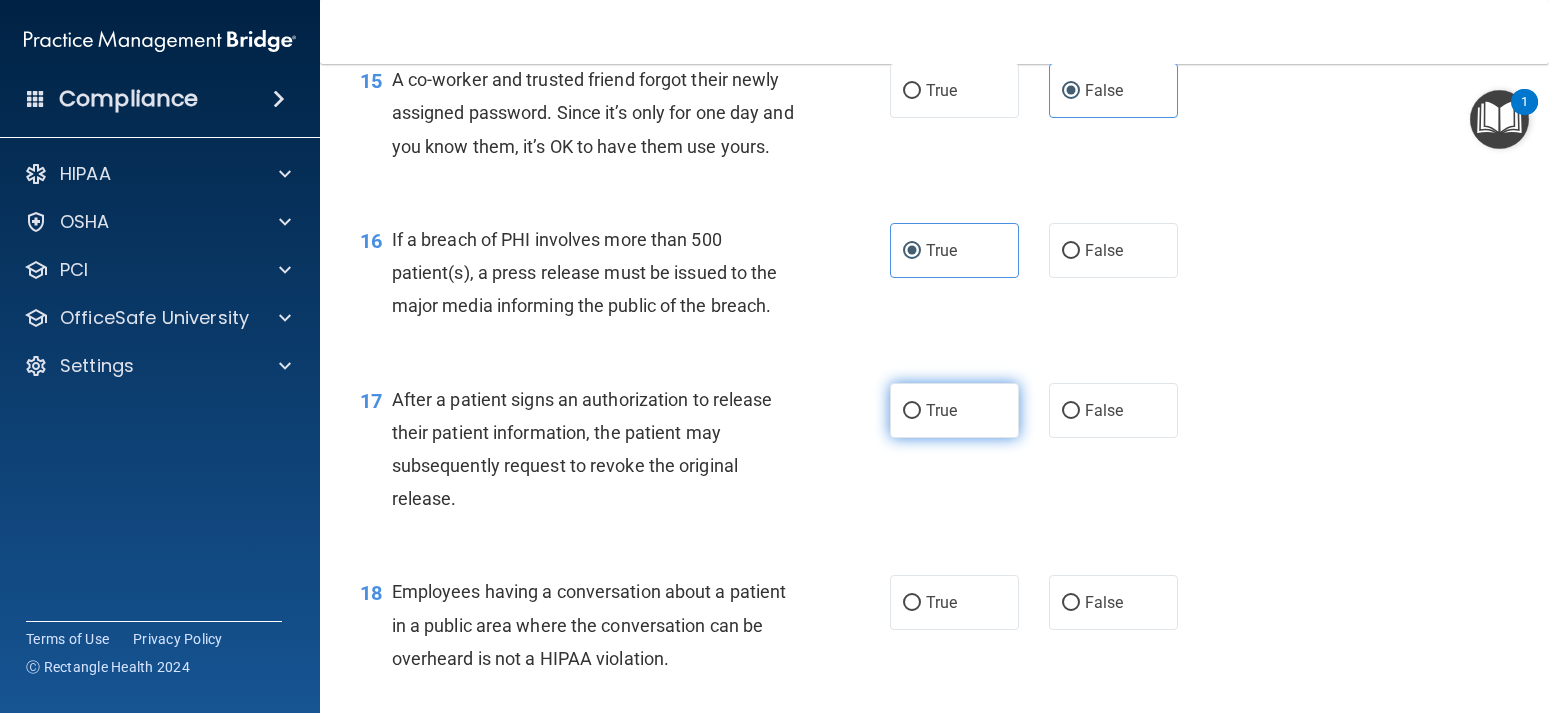 click on "True" at bounding box center [954, 410] 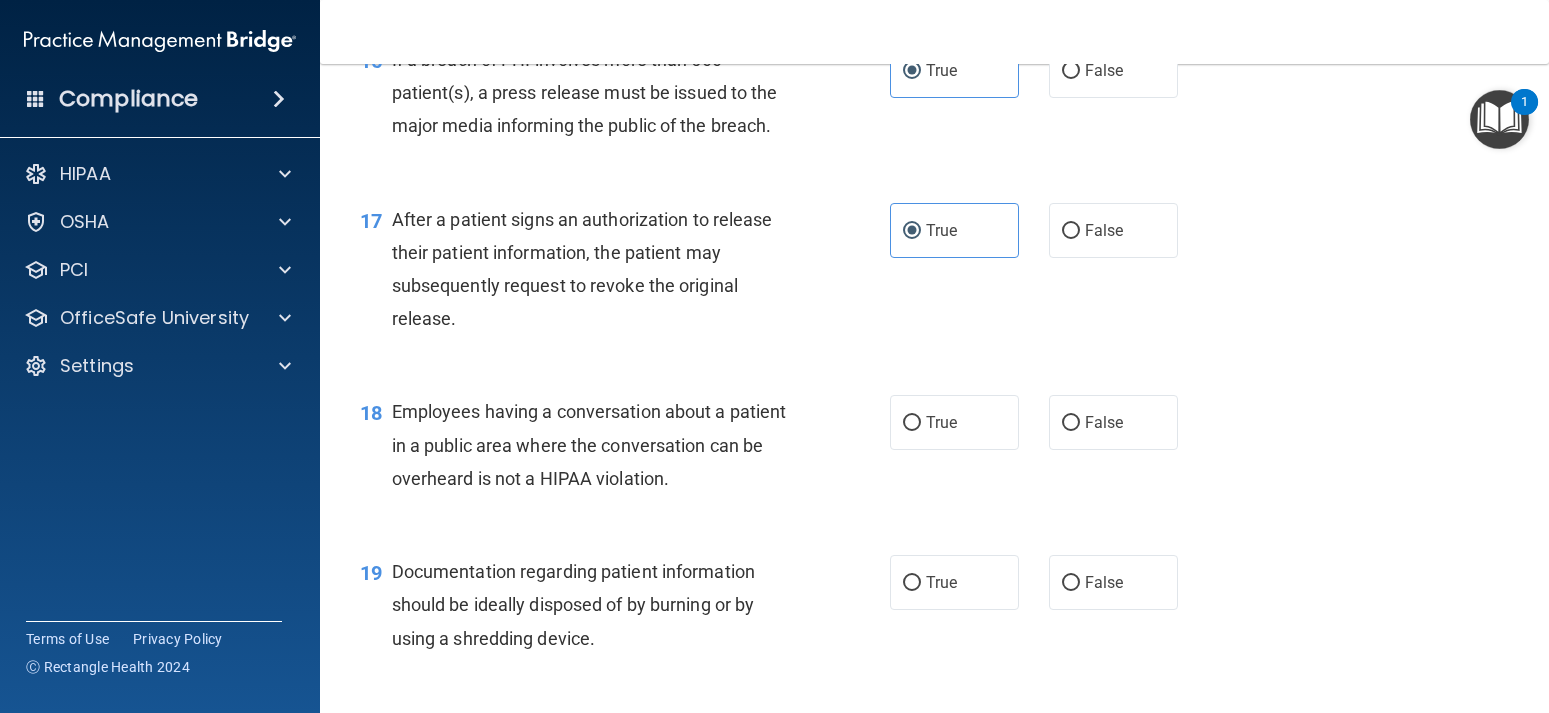 scroll, scrollTop: 2700, scrollLeft: 0, axis: vertical 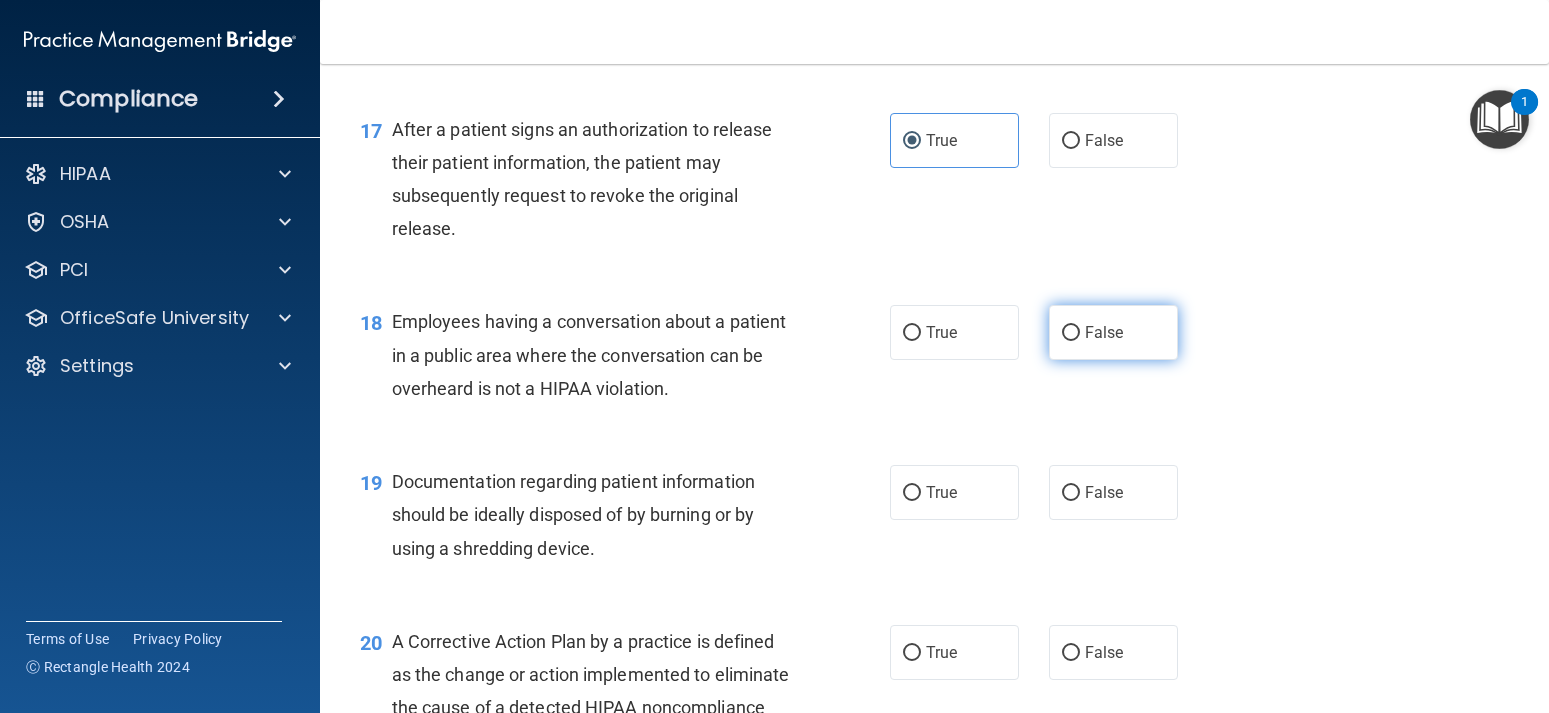 click on "False" at bounding box center [1071, 333] 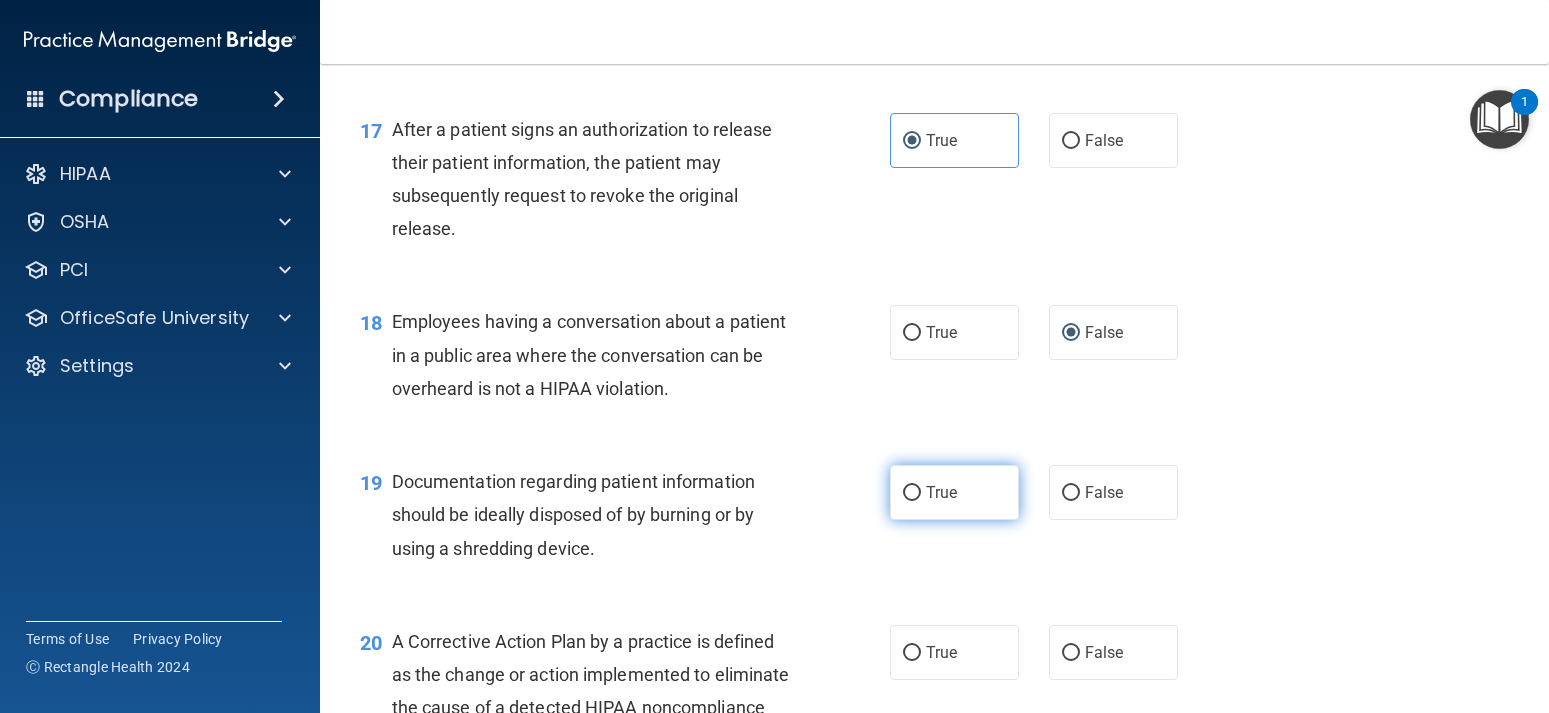 click on "True" at bounding box center (941, 492) 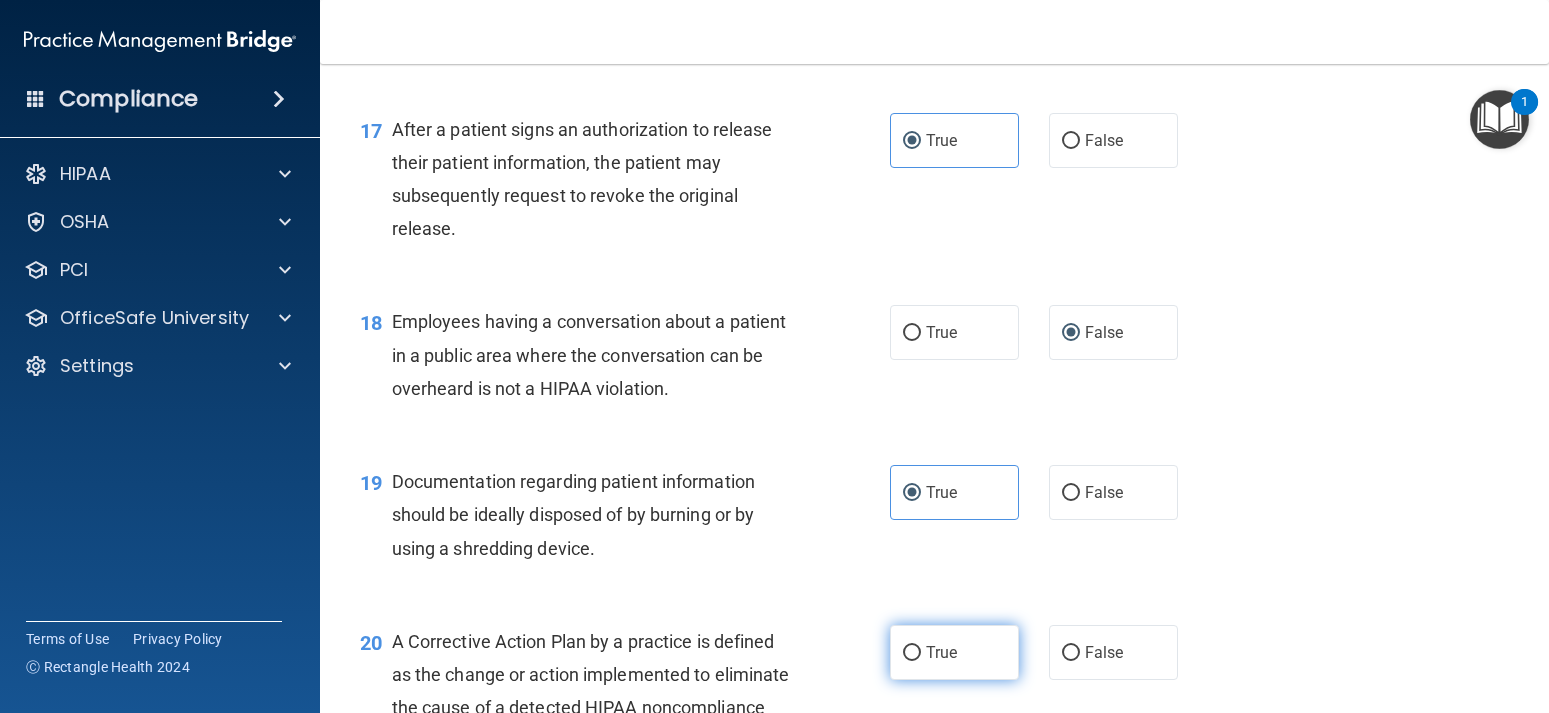 click on "True" at bounding box center (954, 652) 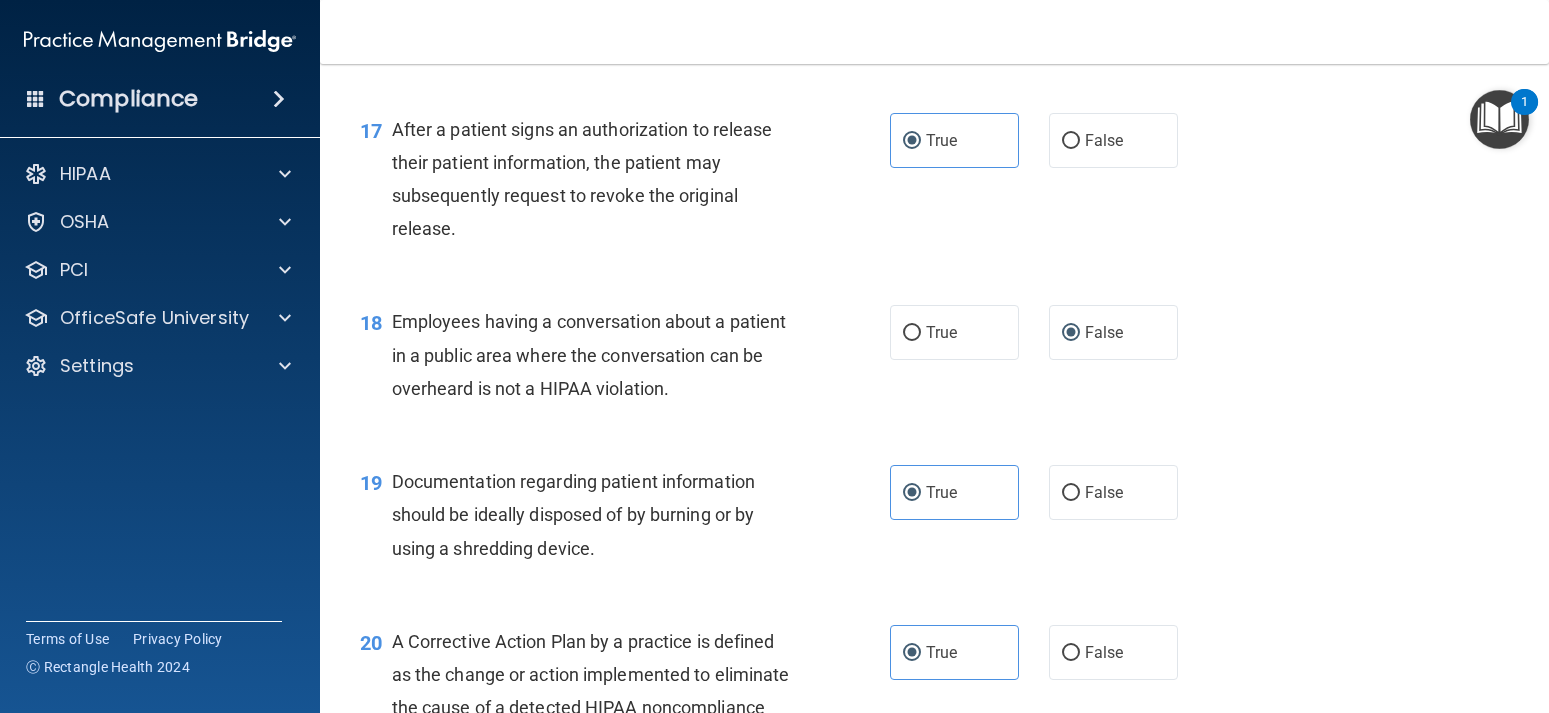 scroll, scrollTop: 3060, scrollLeft: 0, axis: vertical 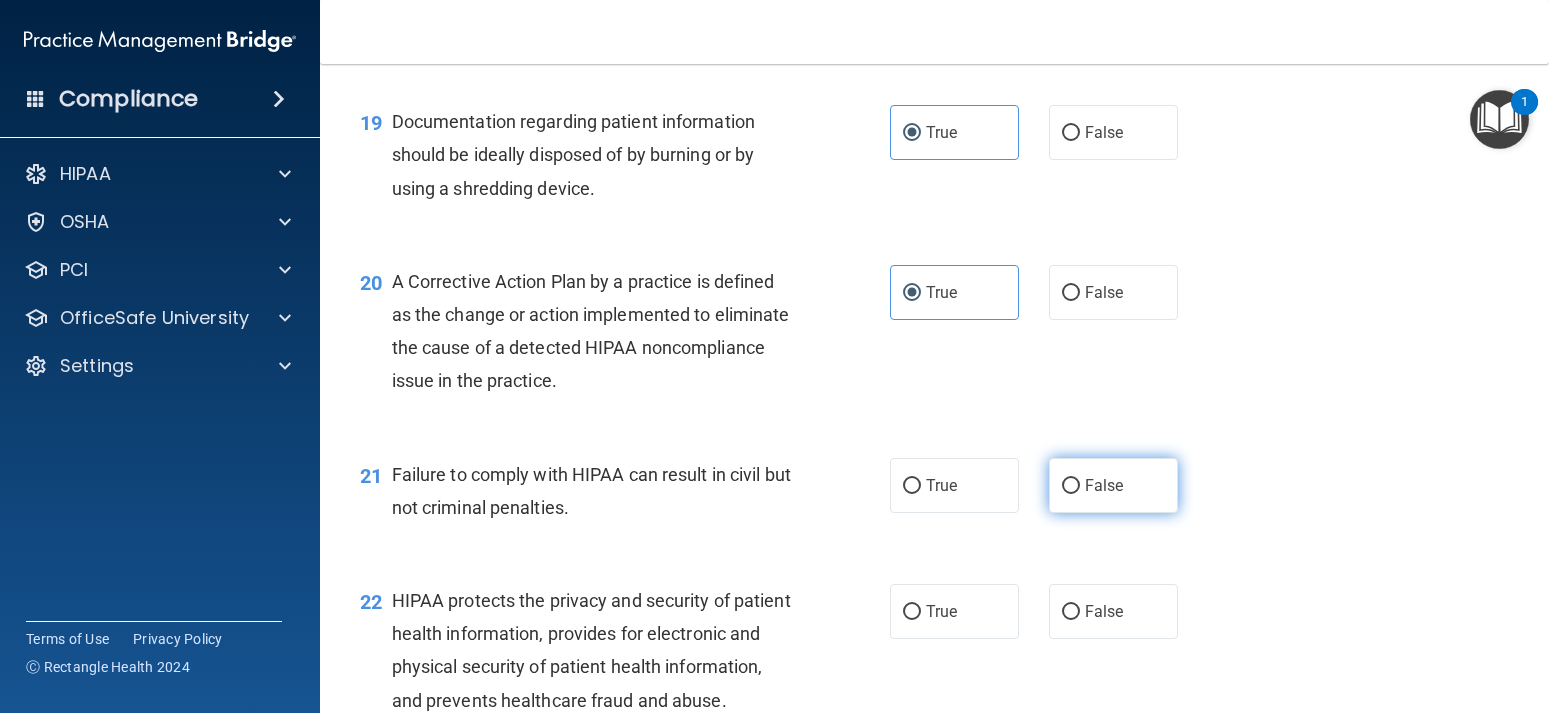 click on "False" at bounding box center (1113, 485) 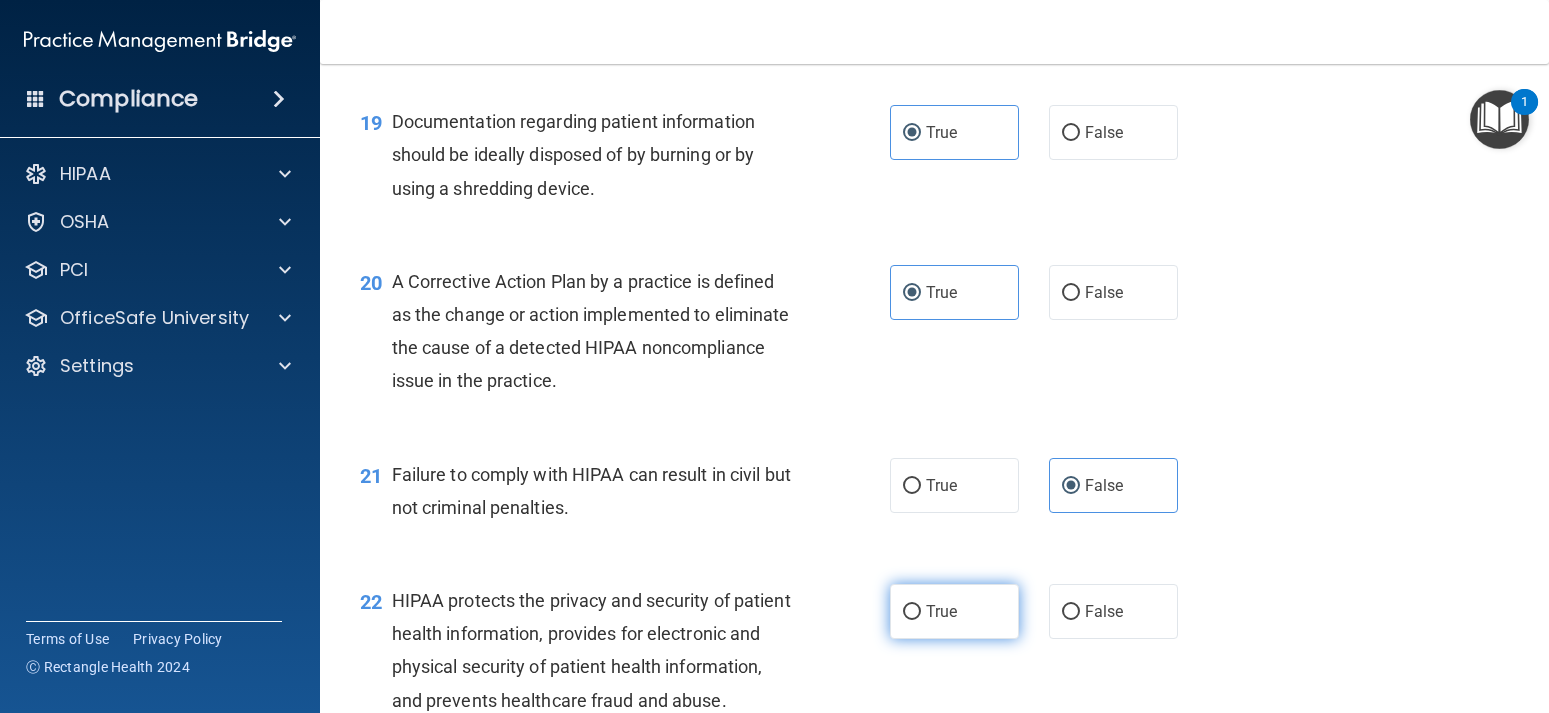 drag, startPoint x: 930, startPoint y: 642, endPoint x: 1095, endPoint y: 548, distance: 189.89734 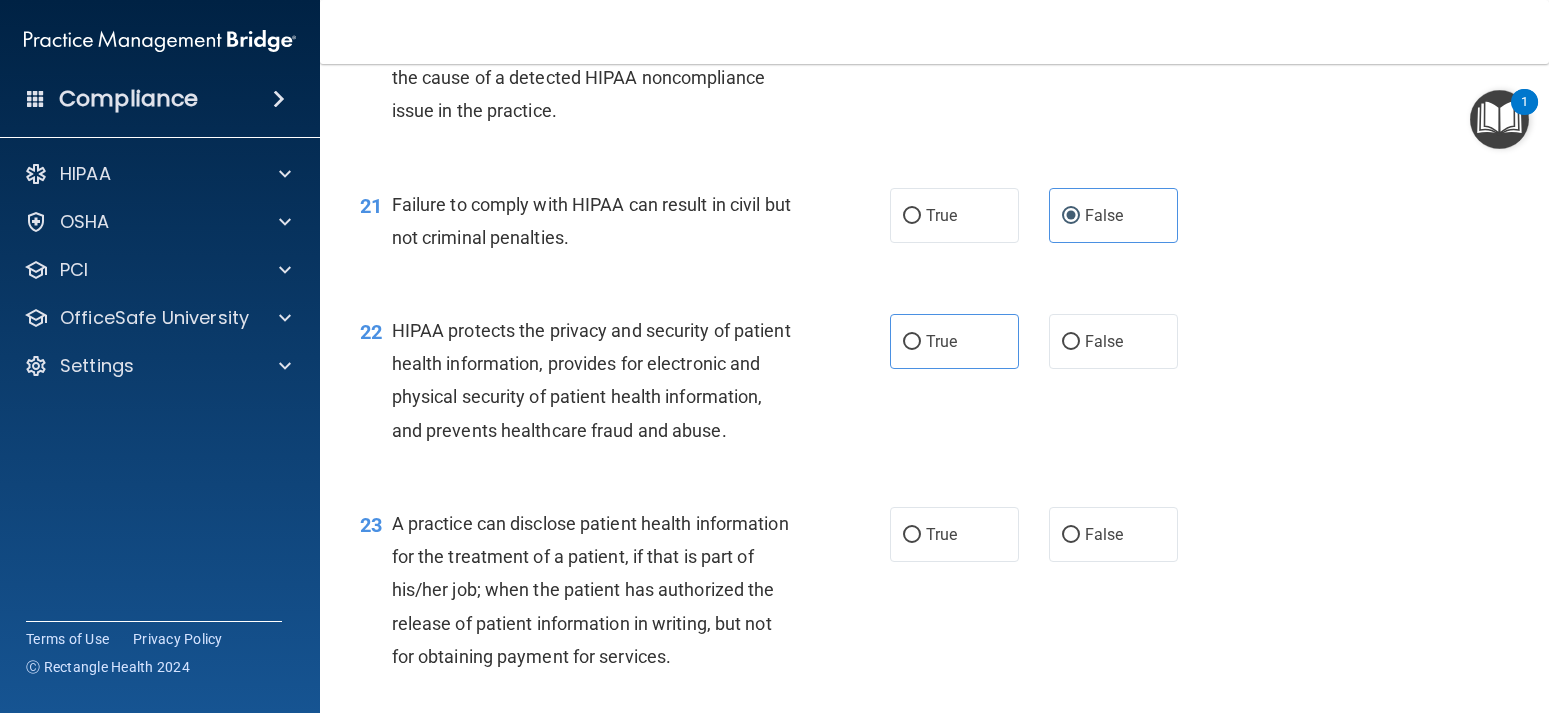 scroll, scrollTop: 3510, scrollLeft: 0, axis: vertical 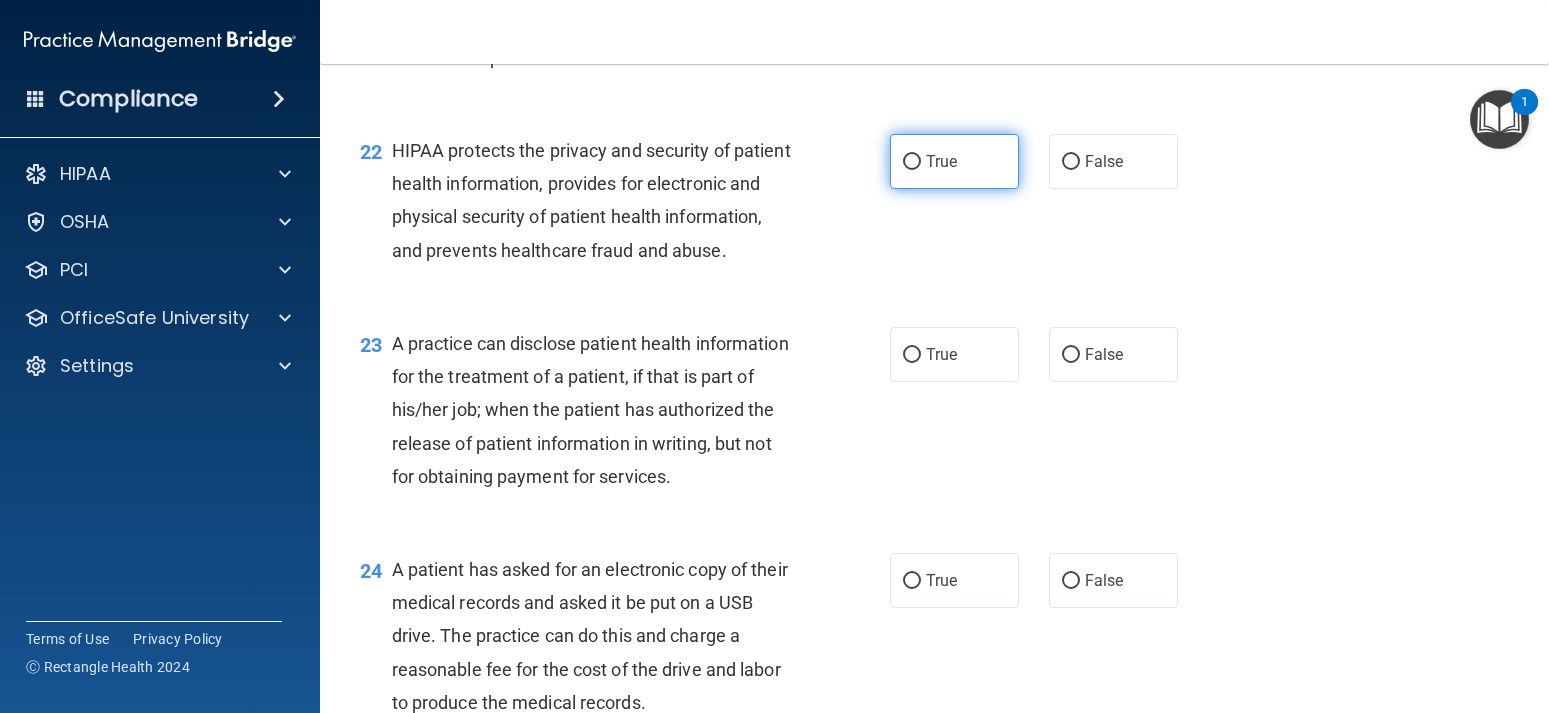 drag, startPoint x: 905, startPoint y: 194, endPoint x: 978, endPoint y: 256, distance: 95.77578 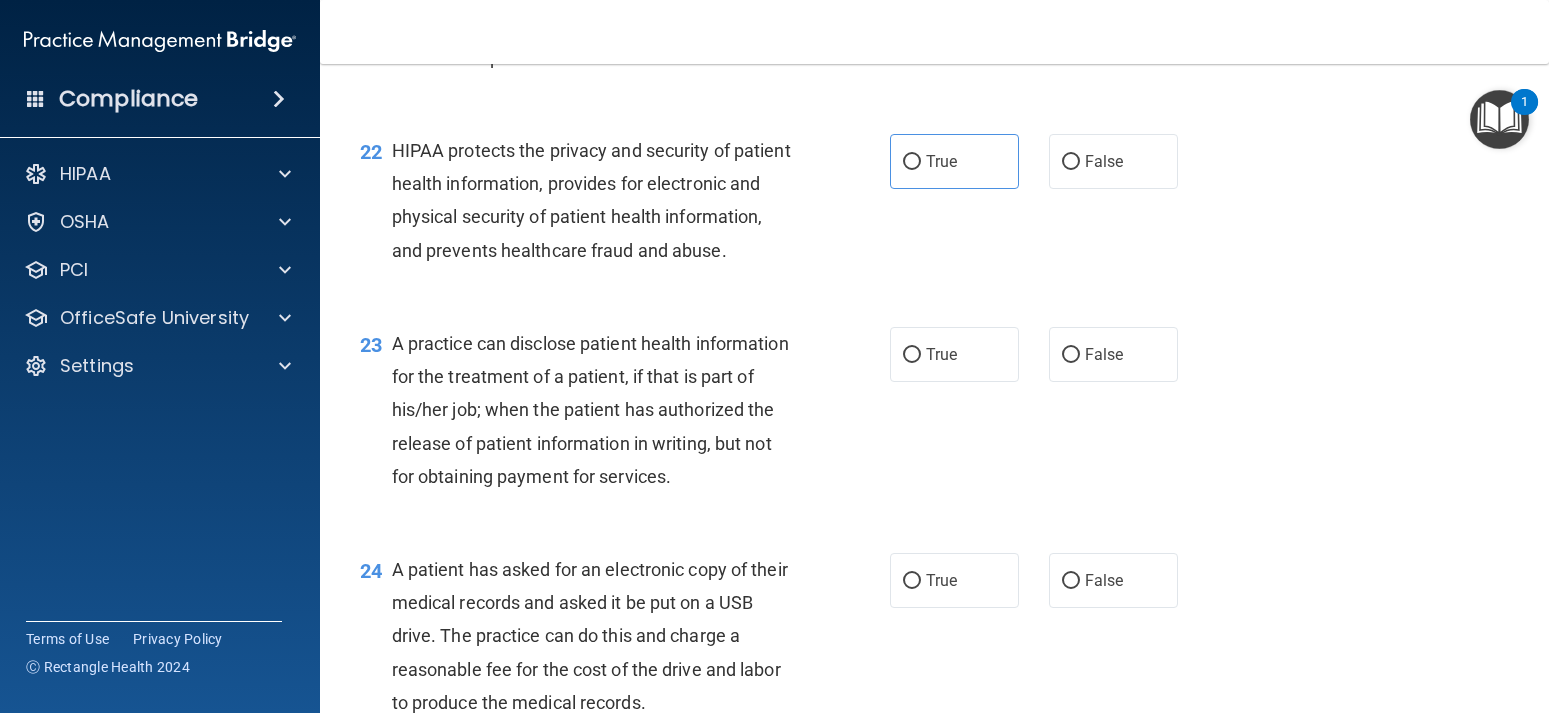 radio on "true" 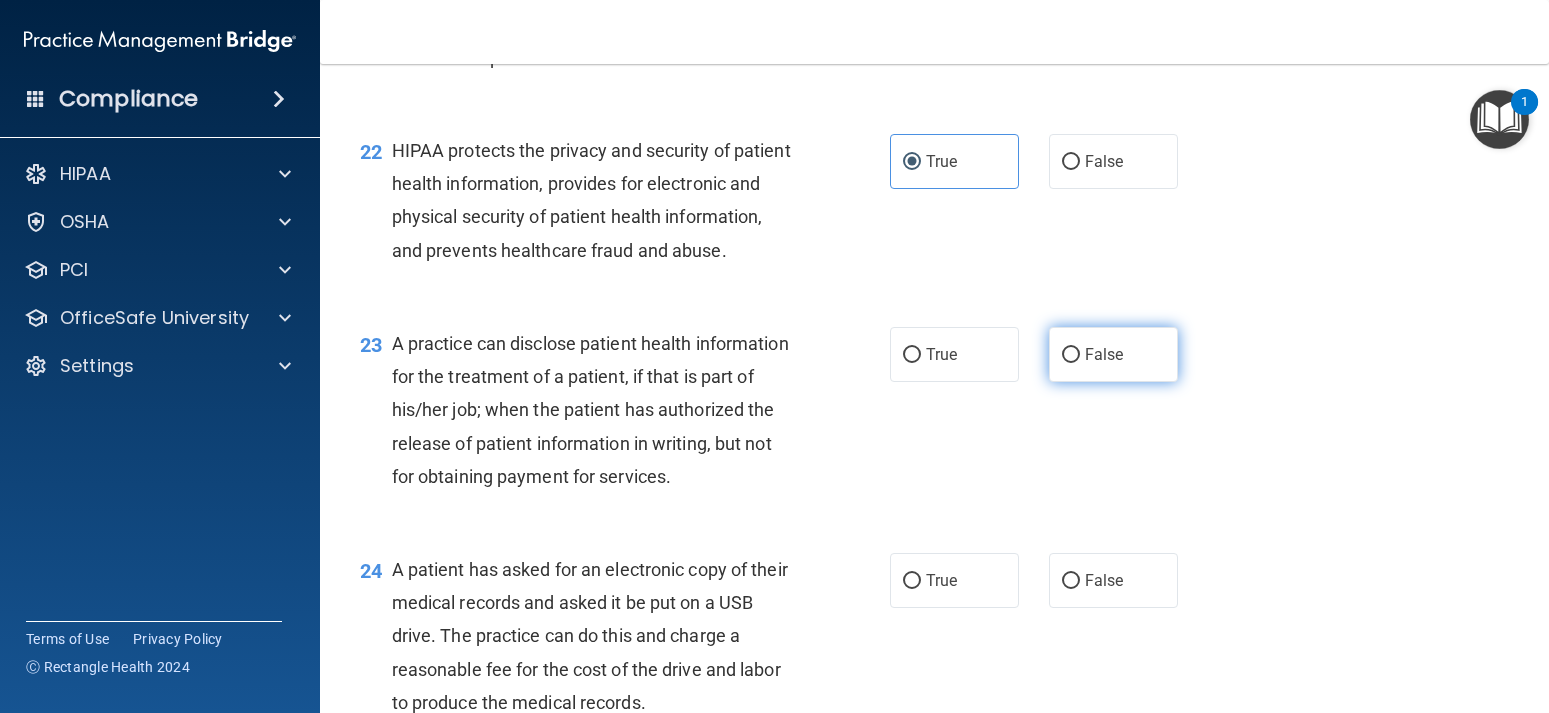 click on "False" at bounding box center [1071, 355] 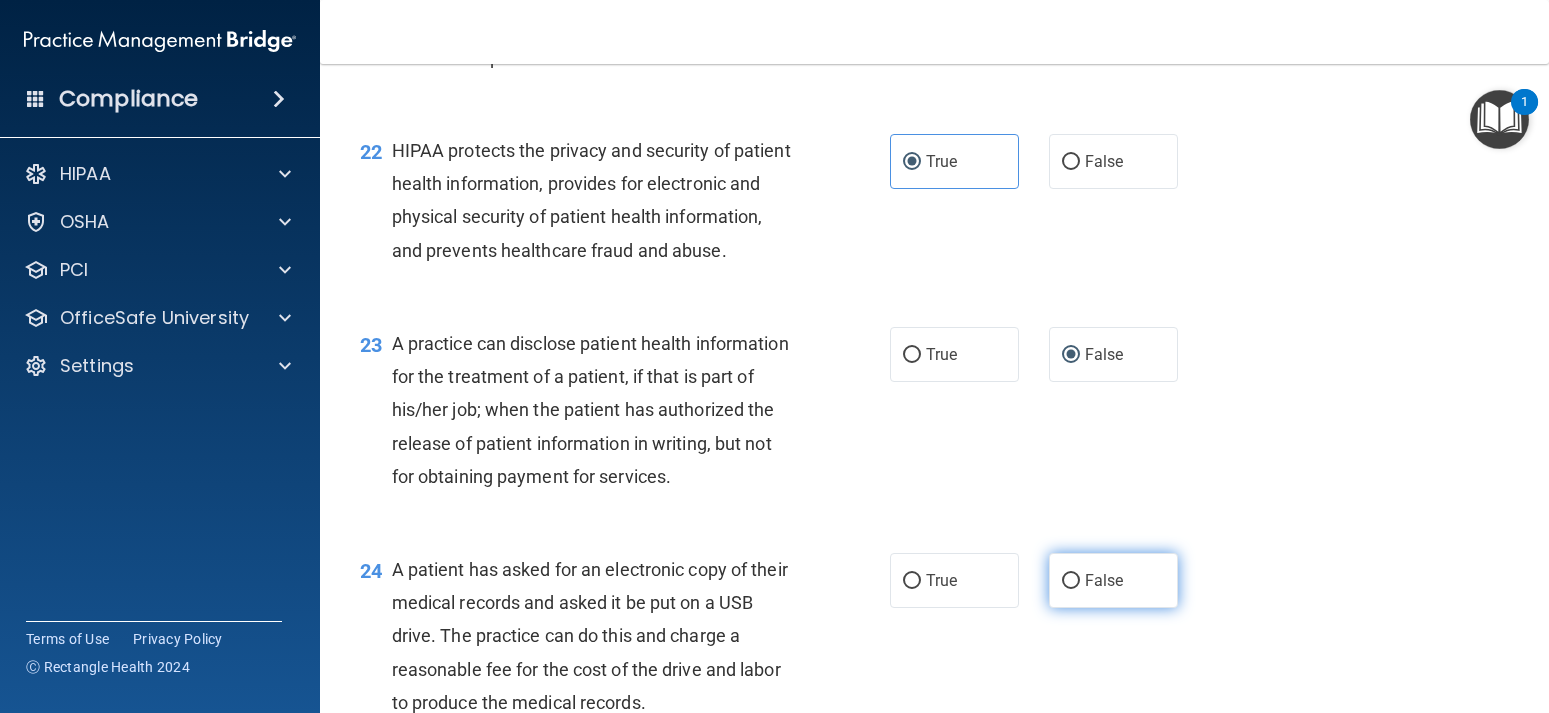 click on "False" at bounding box center (1071, 581) 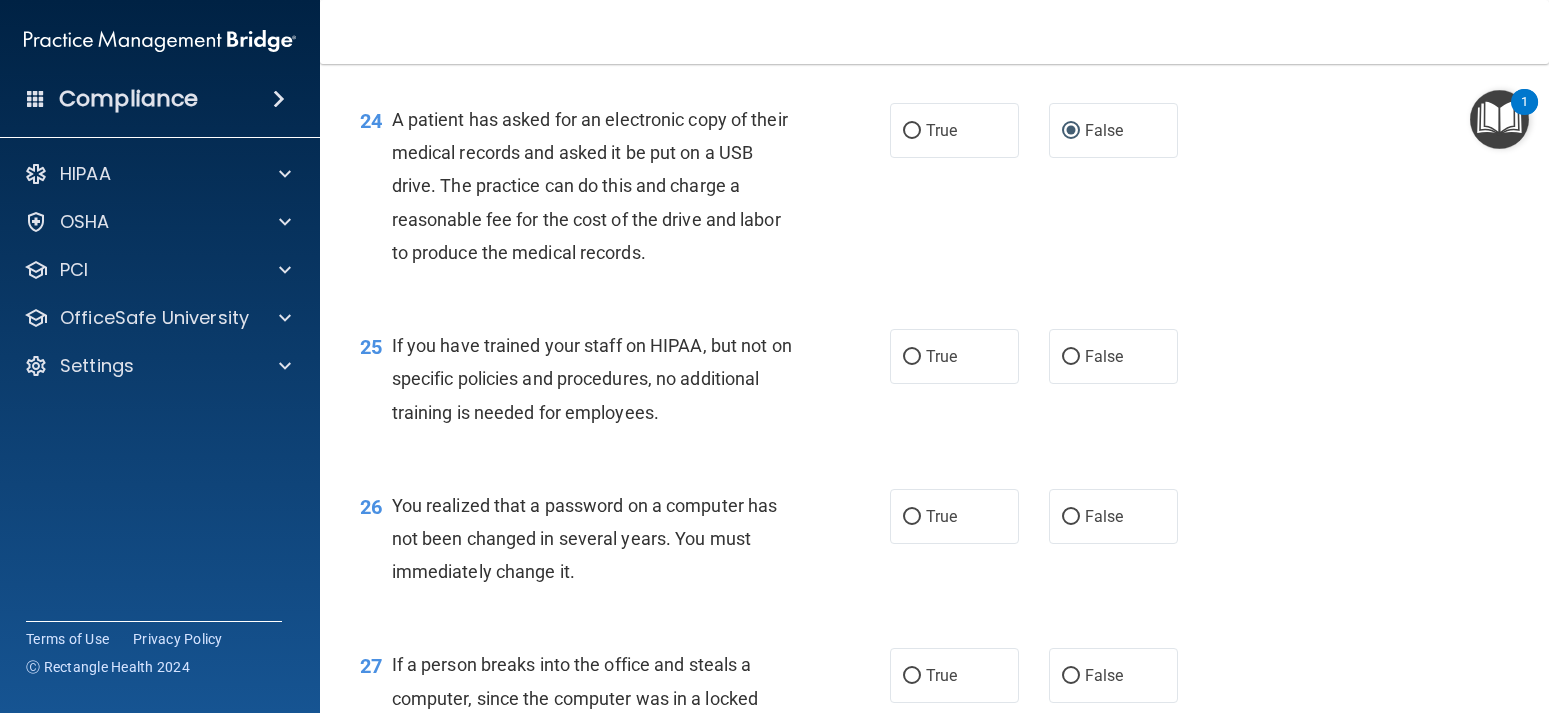 scroll, scrollTop: 4050, scrollLeft: 0, axis: vertical 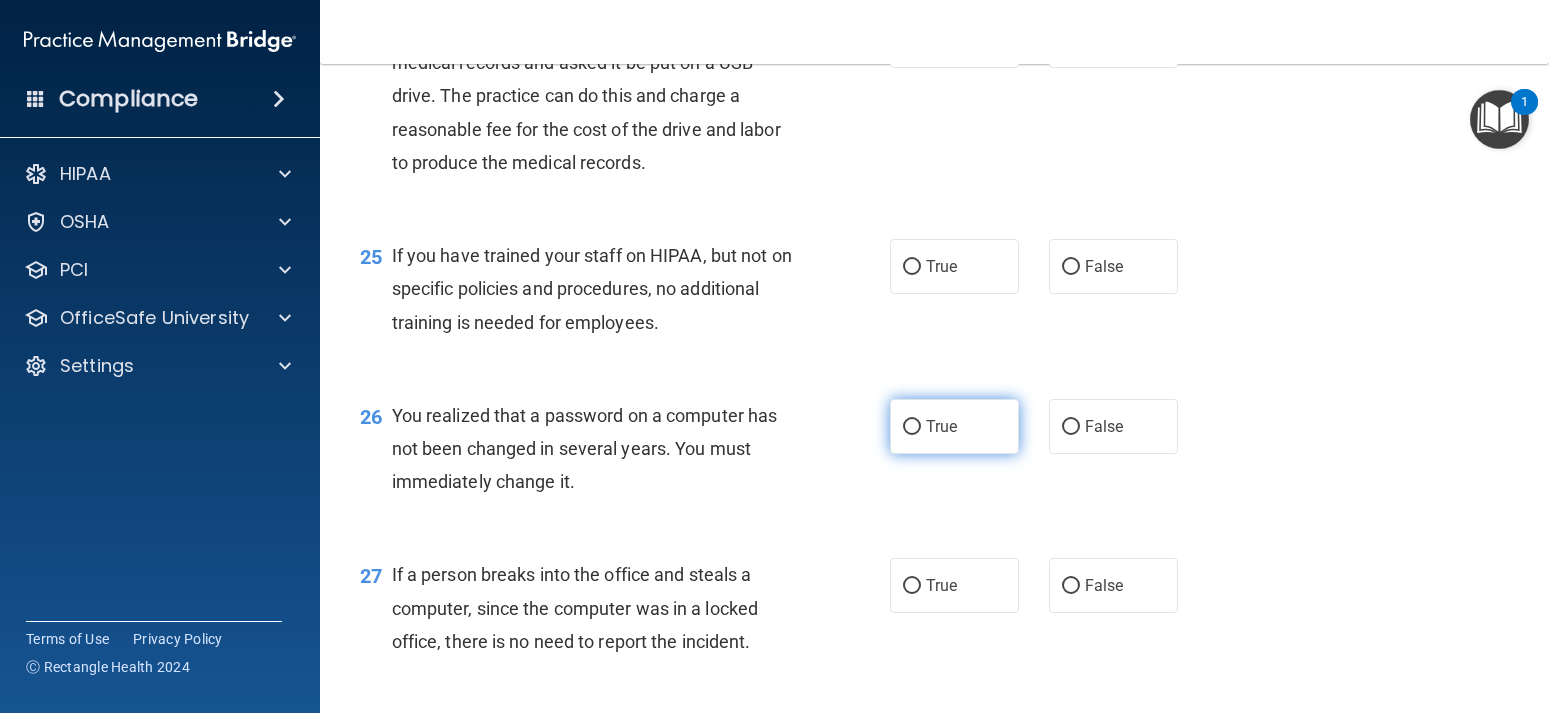 click on "True" at bounding box center (912, 427) 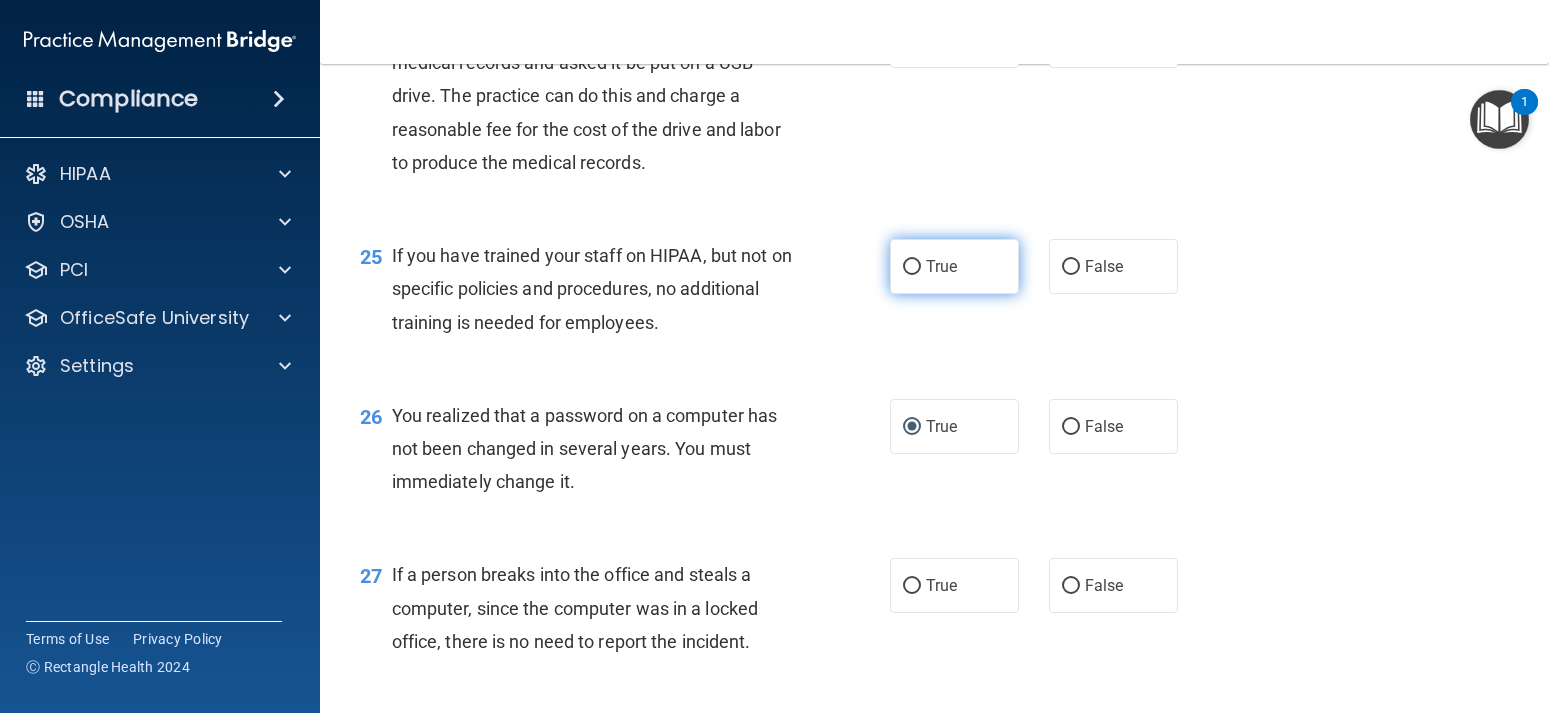 click on "True" at bounding box center [912, 267] 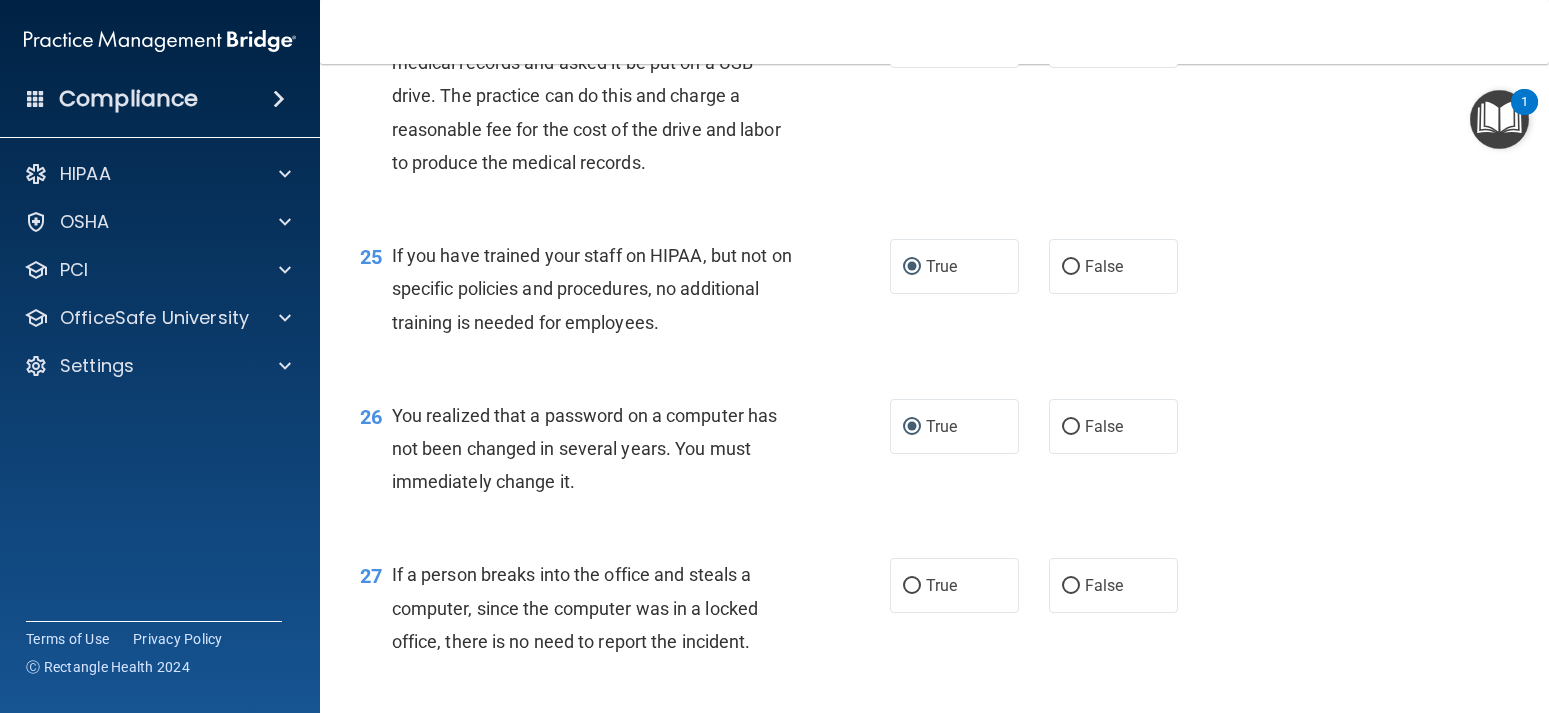 scroll, scrollTop: 4230, scrollLeft: 0, axis: vertical 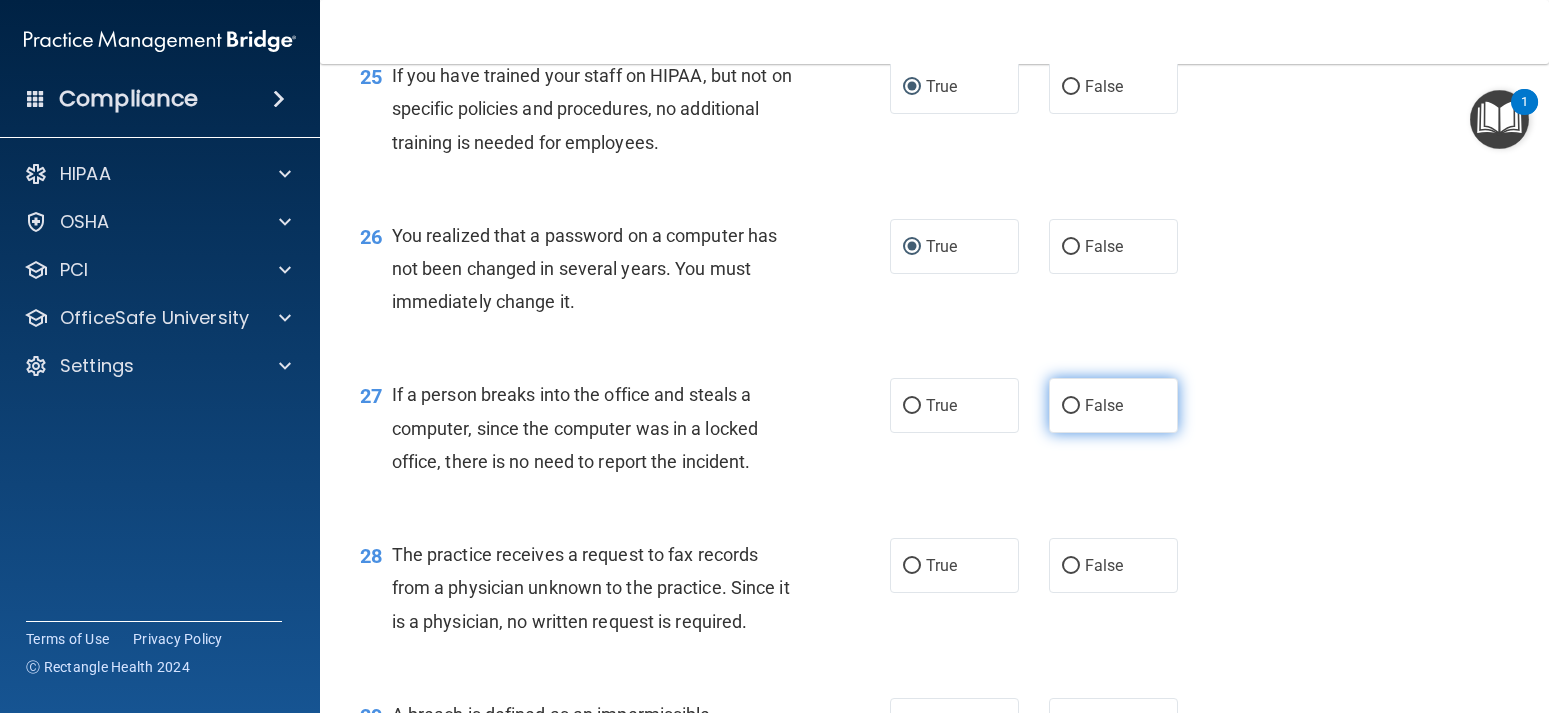 click on "False" at bounding box center (1071, 406) 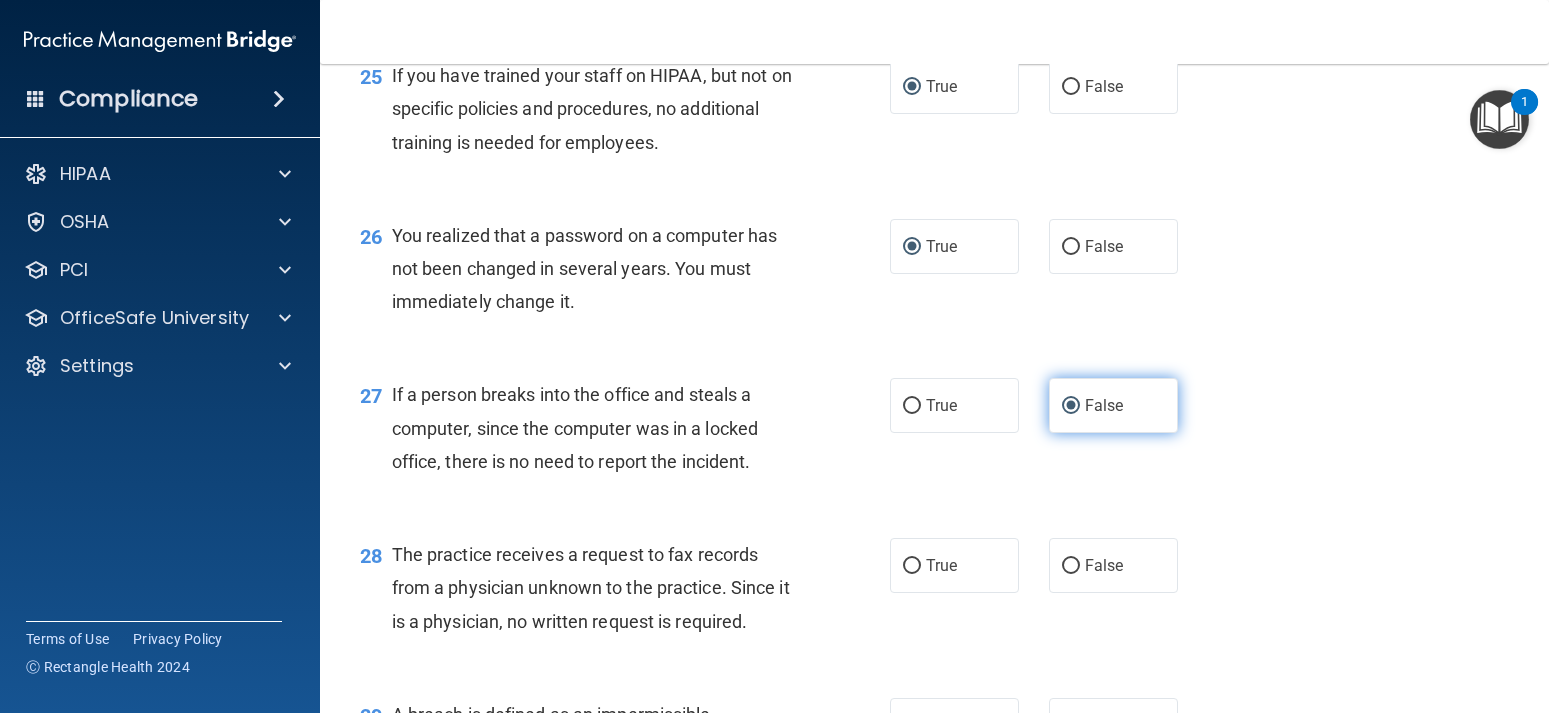 scroll, scrollTop: 4320, scrollLeft: 0, axis: vertical 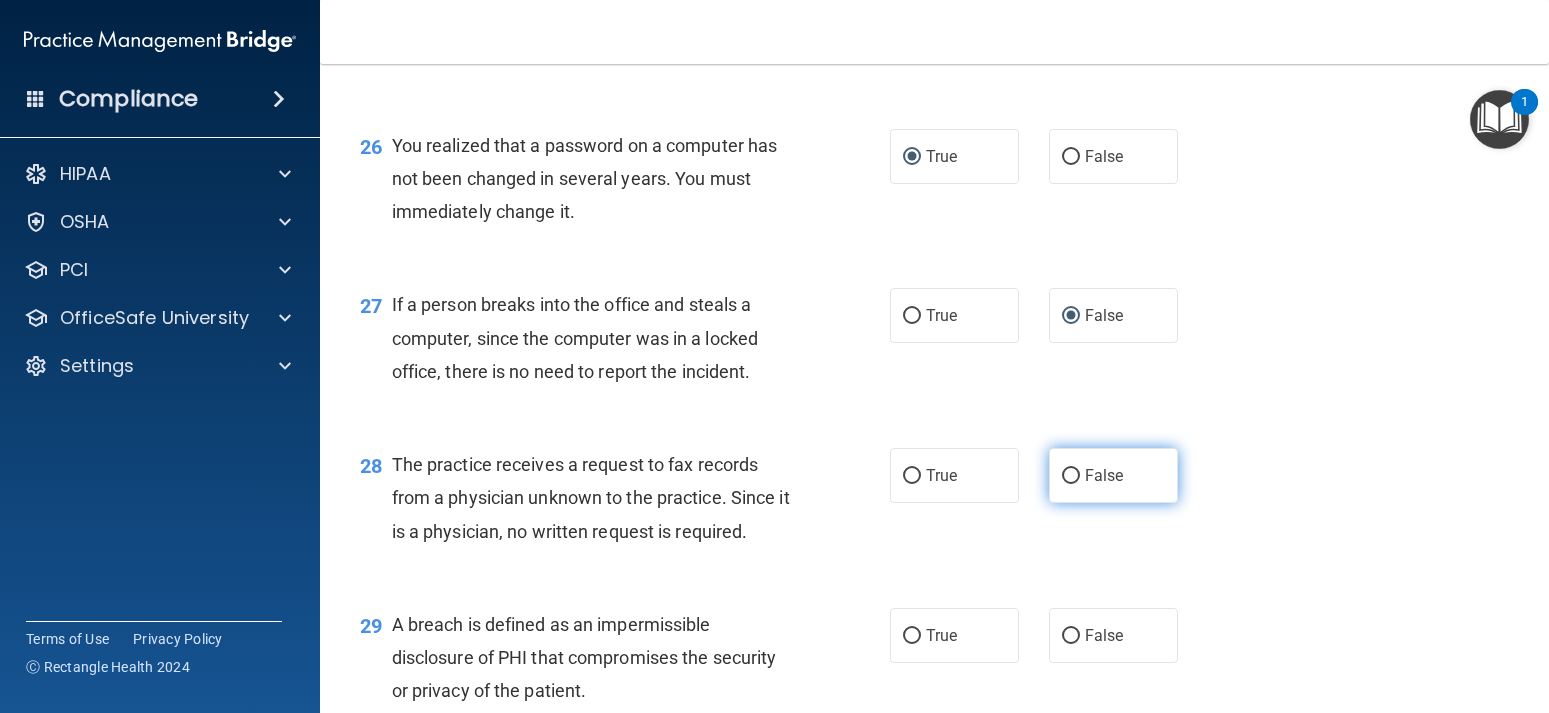 click on "False" at bounding box center [1071, 476] 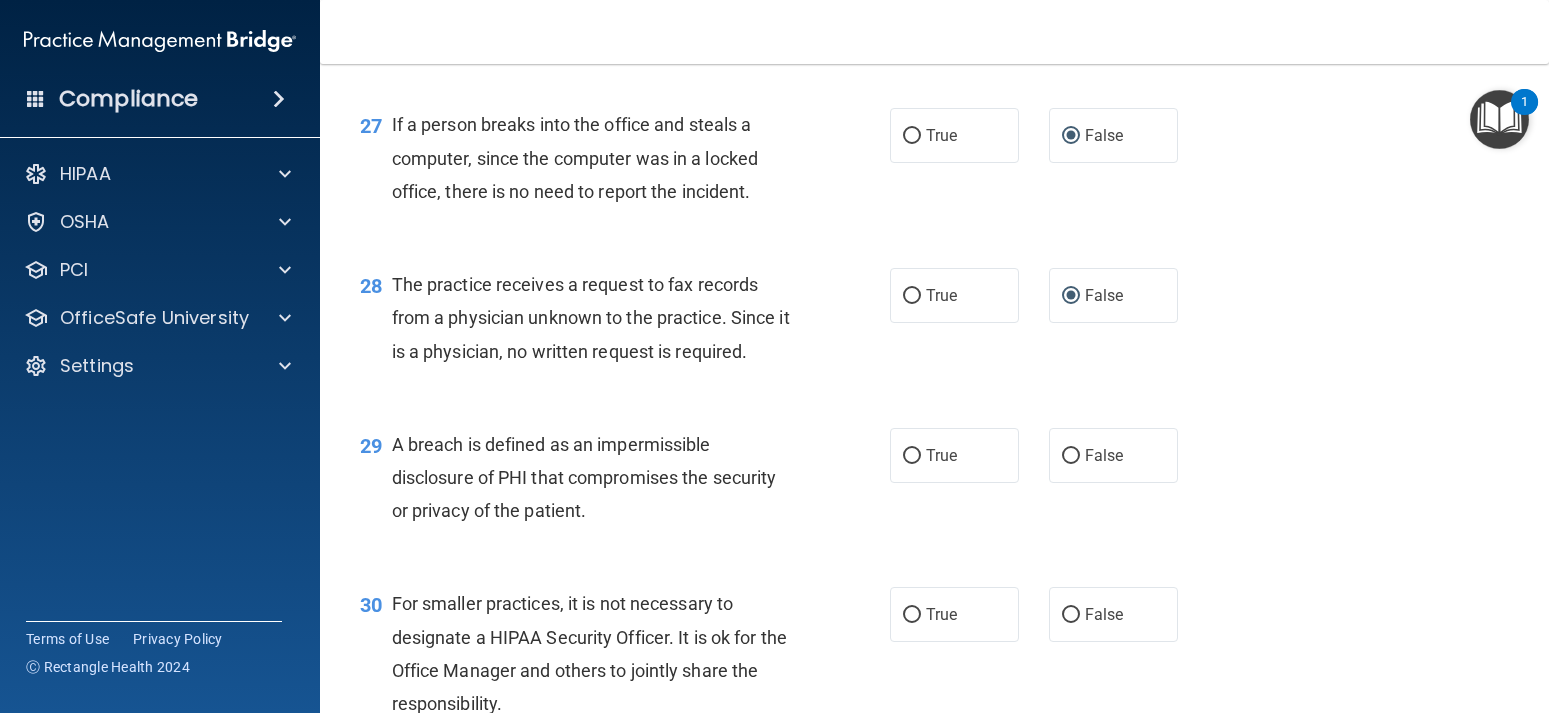 scroll, scrollTop: 4680, scrollLeft: 0, axis: vertical 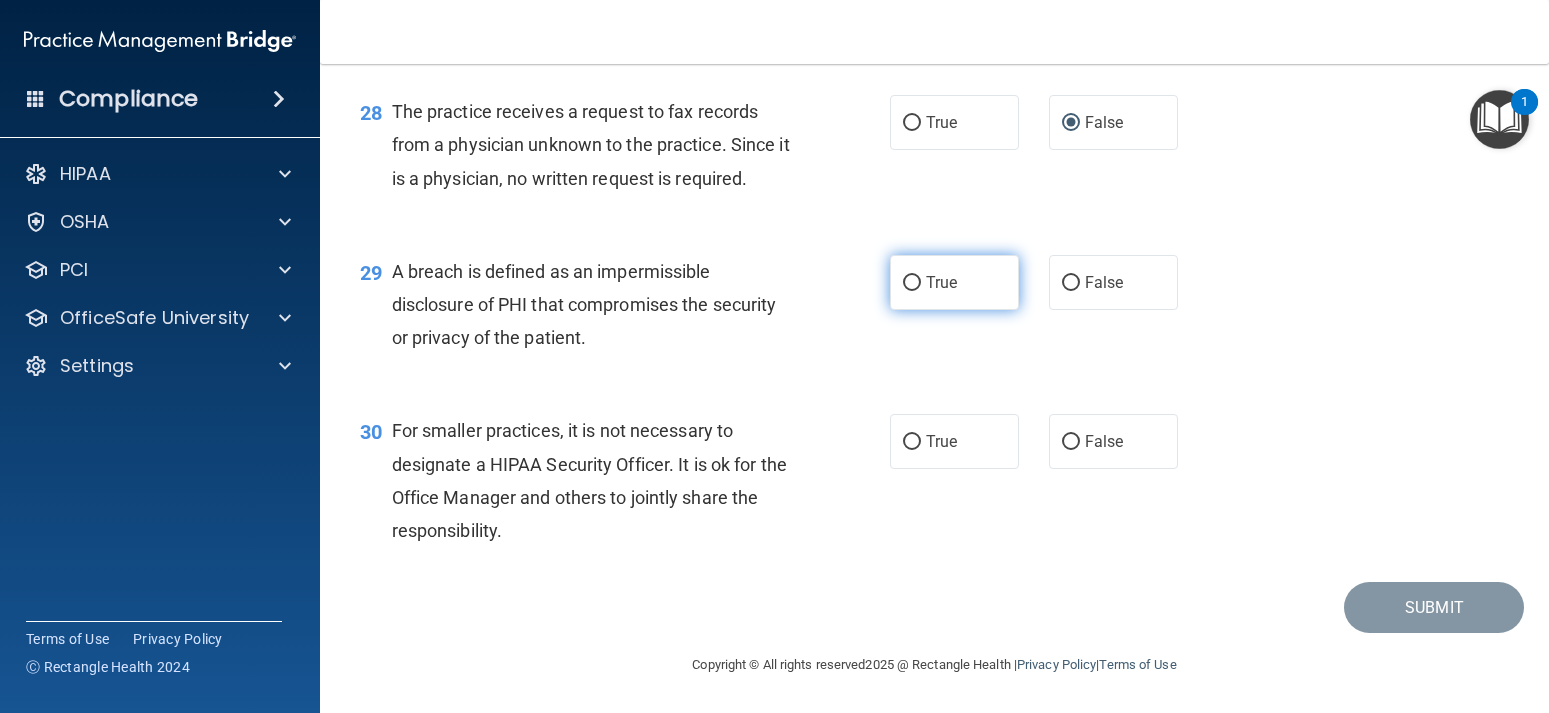 click on "True" at bounding box center (941, 282) 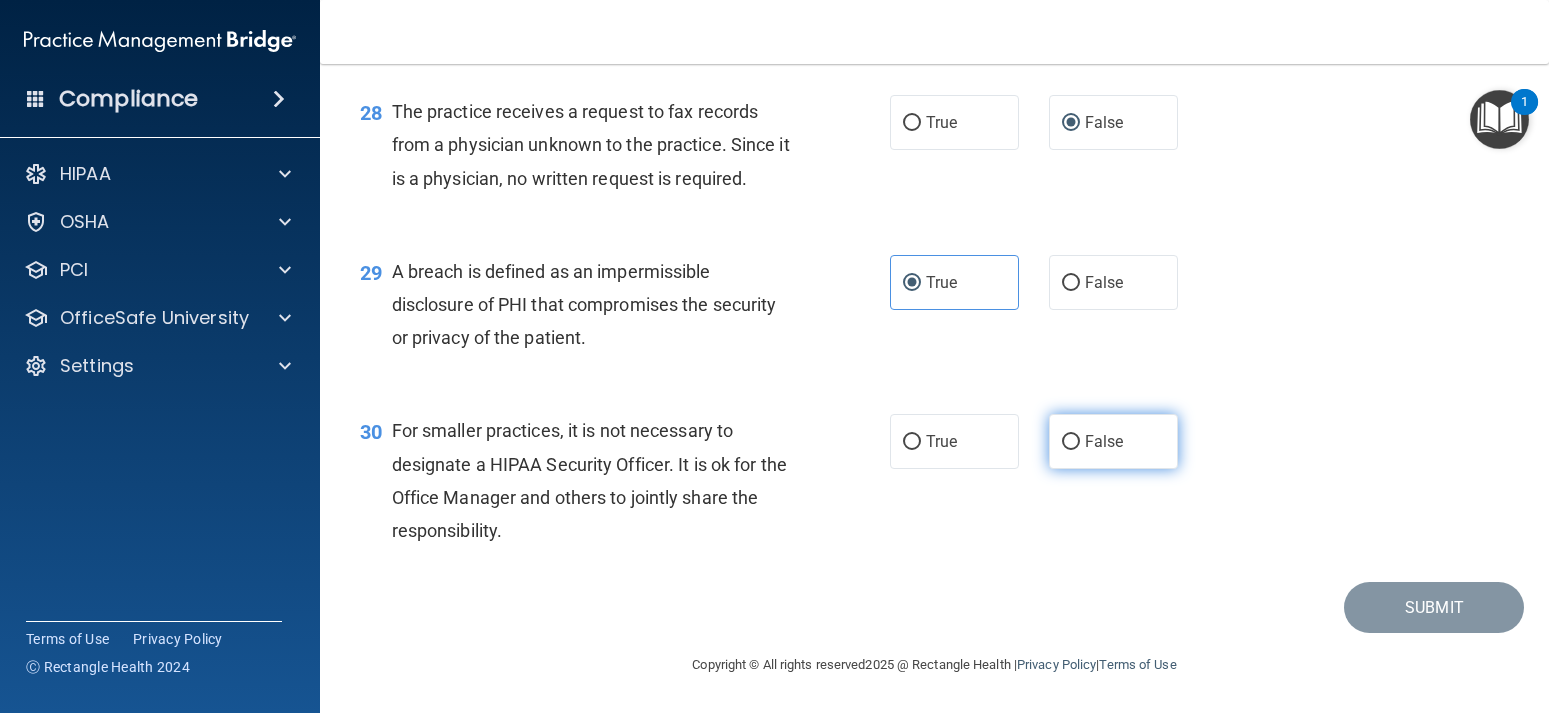 click on "False" at bounding box center (1104, 441) 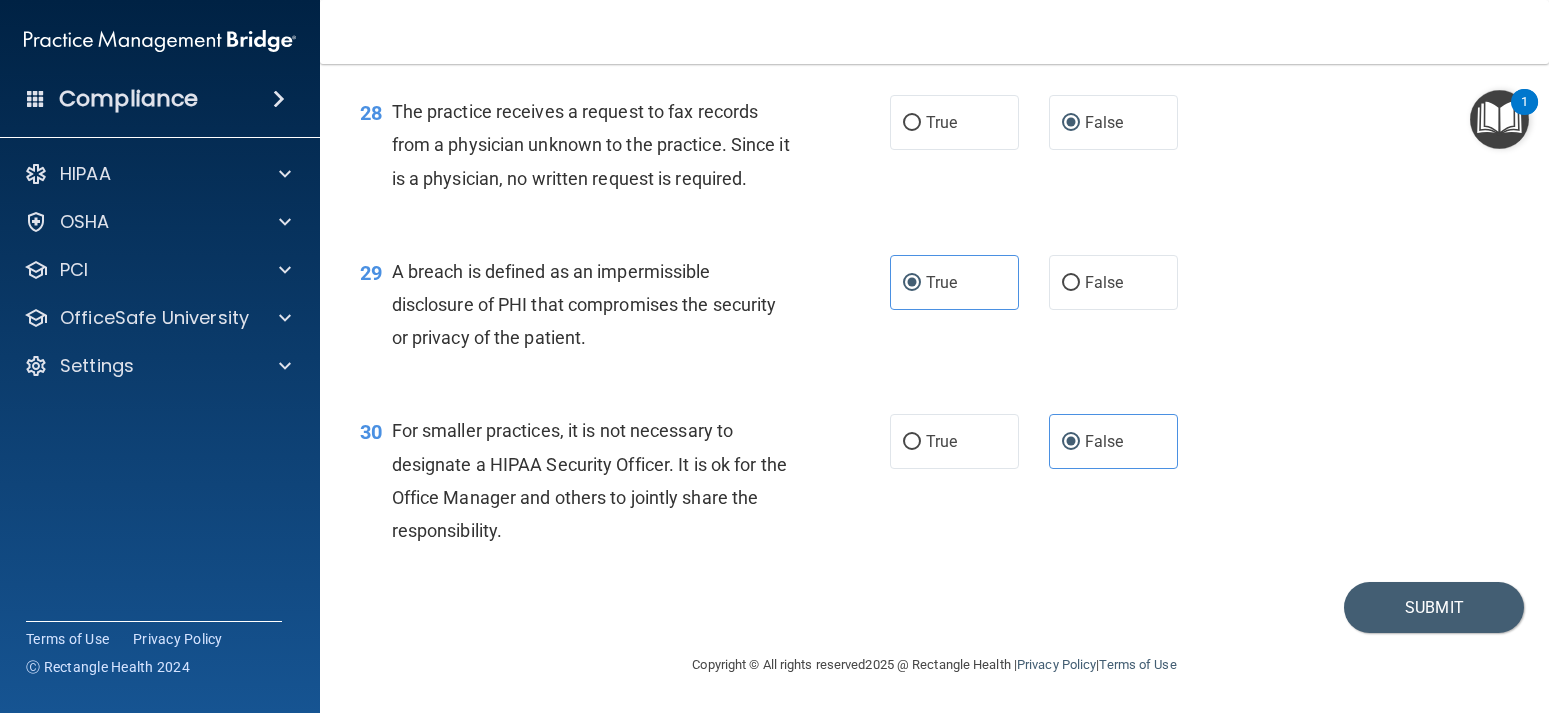 scroll, scrollTop: 4708, scrollLeft: 0, axis: vertical 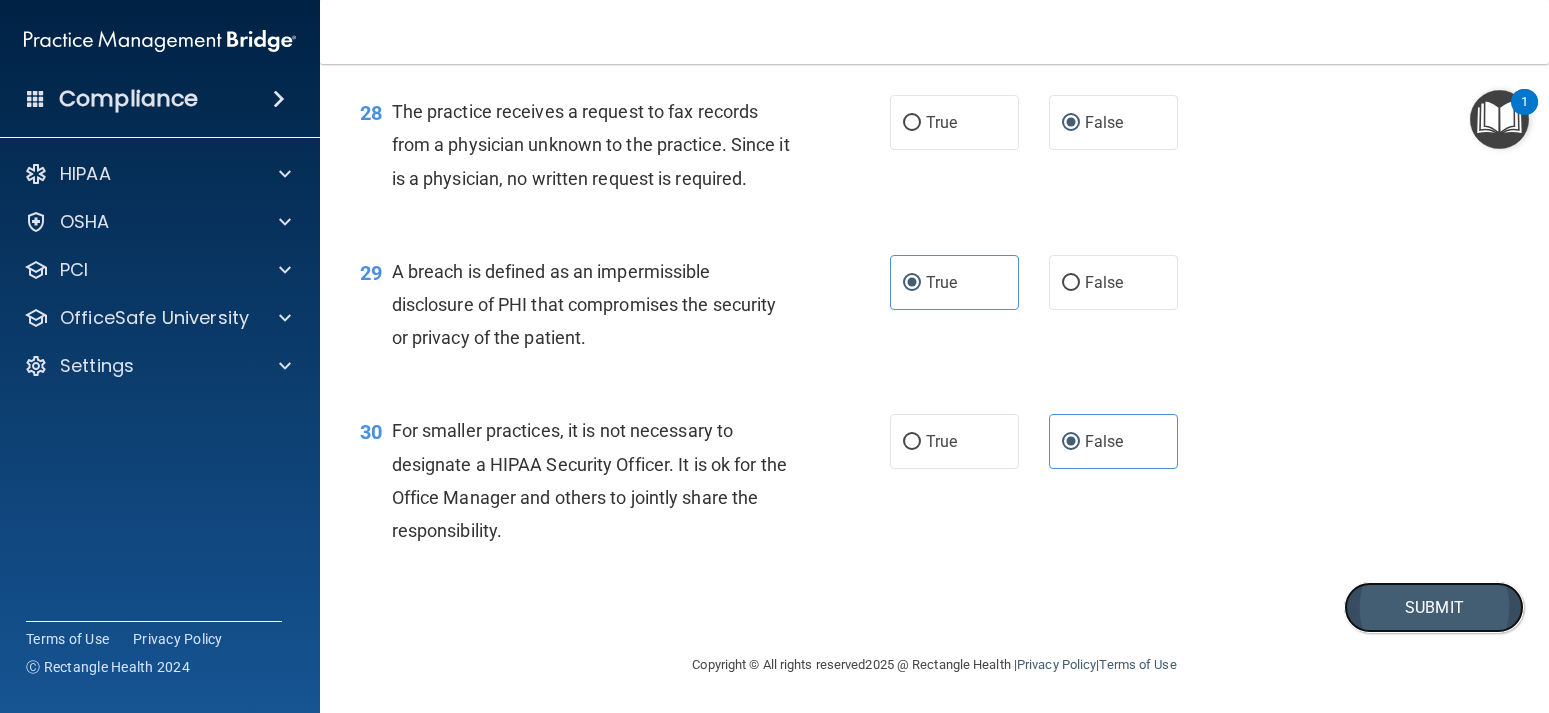 click on "Submit" at bounding box center (1434, 607) 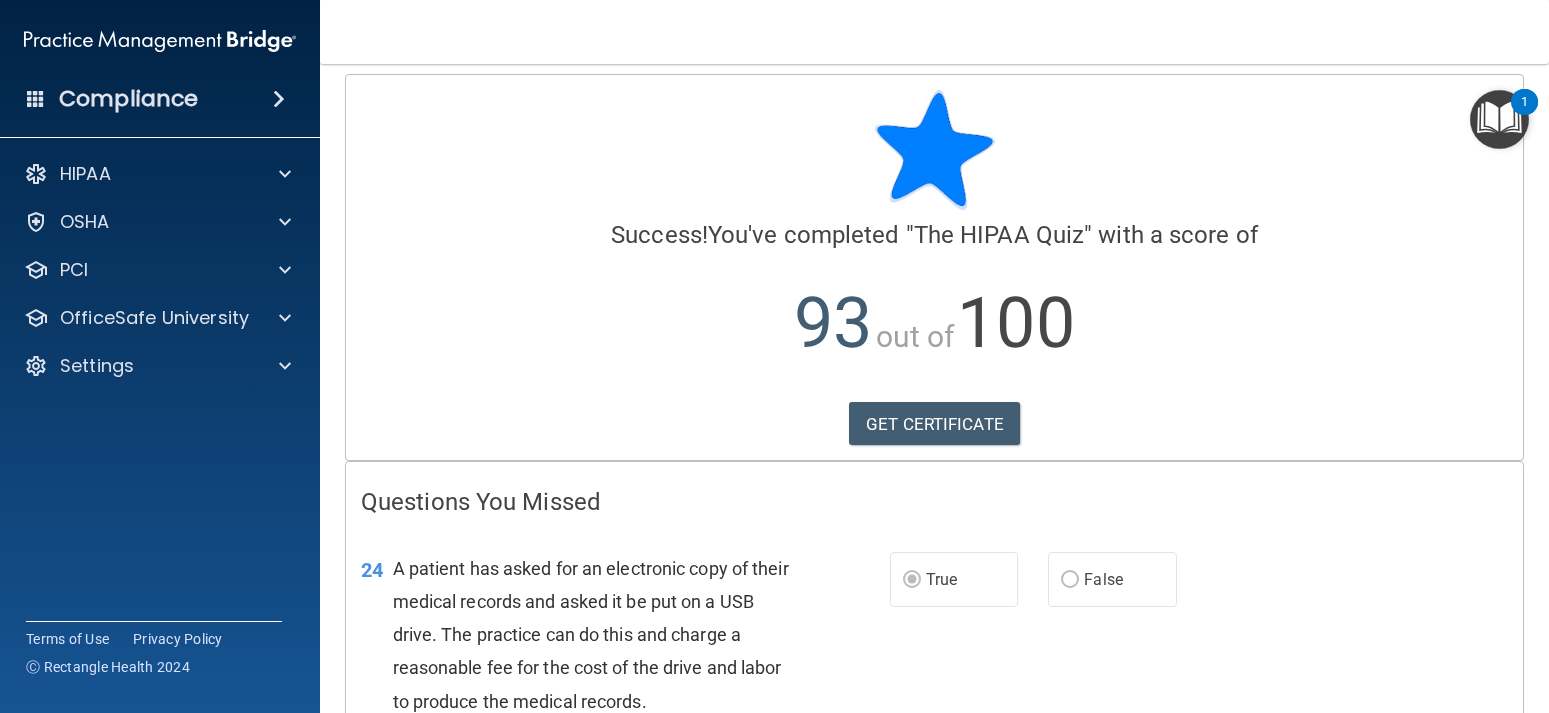 scroll, scrollTop: 0, scrollLeft: 0, axis: both 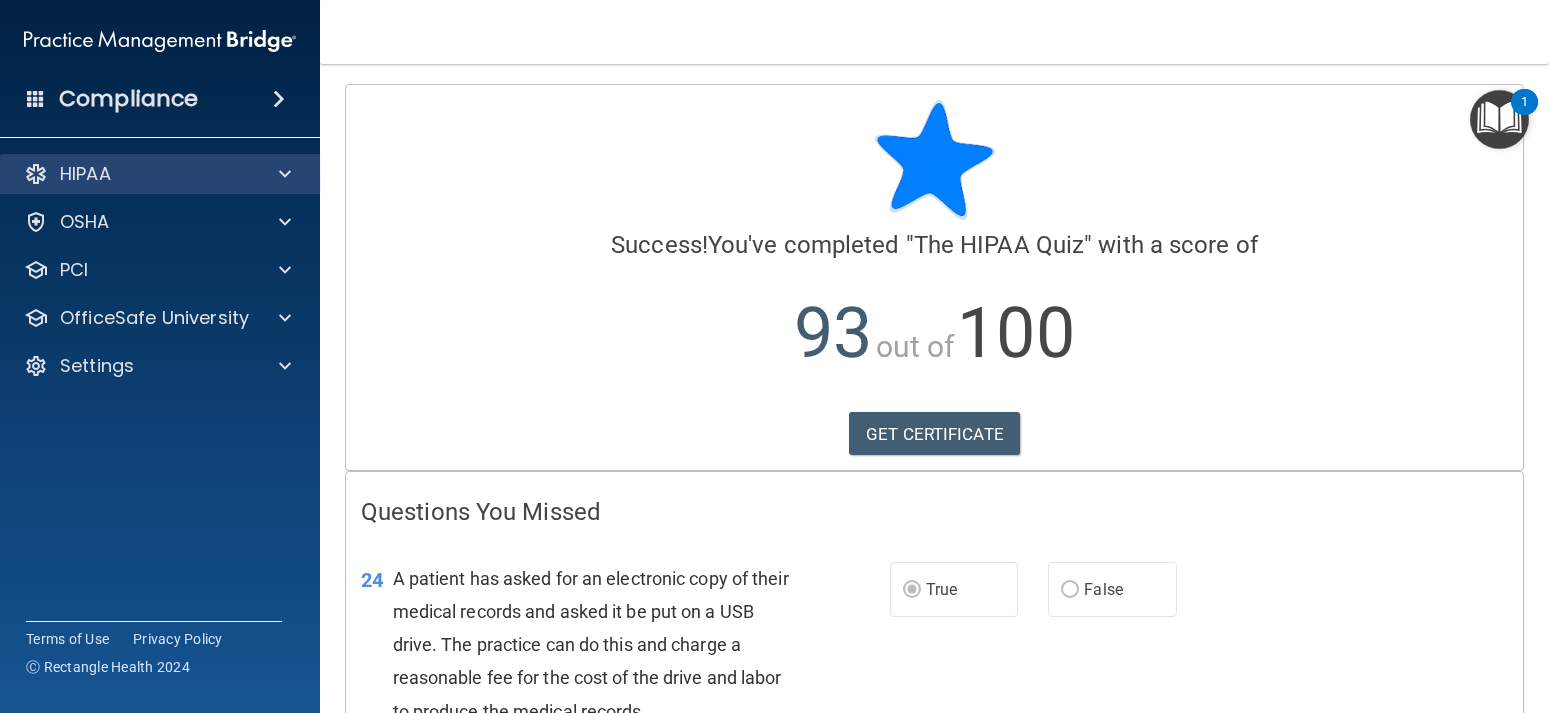 click on "HIPAA" at bounding box center (160, 174) 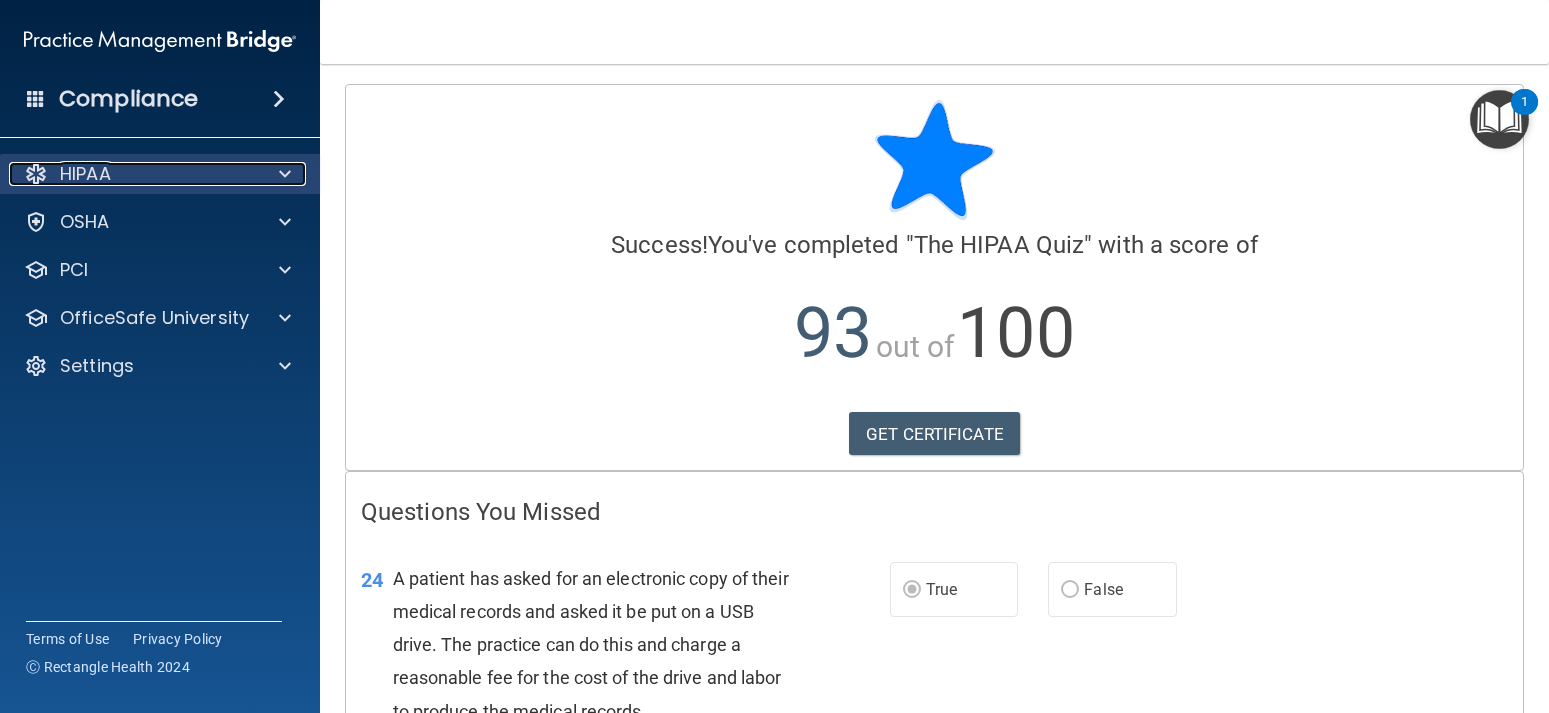 click at bounding box center (282, 174) 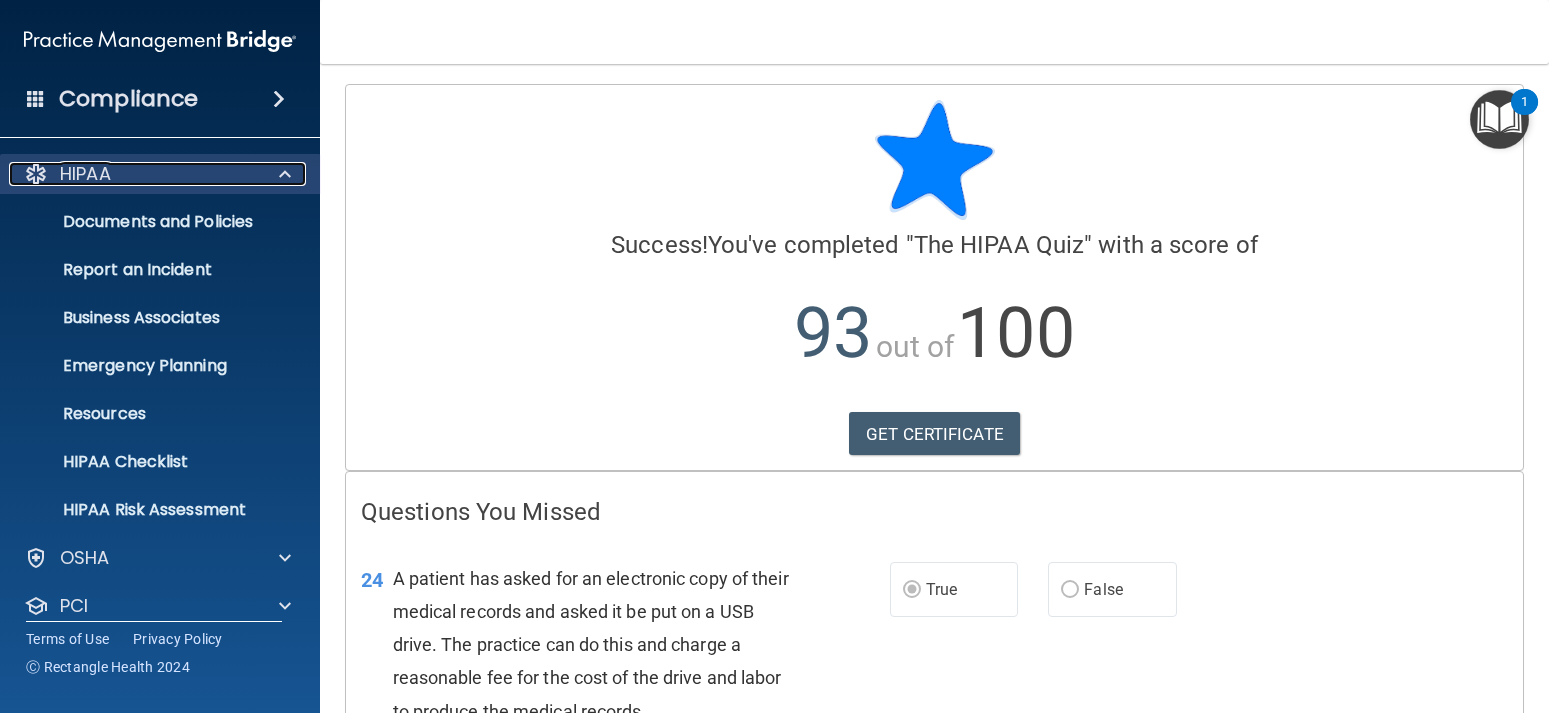 click on "HIPAA" at bounding box center (133, 174) 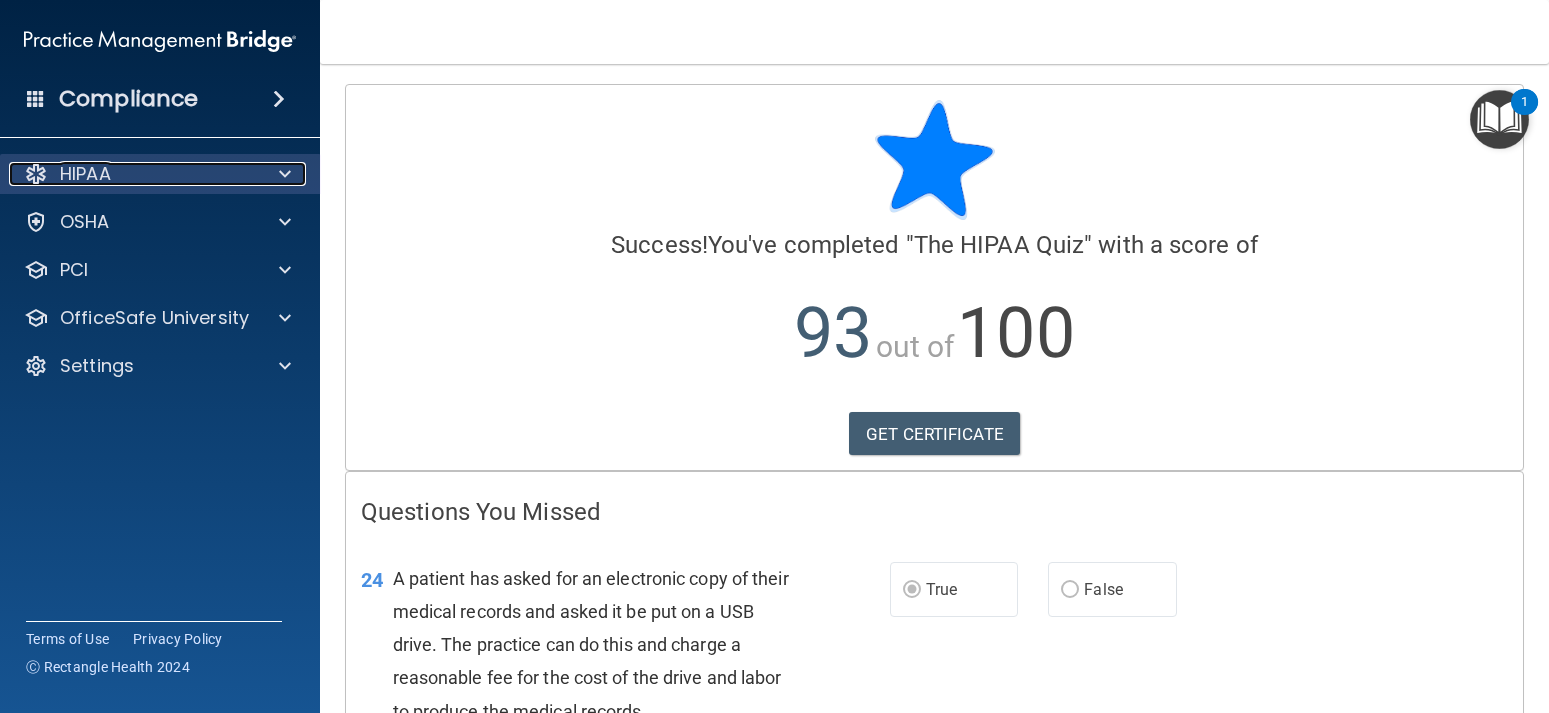 click on "HIPAA" at bounding box center [133, 174] 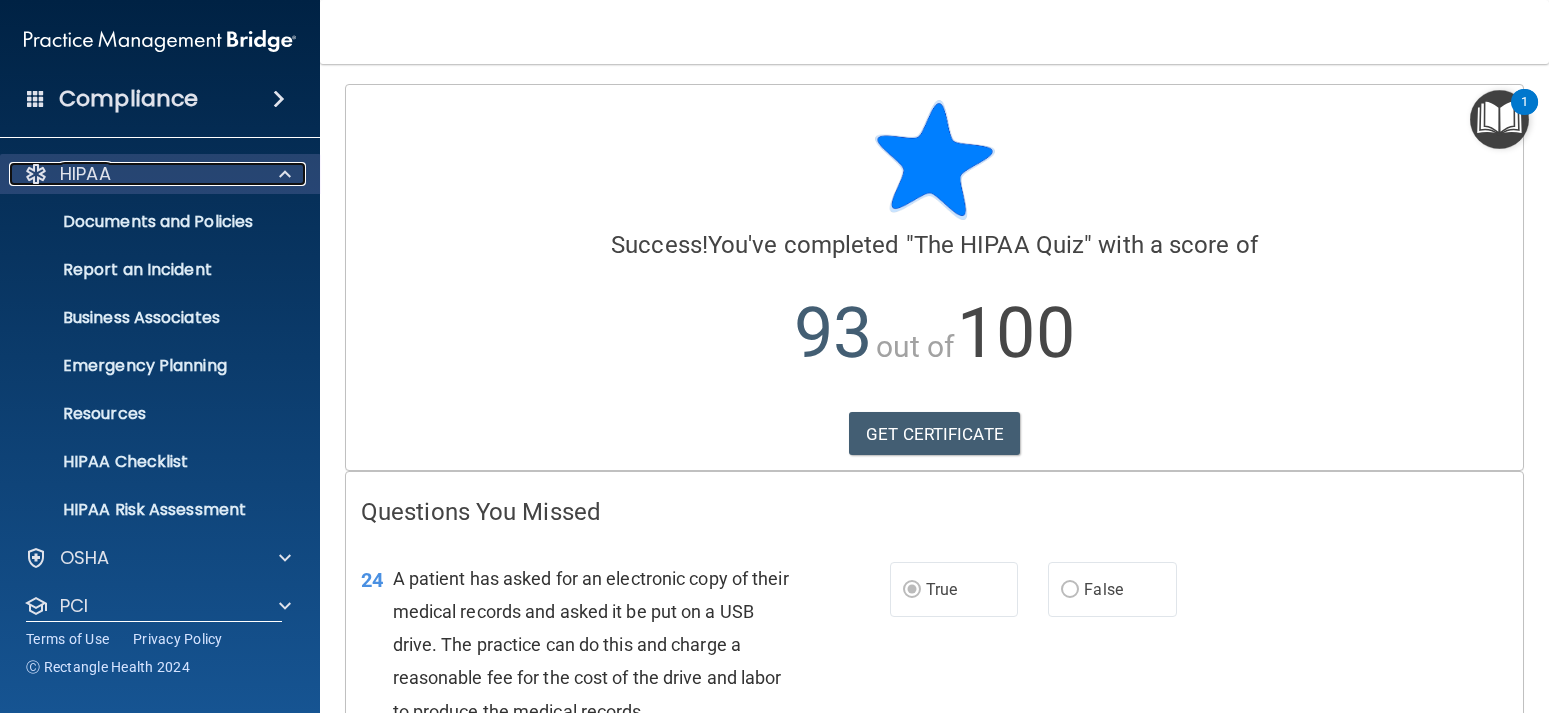 click on "HIPAA" at bounding box center [133, 174] 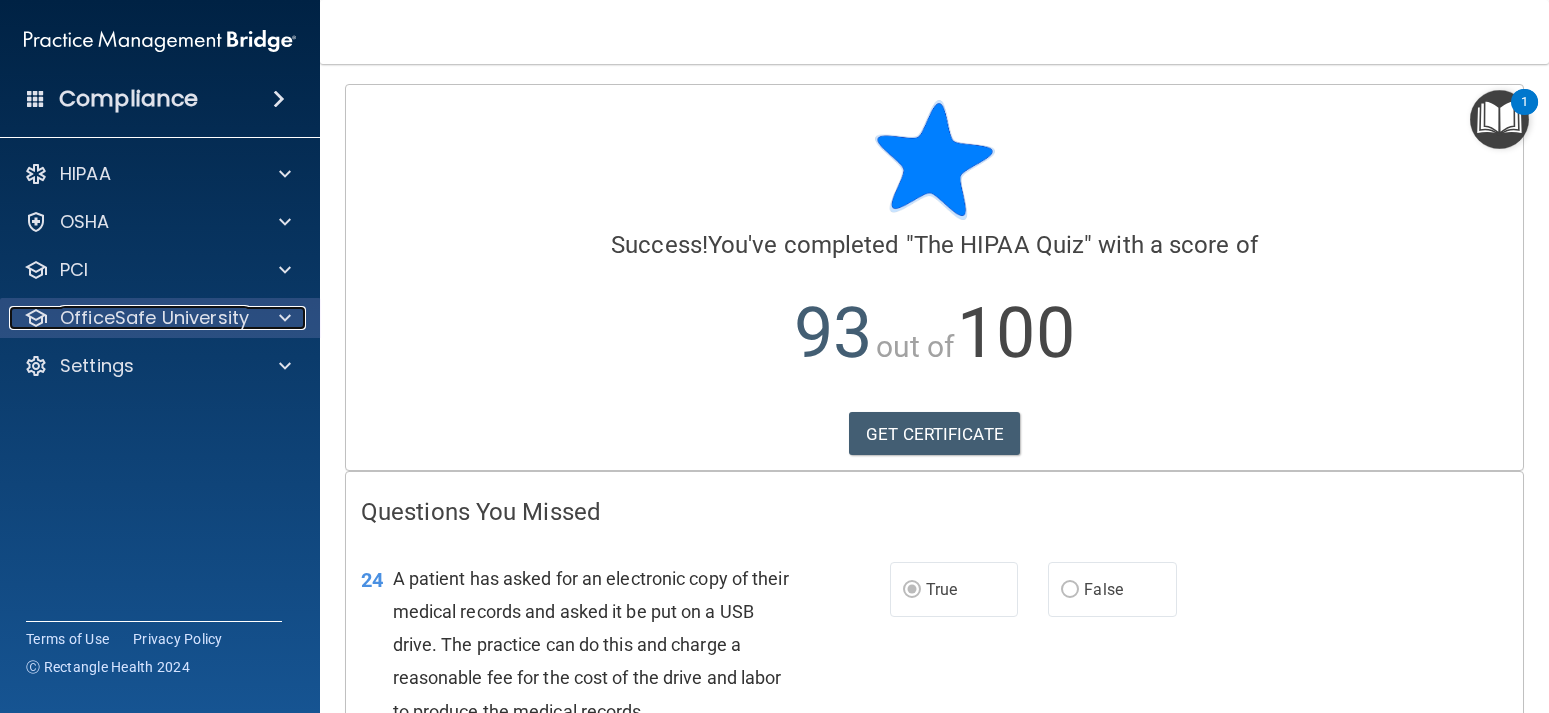 click on "OfficeSafe University" at bounding box center (154, 318) 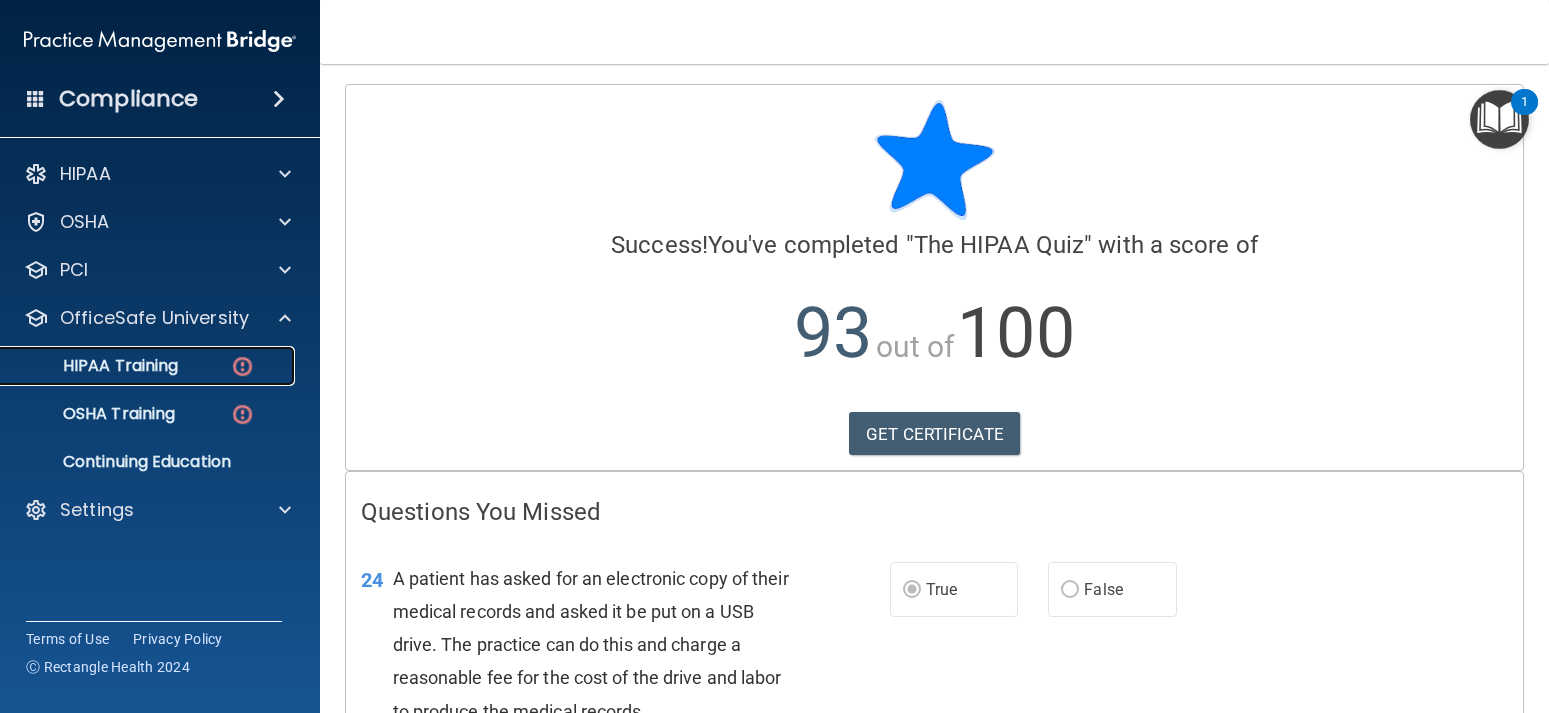 click on "HIPAA Training" at bounding box center [95, 366] 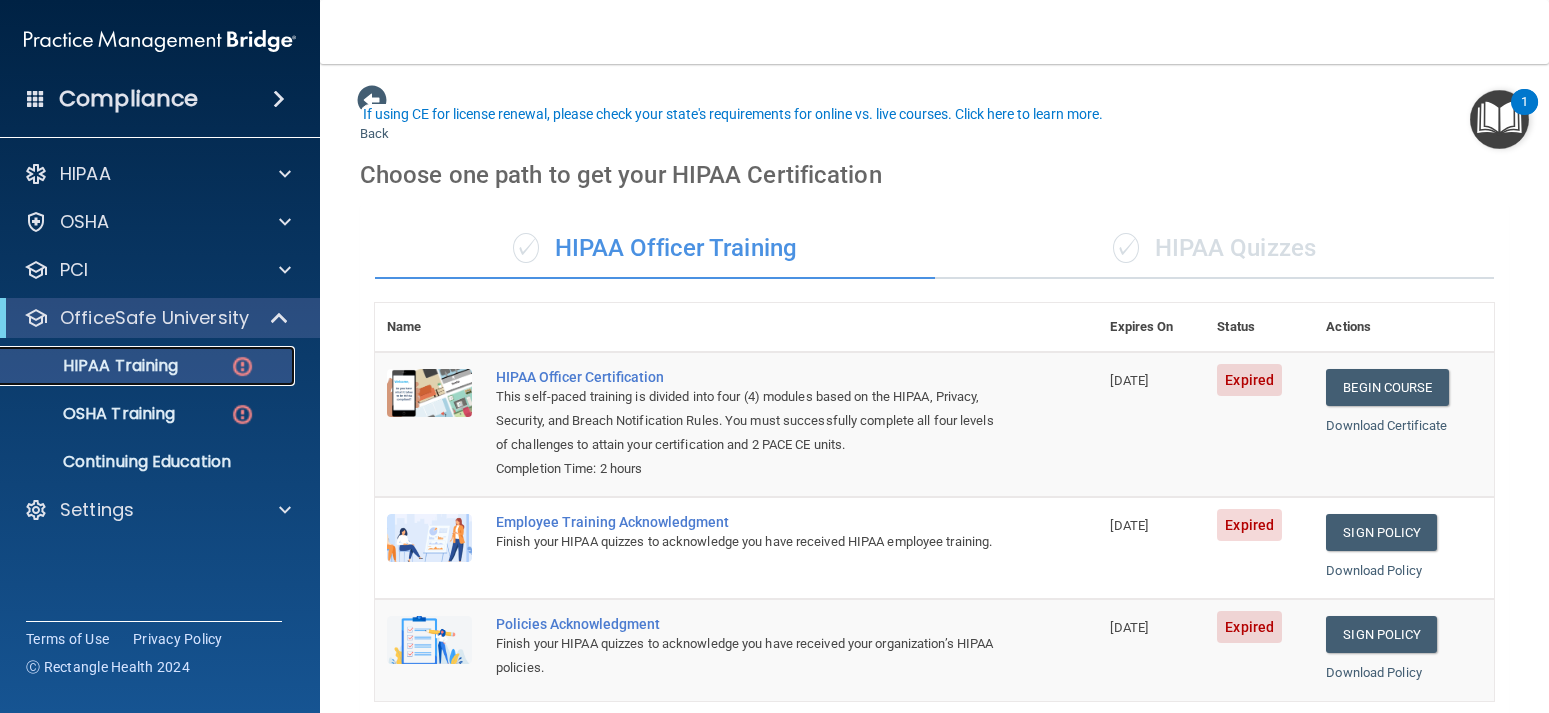 scroll, scrollTop: 90, scrollLeft: 0, axis: vertical 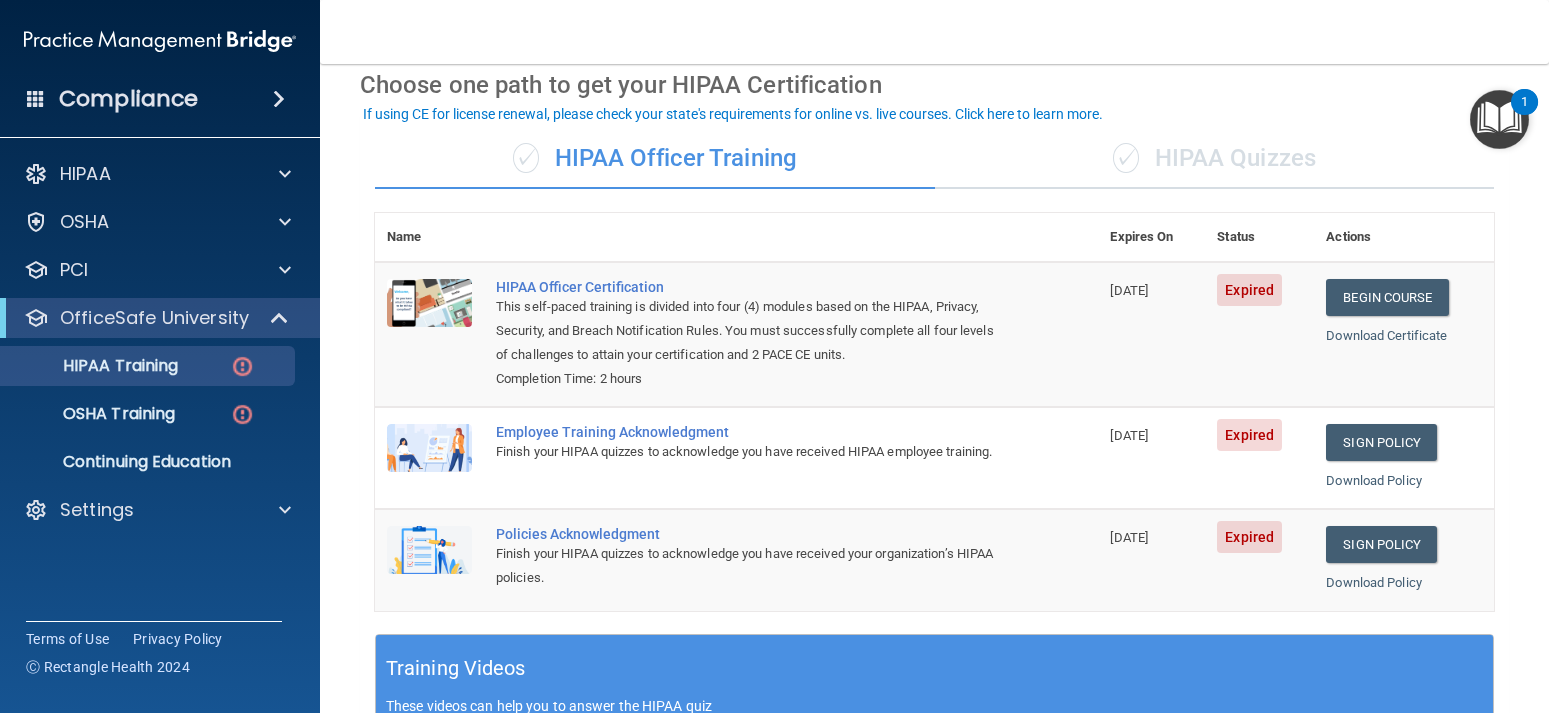 click on "✓   HIPAA Quizzes" at bounding box center (1215, 159) 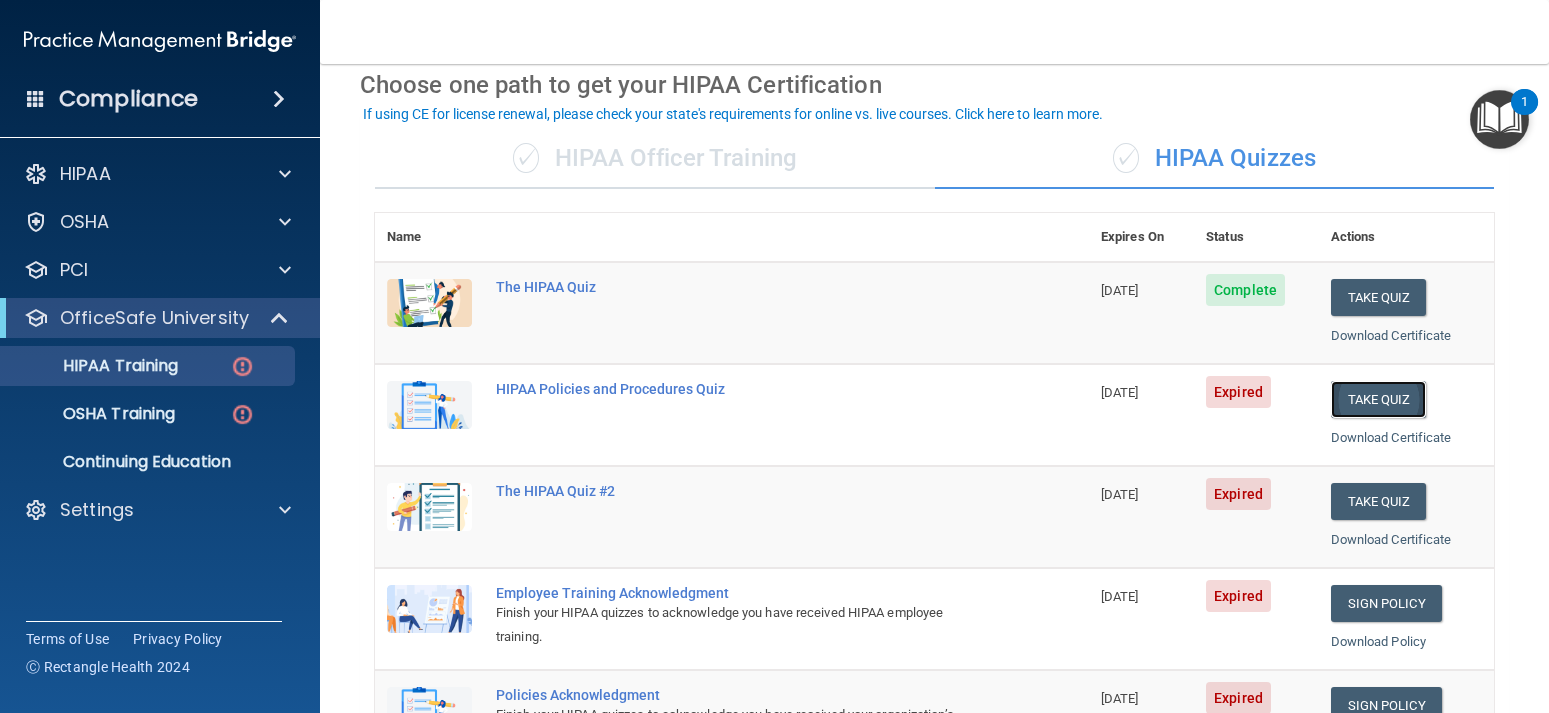 click on "Take Quiz" at bounding box center [1379, 399] 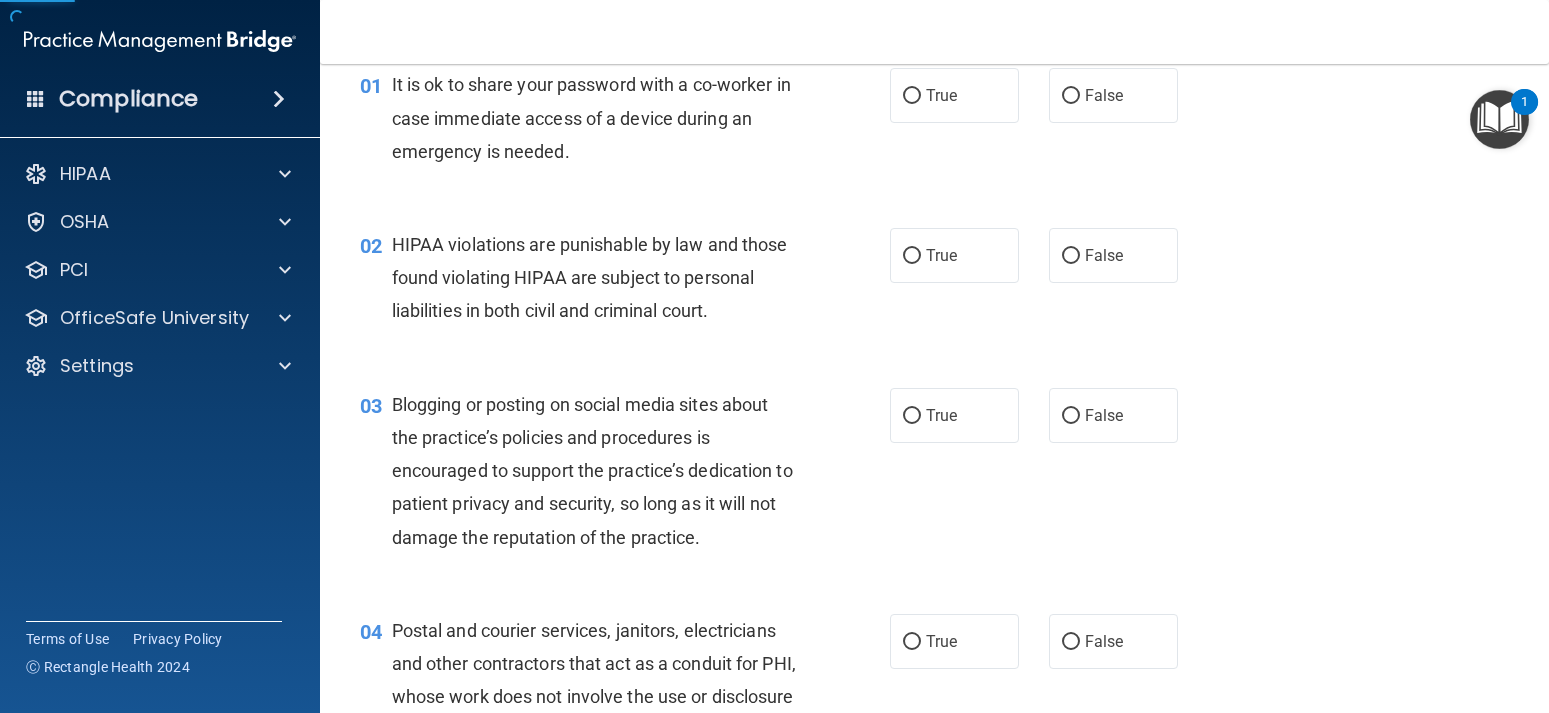 scroll, scrollTop: 0, scrollLeft: 0, axis: both 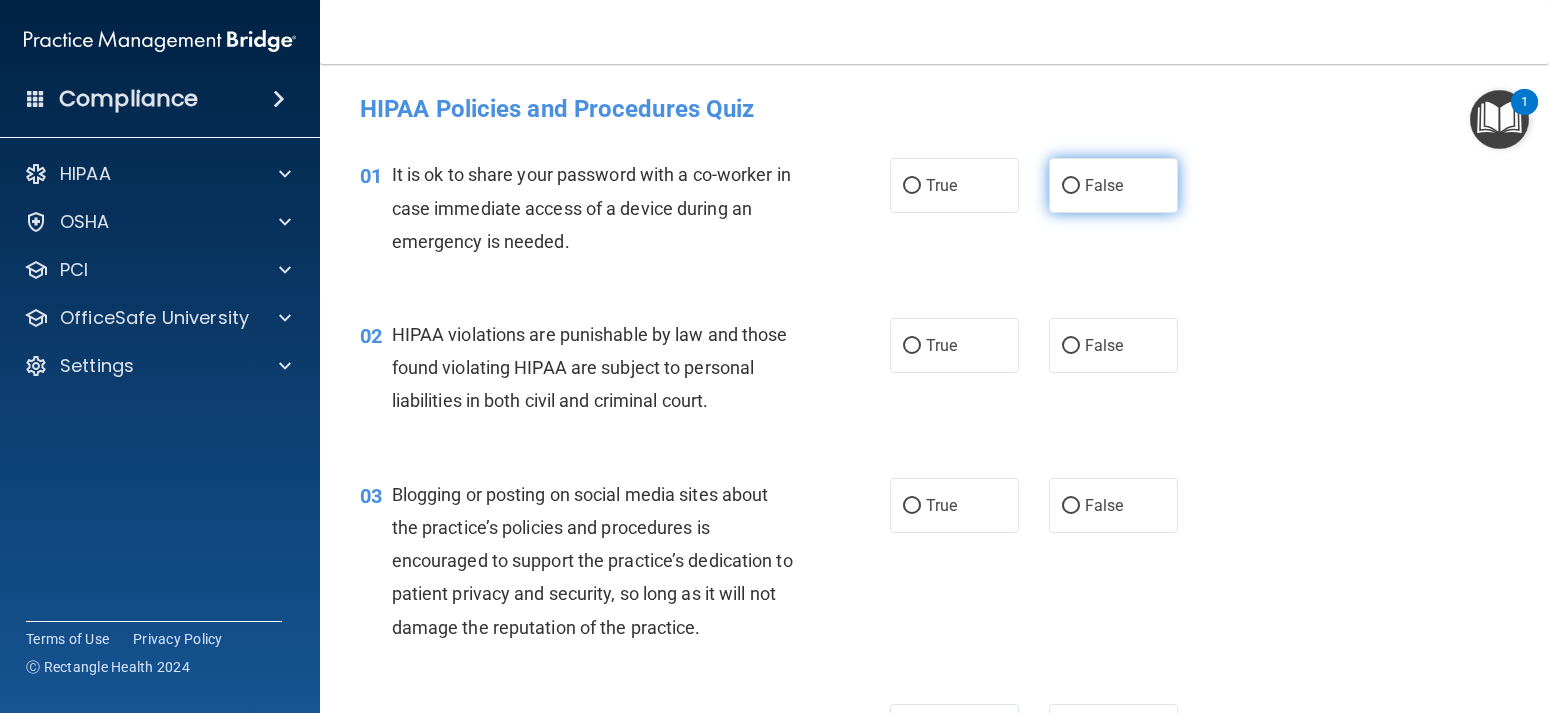 click on "False" at bounding box center [1071, 186] 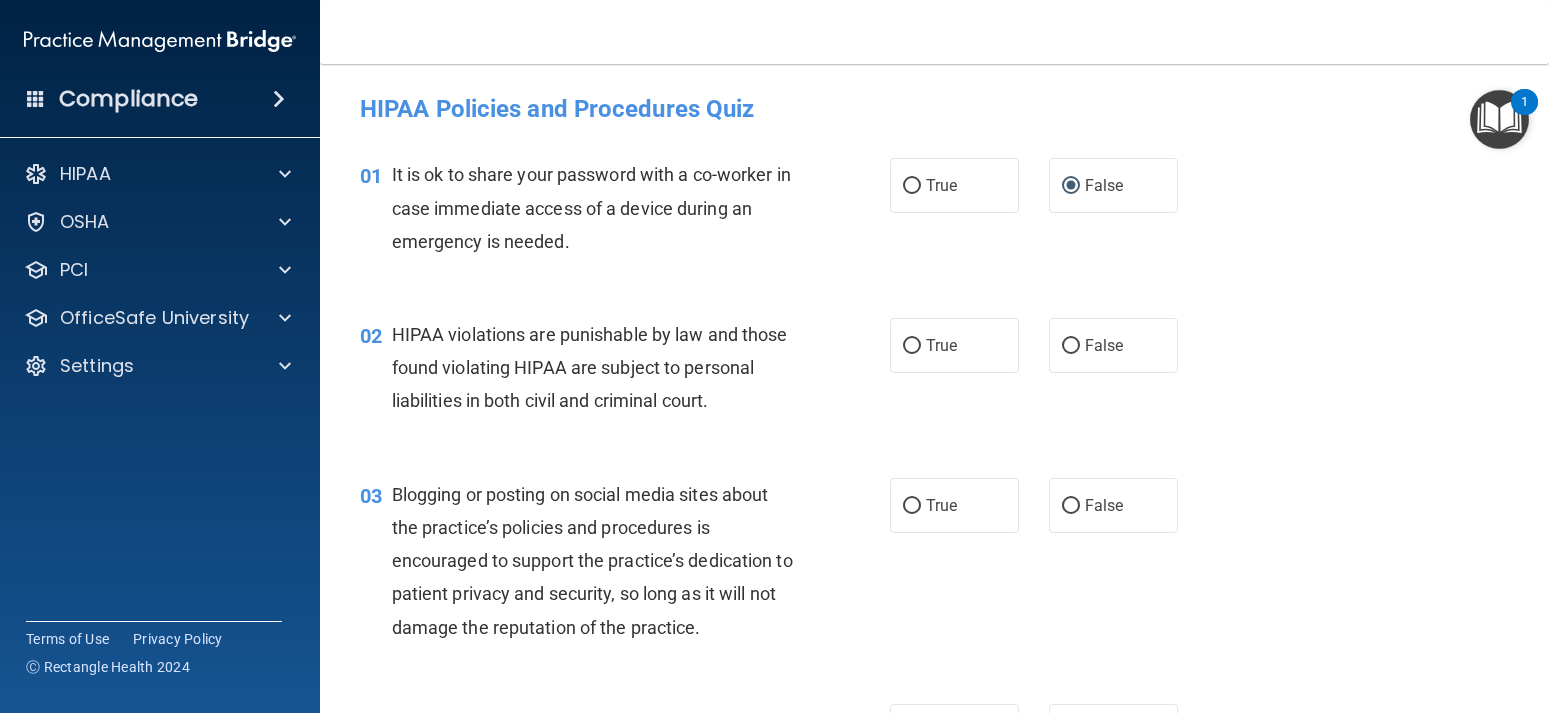 scroll, scrollTop: 90, scrollLeft: 0, axis: vertical 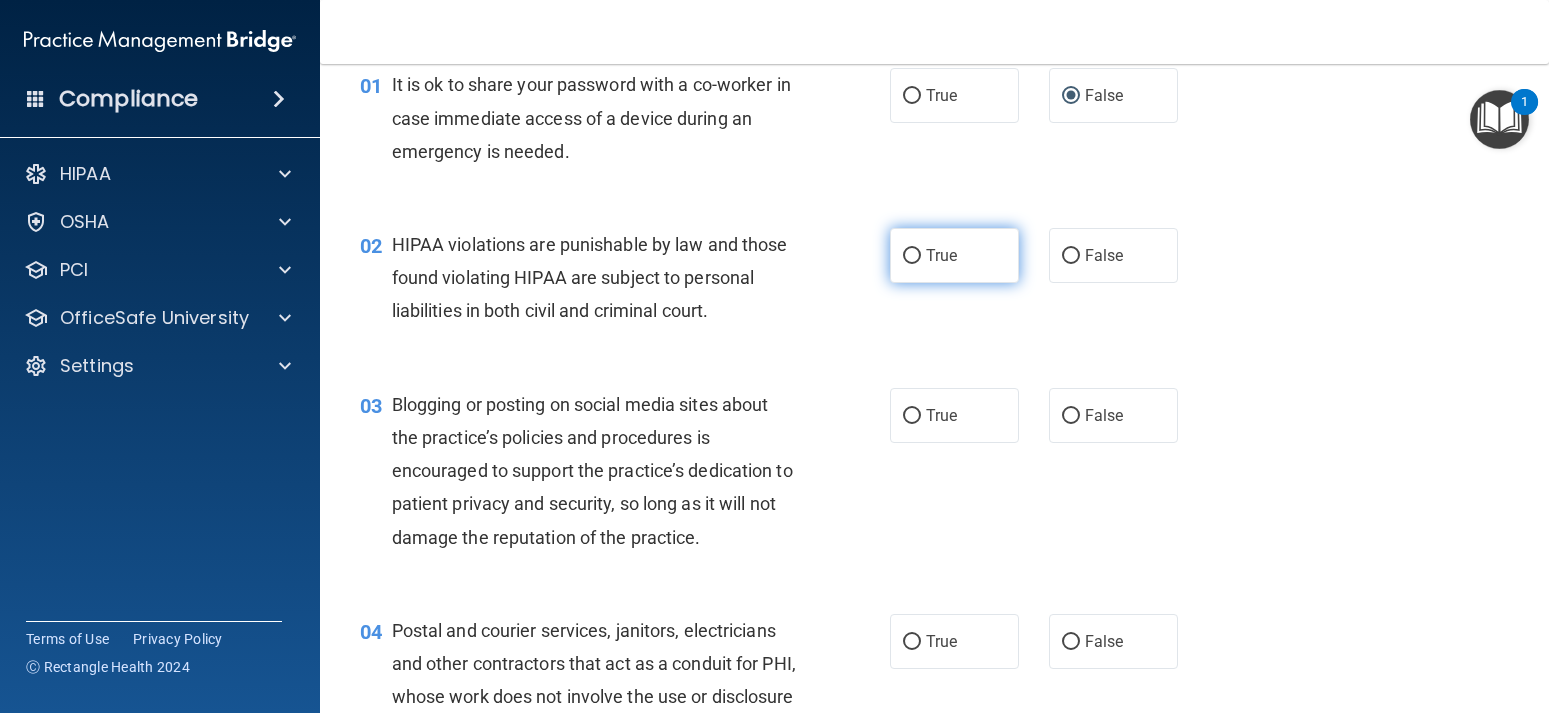 click on "True" at bounding box center [912, 256] 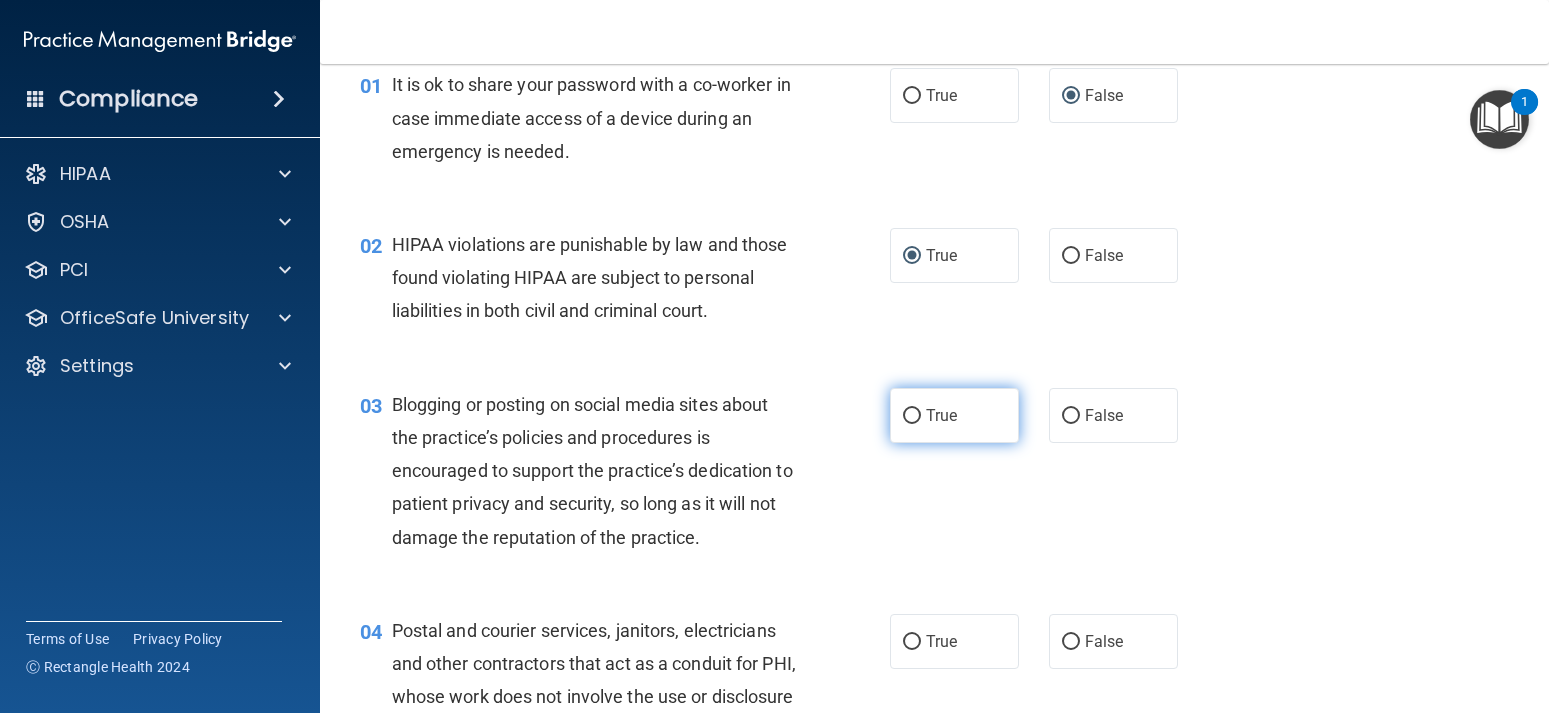 click on "True" at bounding box center [954, 415] 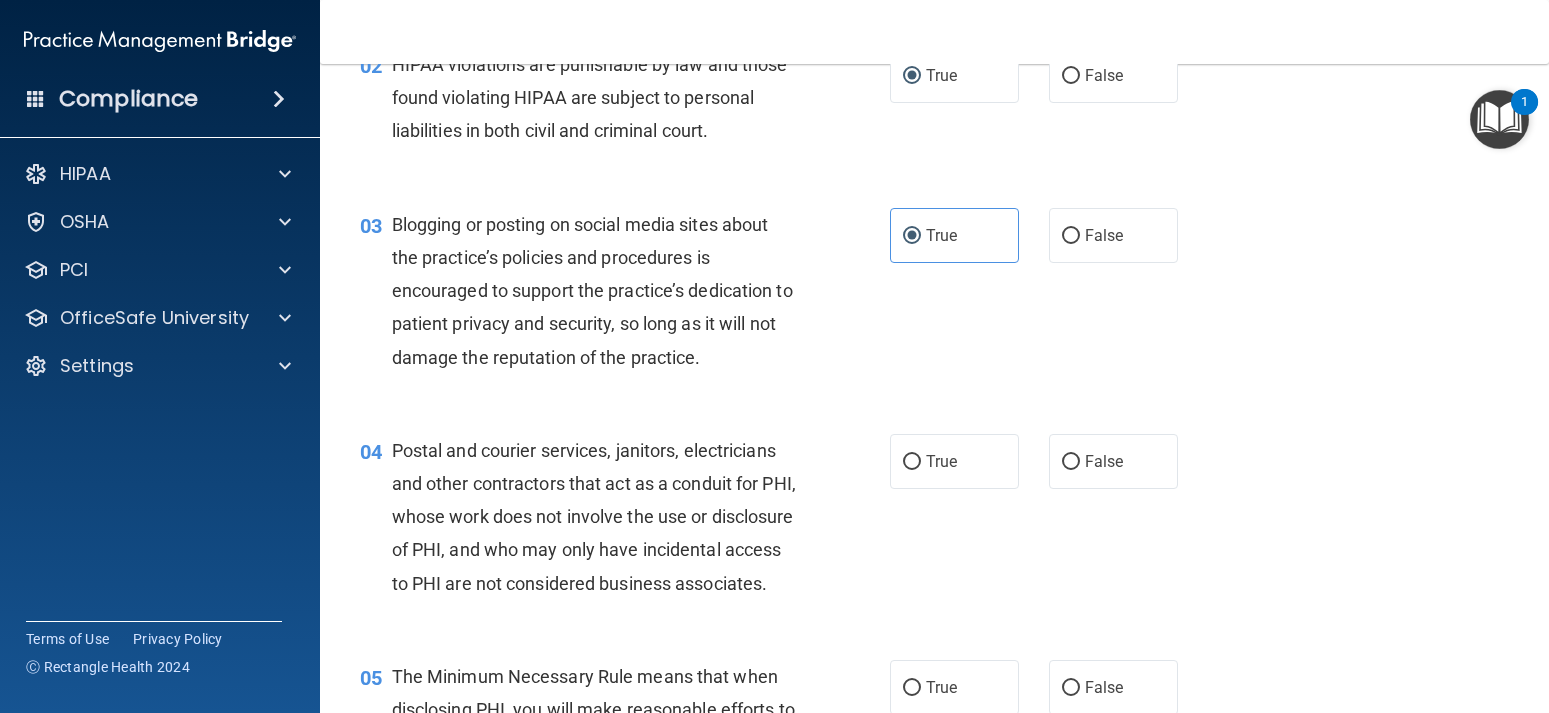 scroll, scrollTop: 450, scrollLeft: 0, axis: vertical 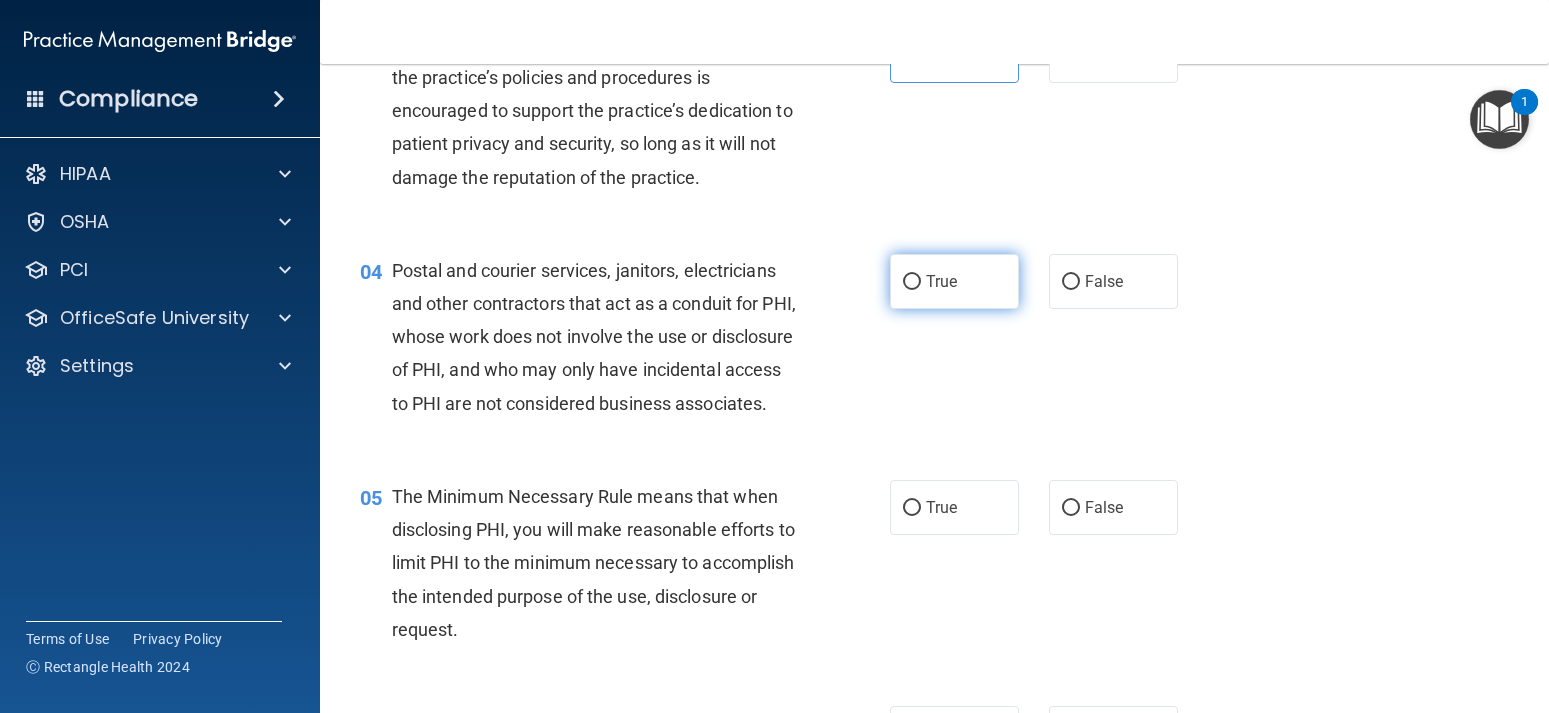 click on "True" at bounding box center (912, 282) 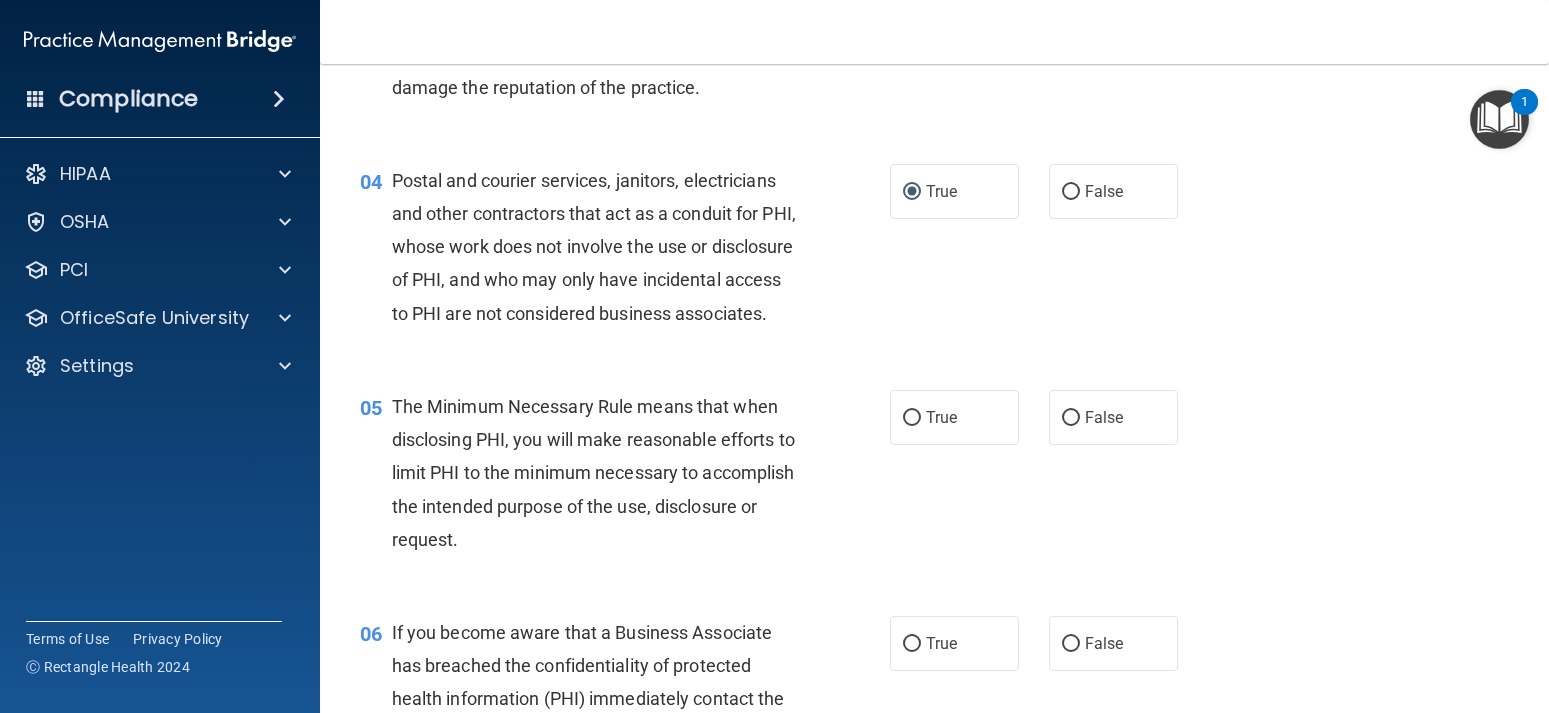 scroll, scrollTop: 630, scrollLeft: 0, axis: vertical 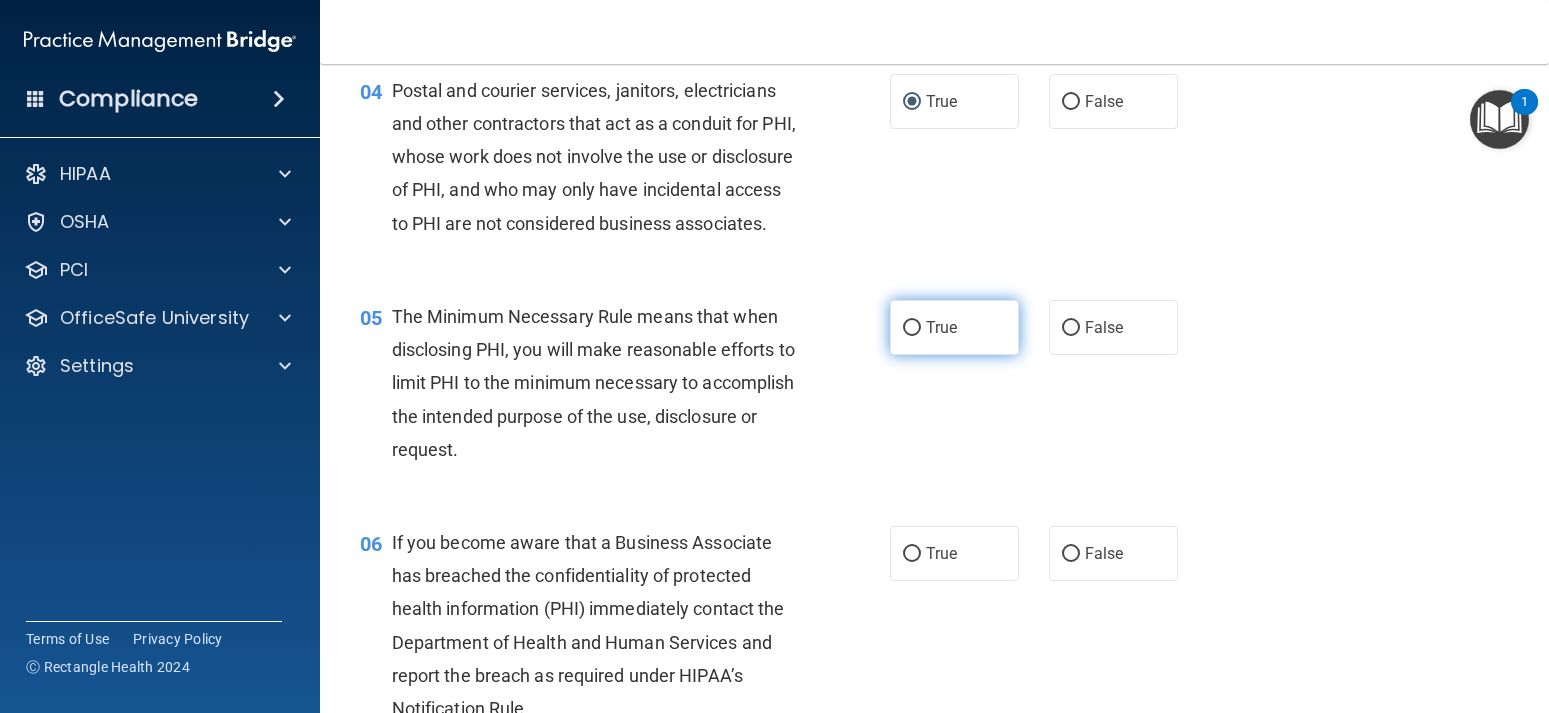click on "True" at bounding box center (954, 327) 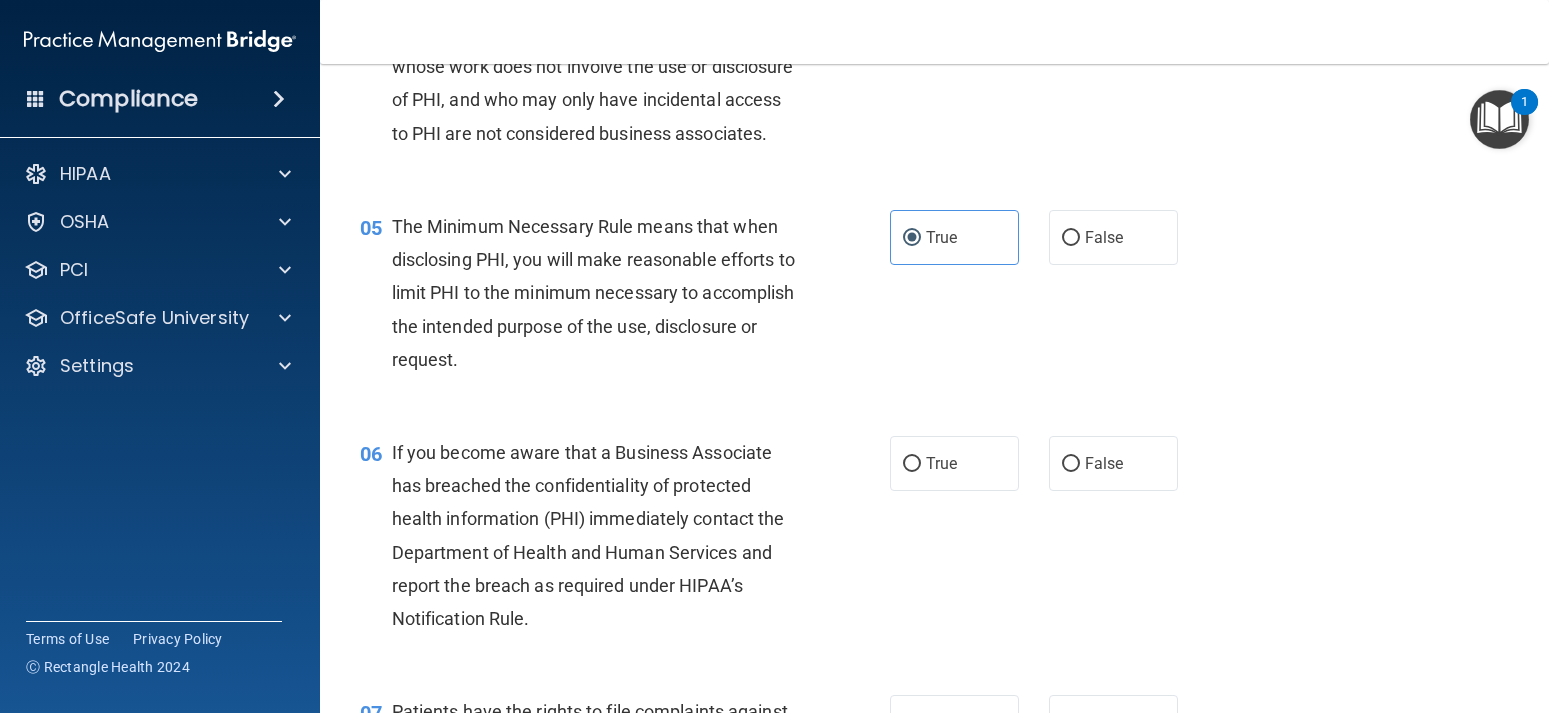 scroll, scrollTop: 810, scrollLeft: 0, axis: vertical 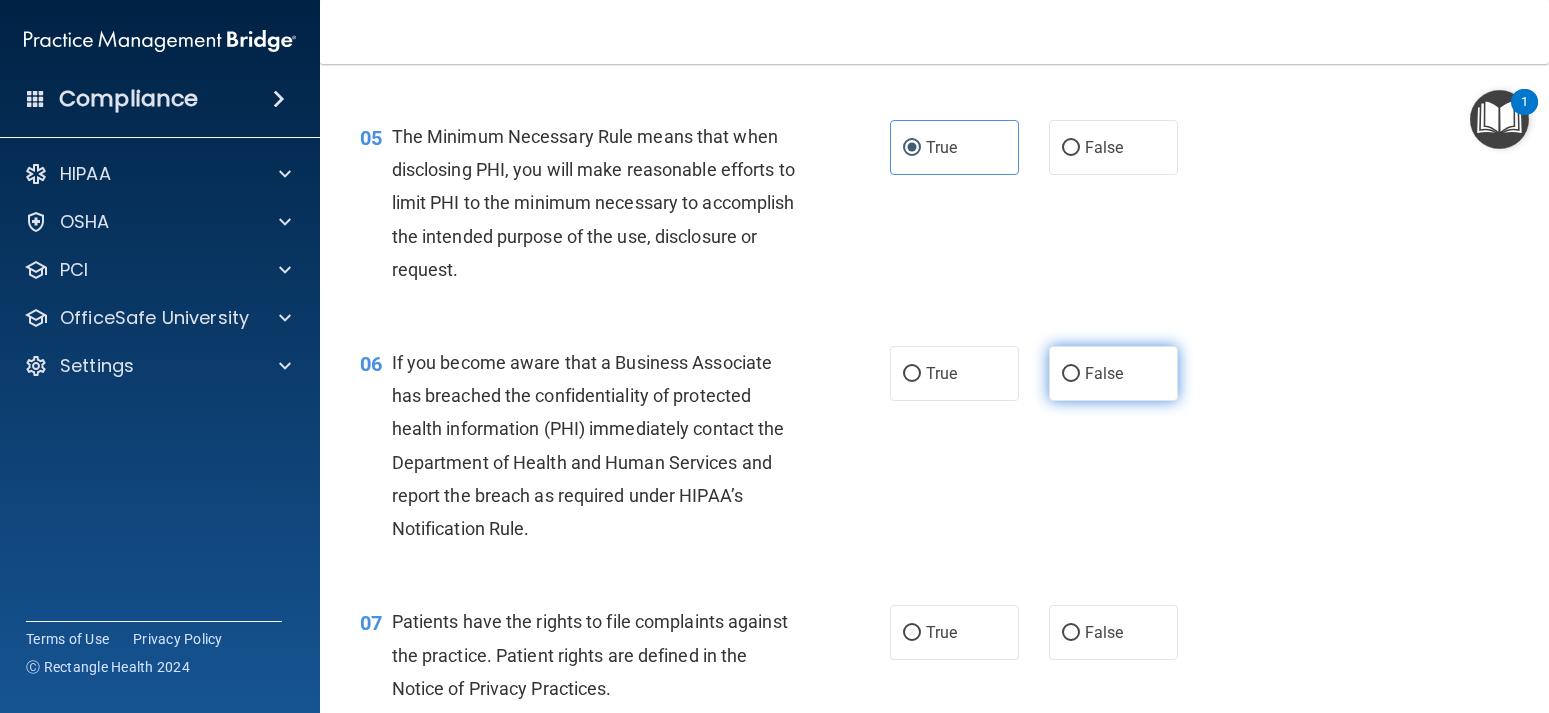 click on "False" at bounding box center [1071, 374] 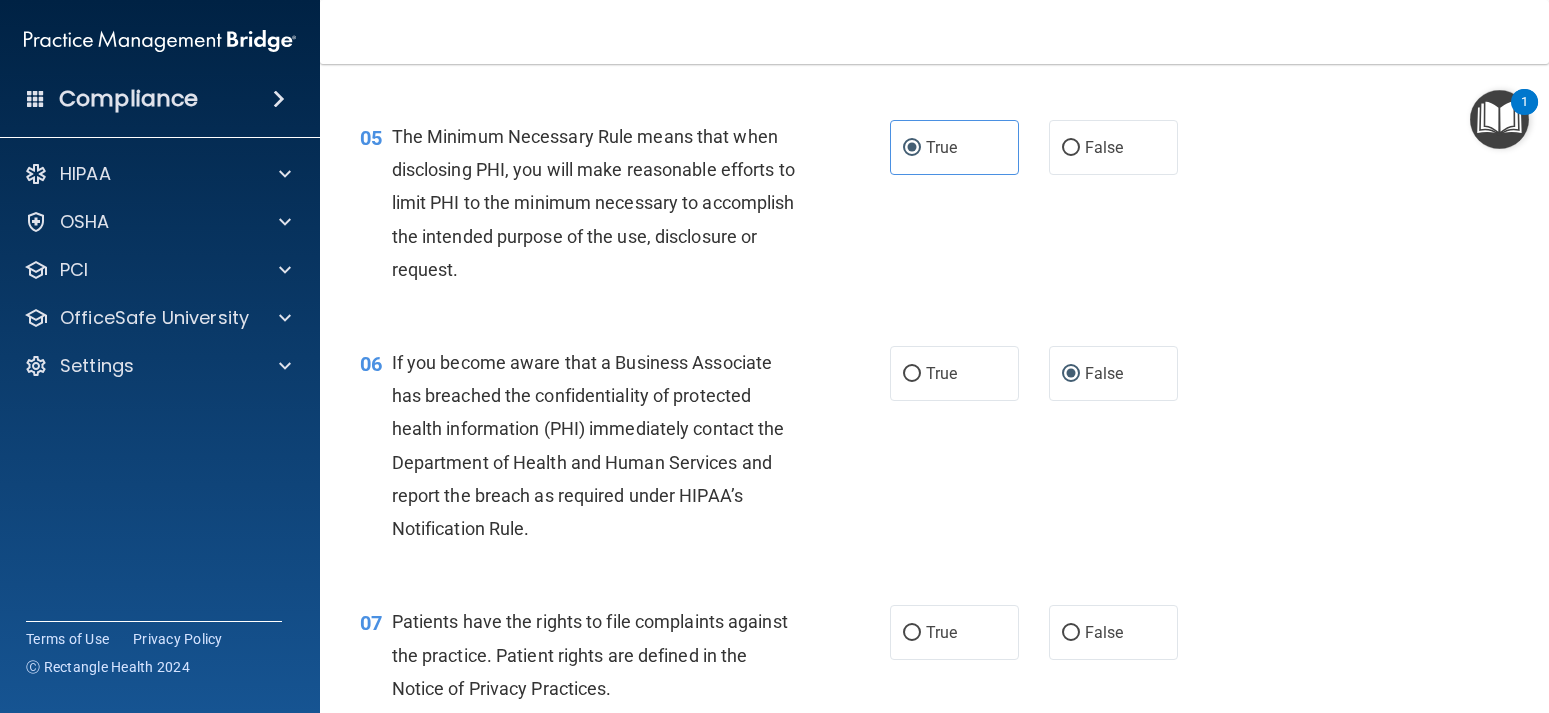 scroll, scrollTop: 900, scrollLeft: 0, axis: vertical 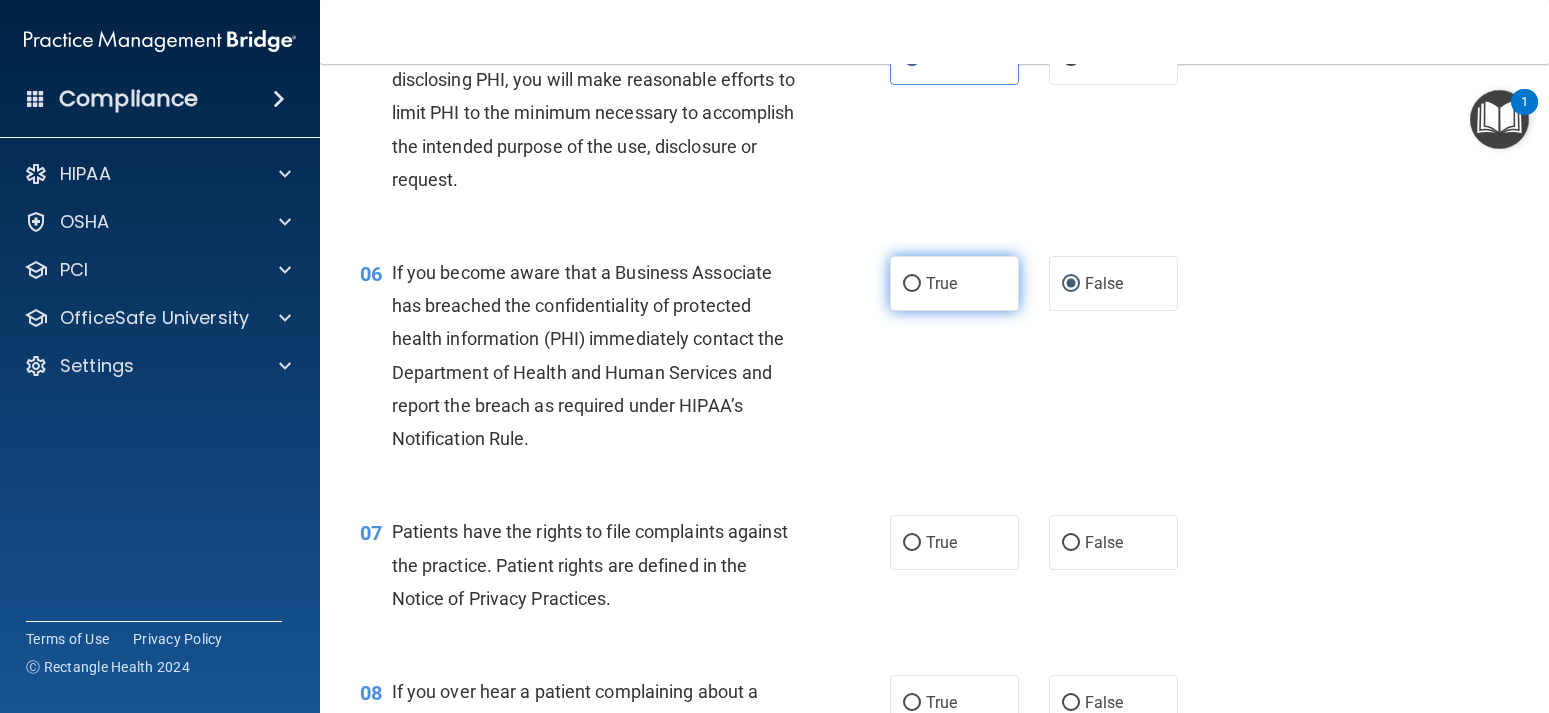 click on "True" at bounding box center (912, 284) 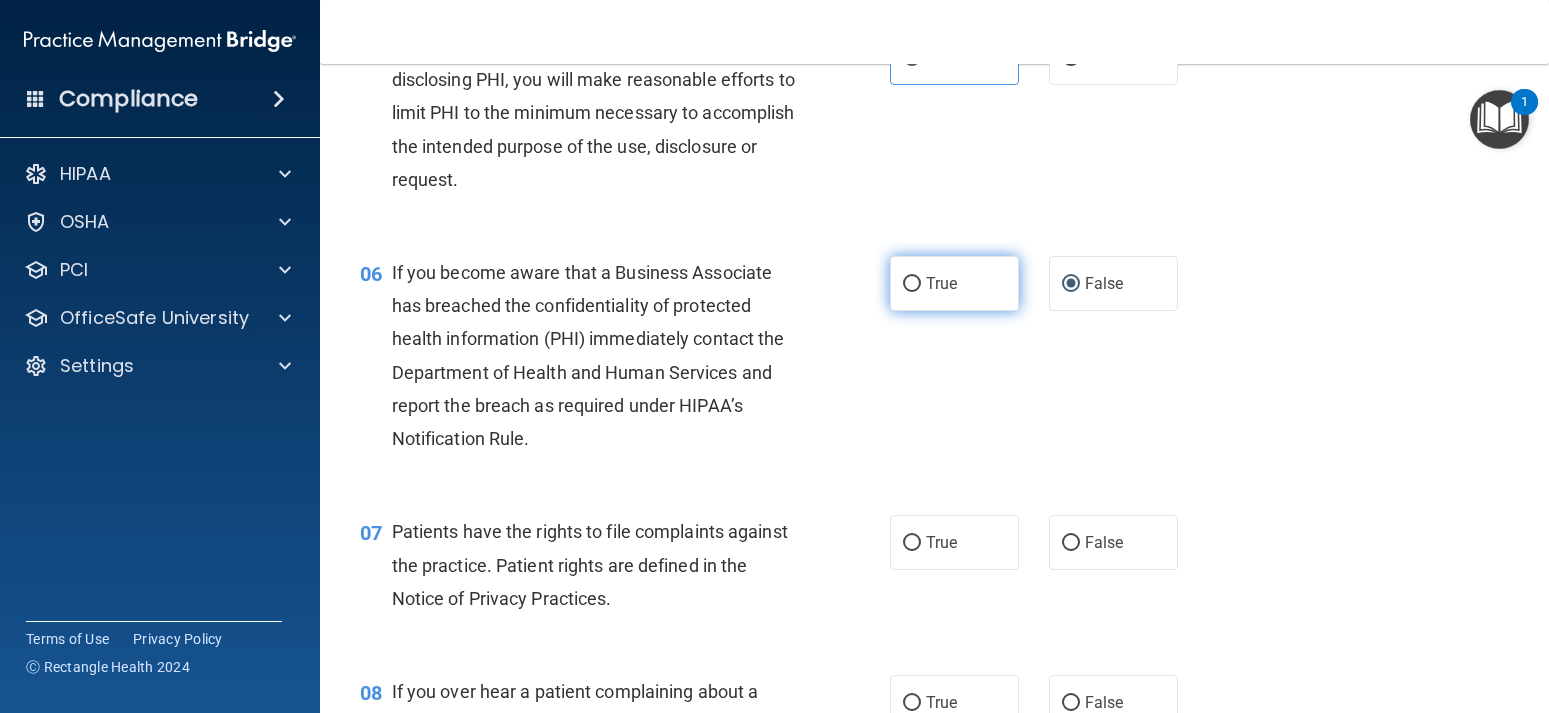 radio on "true" 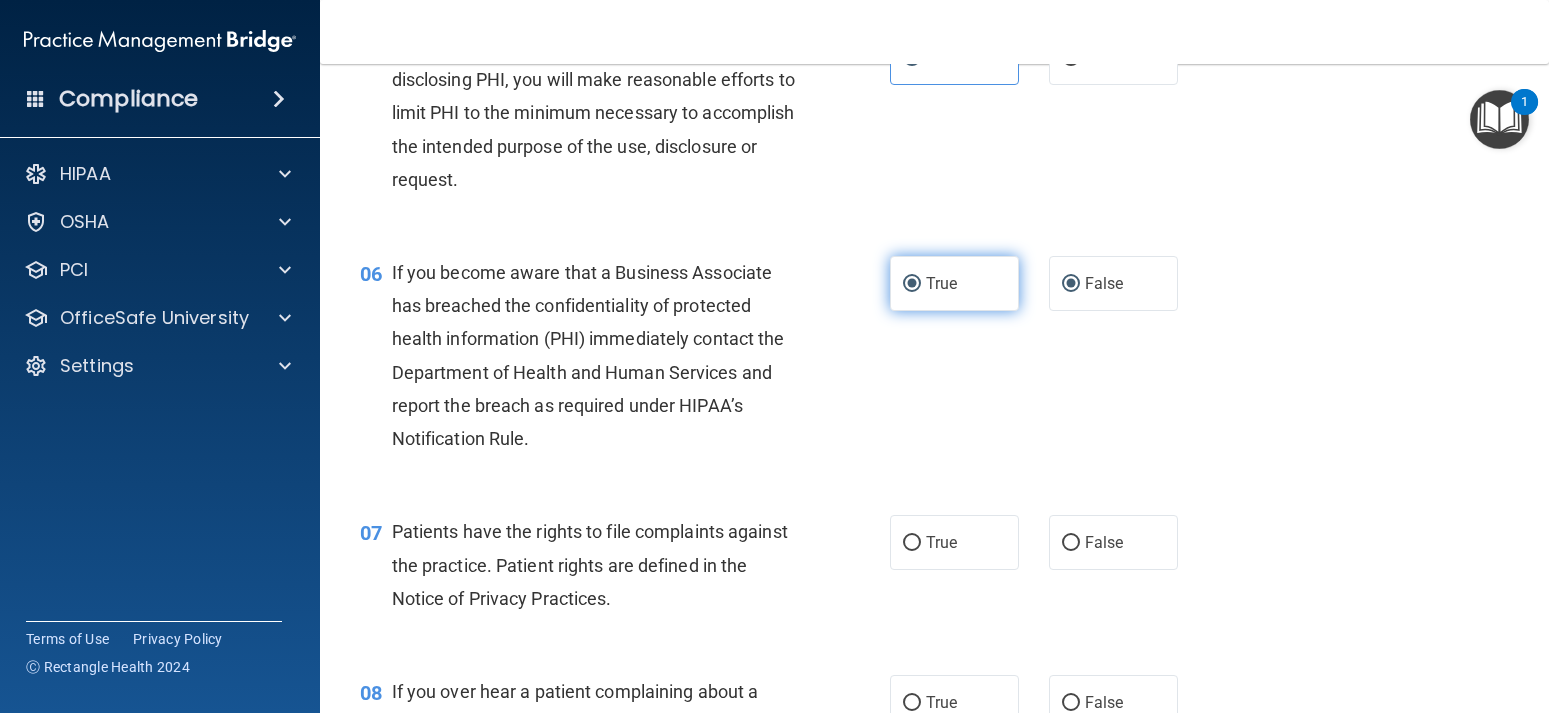 radio on "false" 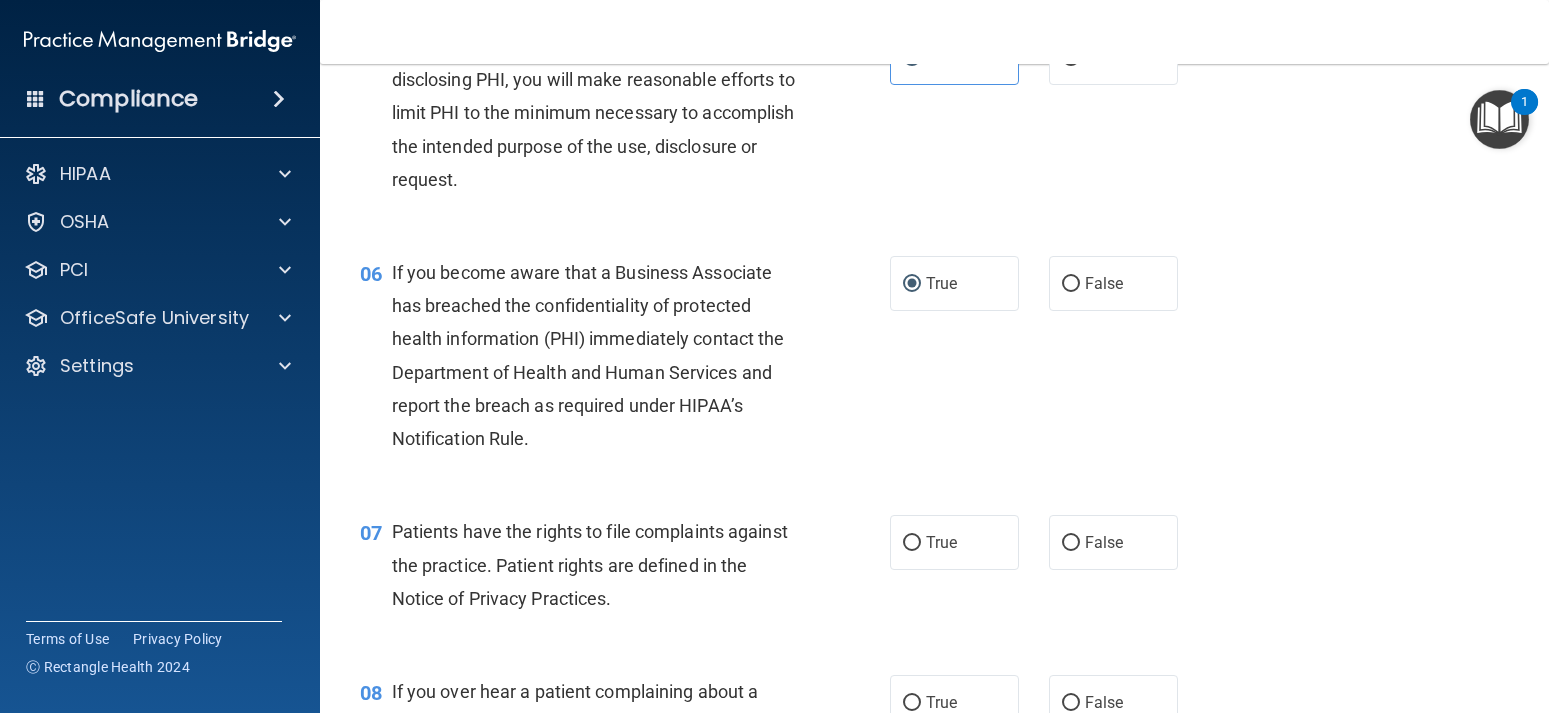 scroll, scrollTop: 990, scrollLeft: 0, axis: vertical 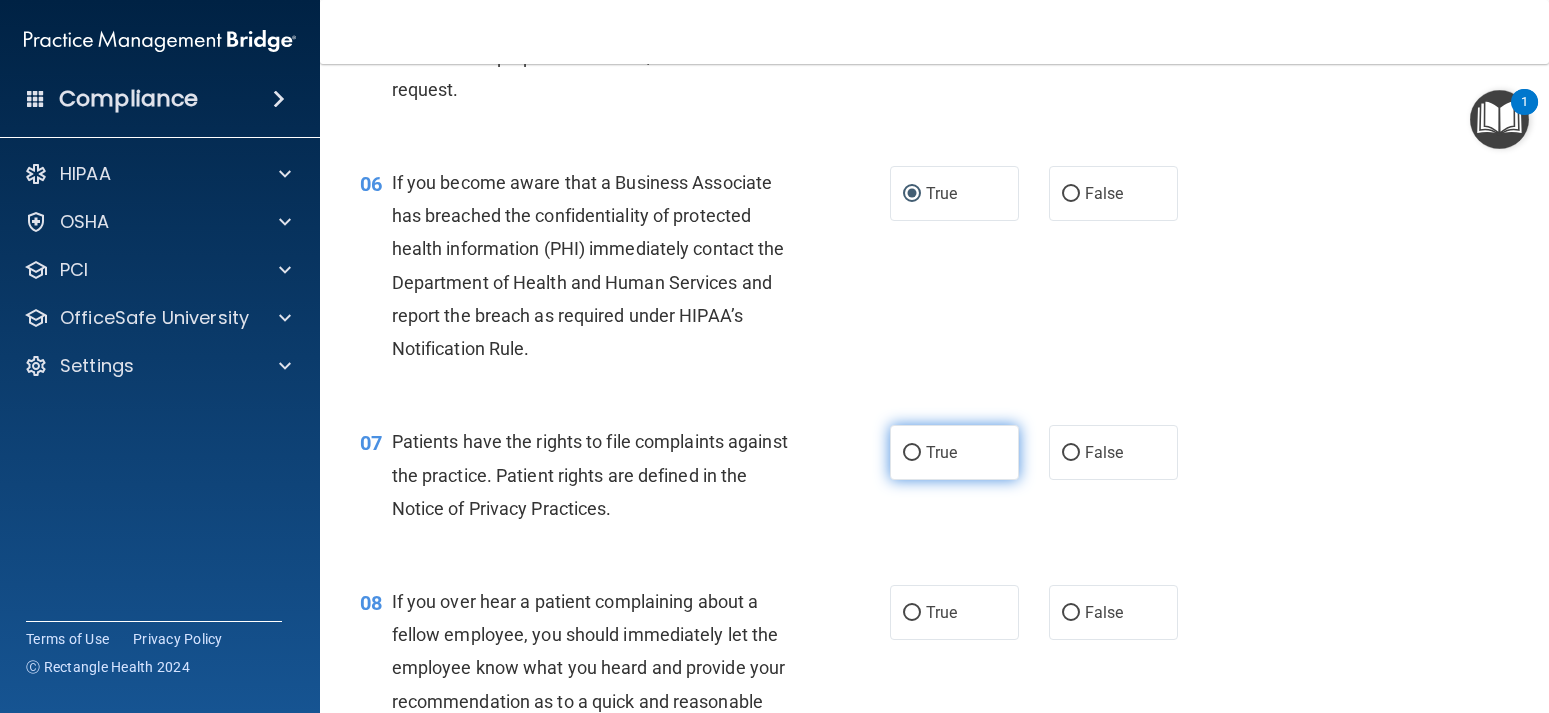 click on "True" at bounding box center [954, 452] 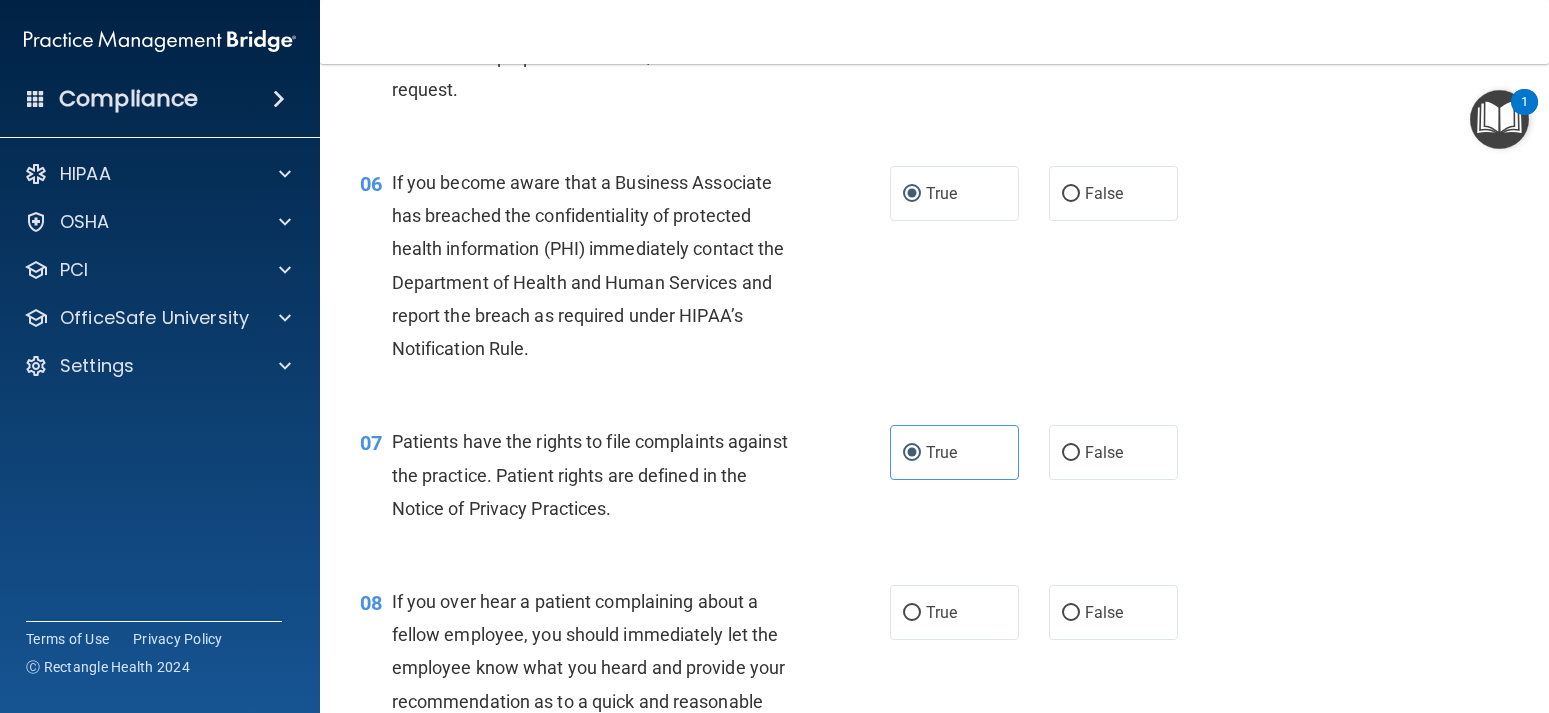 scroll, scrollTop: 1170, scrollLeft: 0, axis: vertical 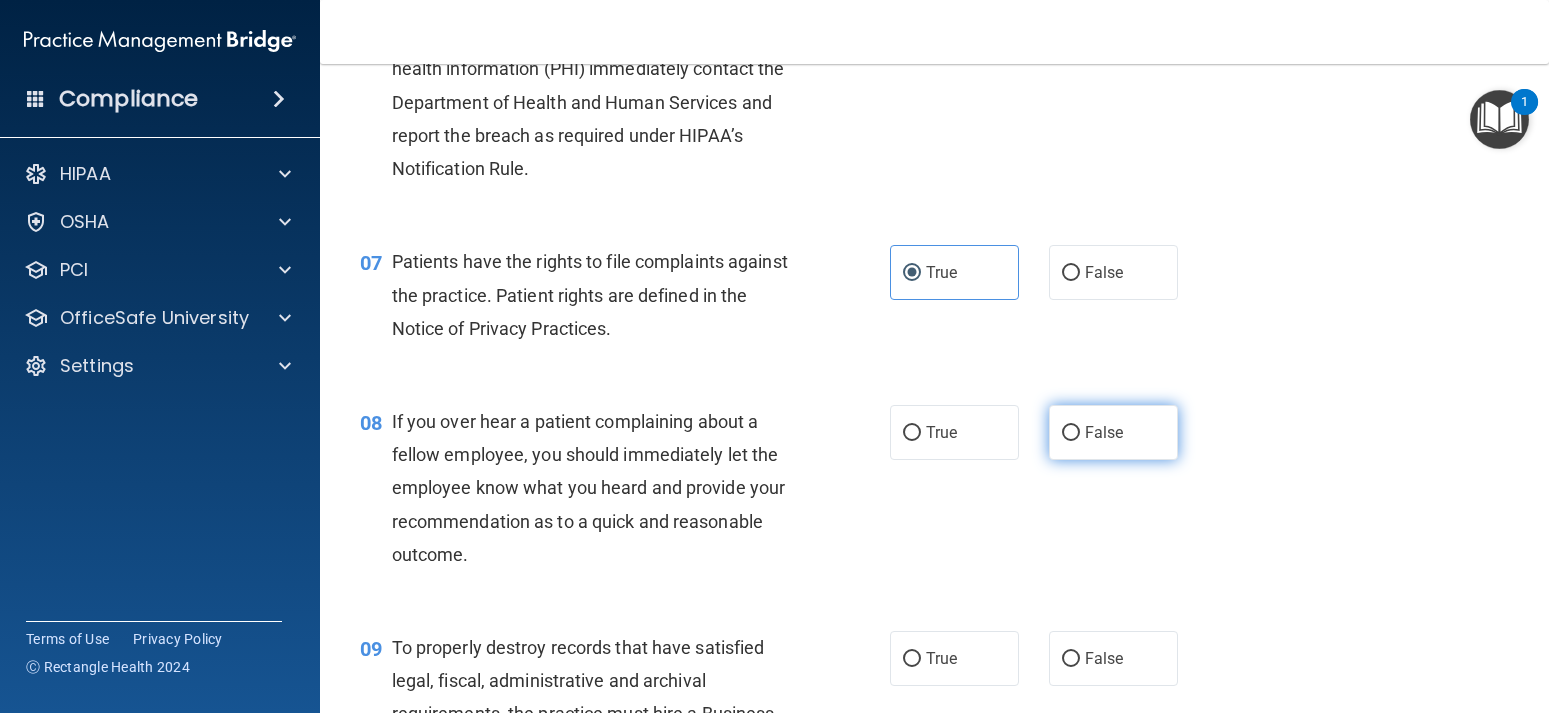 click on "False" at bounding box center (1071, 433) 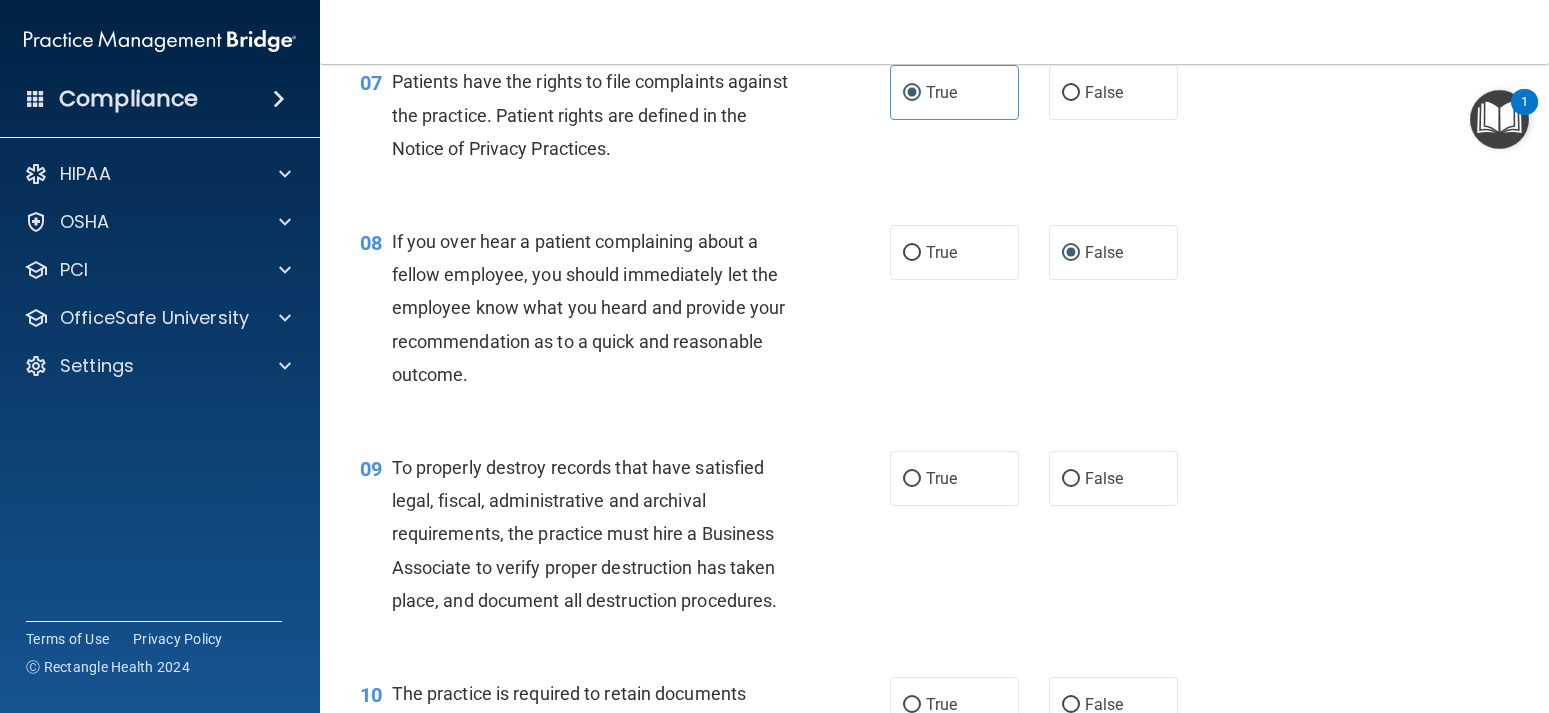 scroll, scrollTop: 1440, scrollLeft: 0, axis: vertical 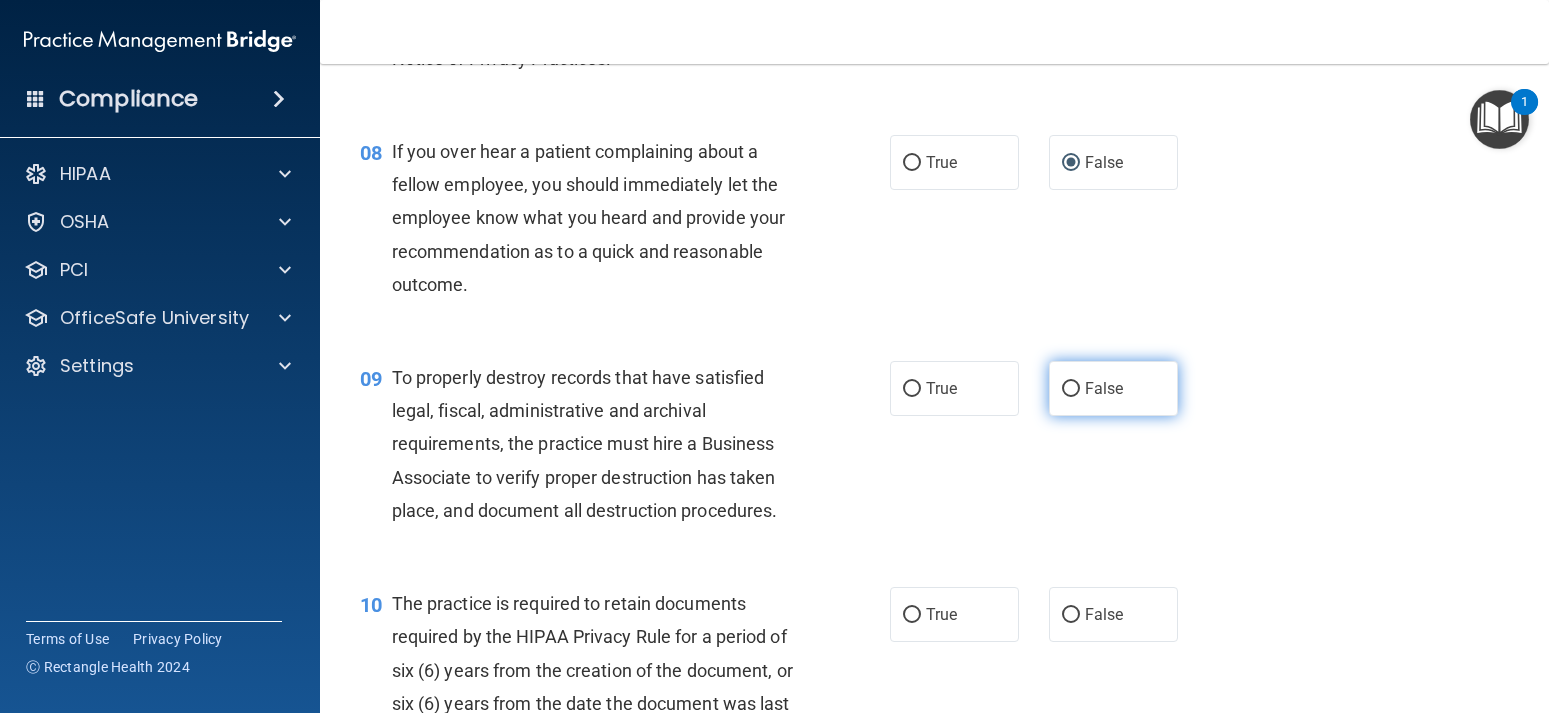 click on "False" at bounding box center (1071, 389) 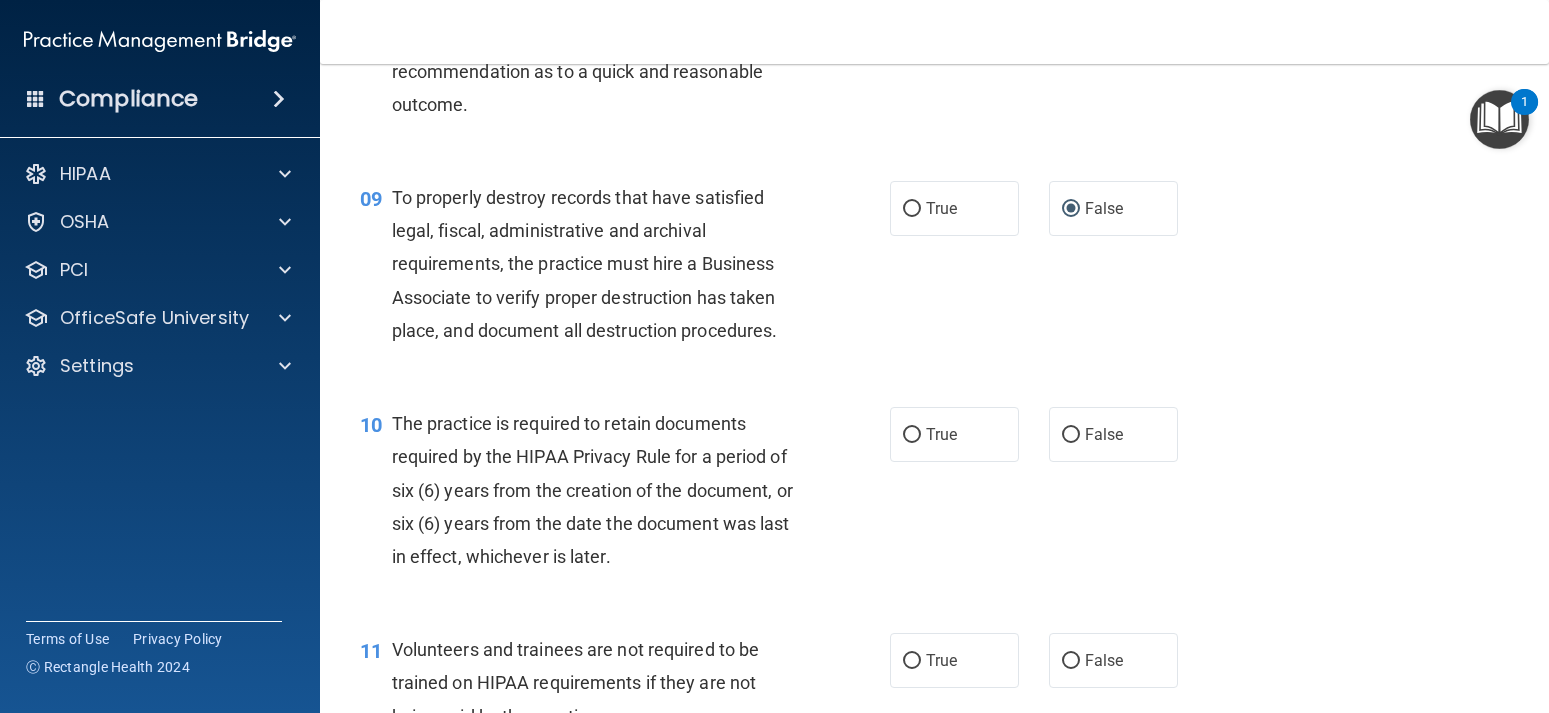 scroll, scrollTop: 1800, scrollLeft: 0, axis: vertical 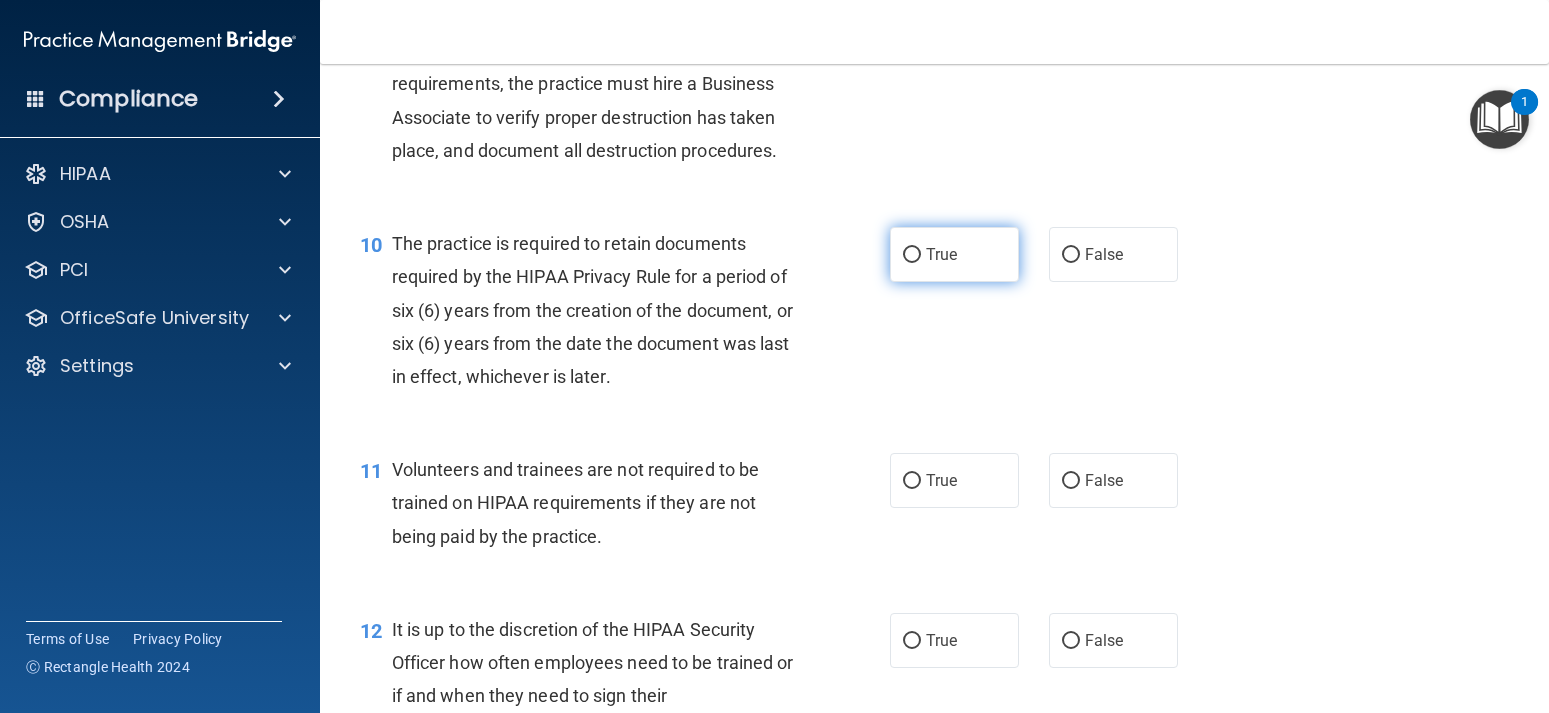 click on "True" at bounding box center [912, 255] 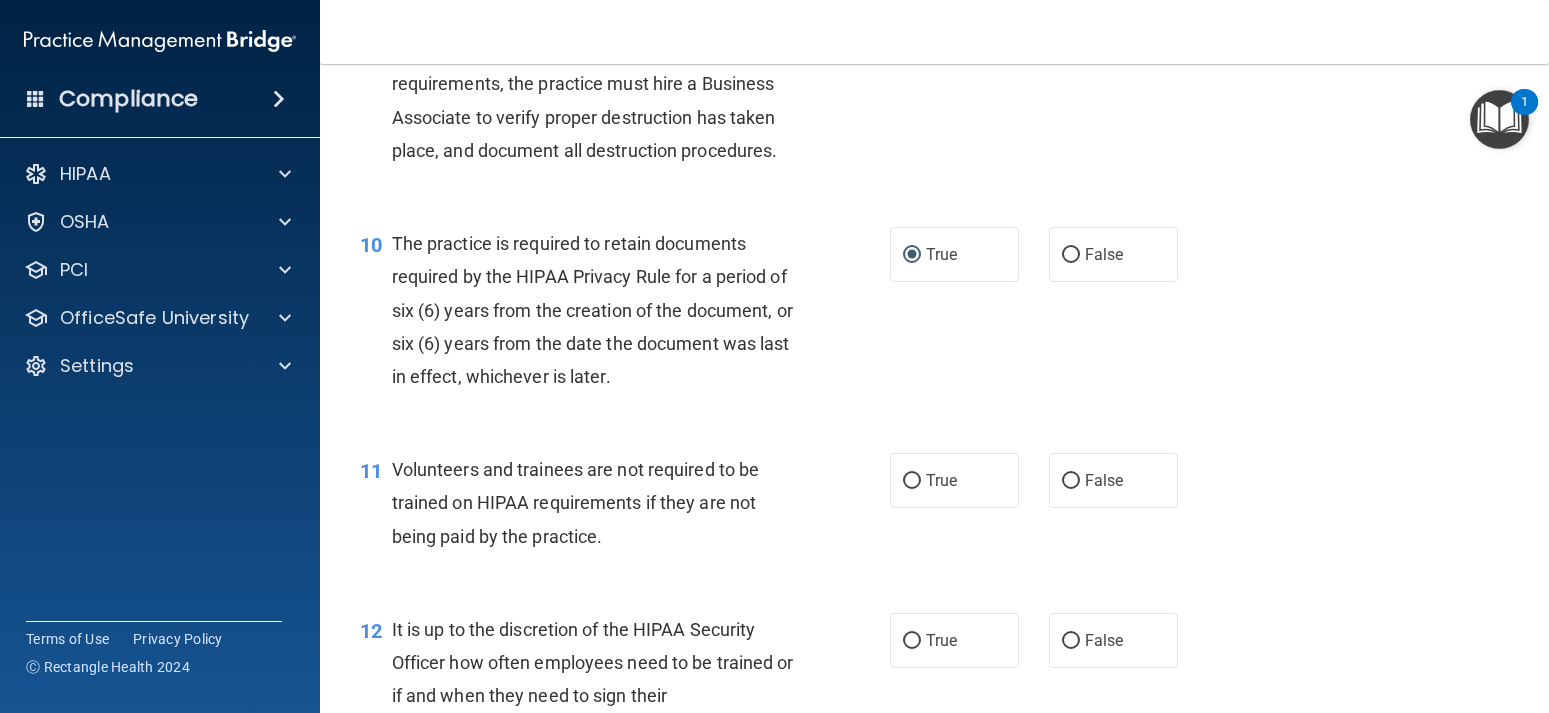 scroll, scrollTop: 1890, scrollLeft: 0, axis: vertical 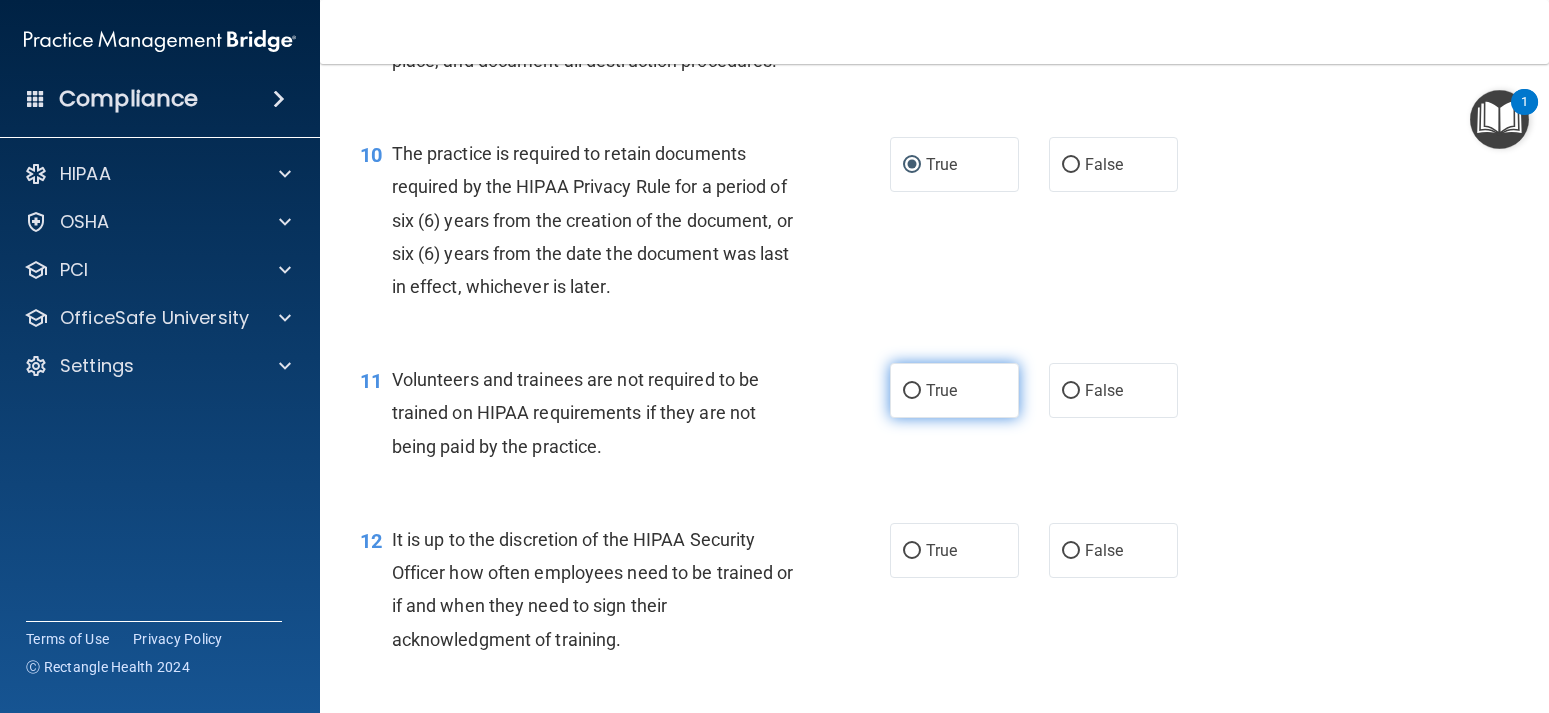 click on "True" at bounding box center (954, 390) 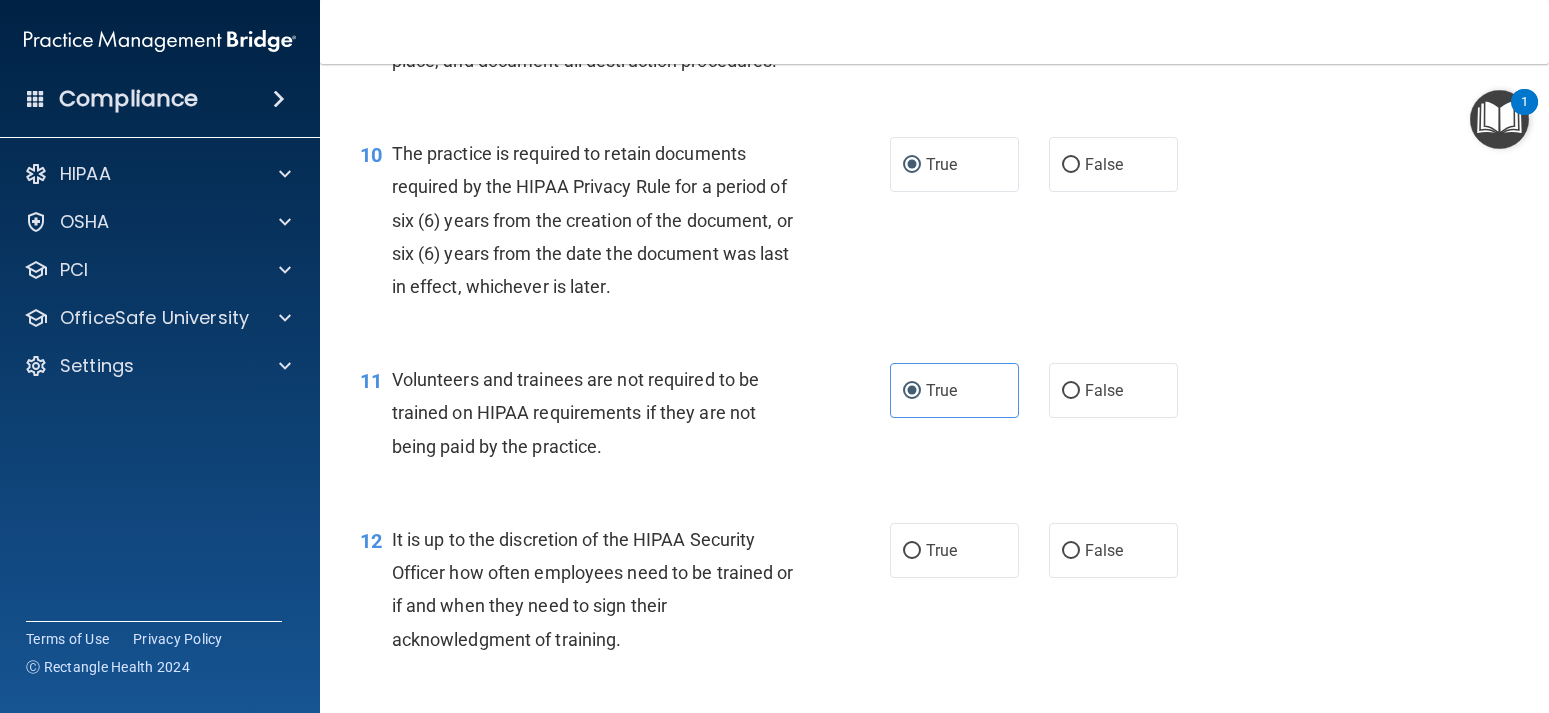 scroll, scrollTop: 1980, scrollLeft: 0, axis: vertical 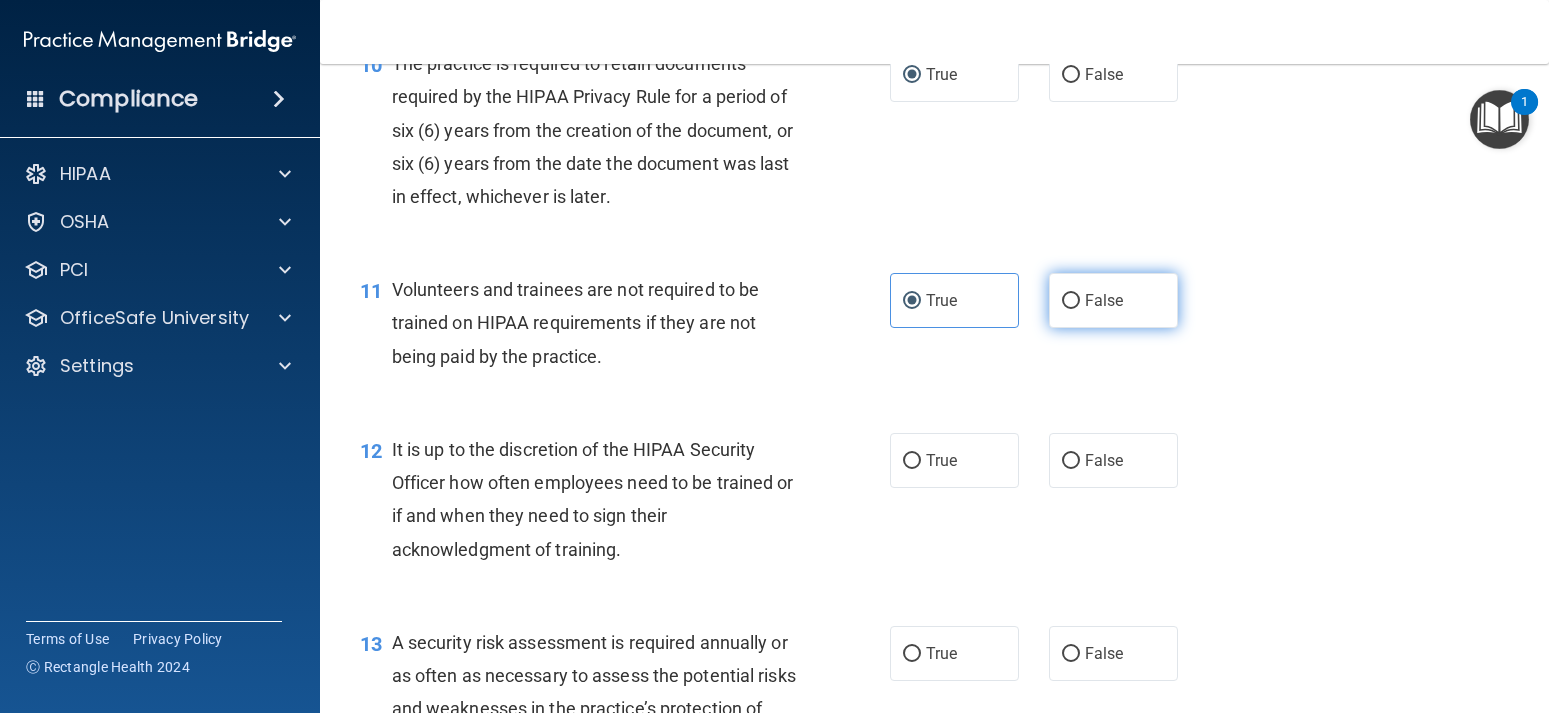 click on "False" at bounding box center [1071, 301] 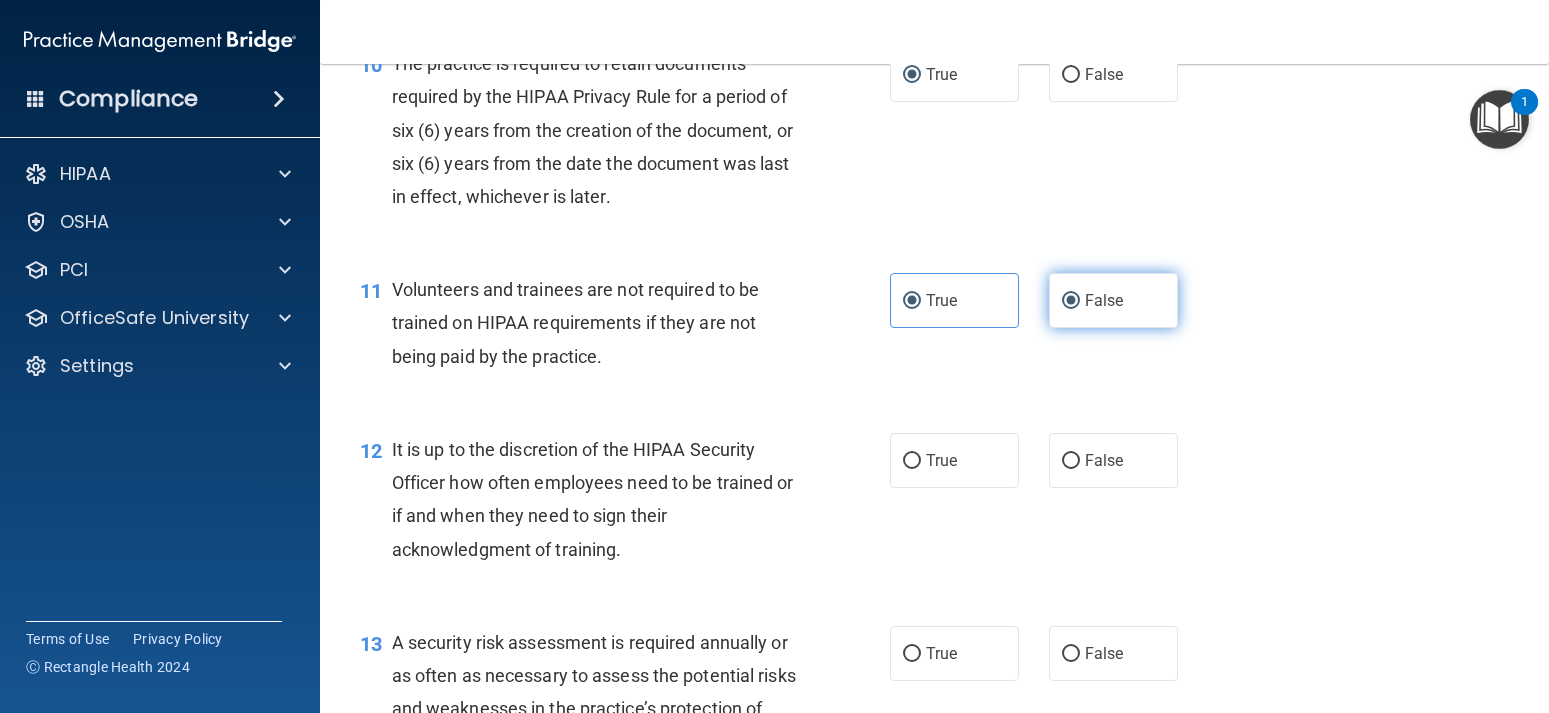 radio on "false" 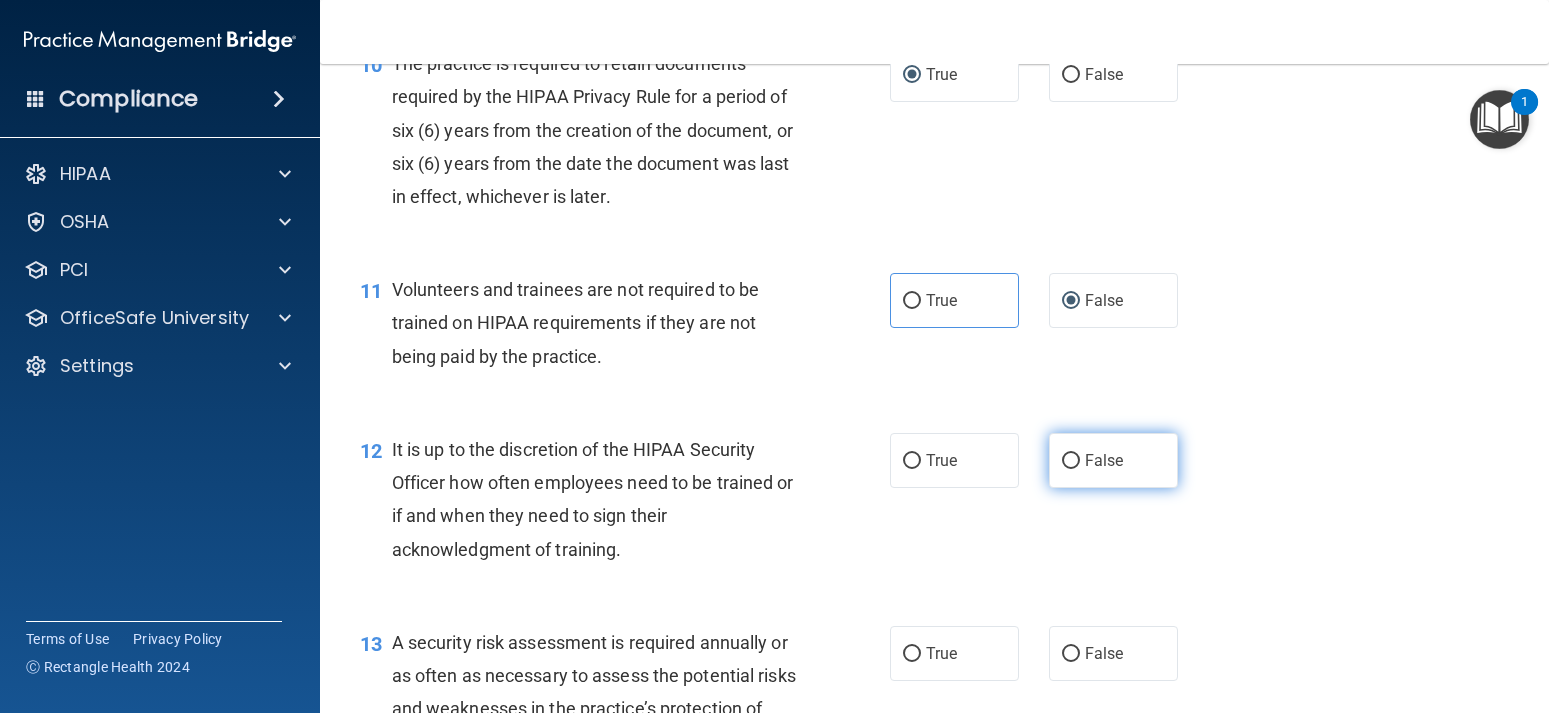 click on "False" at bounding box center [1104, 460] 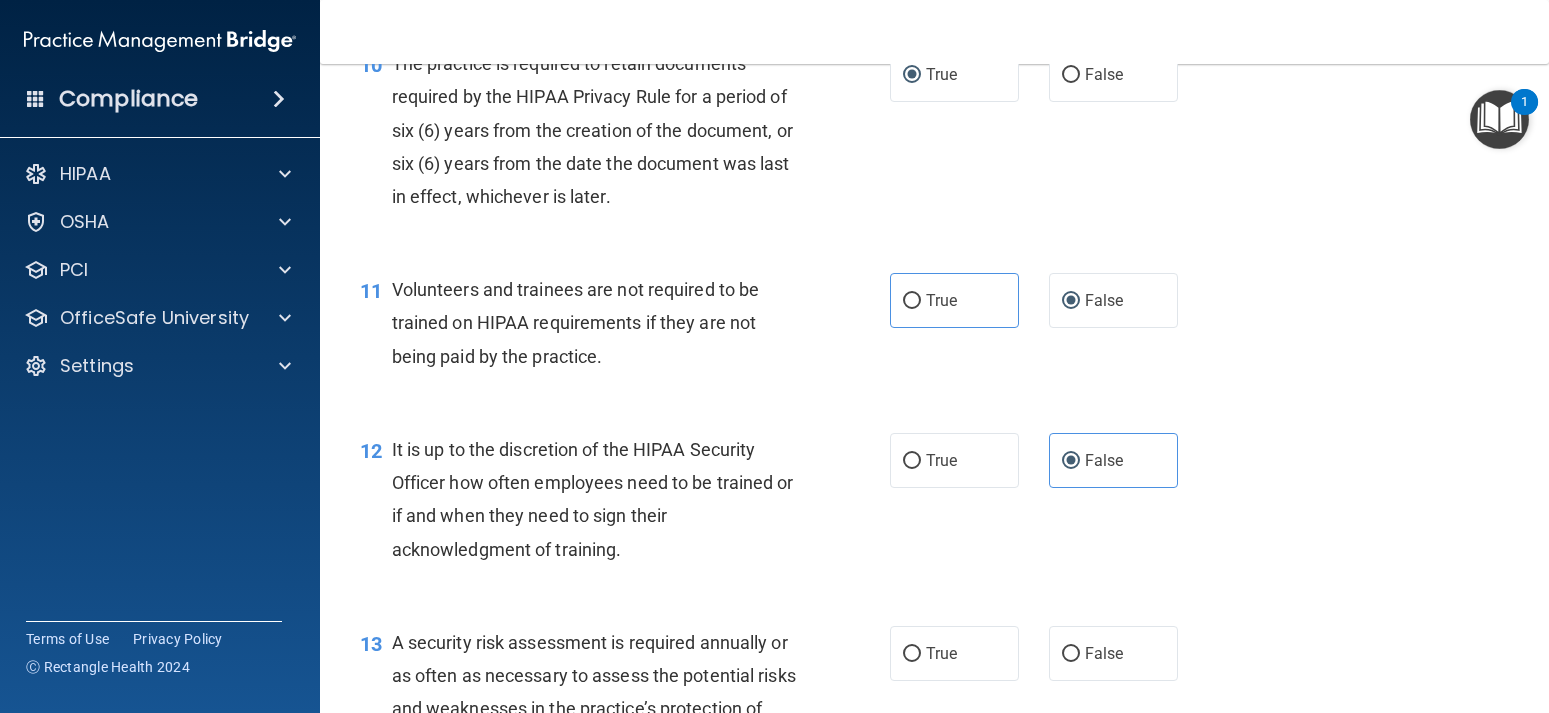 scroll, scrollTop: 2160, scrollLeft: 0, axis: vertical 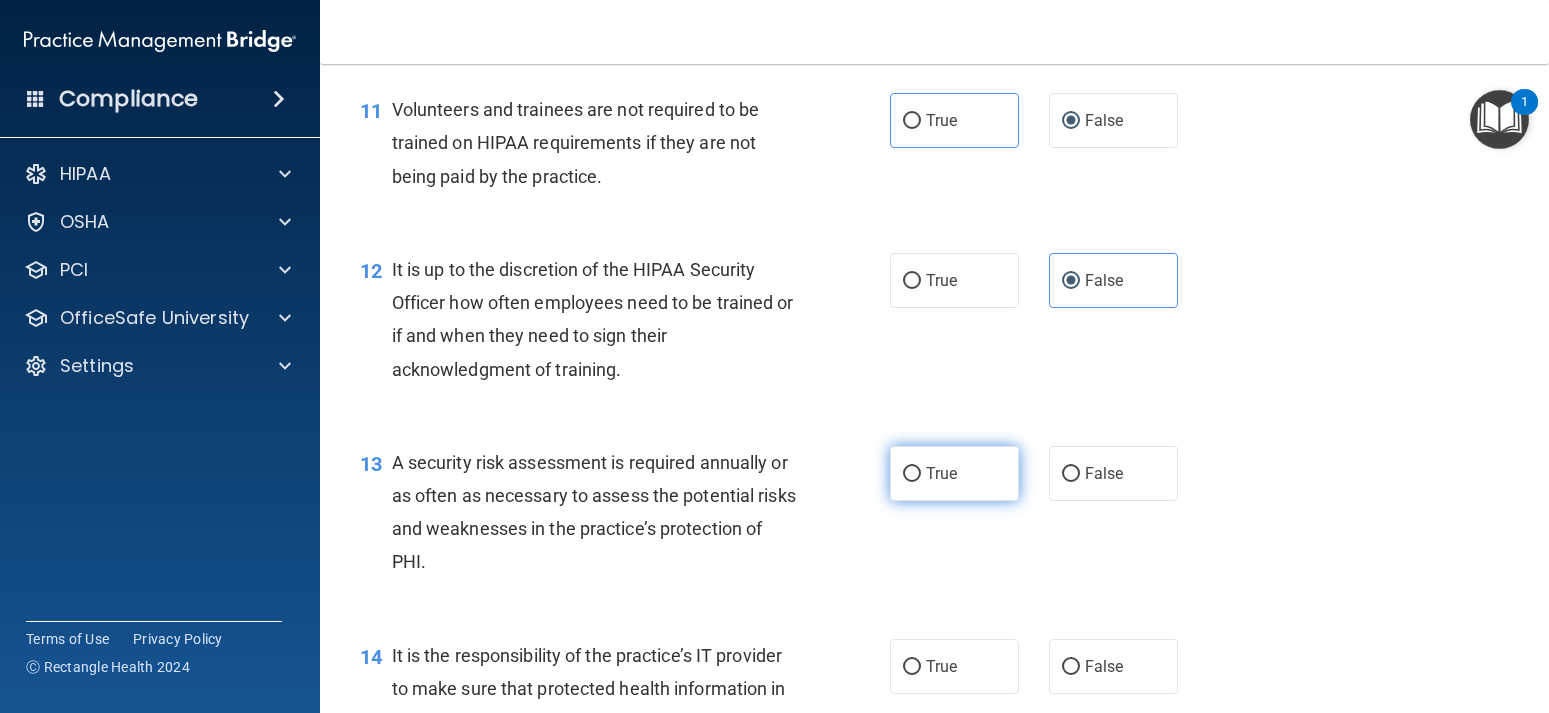 click on "True" at bounding box center (954, 473) 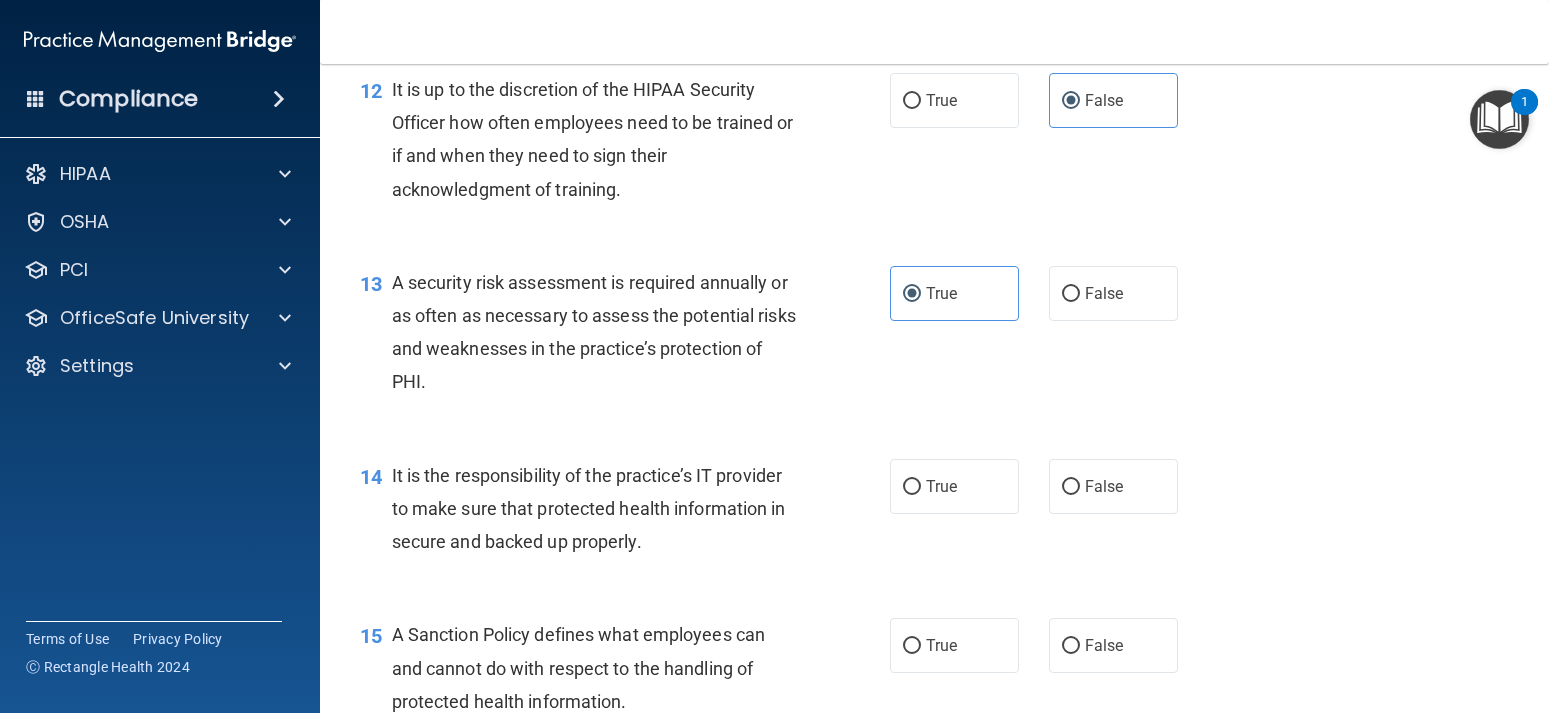 scroll, scrollTop: 2430, scrollLeft: 0, axis: vertical 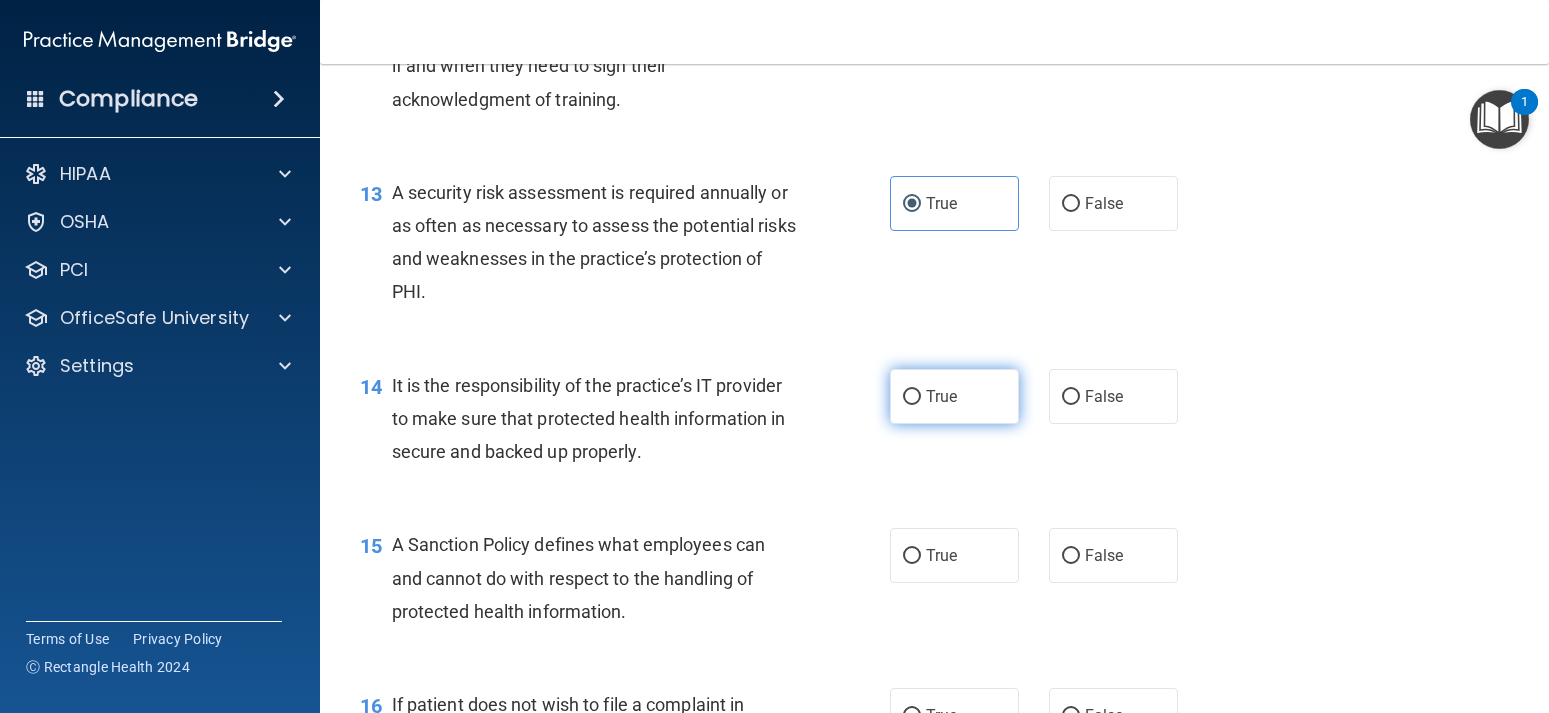 click on "True" at bounding box center (912, 397) 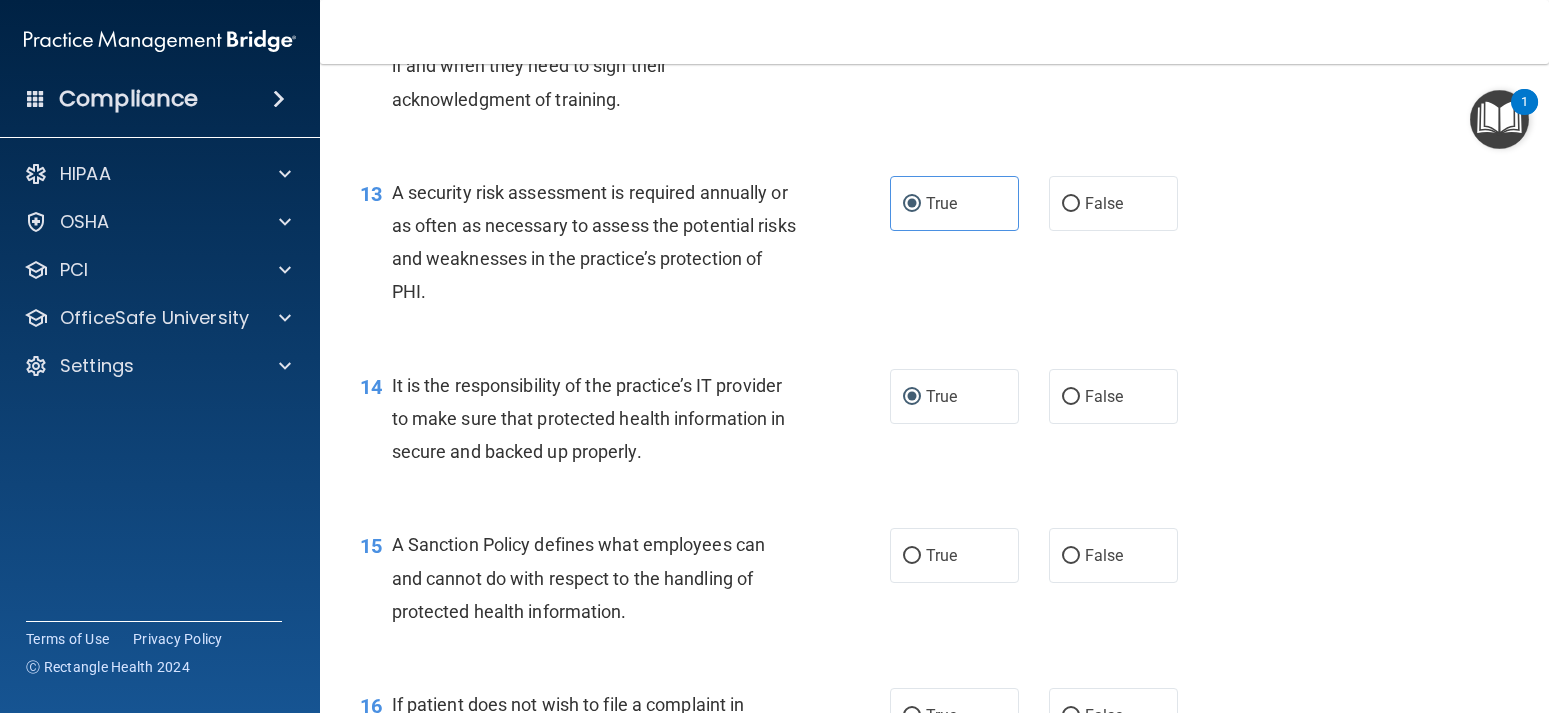 scroll, scrollTop: 2610, scrollLeft: 0, axis: vertical 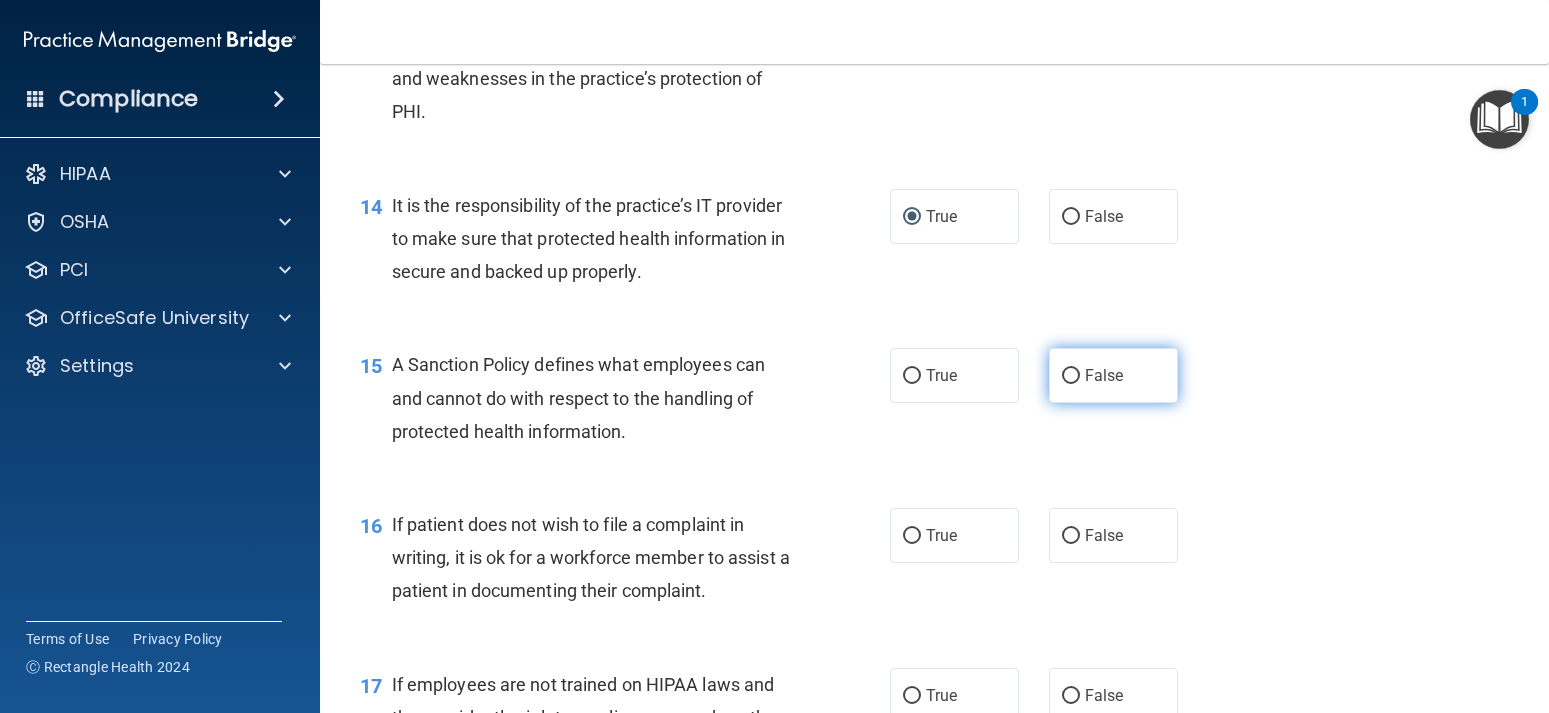 click on "False" at bounding box center [1104, 375] 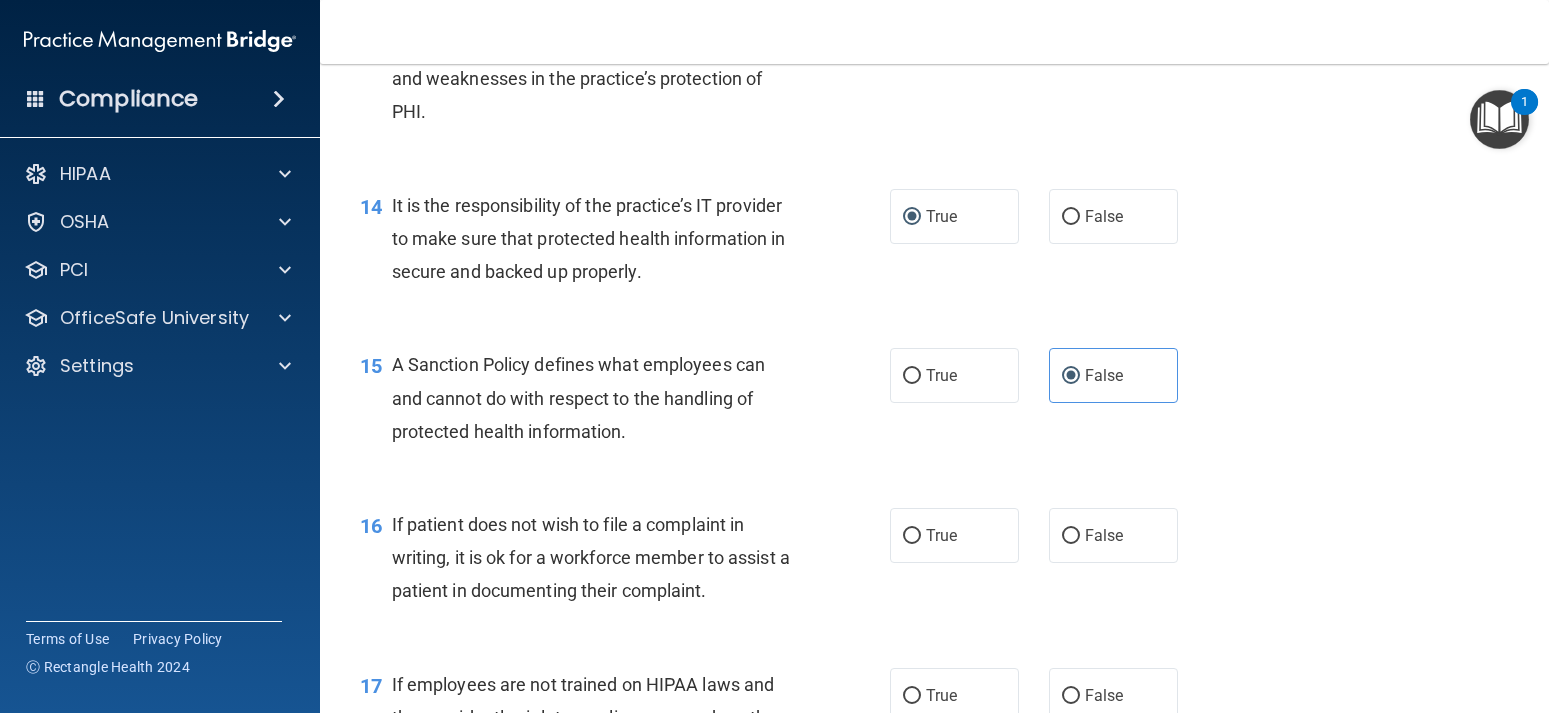 scroll, scrollTop: 2700, scrollLeft: 0, axis: vertical 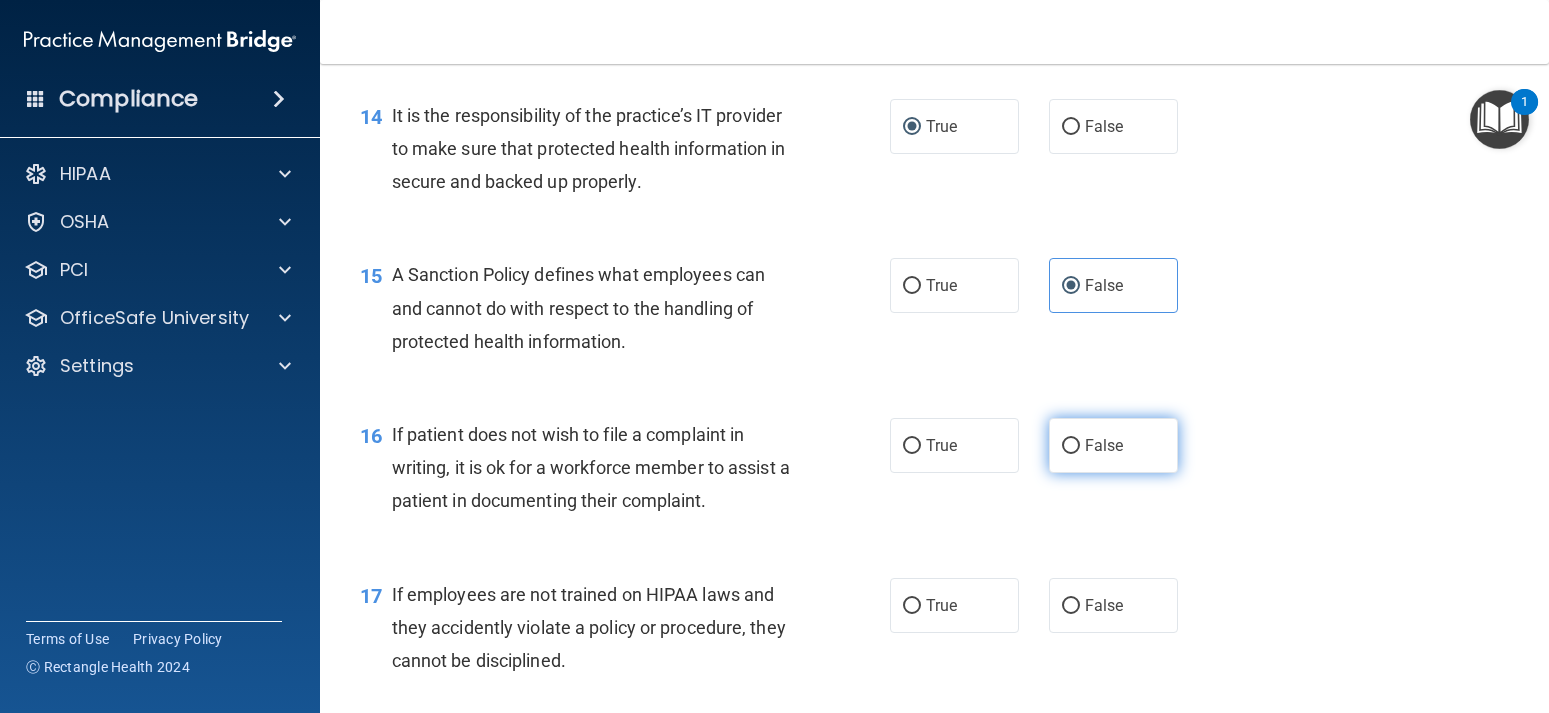 click on "False" at bounding box center (1113, 445) 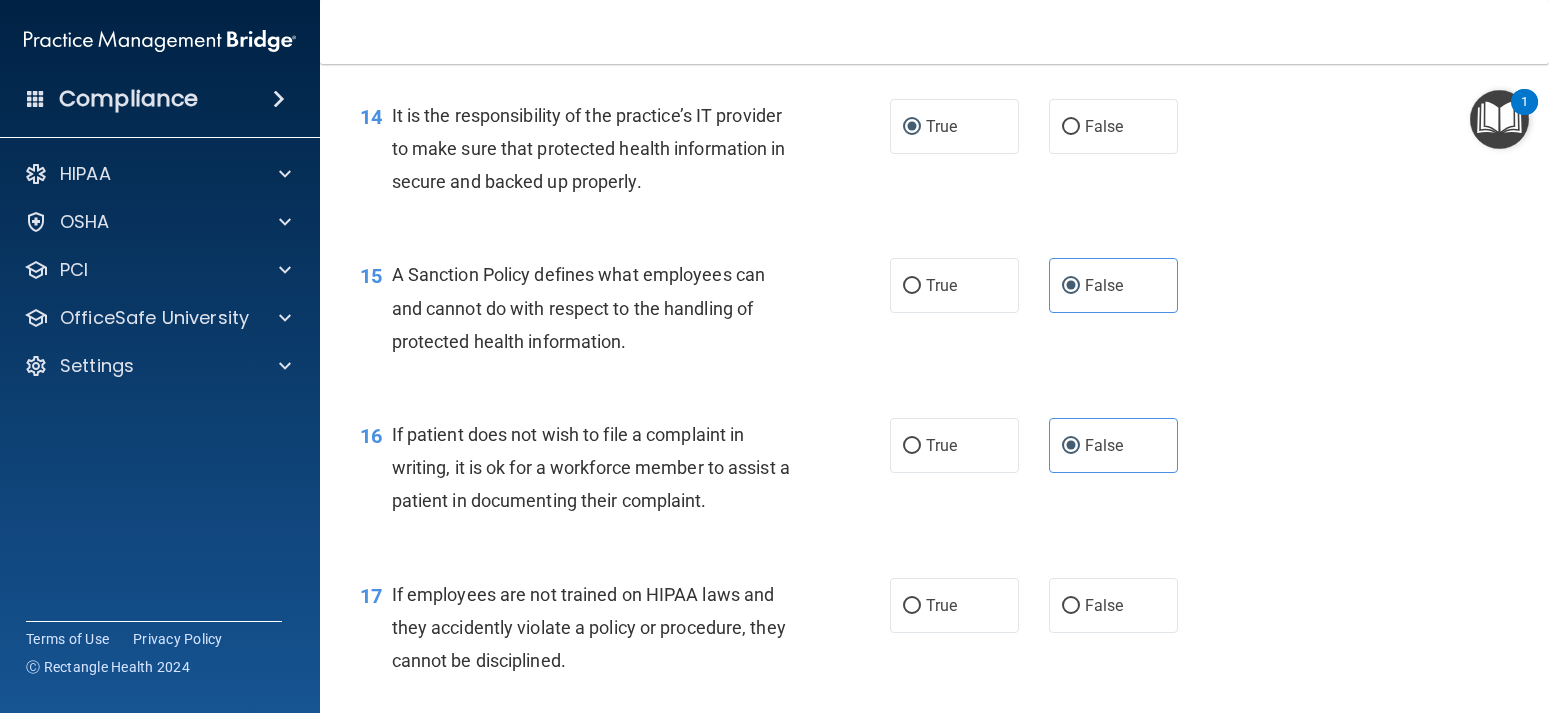 scroll, scrollTop: 2880, scrollLeft: 0, axis: vertical 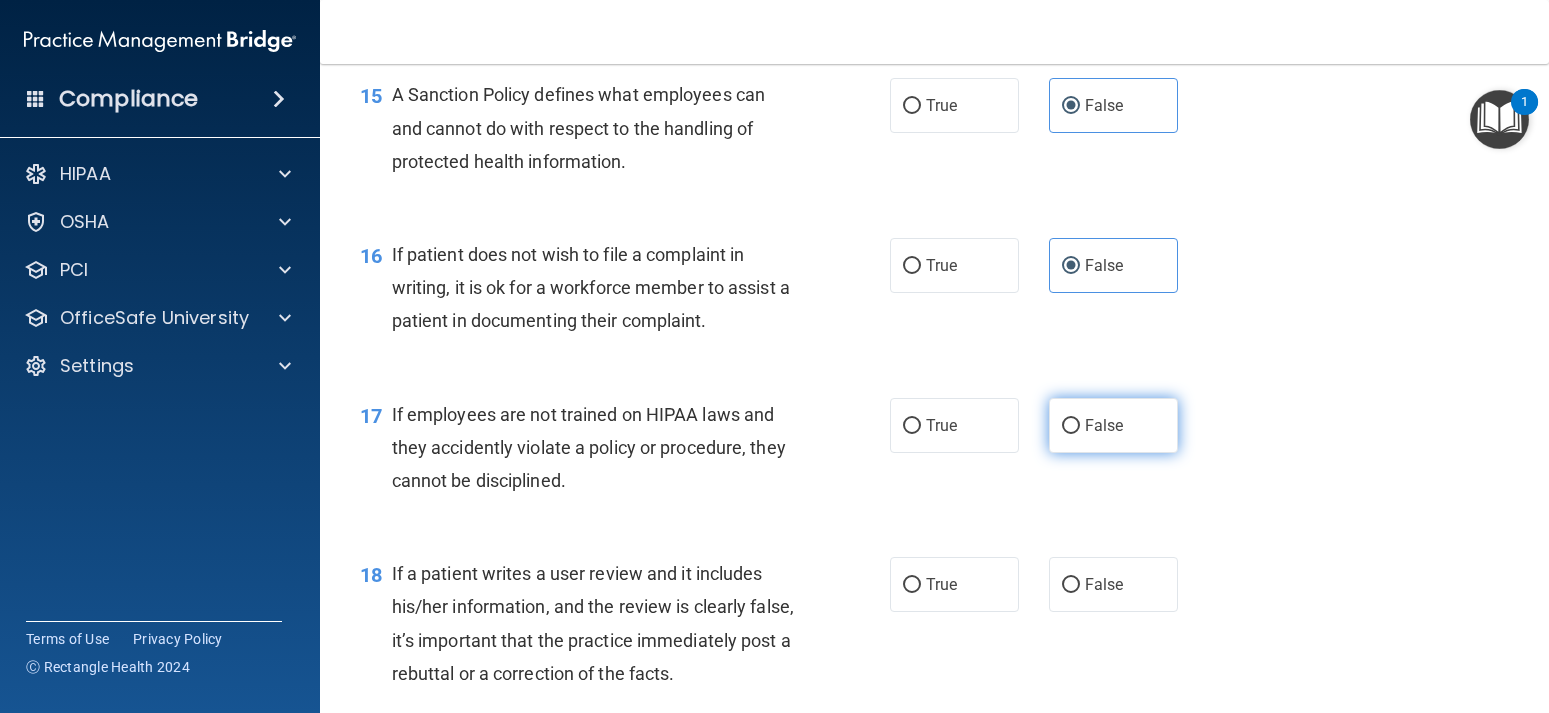 click on "False" at bounding box center (1071, 426) 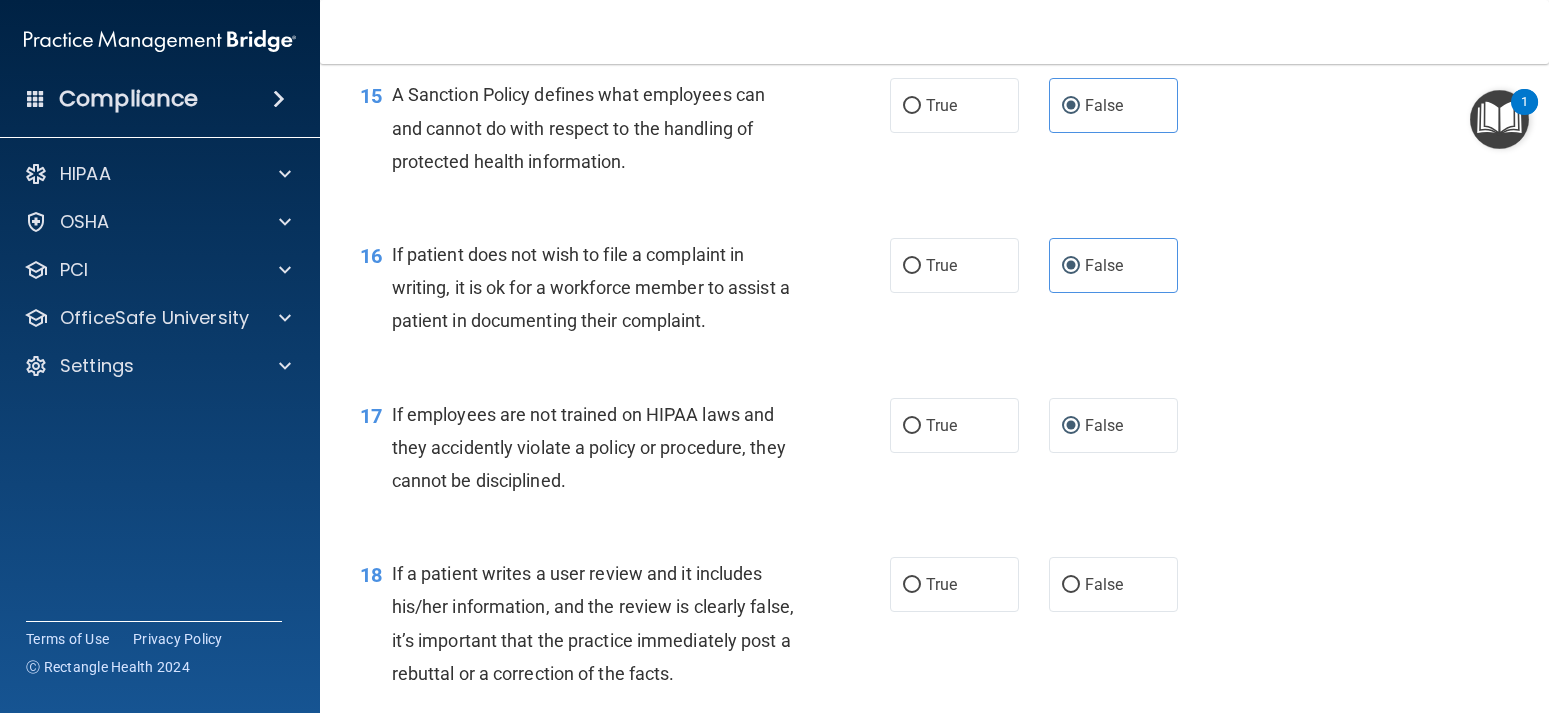 scroll, scrollTop: 3060, scrollLeft: 0, axis: vertical 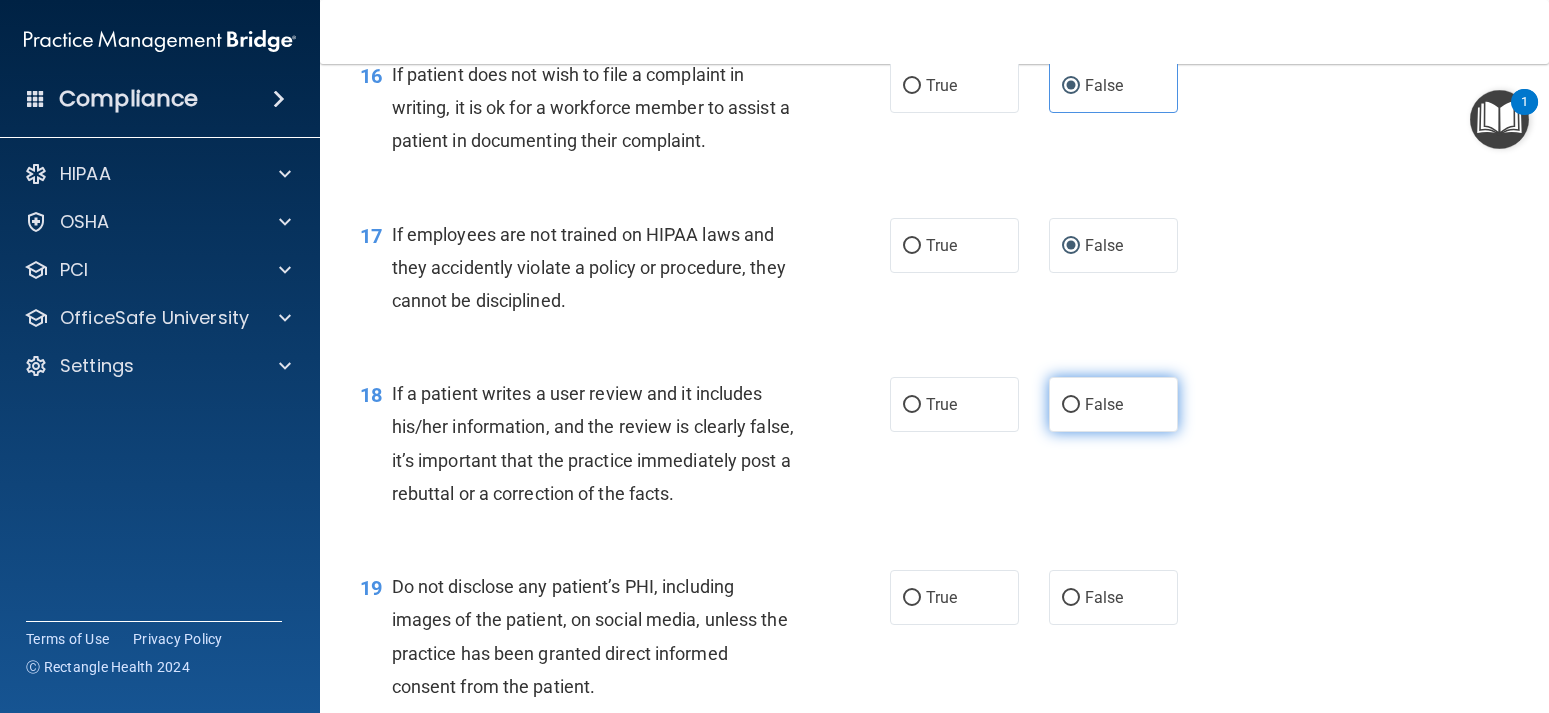 click on "False" at bounding box center (1071, 405) 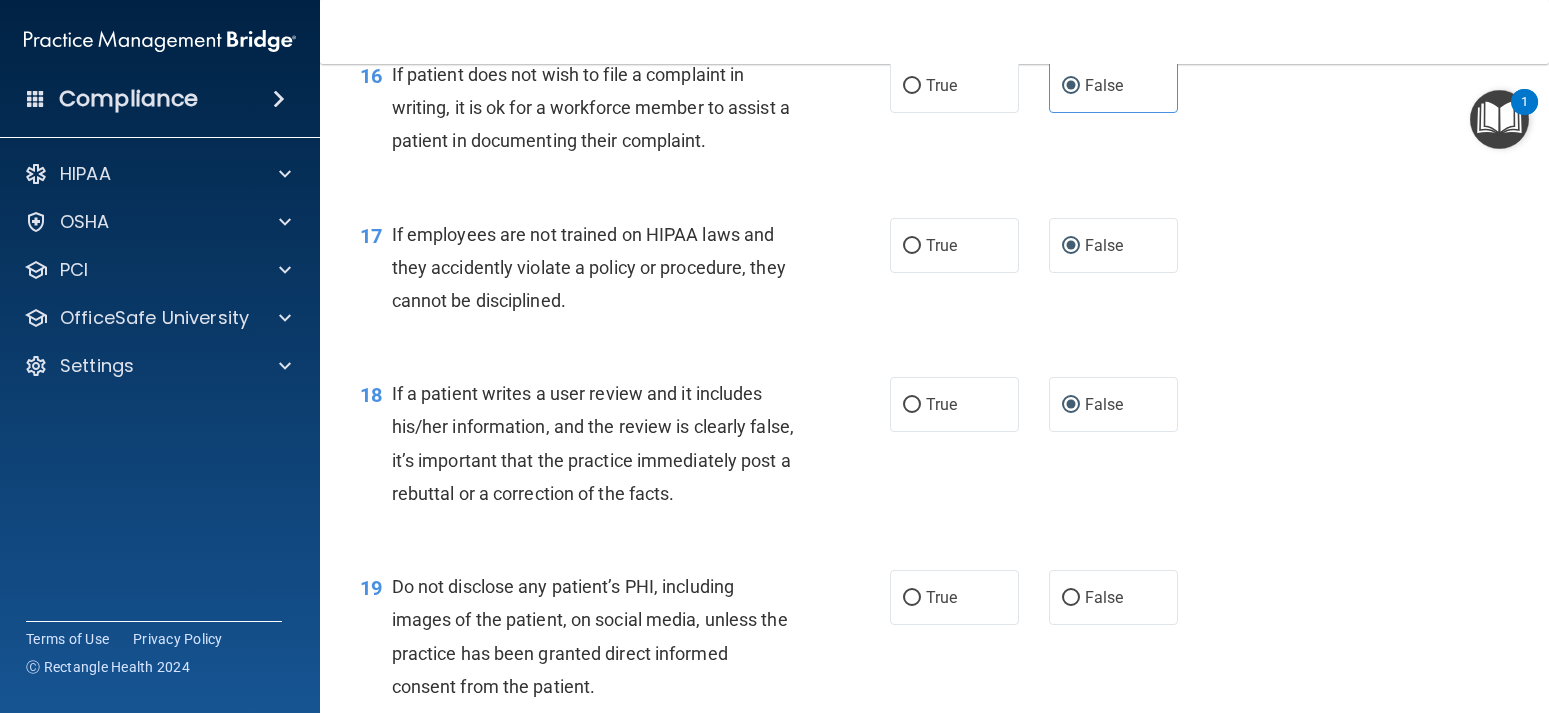 scroll, scrollTop: 3240, scrollLeft: 0, axis: vertical 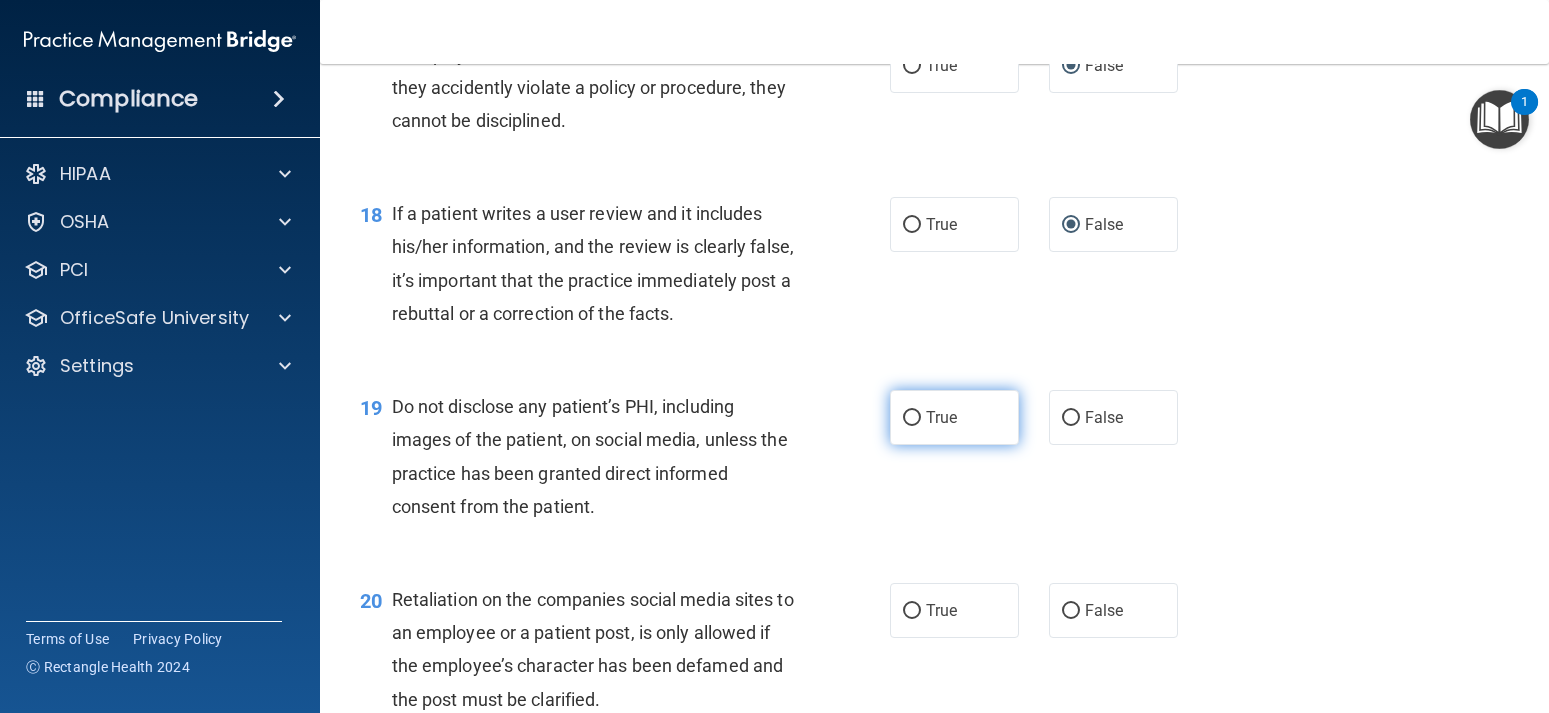 click on "True" at bounding box center (941, 417) 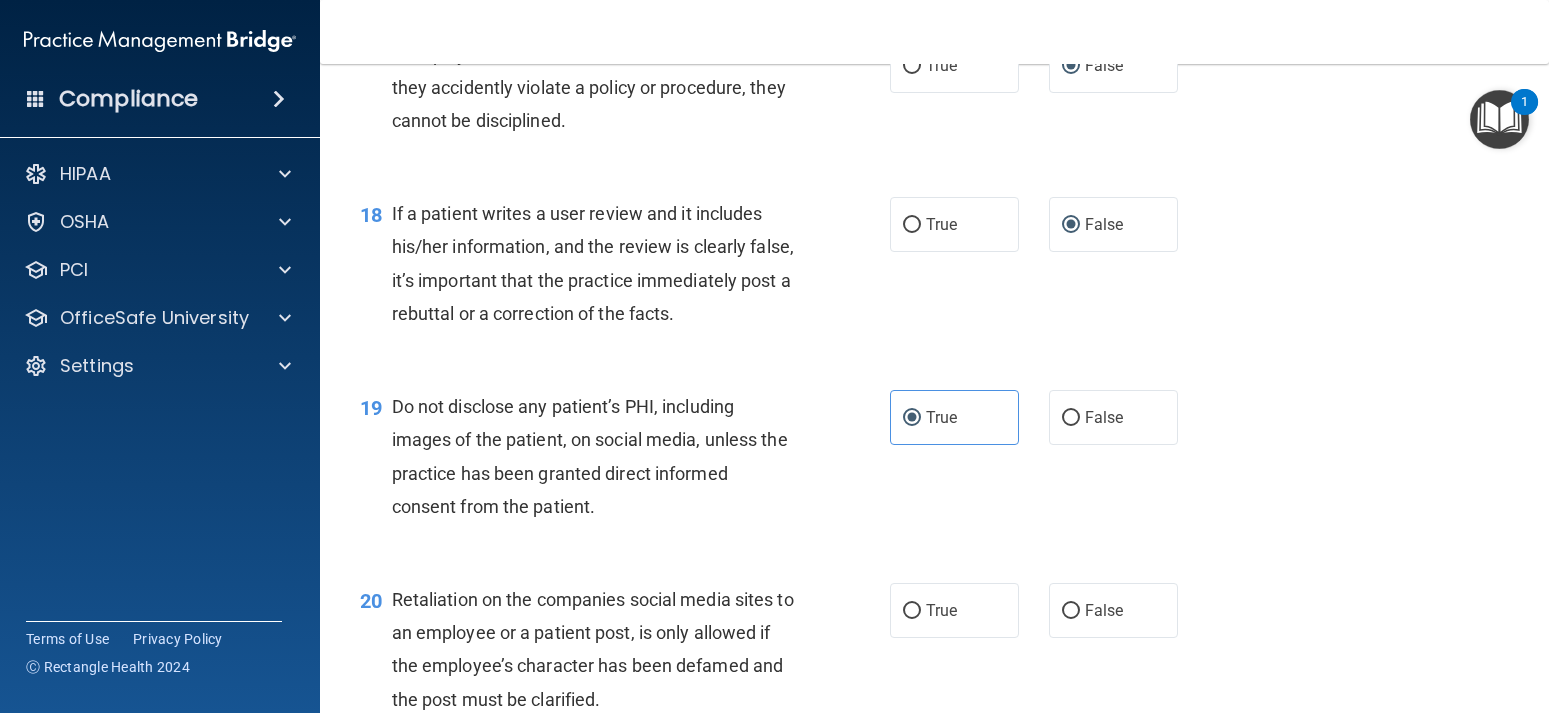 scroll, scrollTop: 3420, scrollLeft: 0, axis: vertical 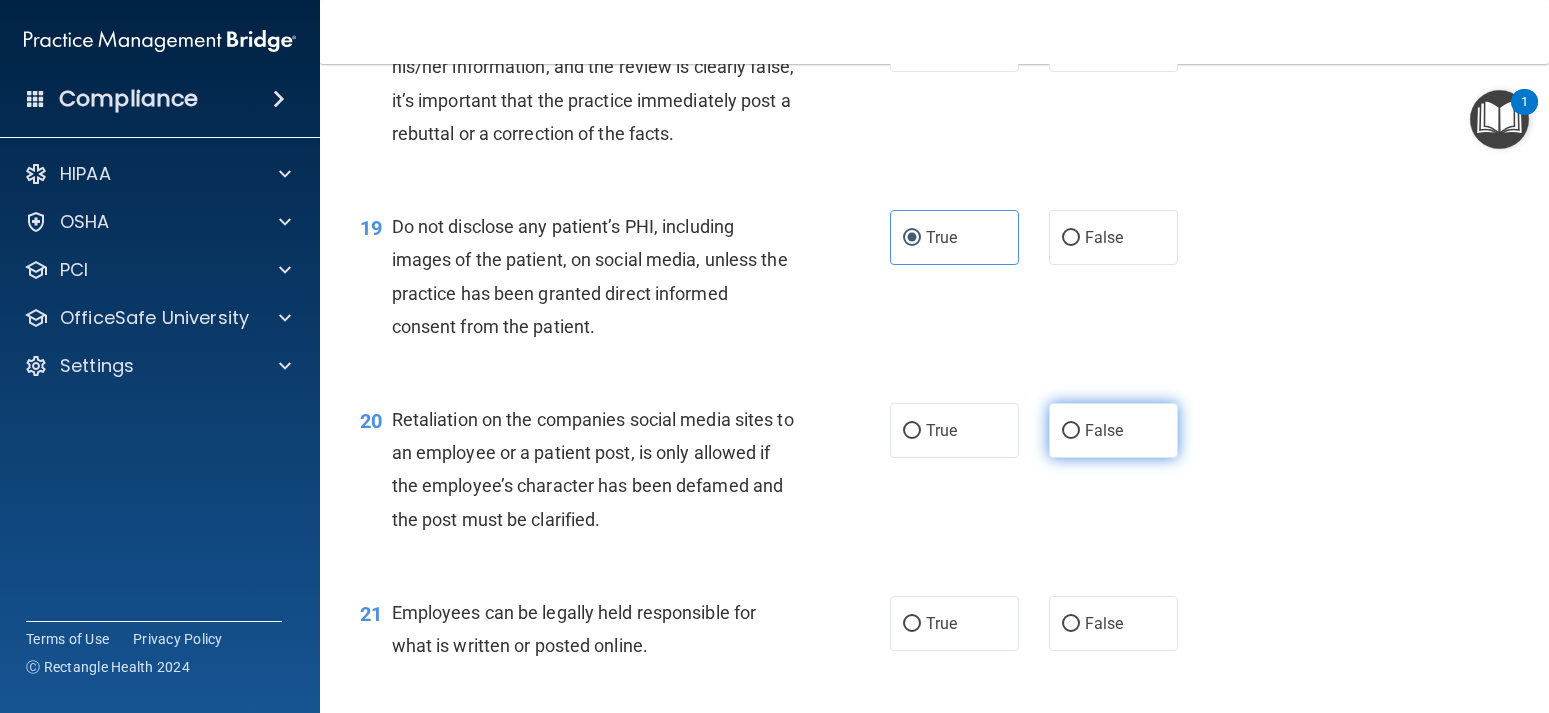 click on "False" at bounding box center [1104, 430] 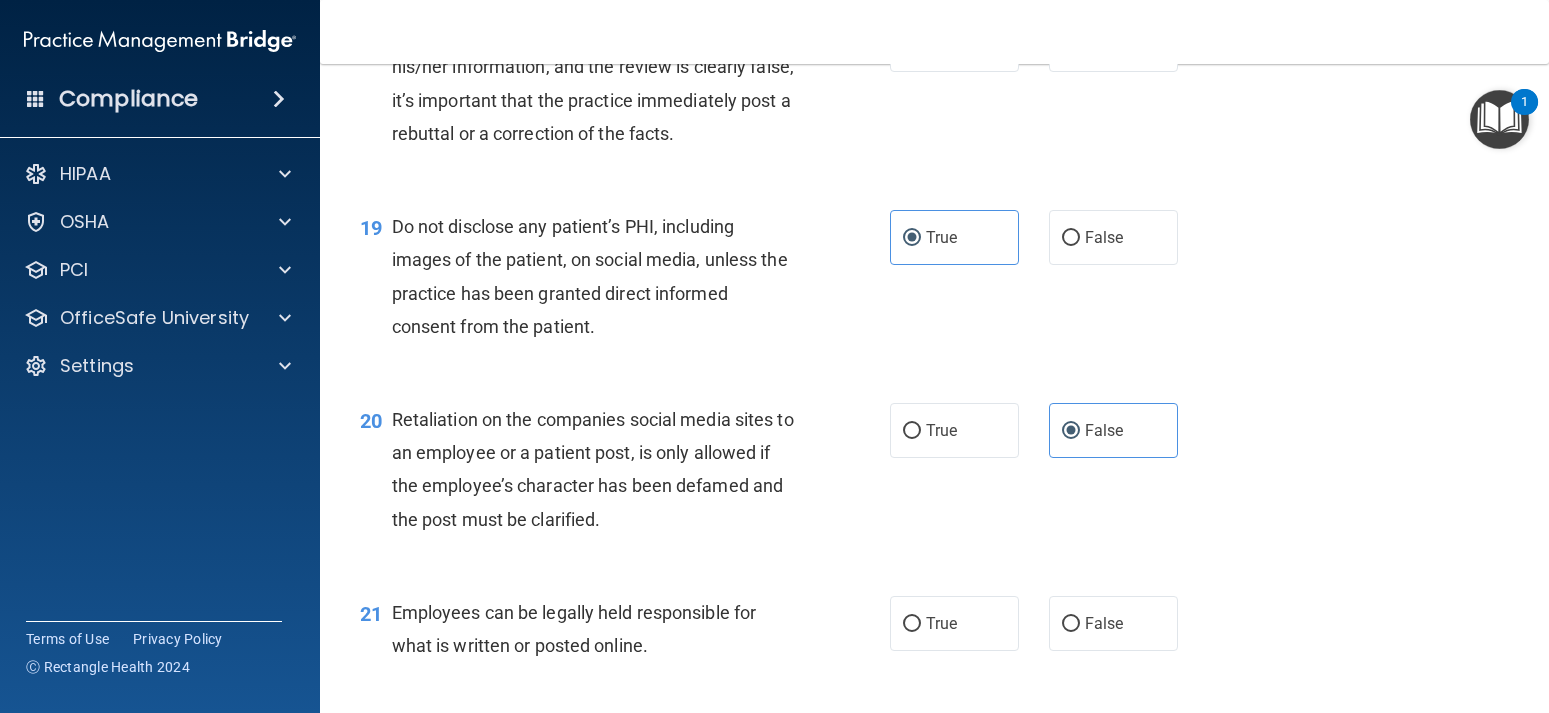 scroll, scrollTop: 3600, scrollLeft: 0, axis: vertical 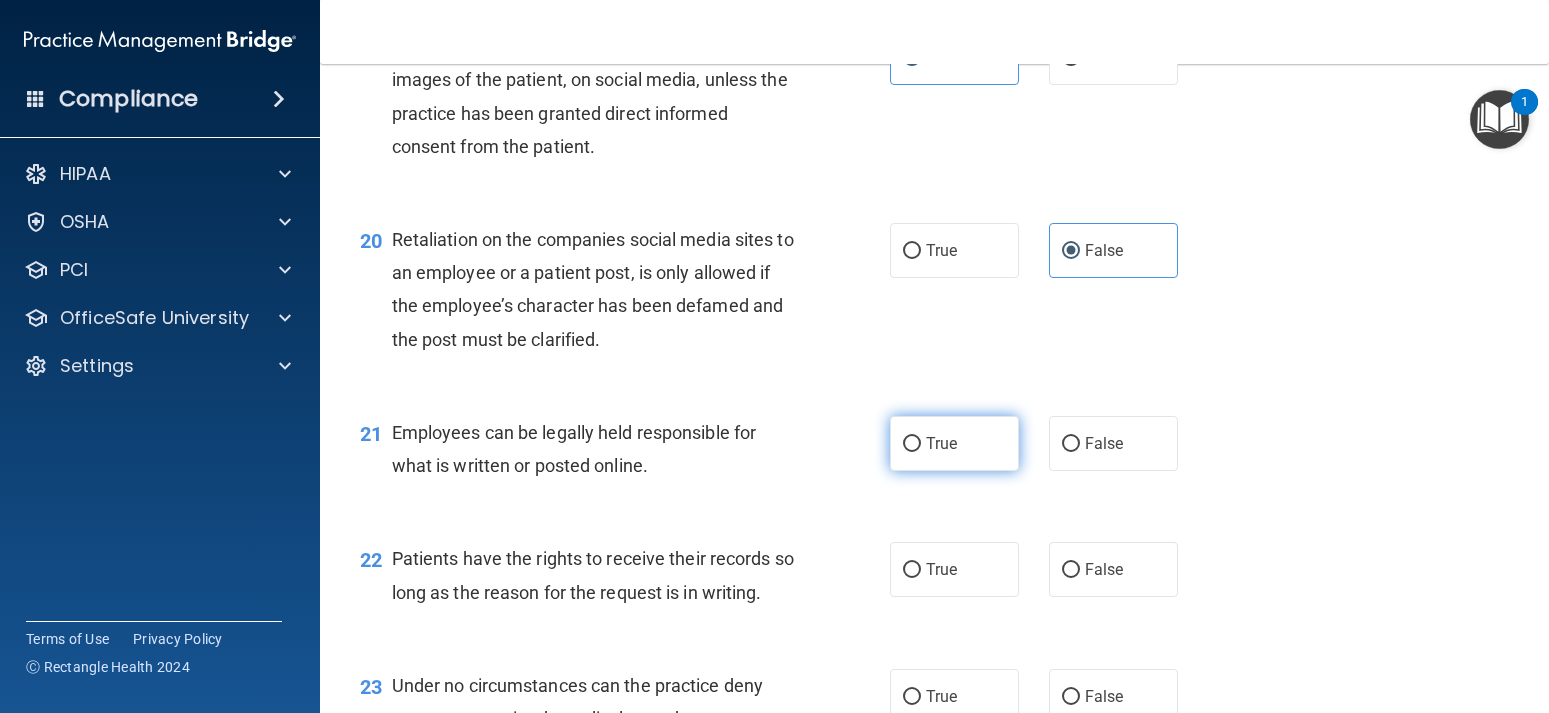 click on "True" at bounding box center (912, 444) 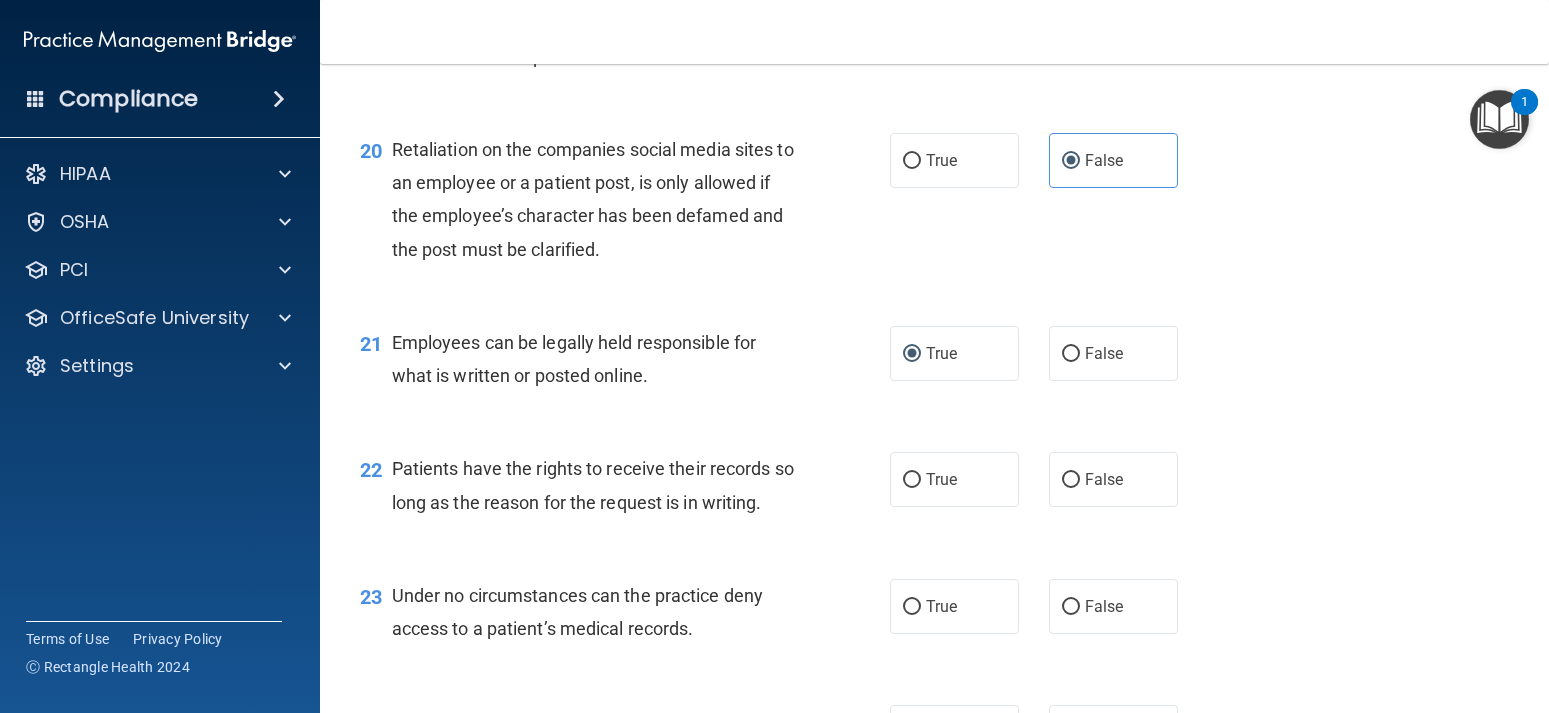 scroll, scrollTop: 3780, scrollLeft: 0, axis: vertical 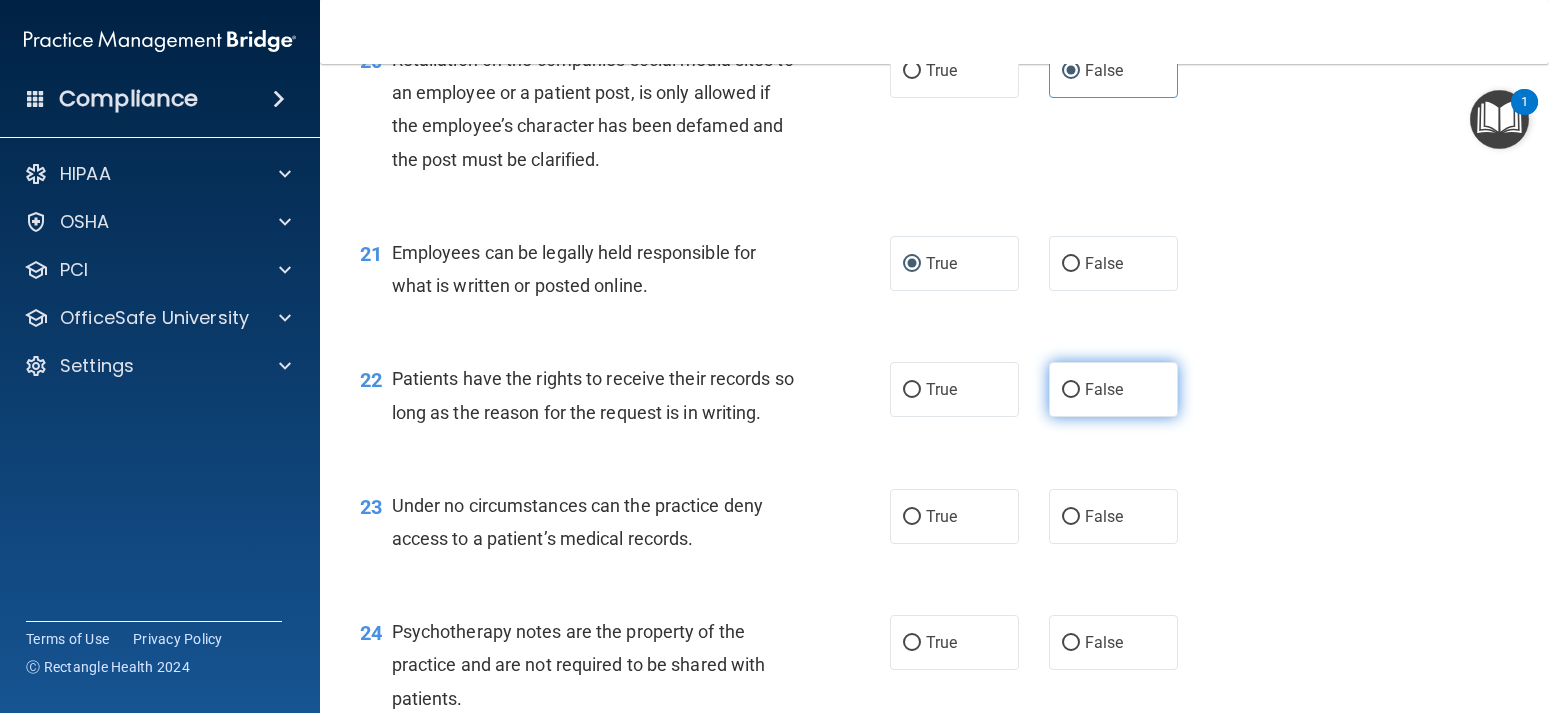 click on "False" at bounding box center (1071, 390) 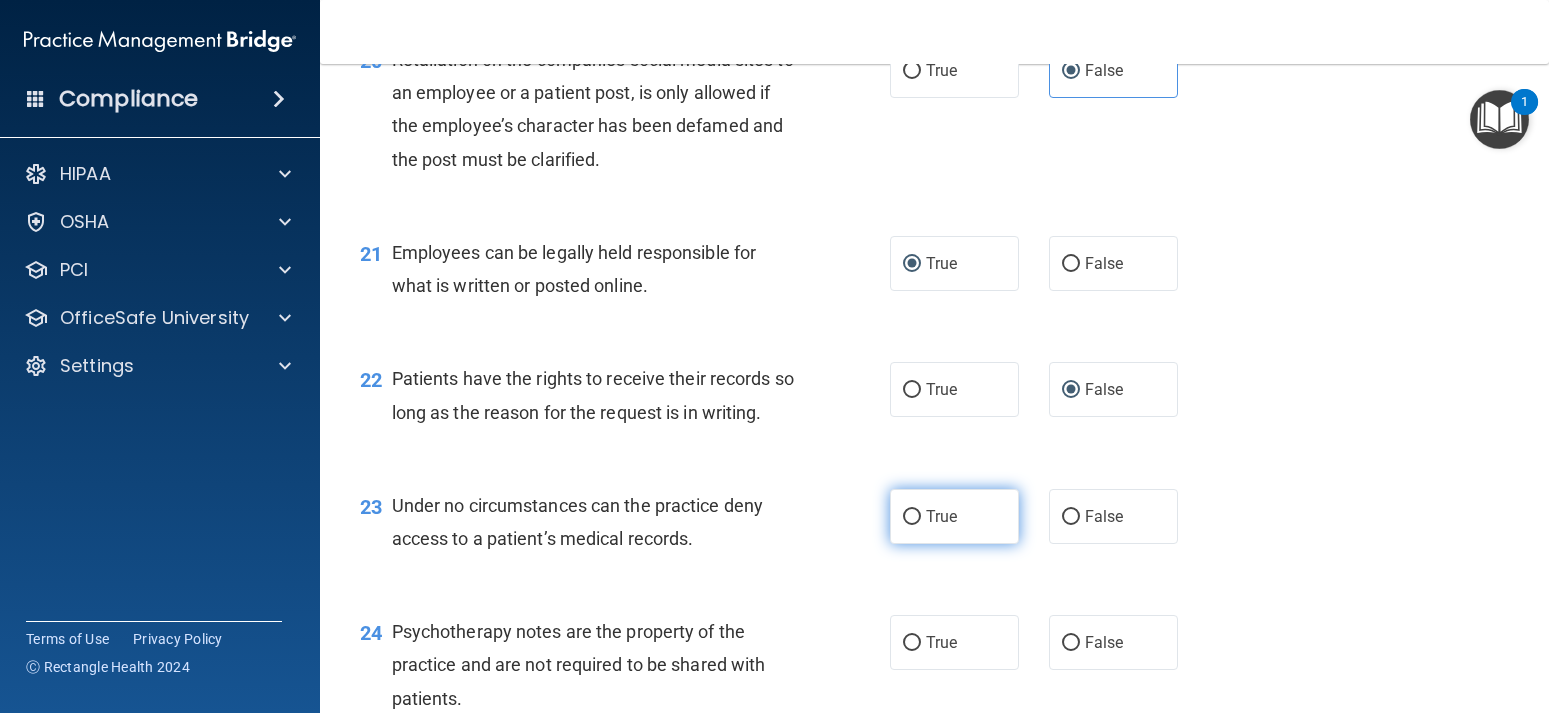 click on "True" at bounding box center (912, 517) 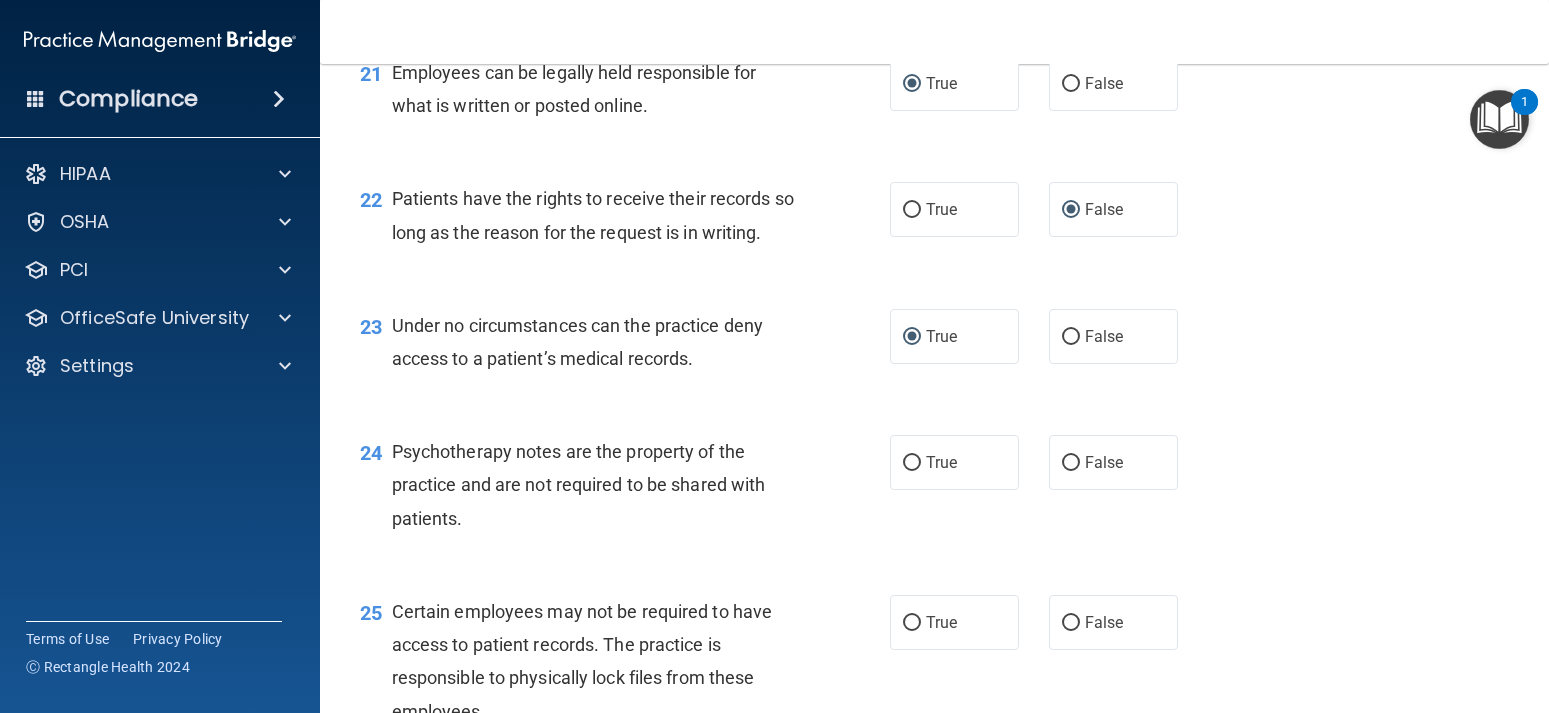 scroll, scrollTop: 4050, scrollLeft: 0, axis: vertical 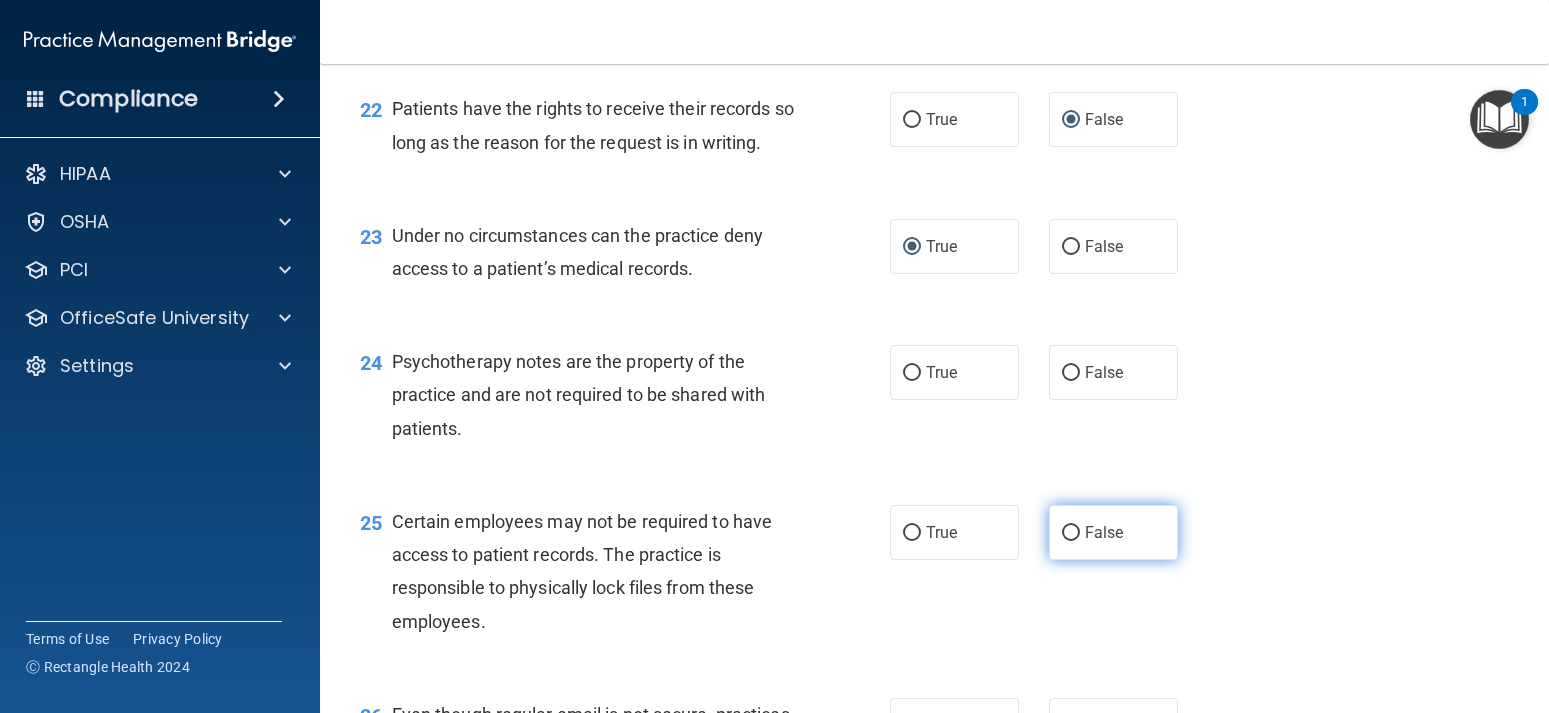 click on "False" at bounding box center (1071, 533) 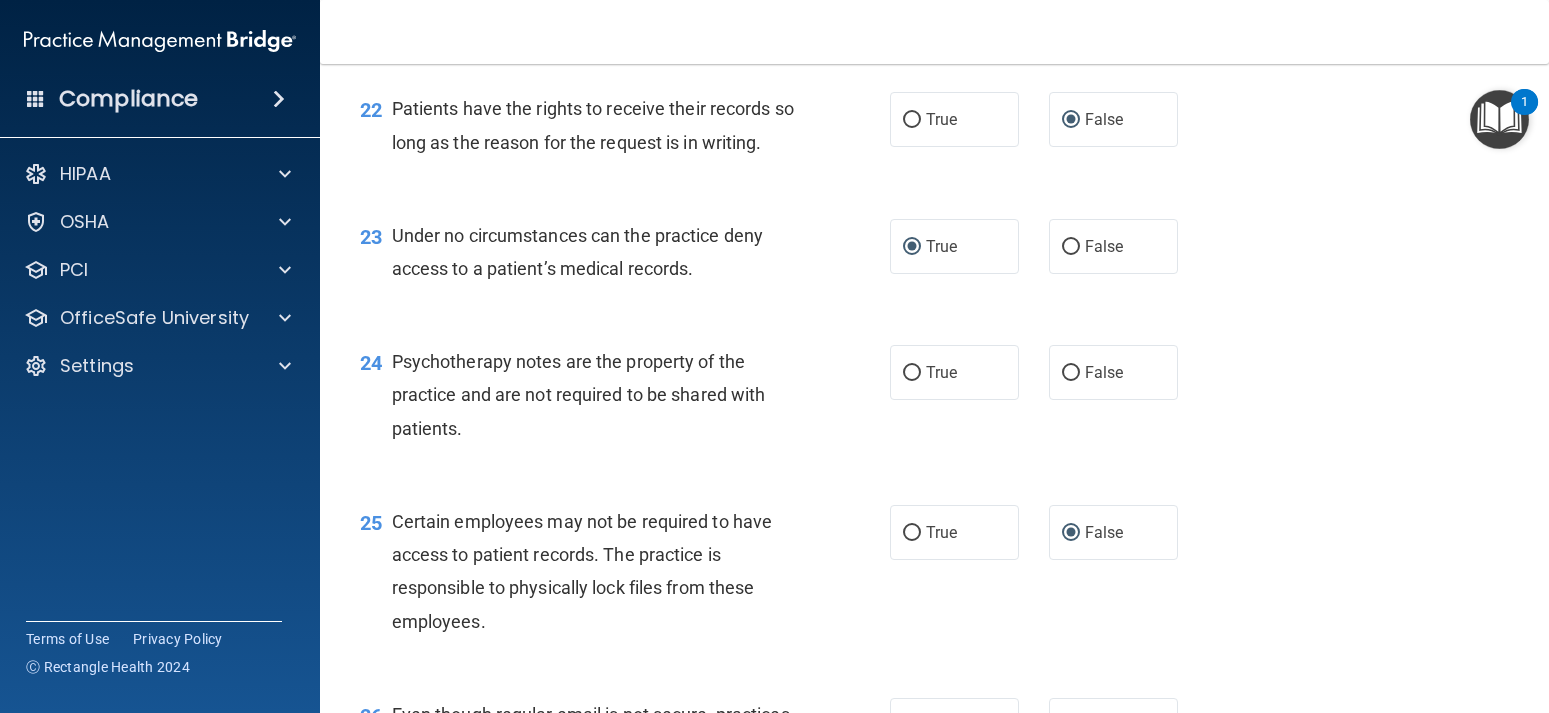 scroll, scrollTop: 4230, scrollLeft: 0, axis: vertical 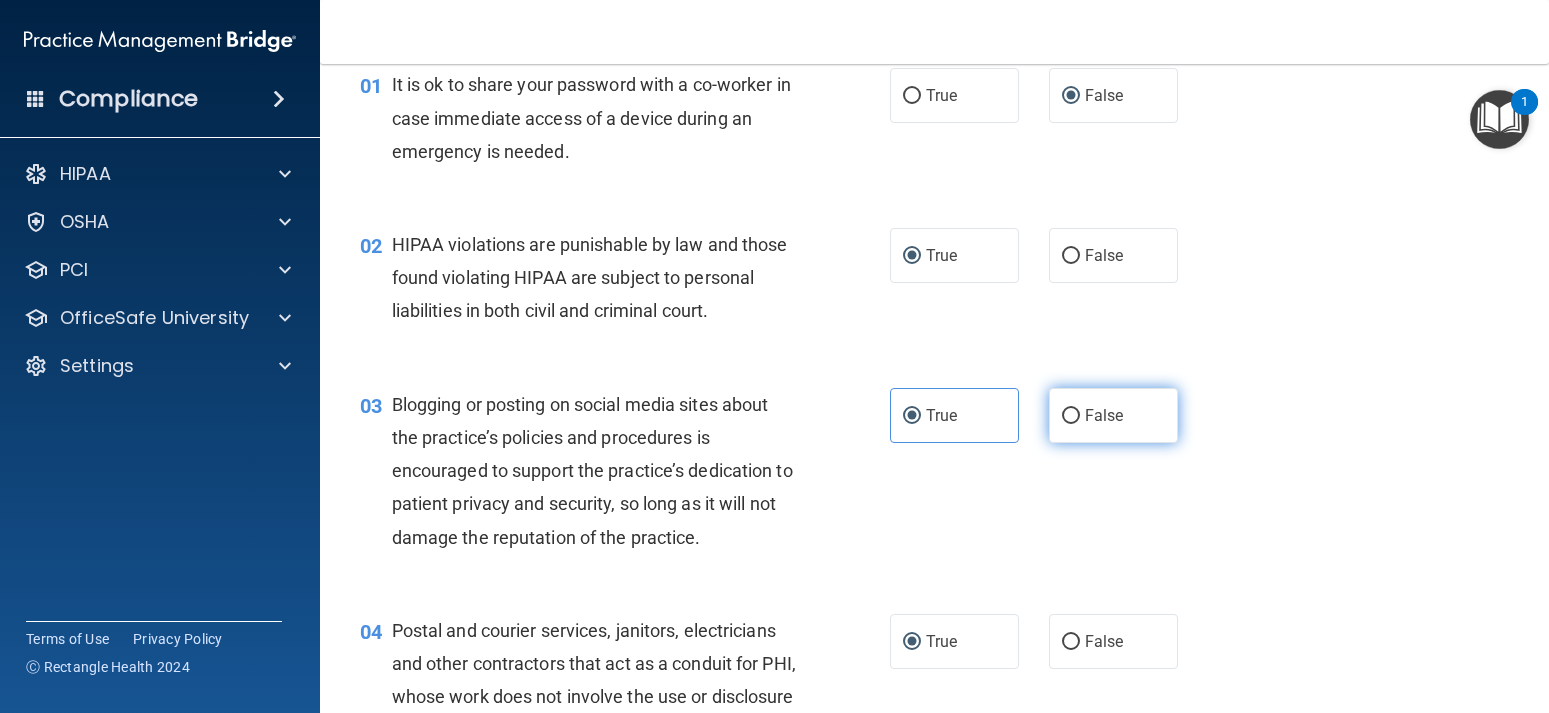click on "False" at bounding box center [1104, 415] 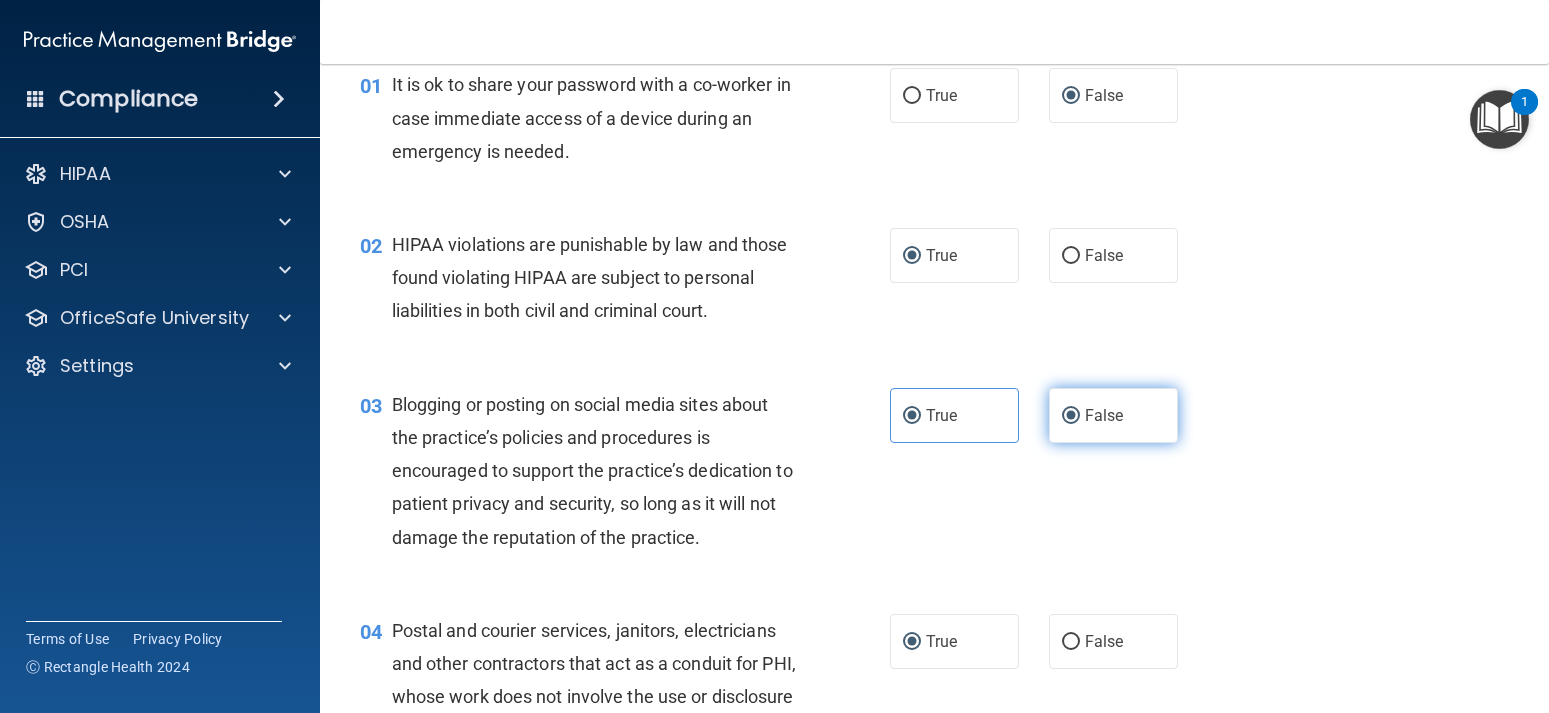 radio on "false" 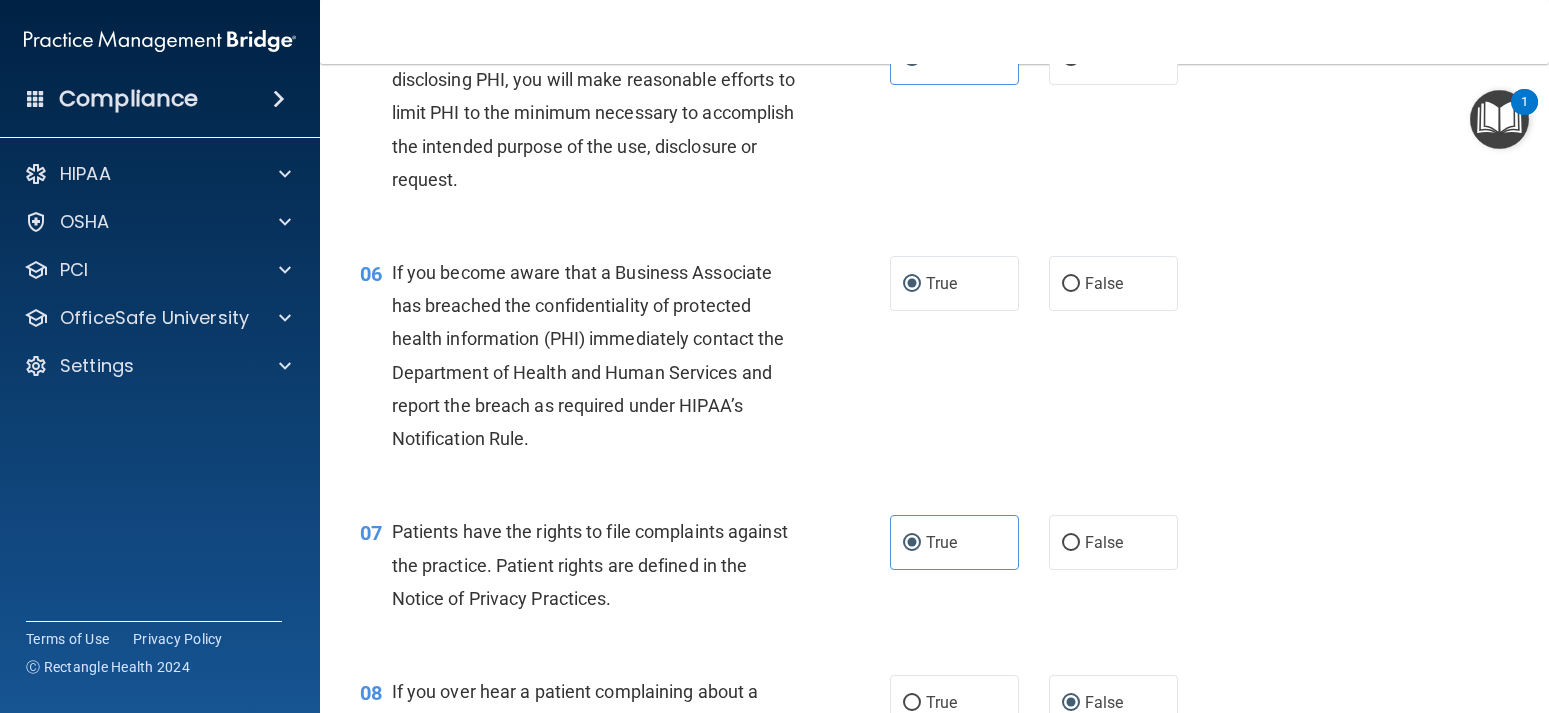 scroll, scrollTop: 990, scrollLeft: 0, axis: vertical 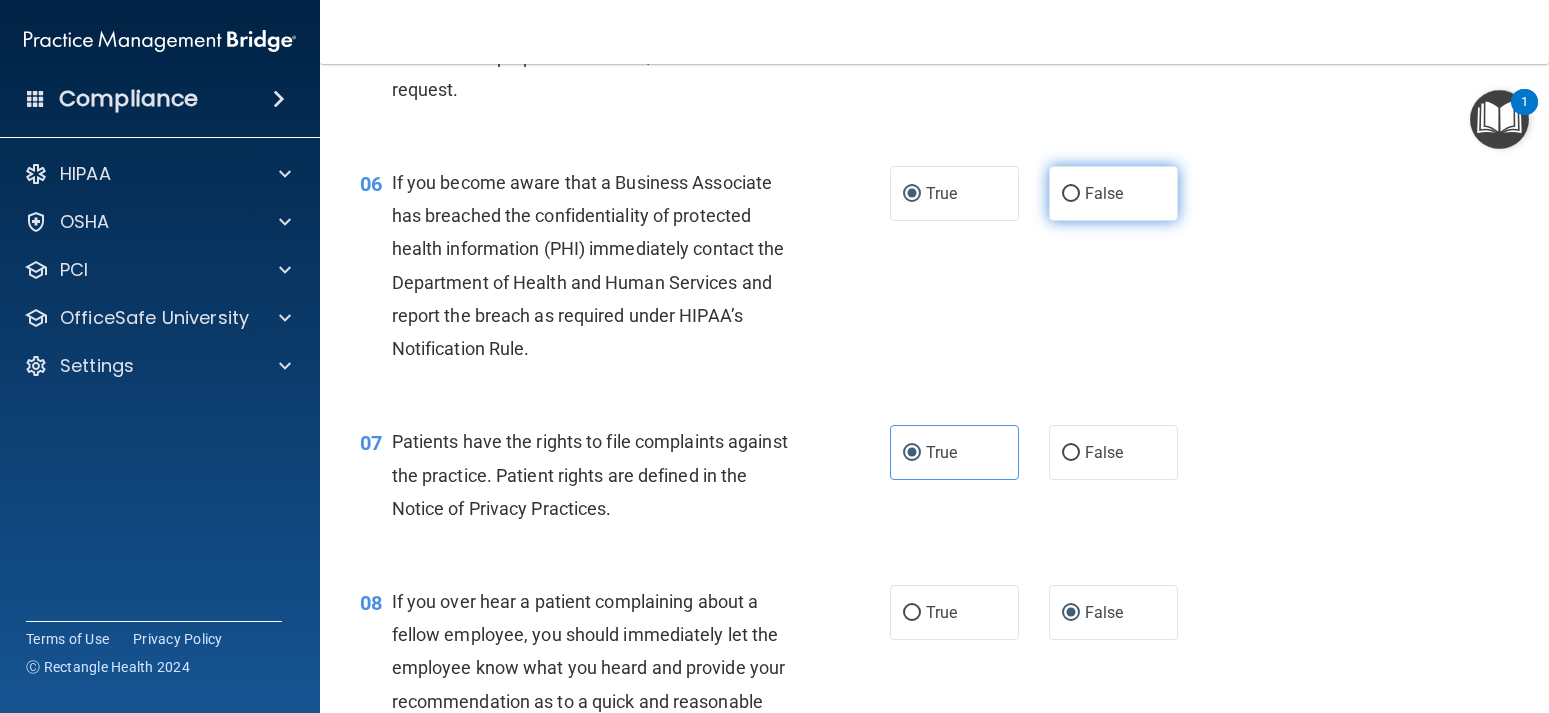 click on "False" at bounding box center (1071, 194) 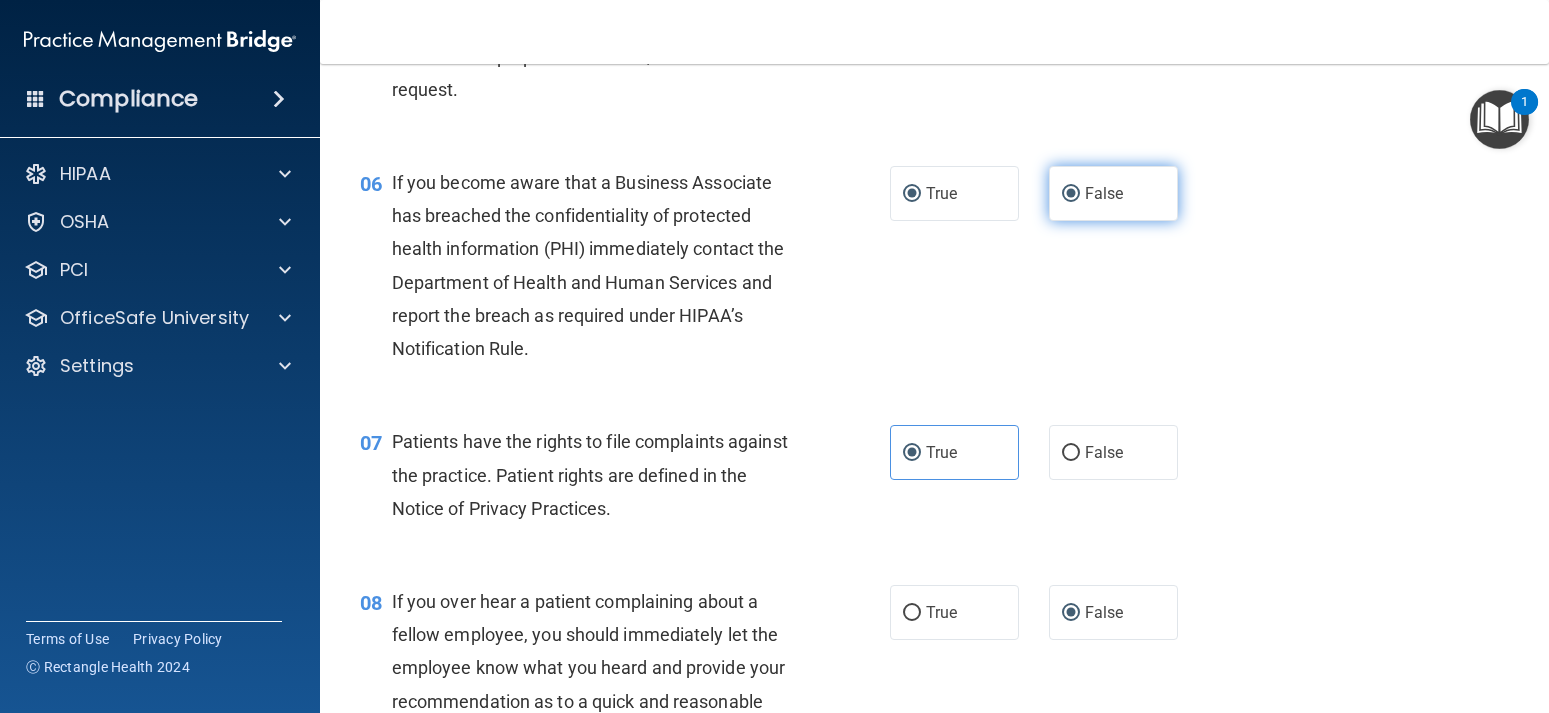 radio on "false" 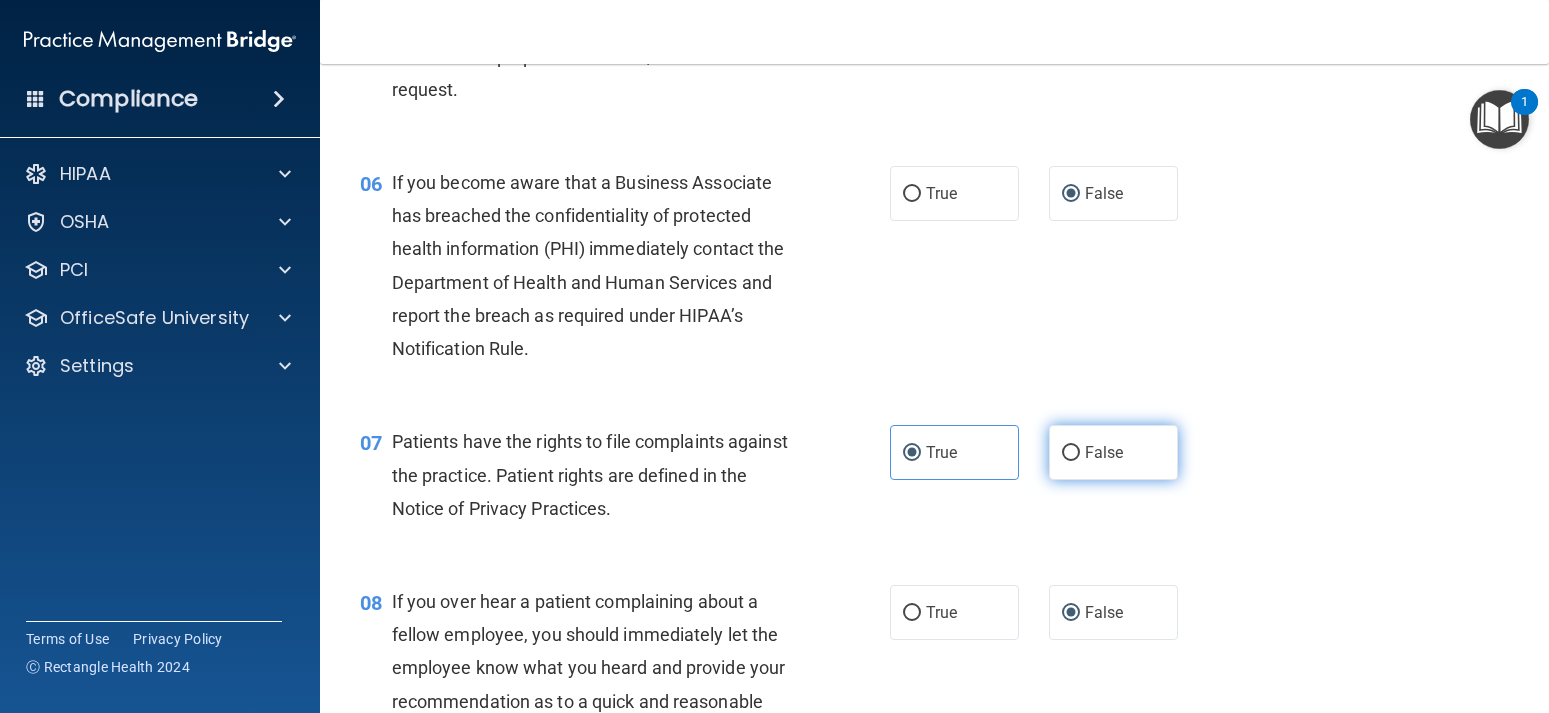 click on "False" at bounding box center (1113, 452) 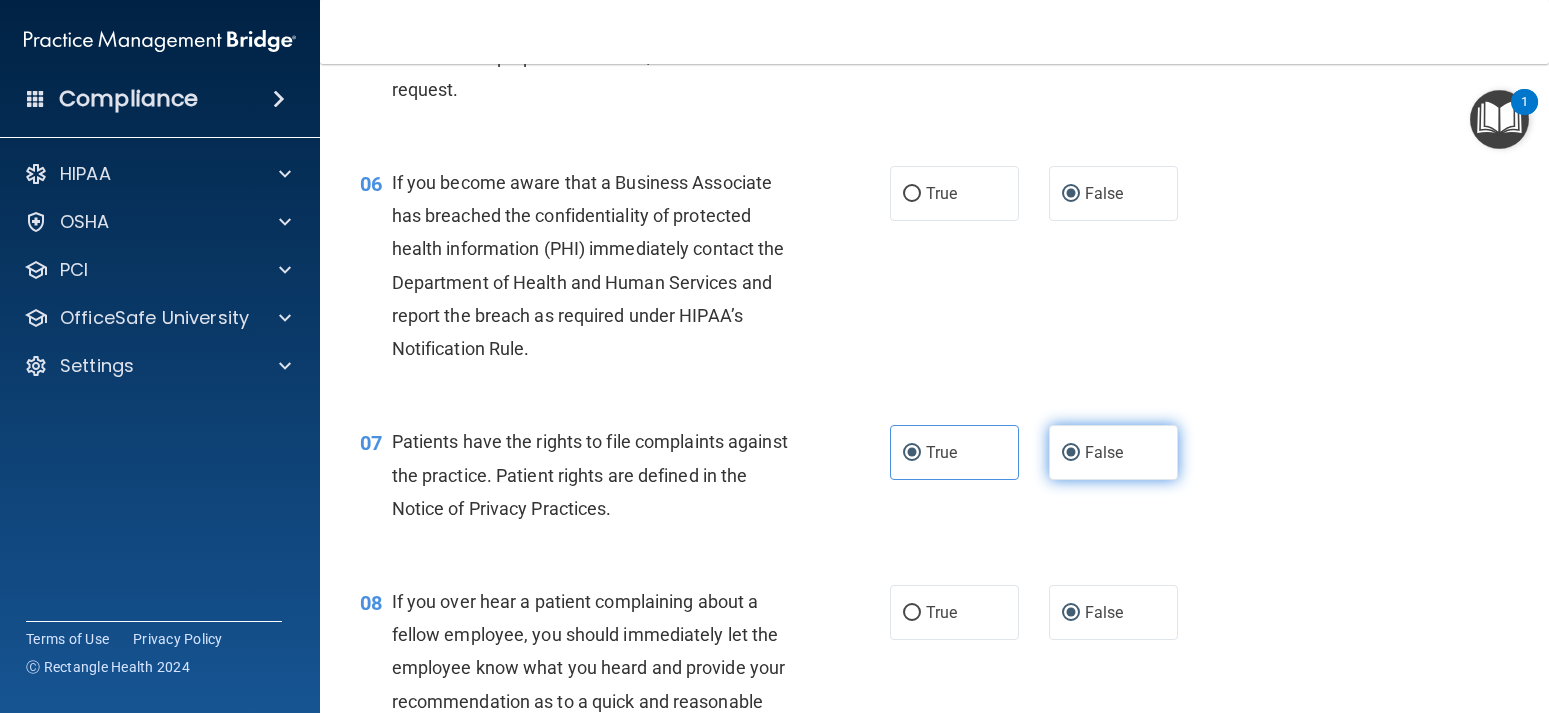 radio on "false" 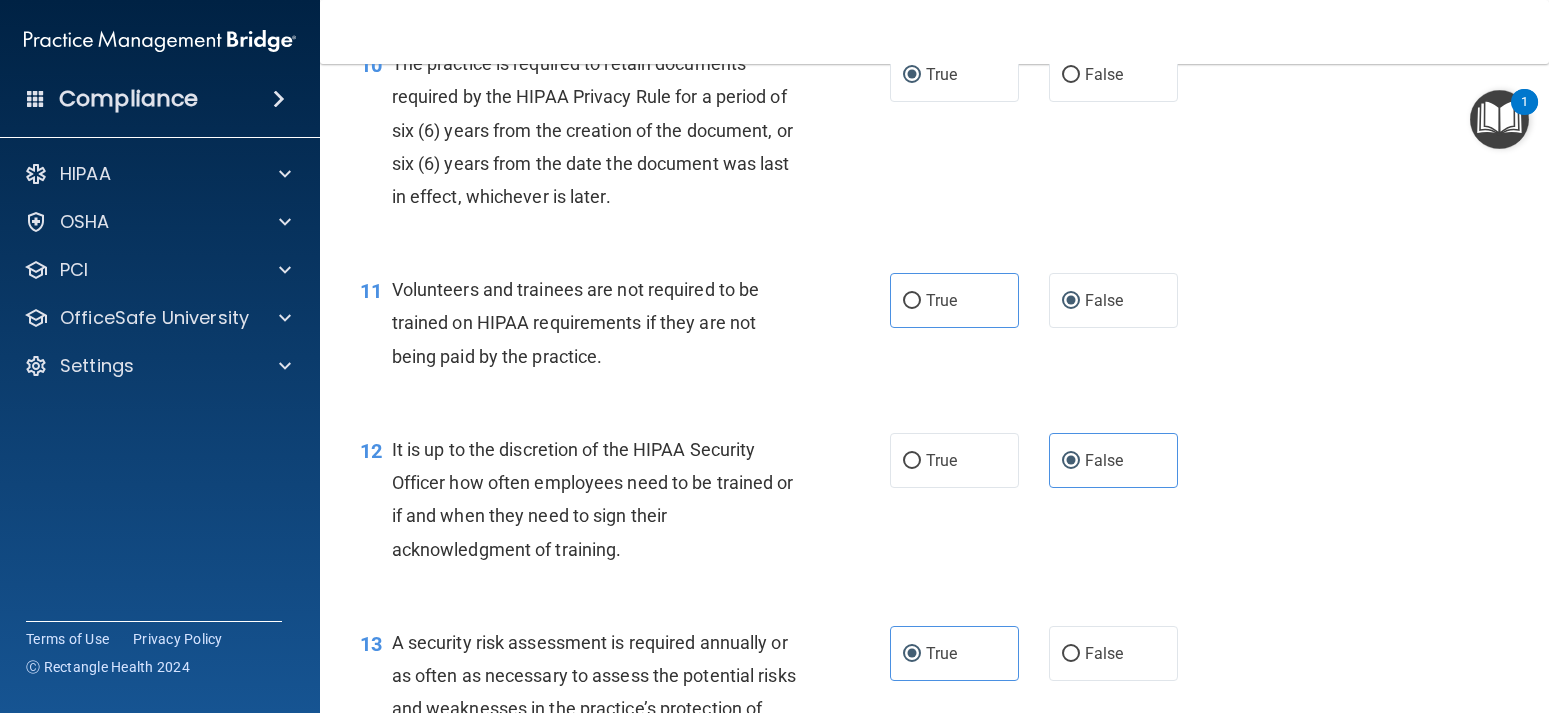 scroll, scrollTop: 2070, scrollLeft: 0, axis: vertical 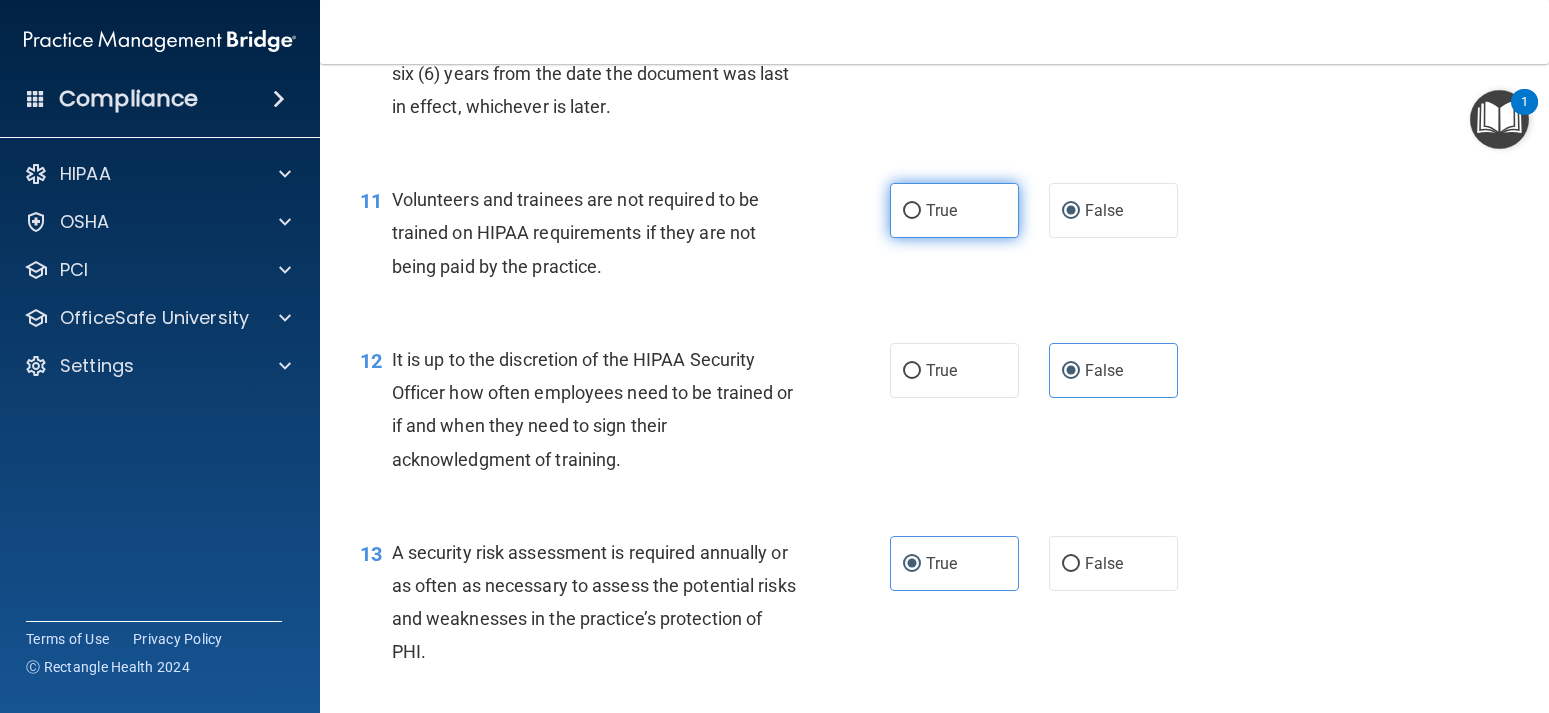 click on "True" at bounding box center (954, 210) 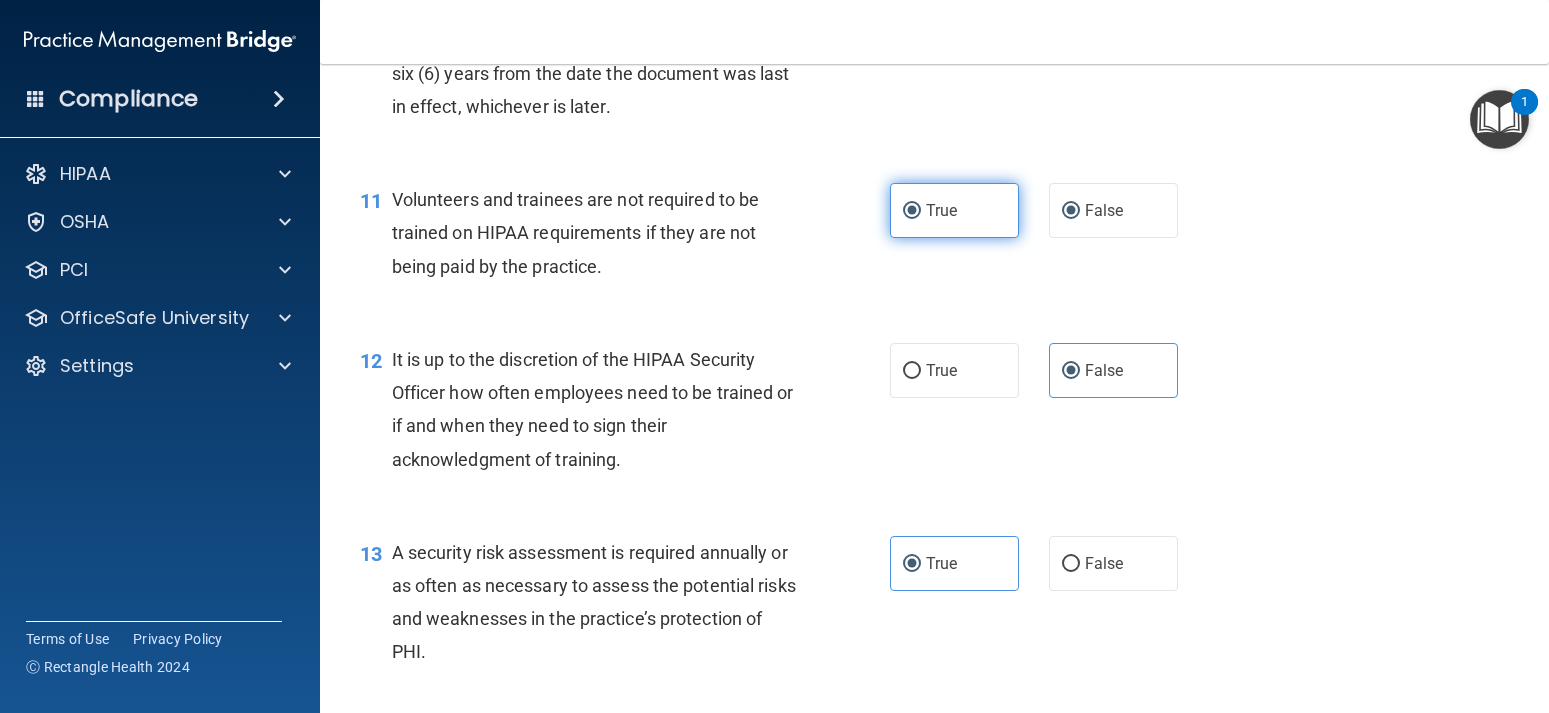 radio on "false" 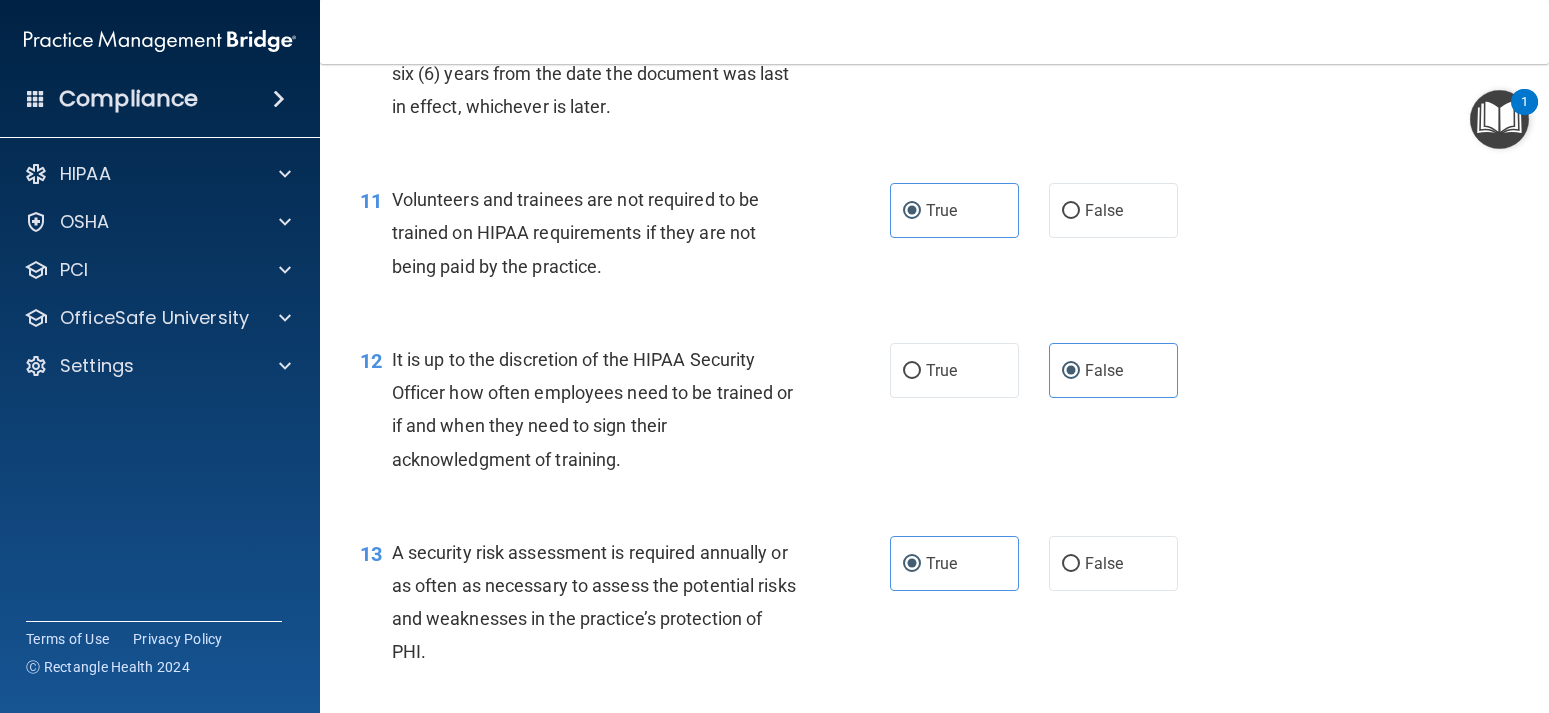 scroll, scrollTop: 2160, scrollLeft: 0, axis: vertical 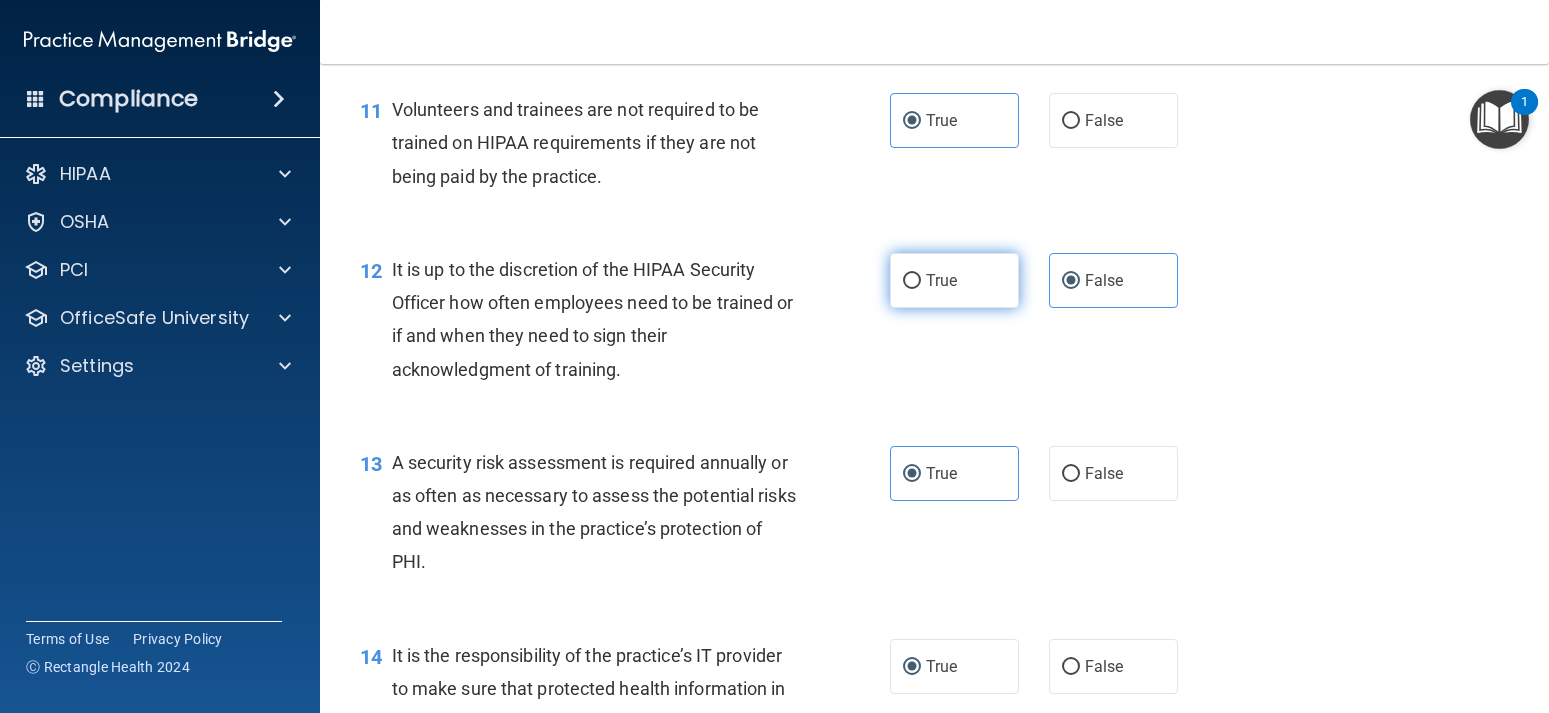 click on "True" at bounding box center [954, 280] 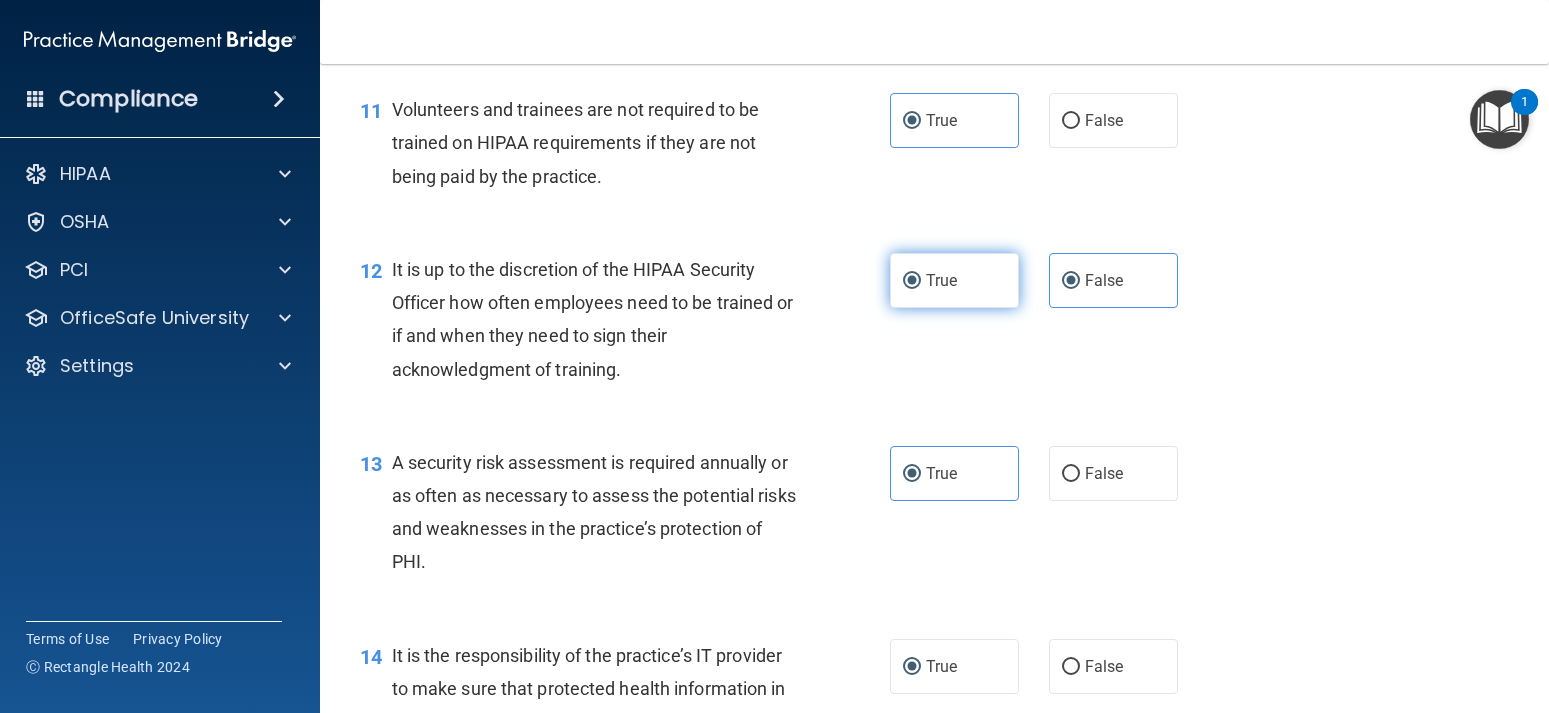 radio on "false" 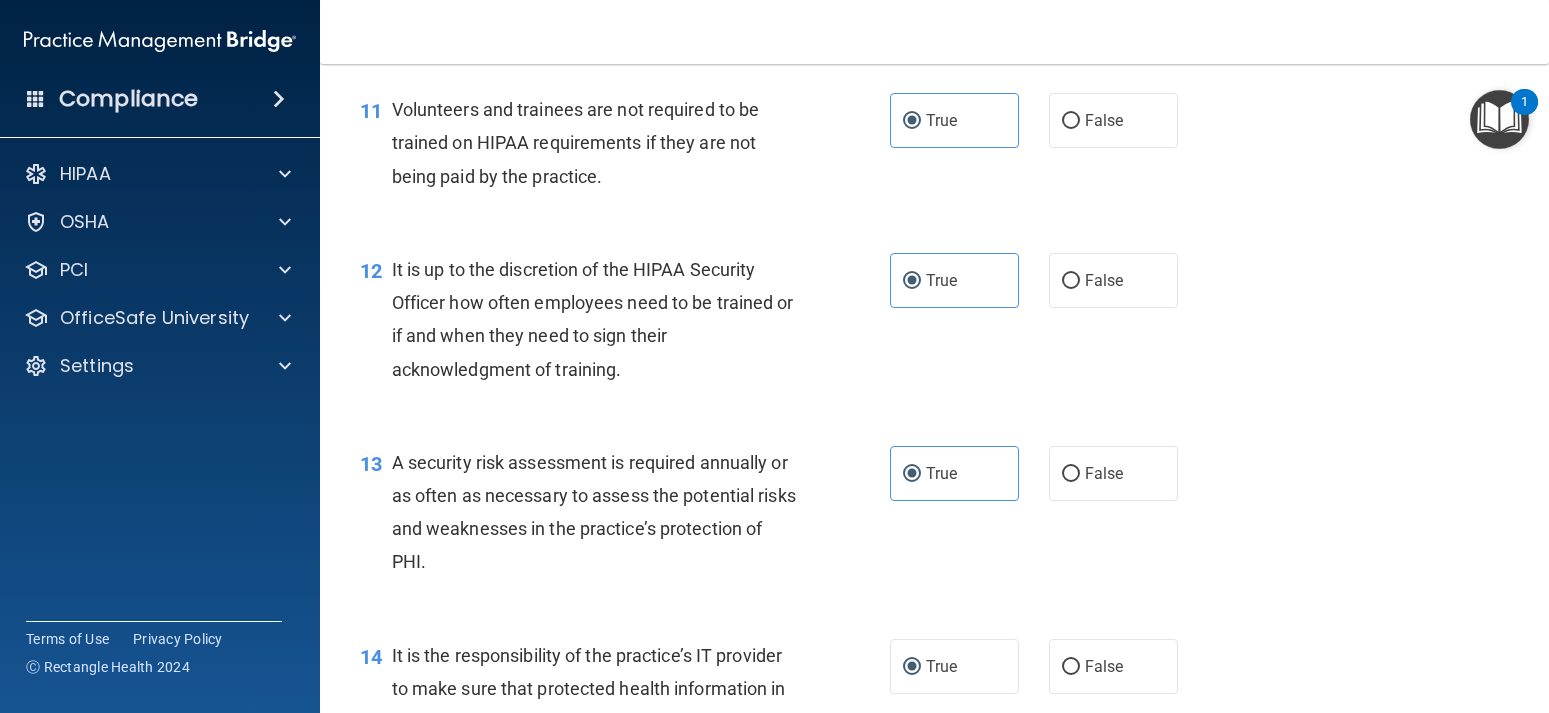 scroll, scrollTop: 2340, scrollLeft: 0, axis: vertical 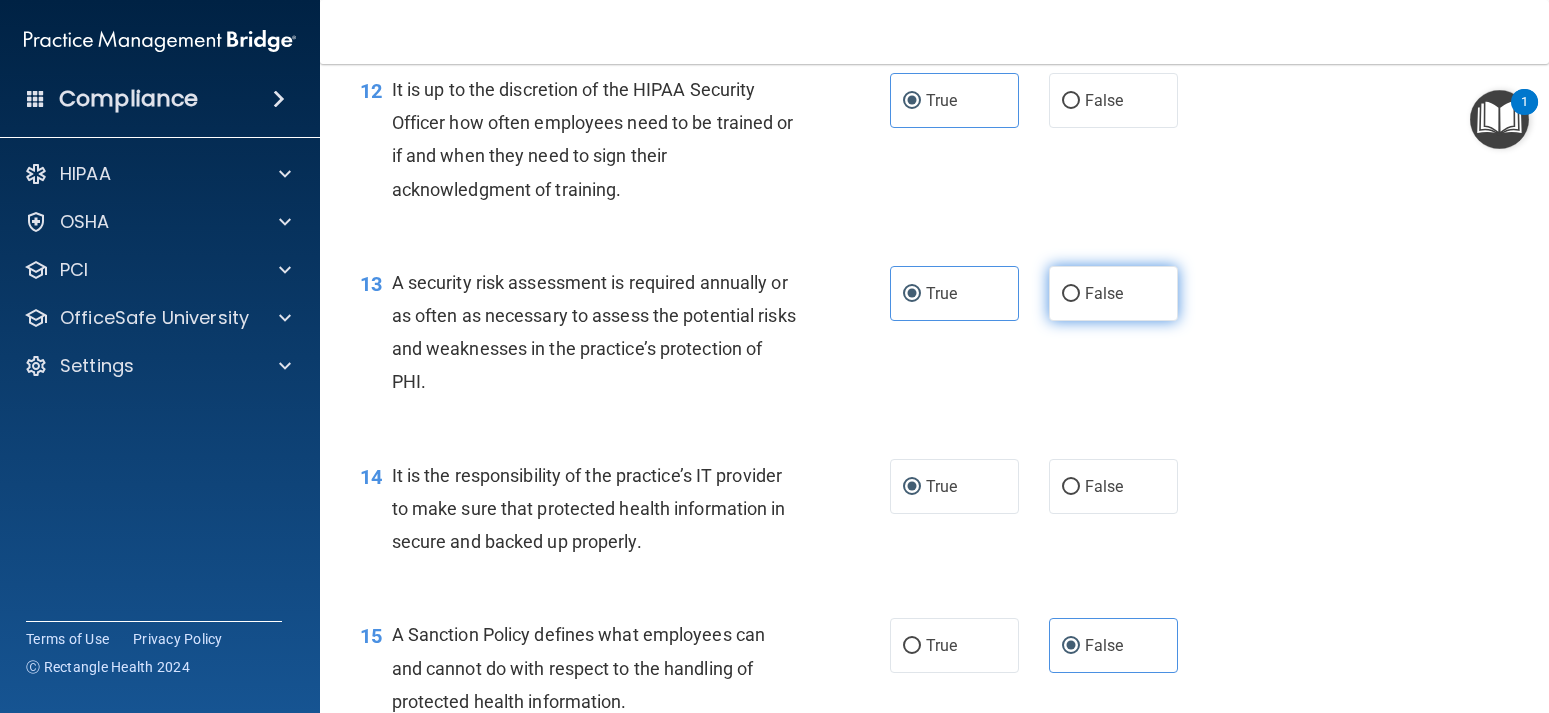 click on "False" at bounding box center [1113, 293] 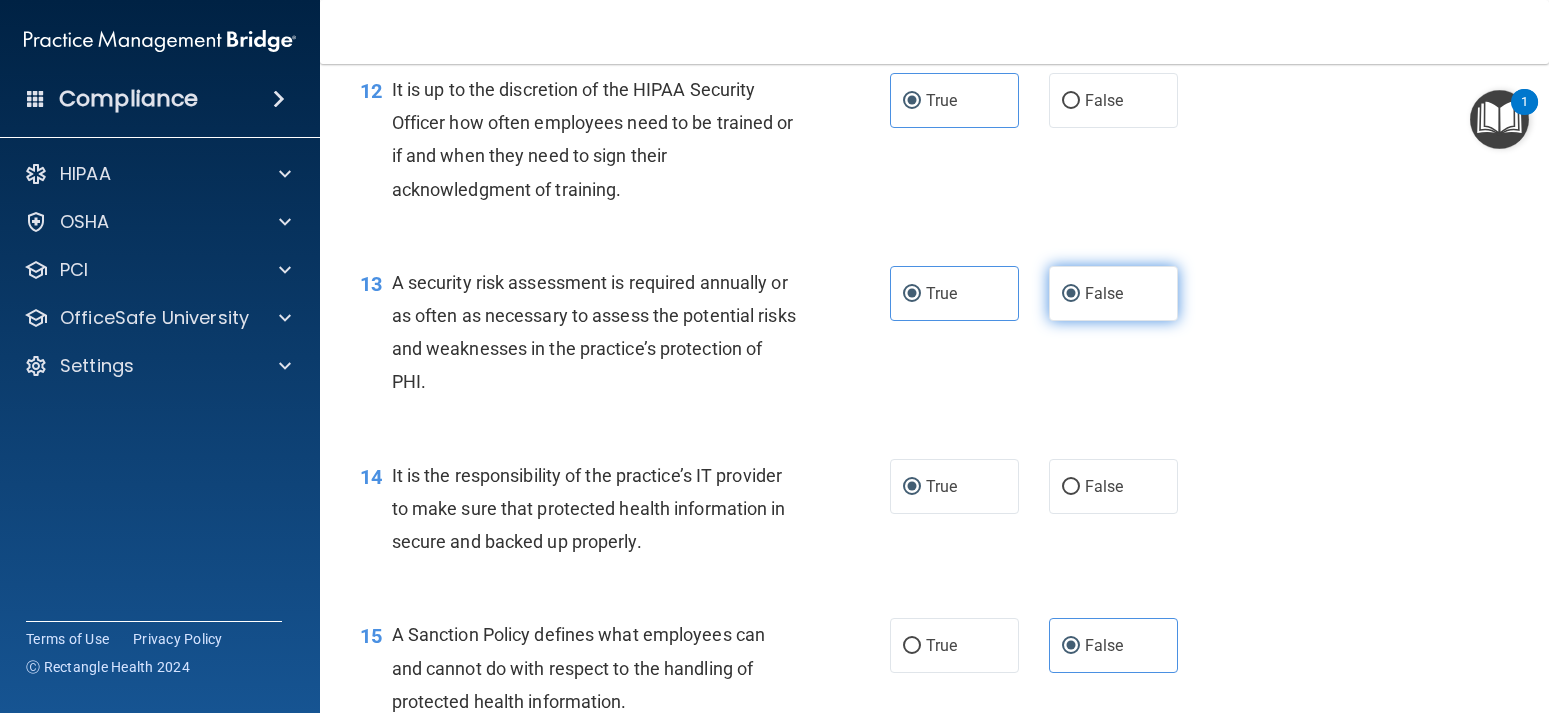 radio on "false" 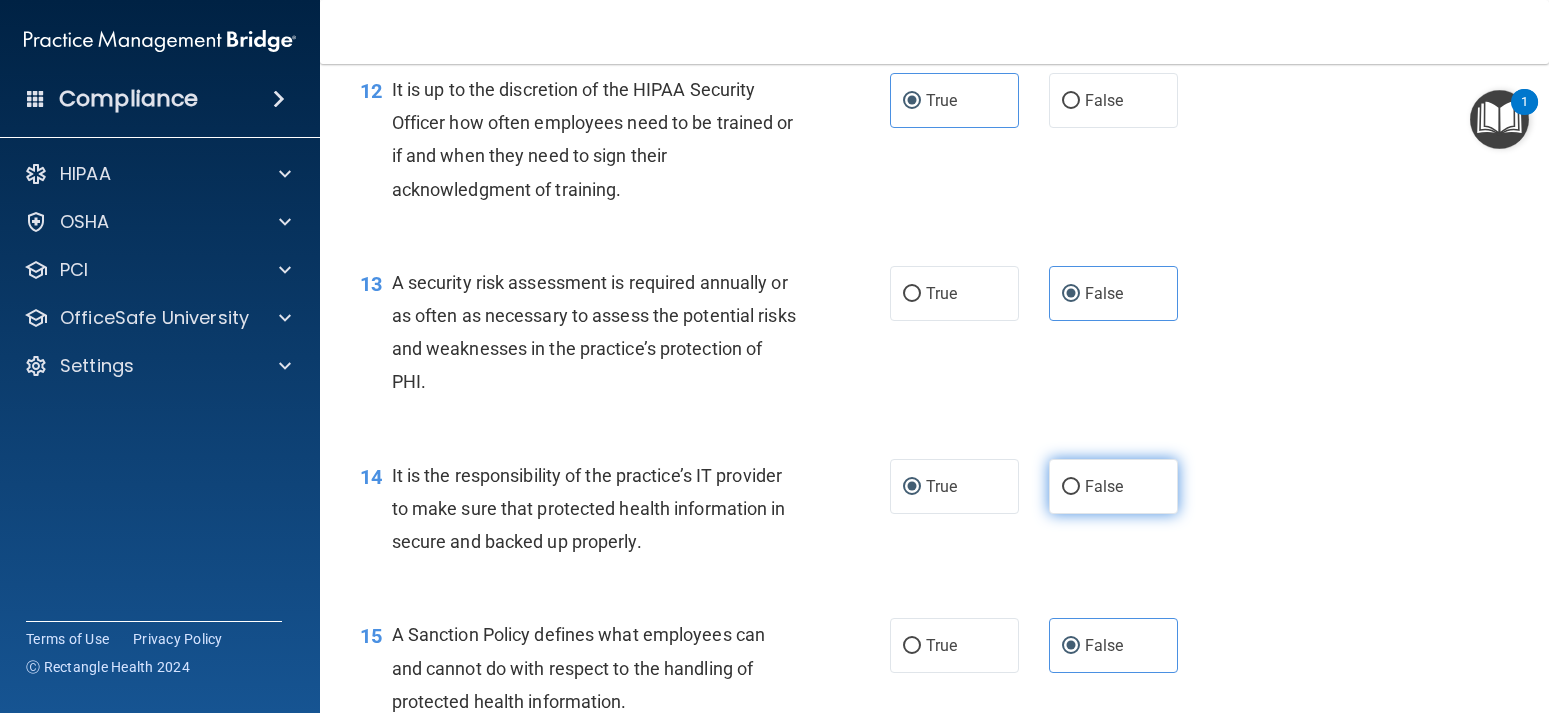click on "False" at bounding box center [1071, 487] 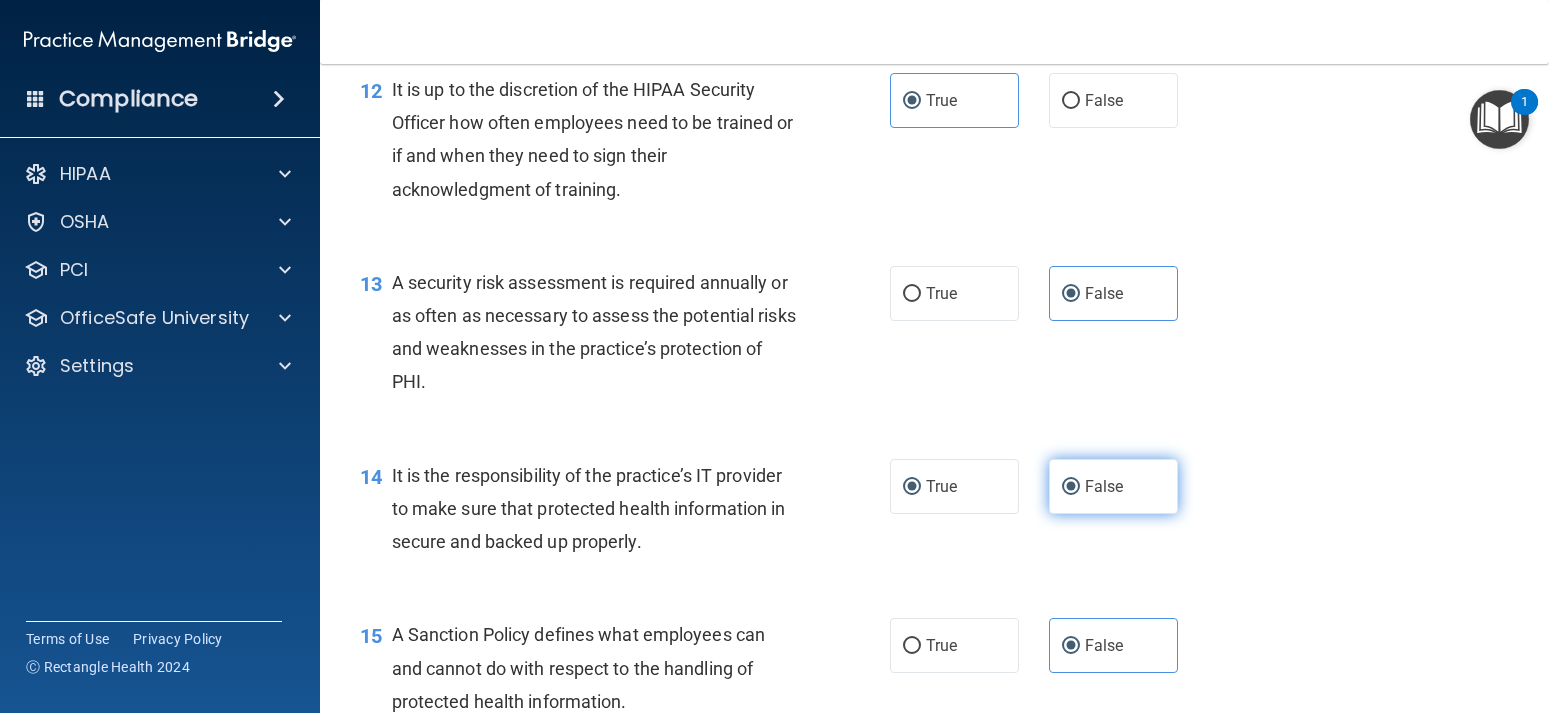 radio on "false" 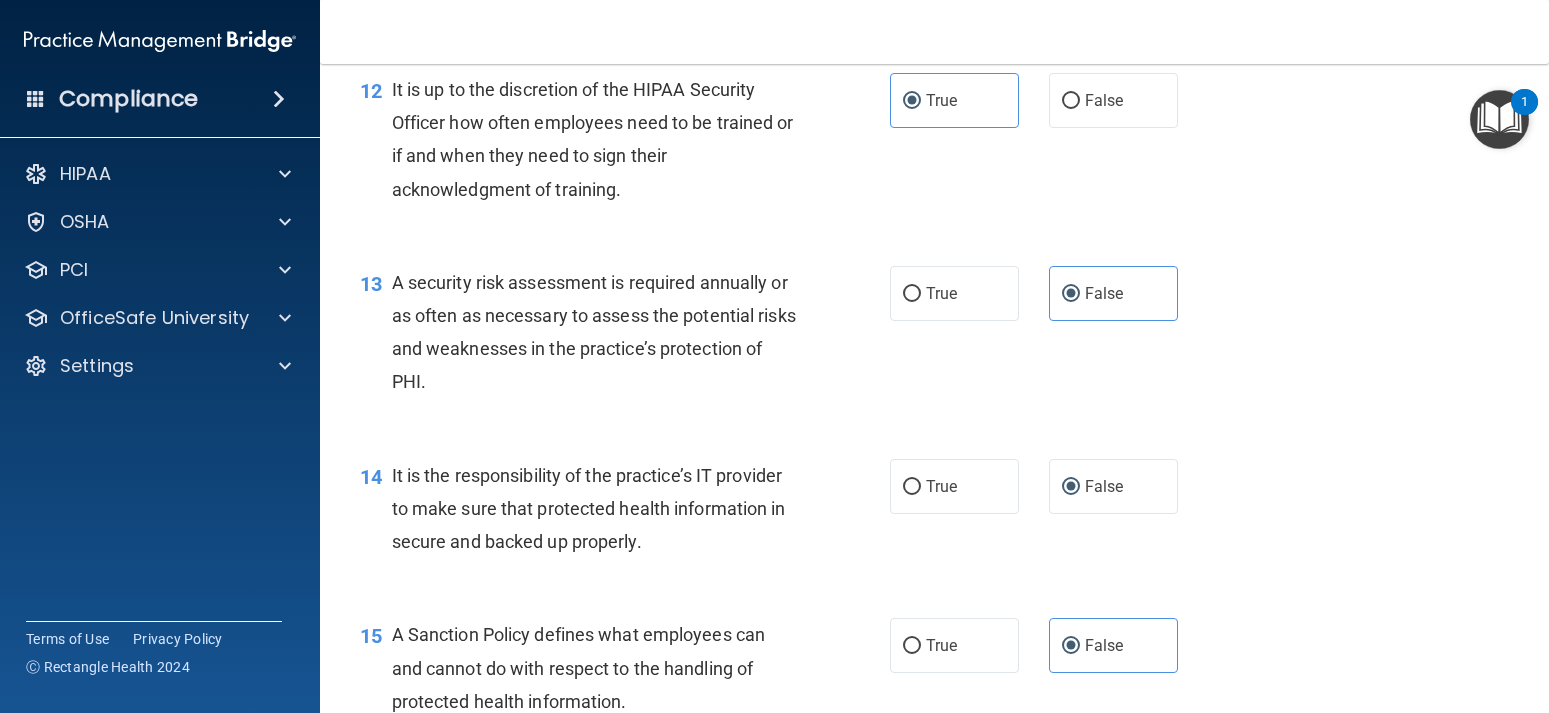 scroll, scrollTop: 2520, scrollLeft: 0, axis: vertical 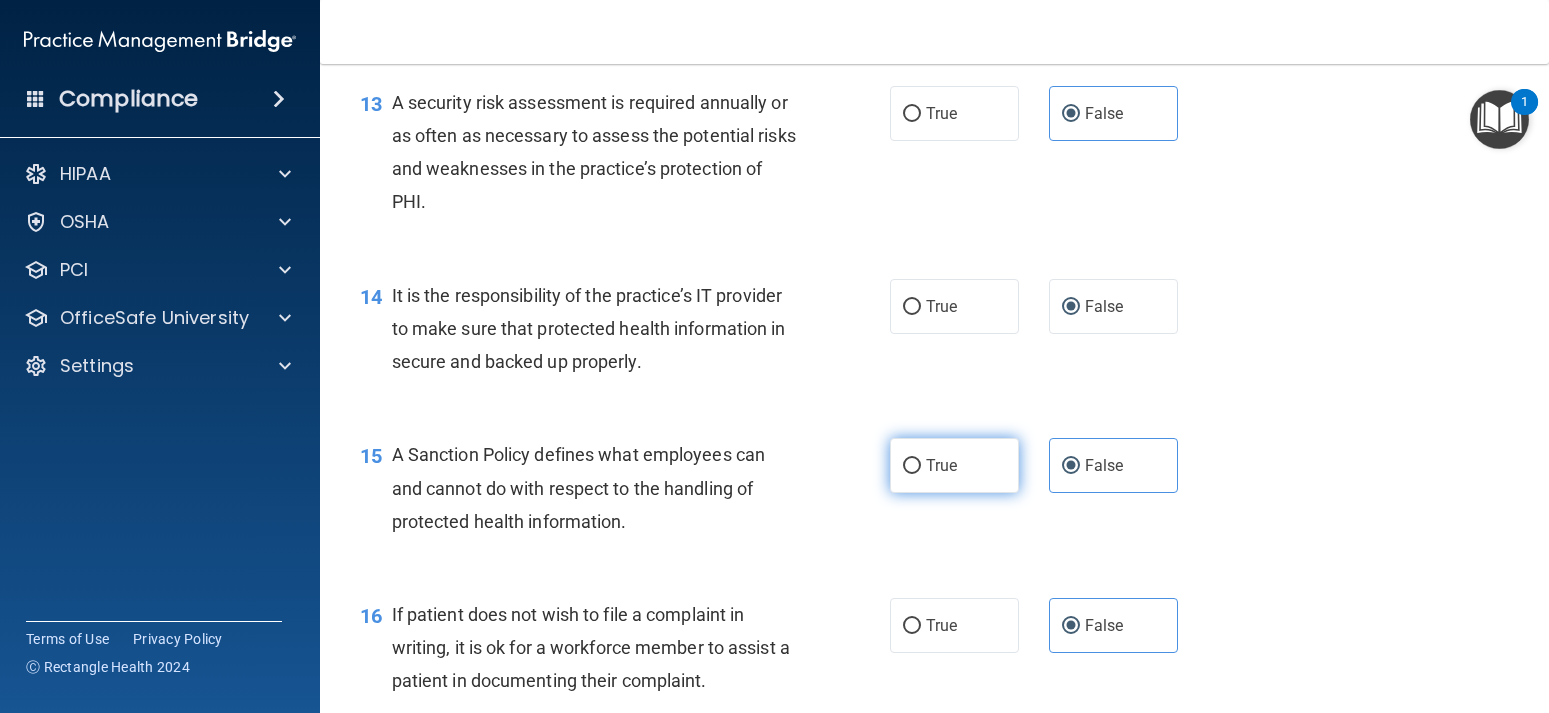 click on "True" at bounding box center [912, 466] 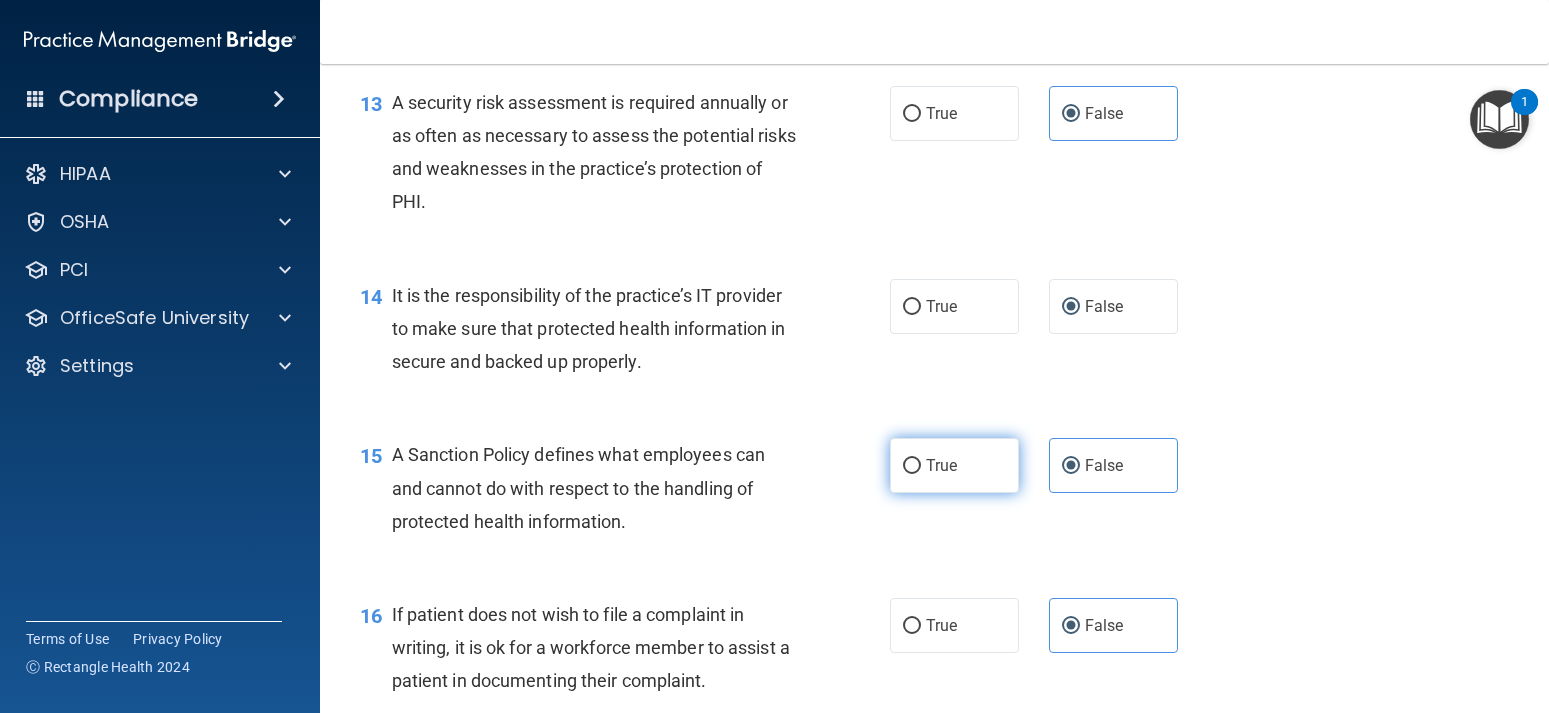 radio on "true" 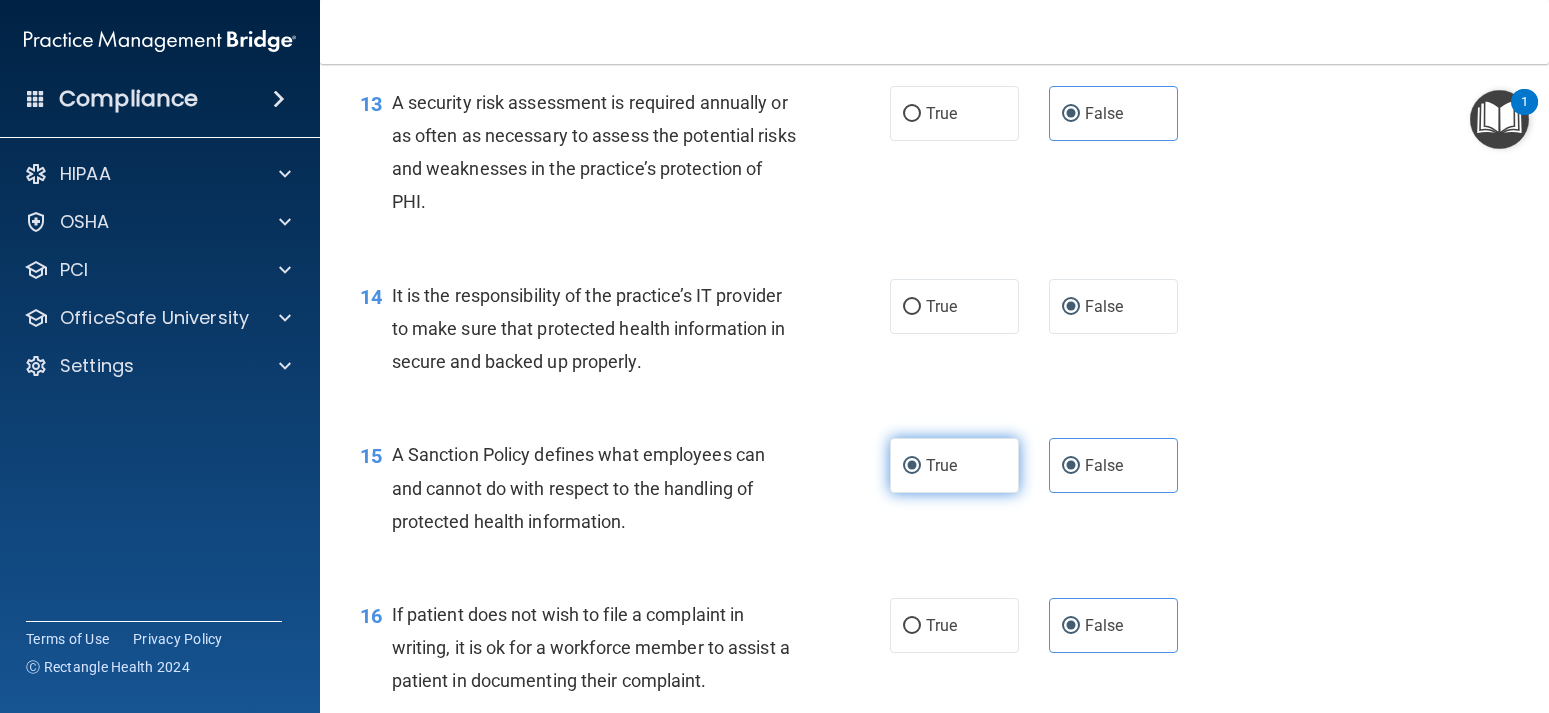 radio on "false" 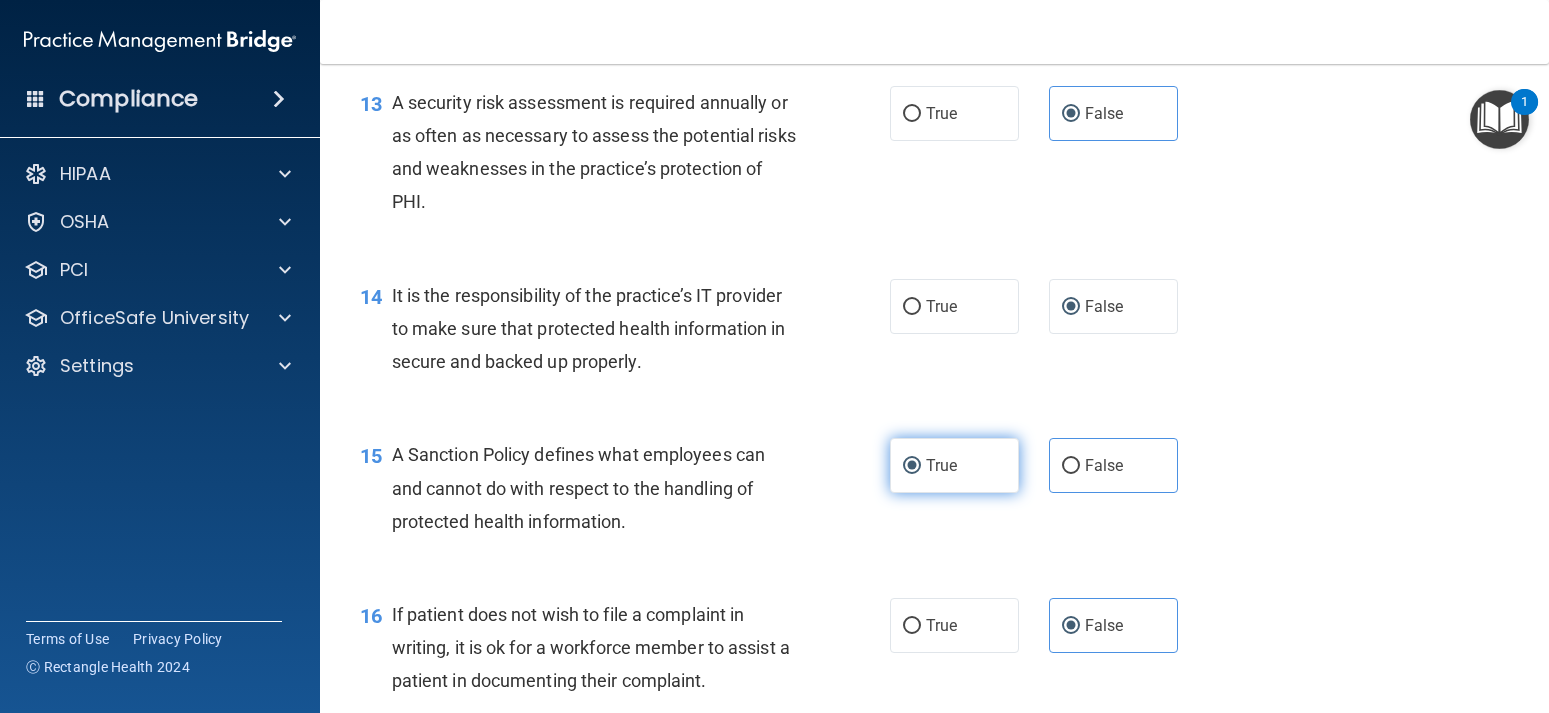 scroll, scrollTop: 2790, scrollLeft: 0, axis: vertical 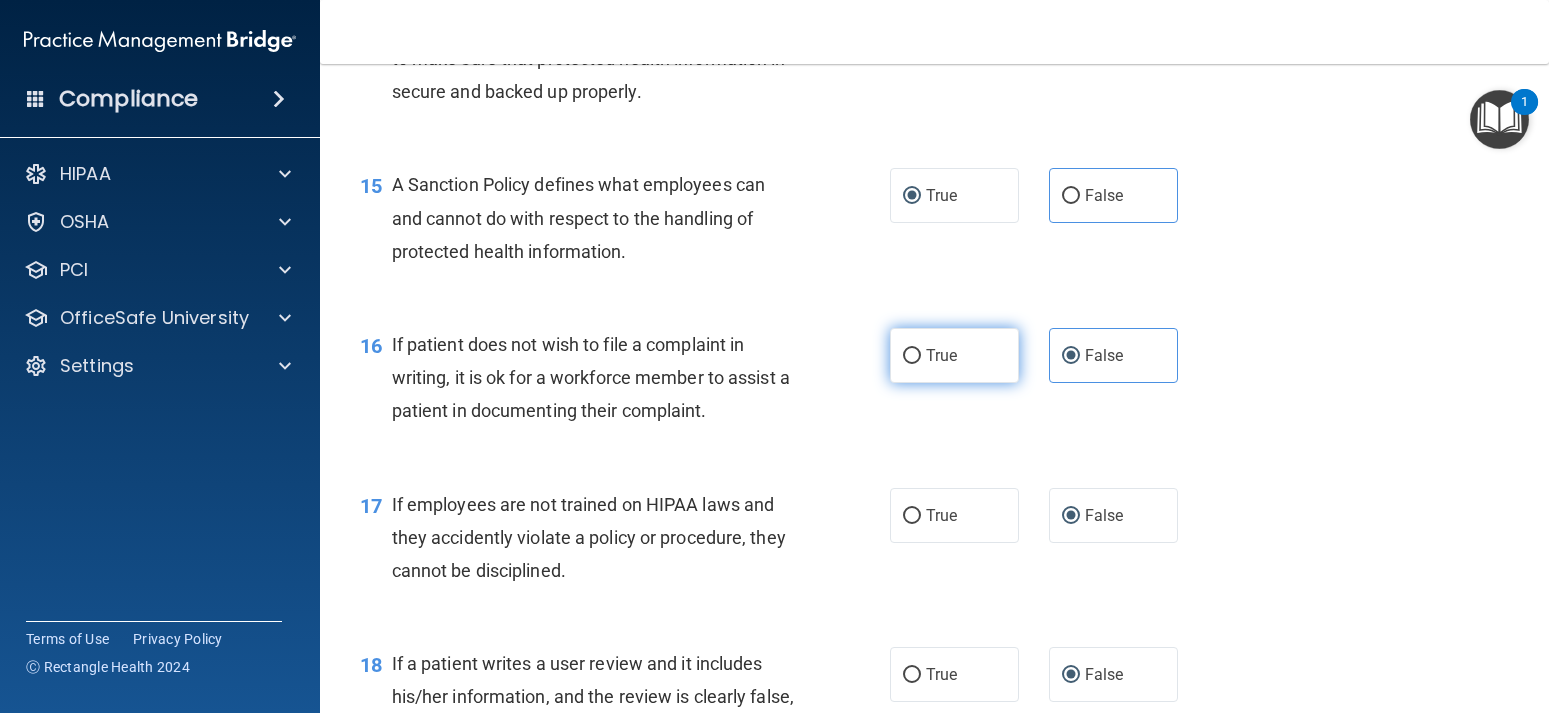 click on "True" at bounding box center [912, 356] 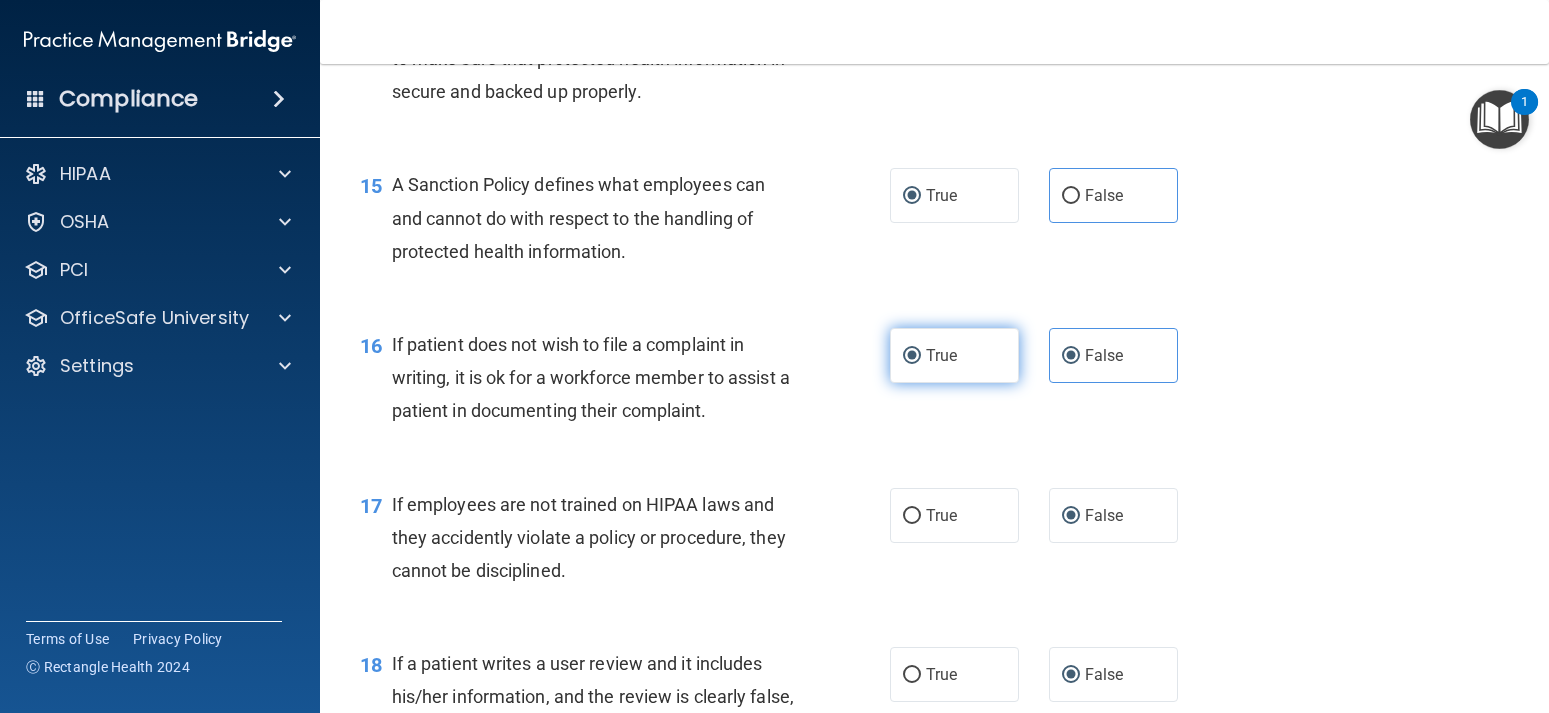 radio on "false" 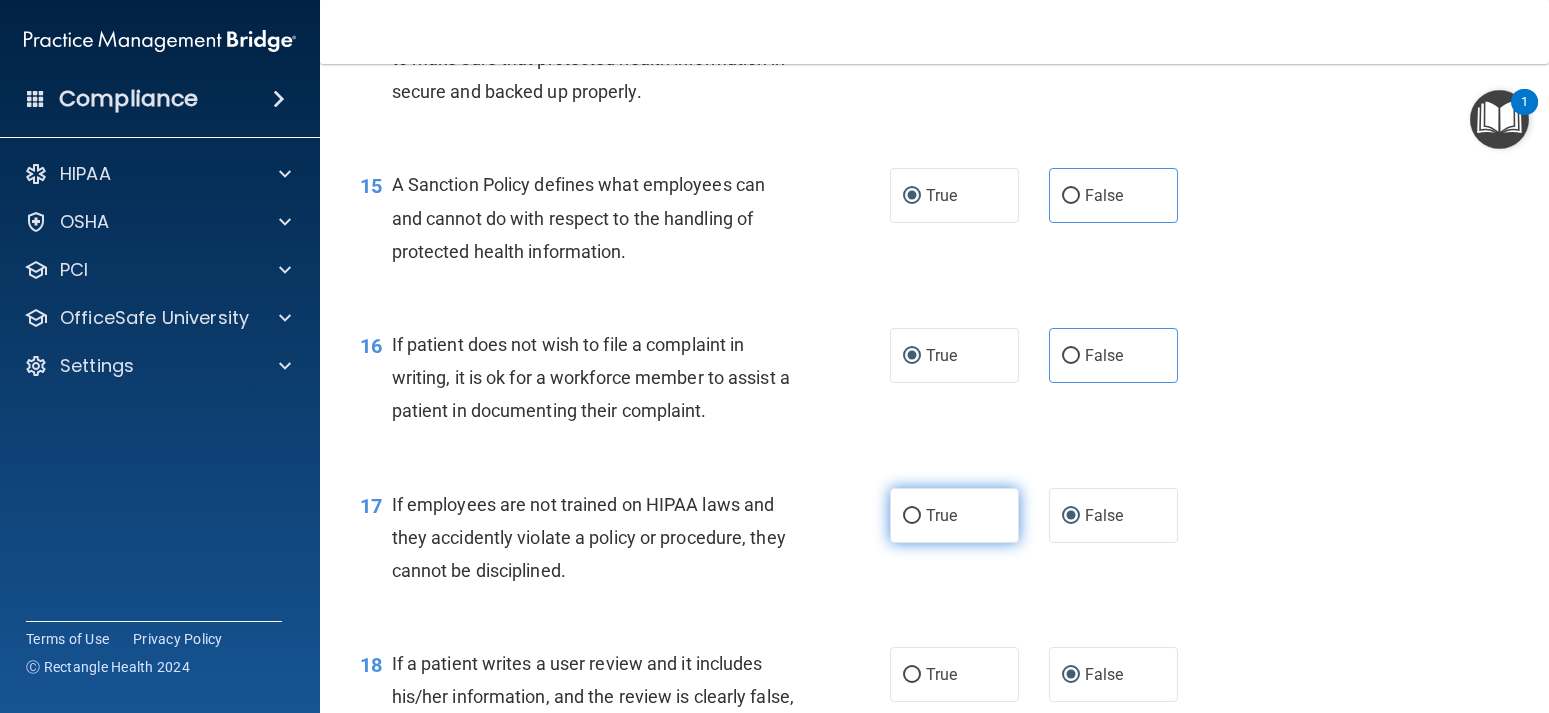 click on "True" at bounding box center [954, 515] 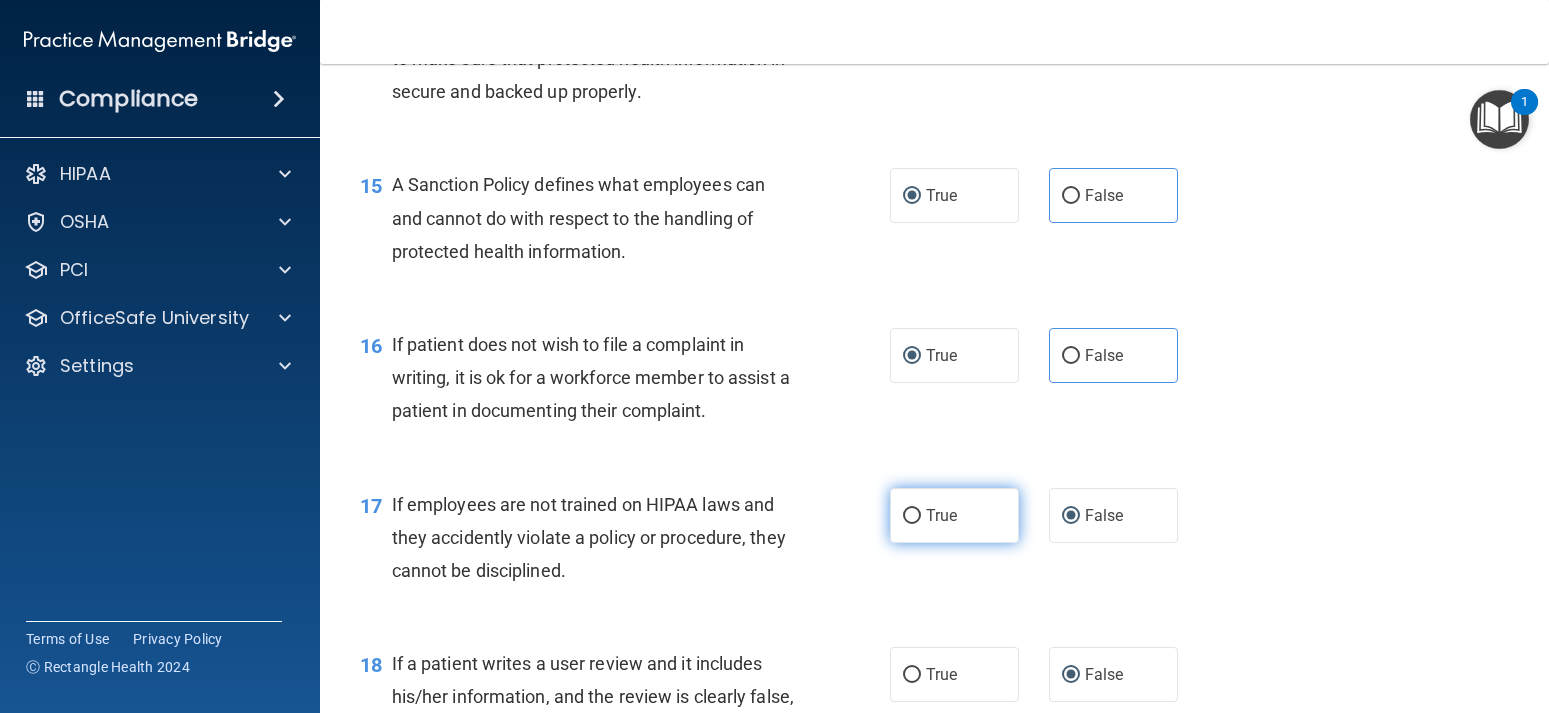 radio on "true" 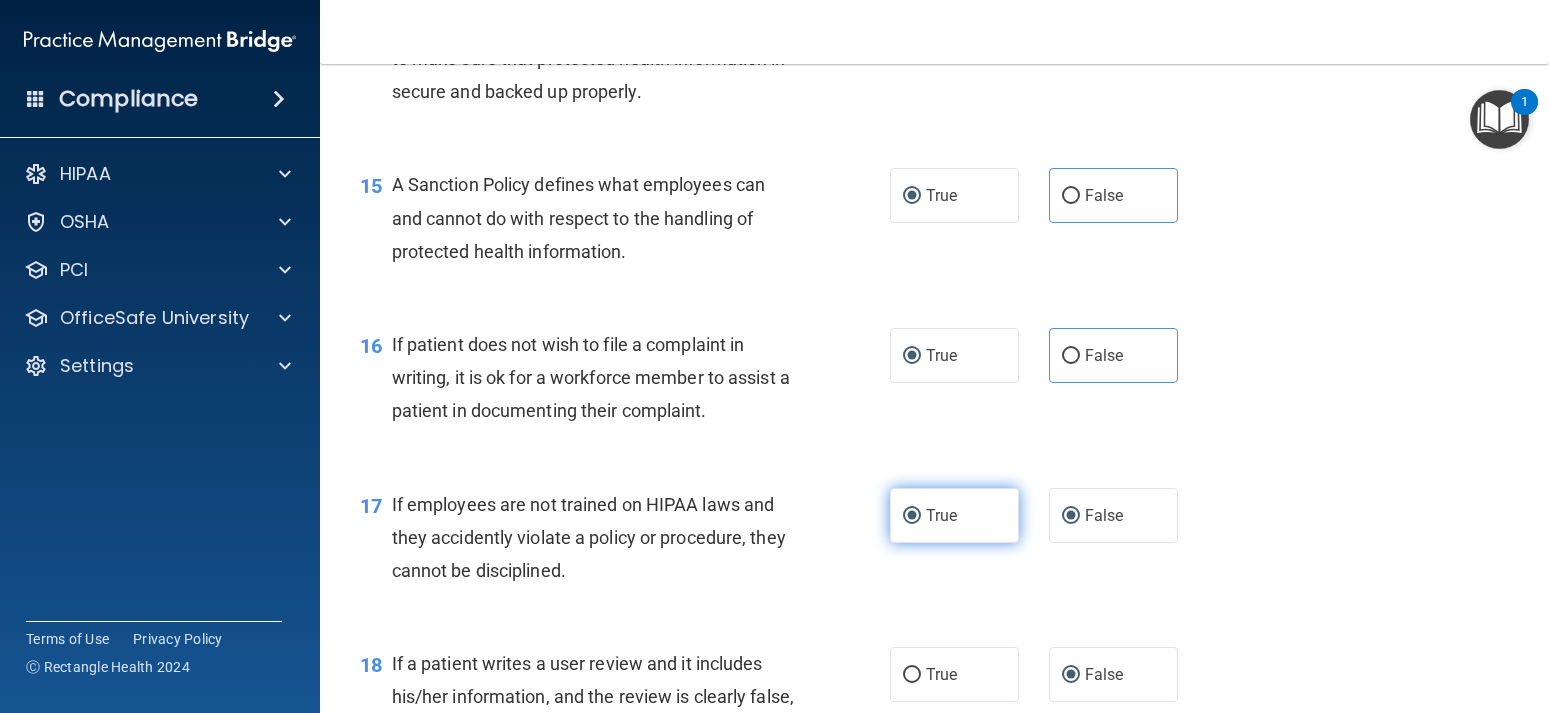 radio on "false" 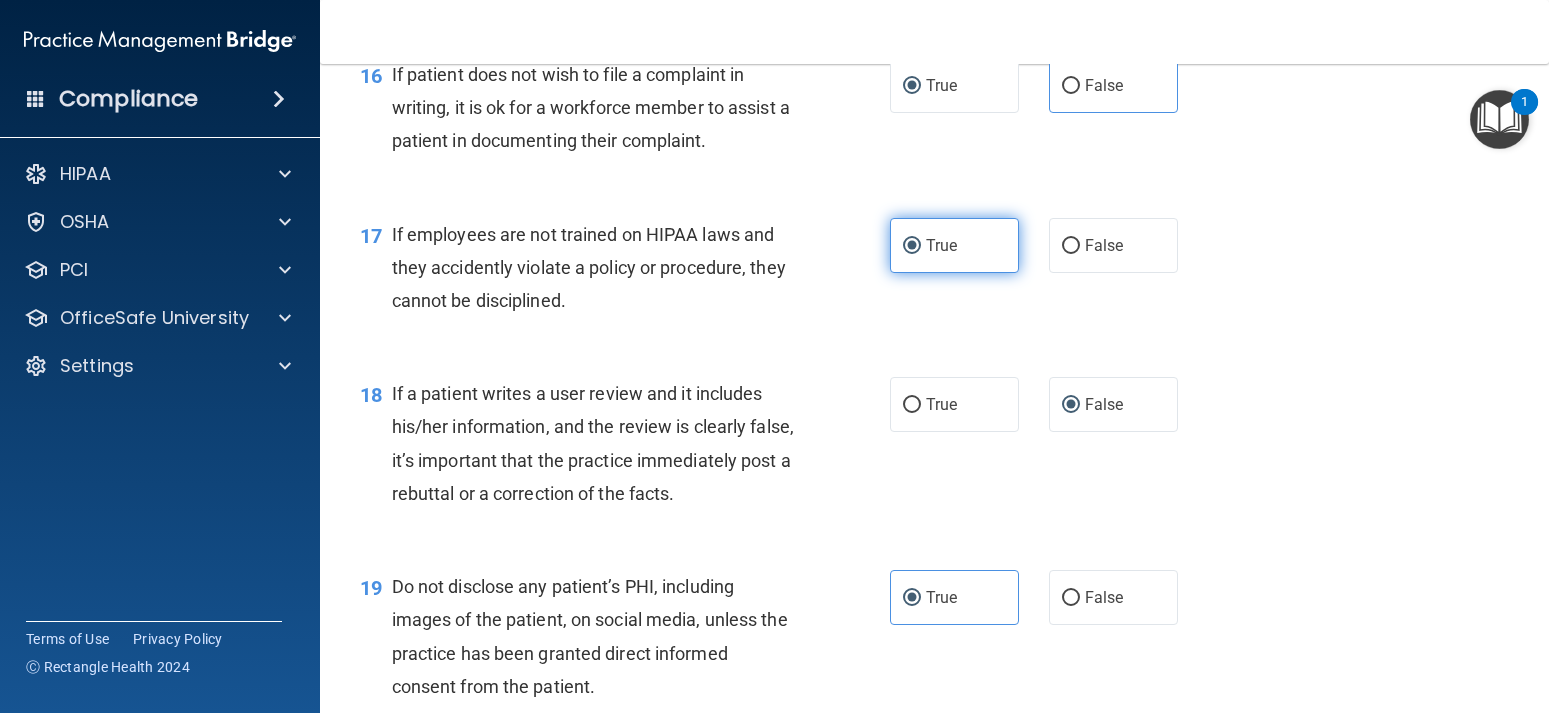 scroll, scrollTop: 3240, scrollLeft: 0, axis: vertical 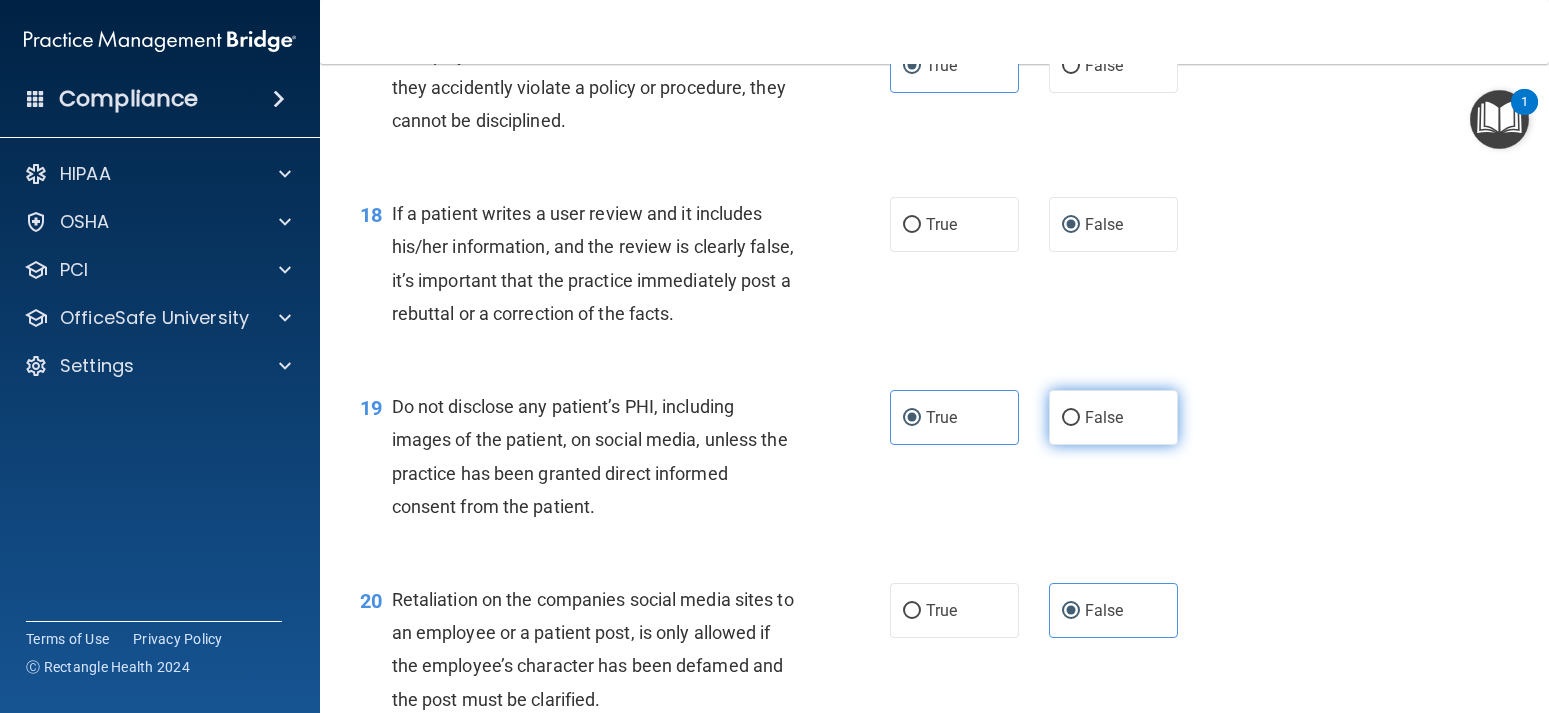 click on "False" at bounding box center [1071, 418] 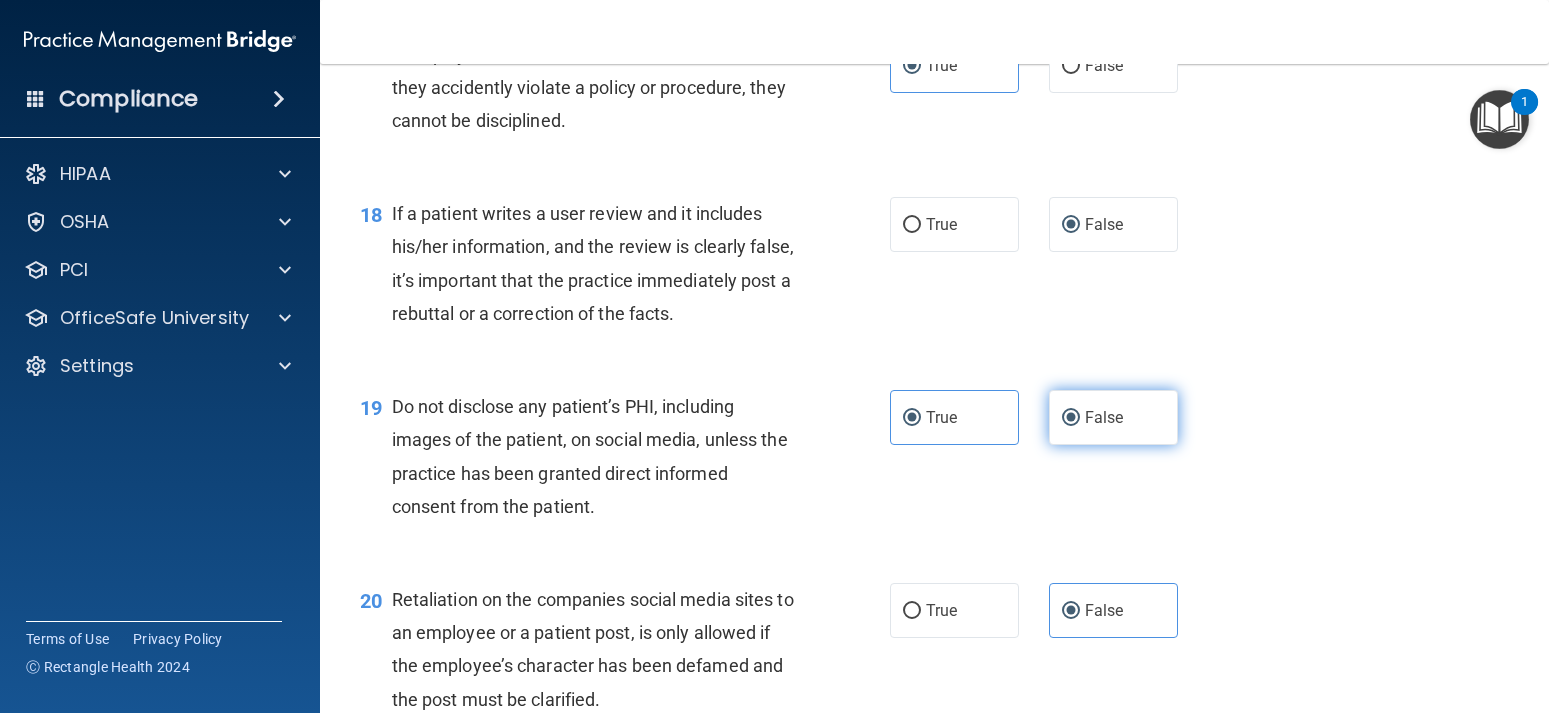 radio on "false" 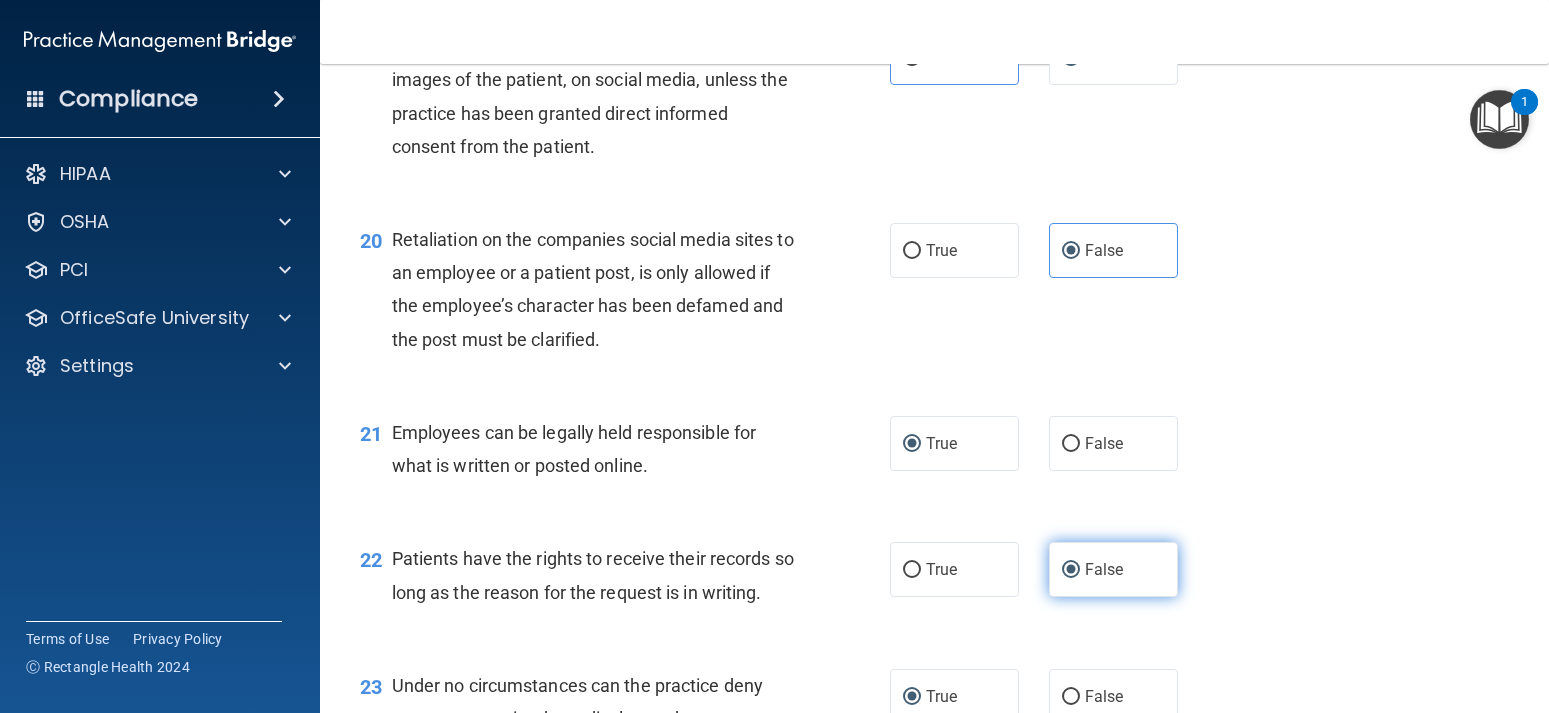 scroll, scrollTop: 3780, scrollLeft: 0, axis: vertical 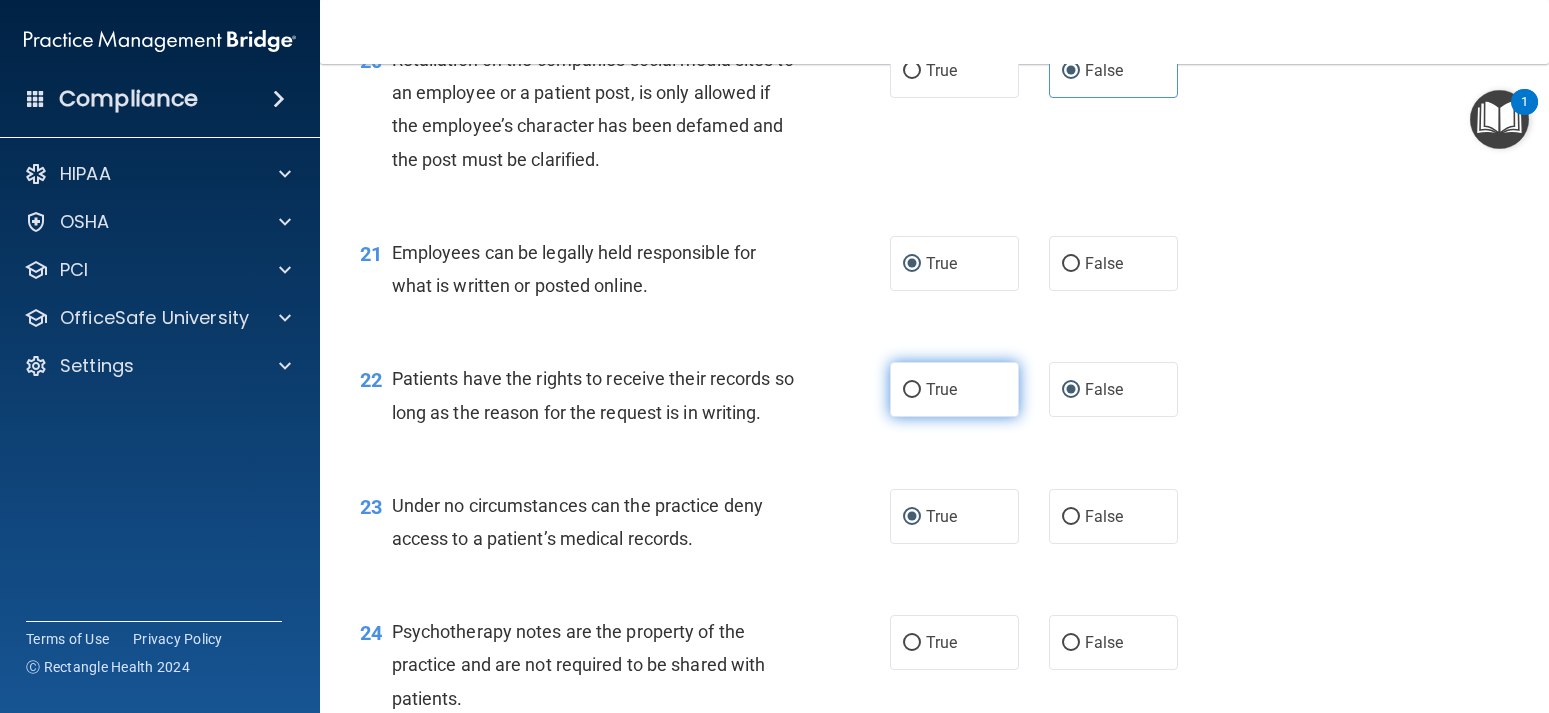 click on "True" at bounding box center (912, 390) 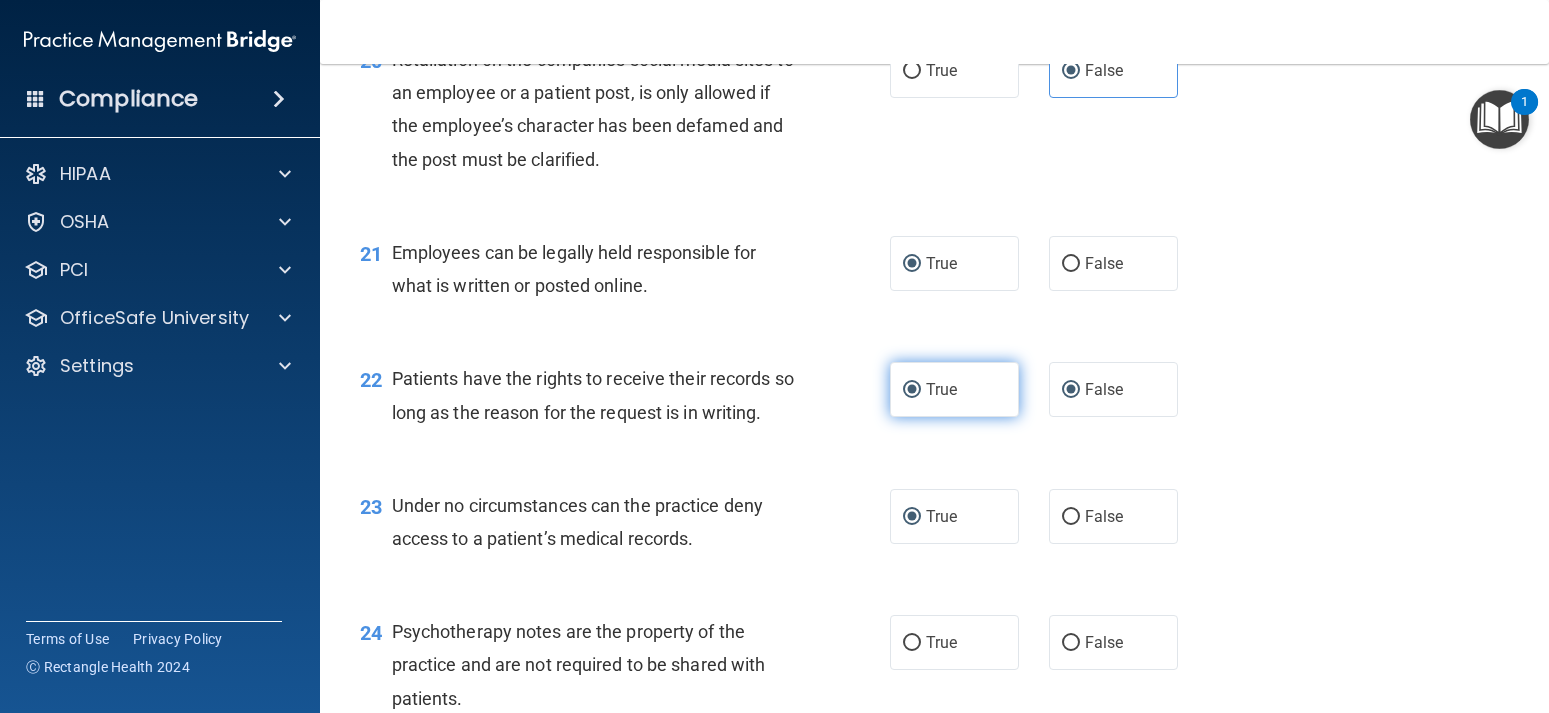 radio on "false" 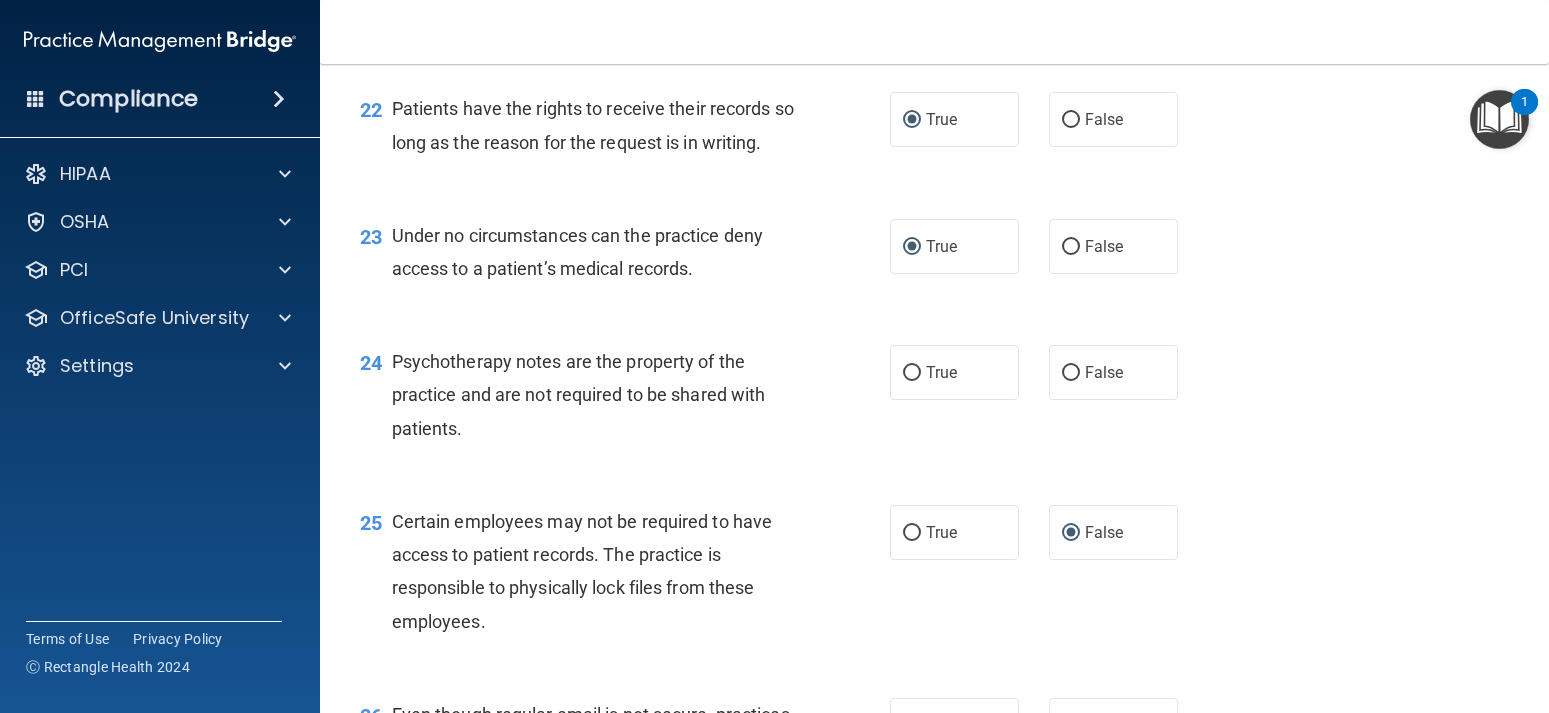 scroll, scrollTop: 4140, scrollLeft: 0, axis: vertical 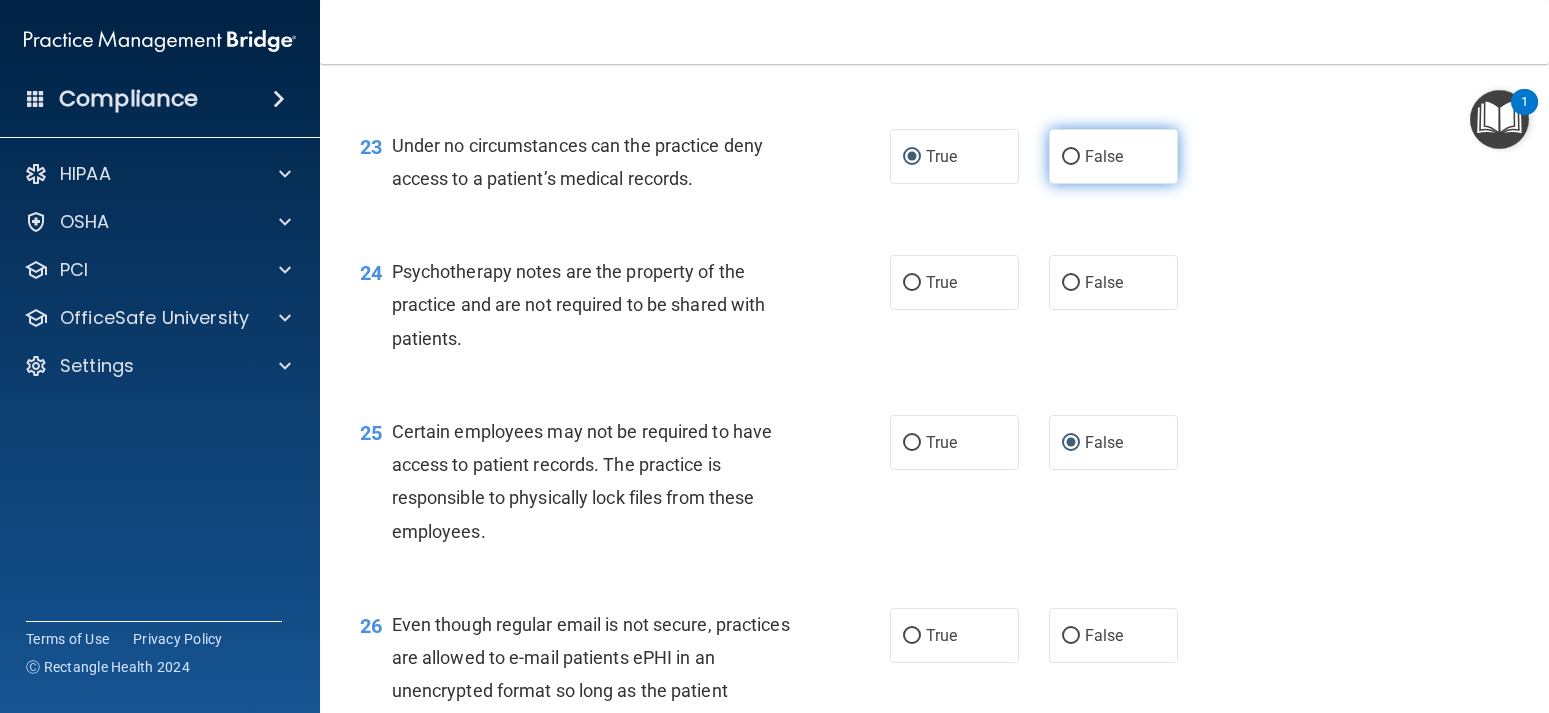 click on "False" at bounding box center [1071, 157] 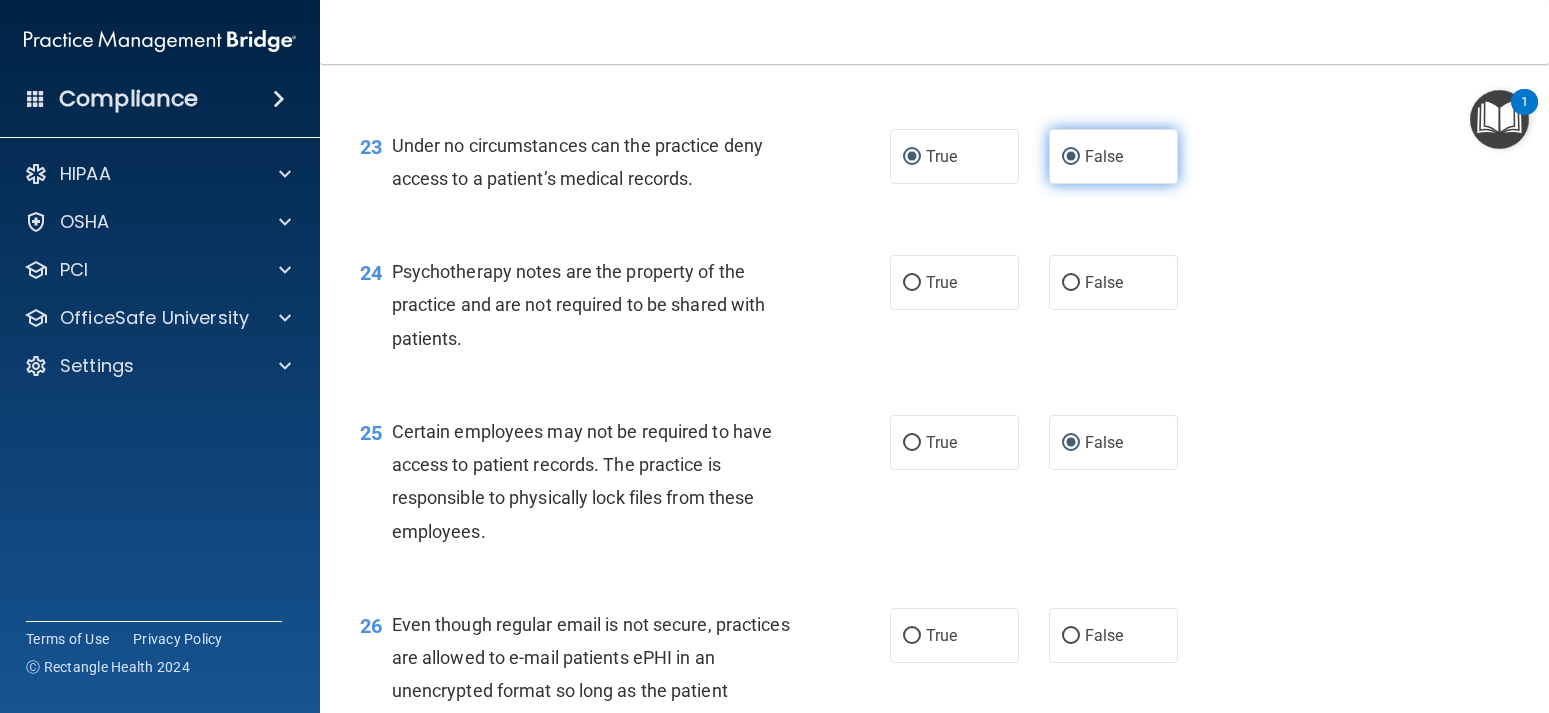 radio on "false" 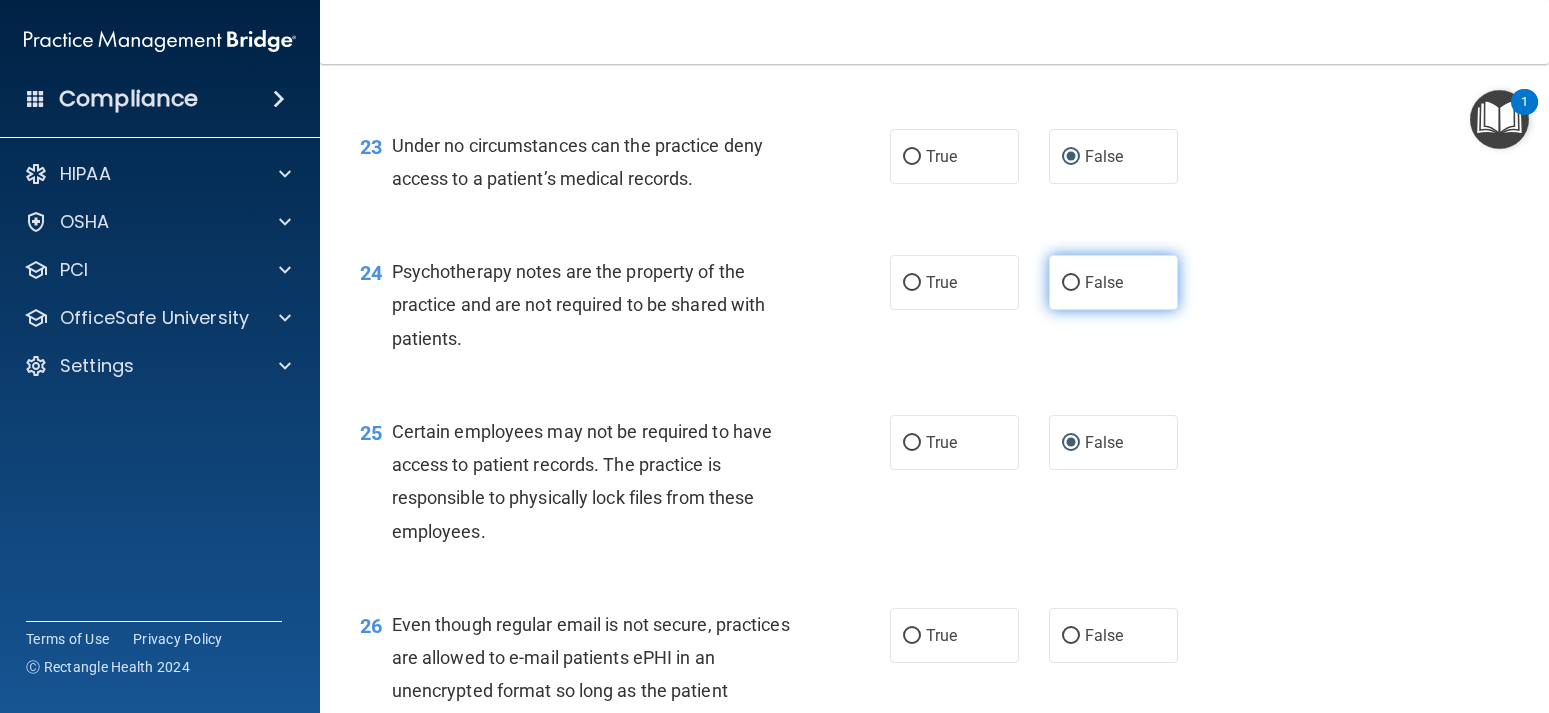 click on "False" at bounding box center (1071, 283) 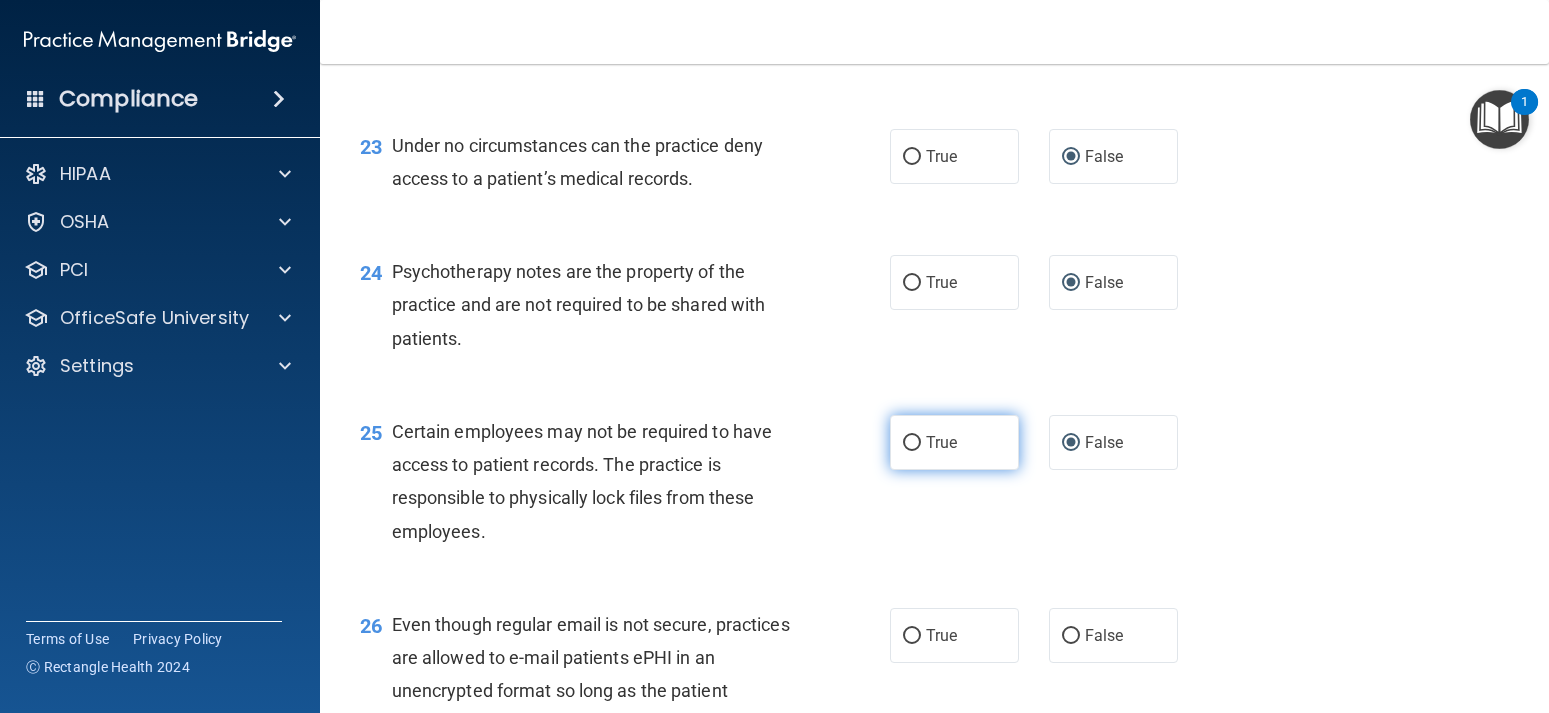 click on "True" at bounding box center (954, 442) 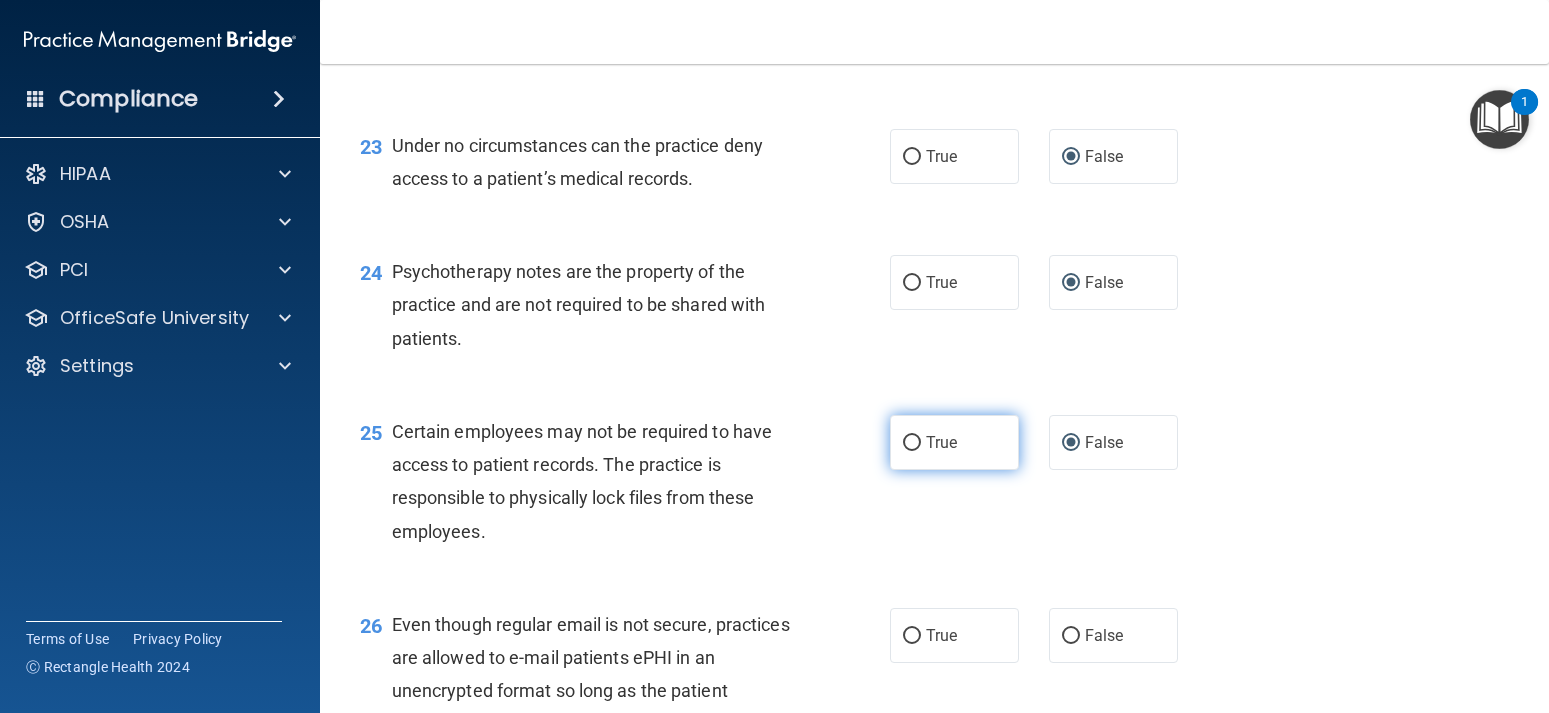 radio on "true" 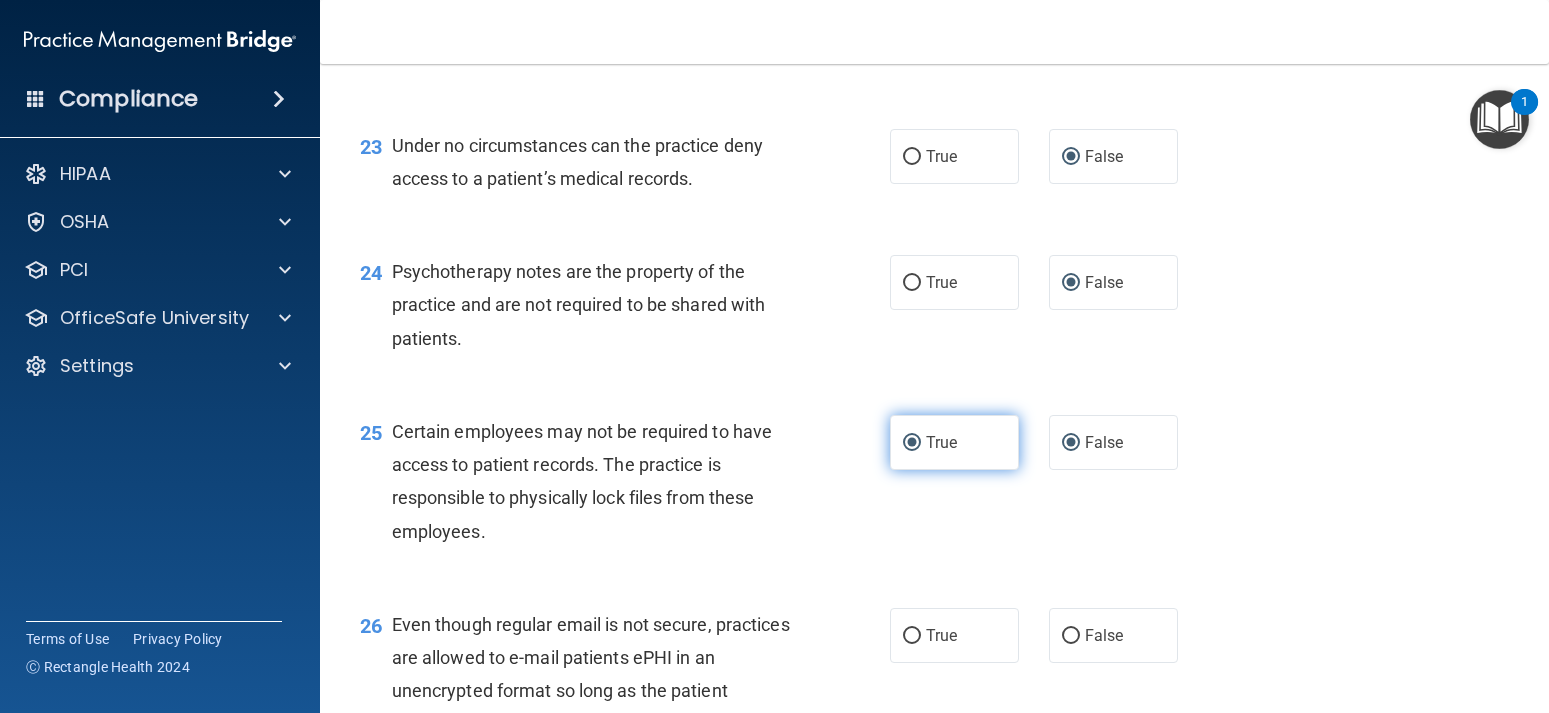 radio on "false" 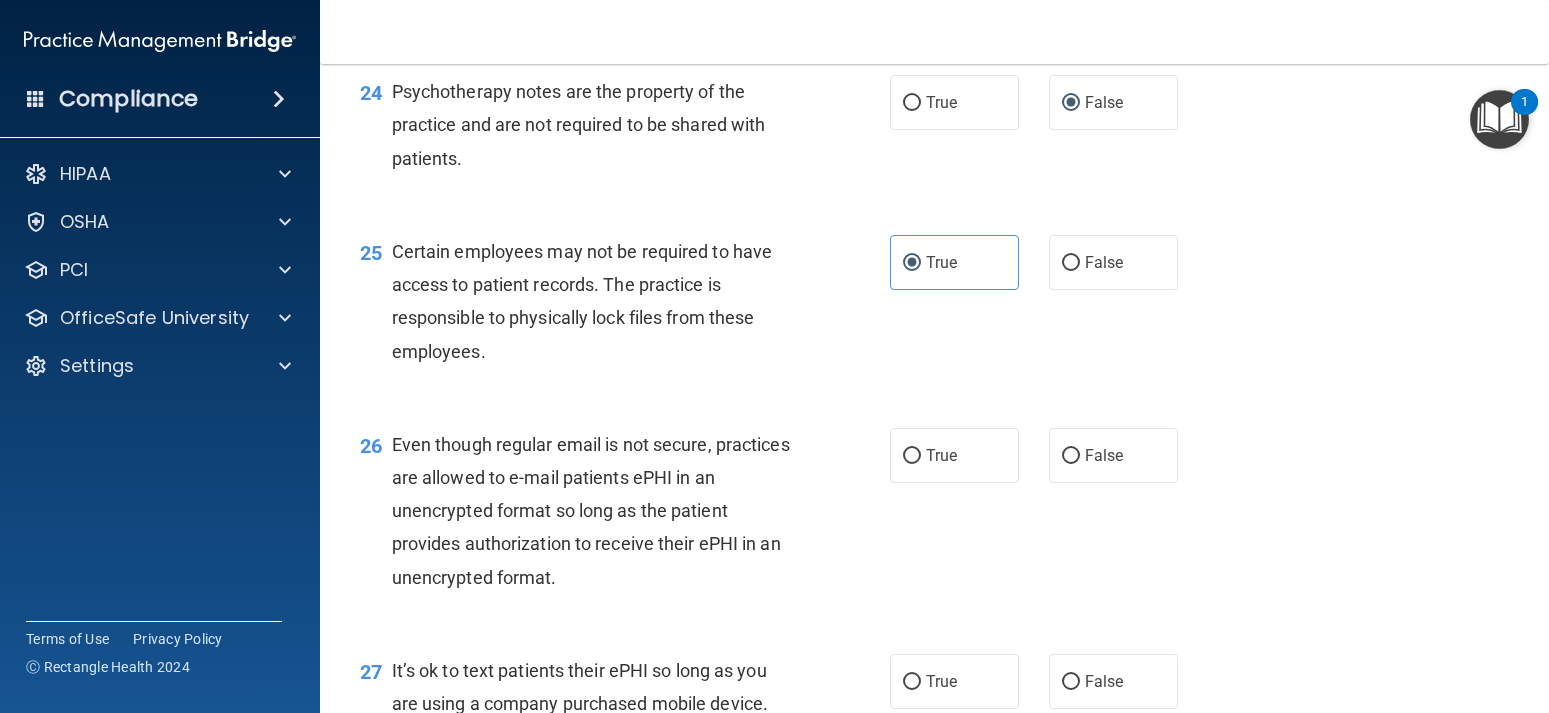 scroll, scrollTop: 4500, scrollLeft: 0, axis: vertical 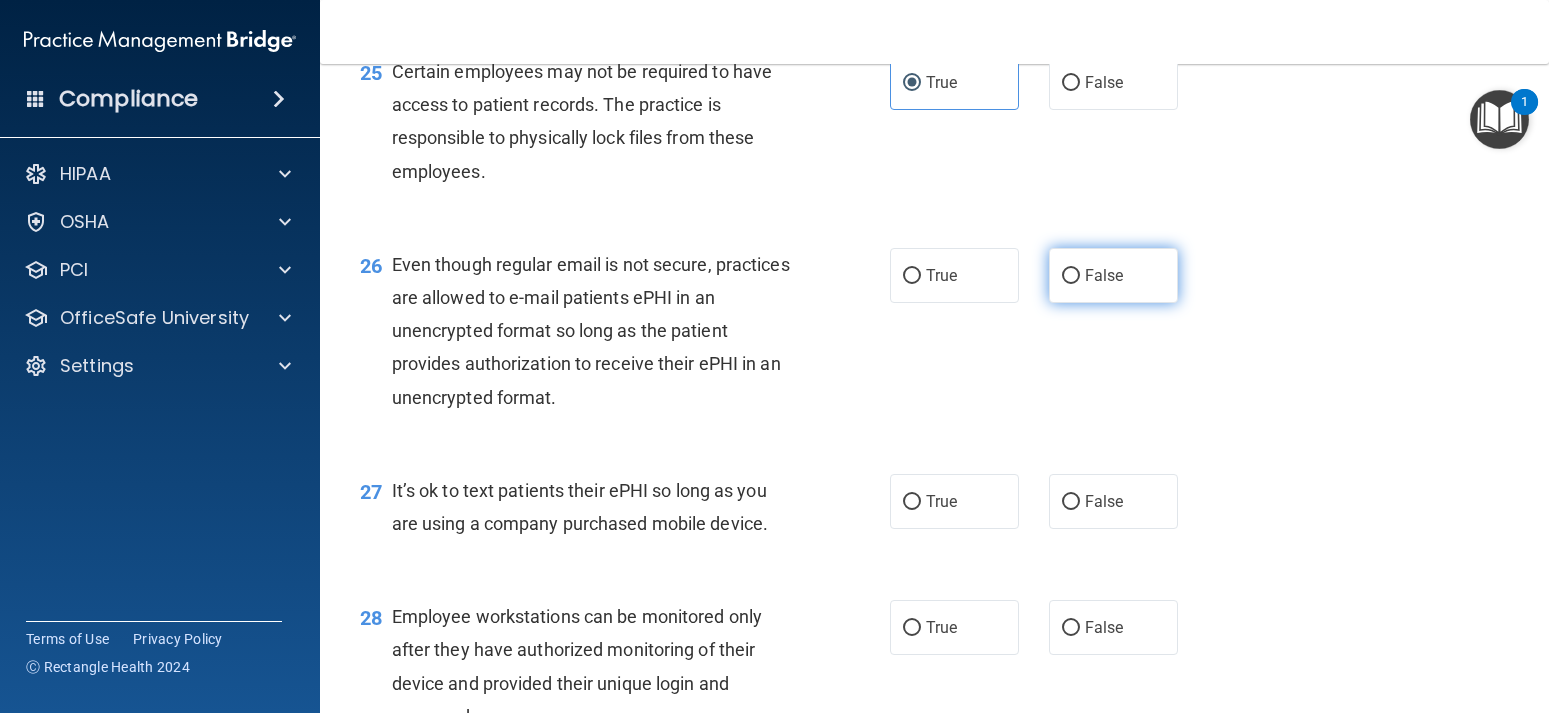 click on "False" at bounding box center (1071, 276) 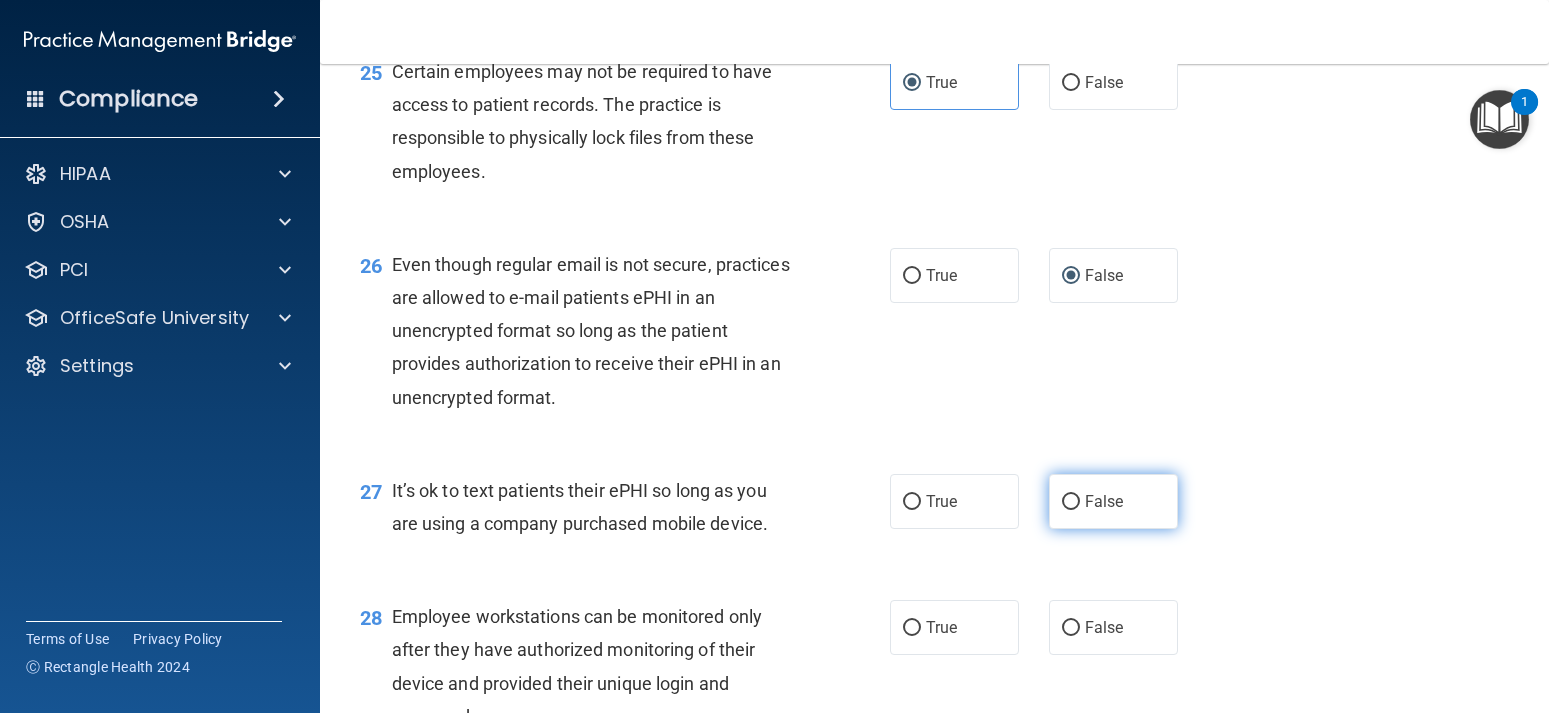 click on "False" at bounding box center (1071, 502) 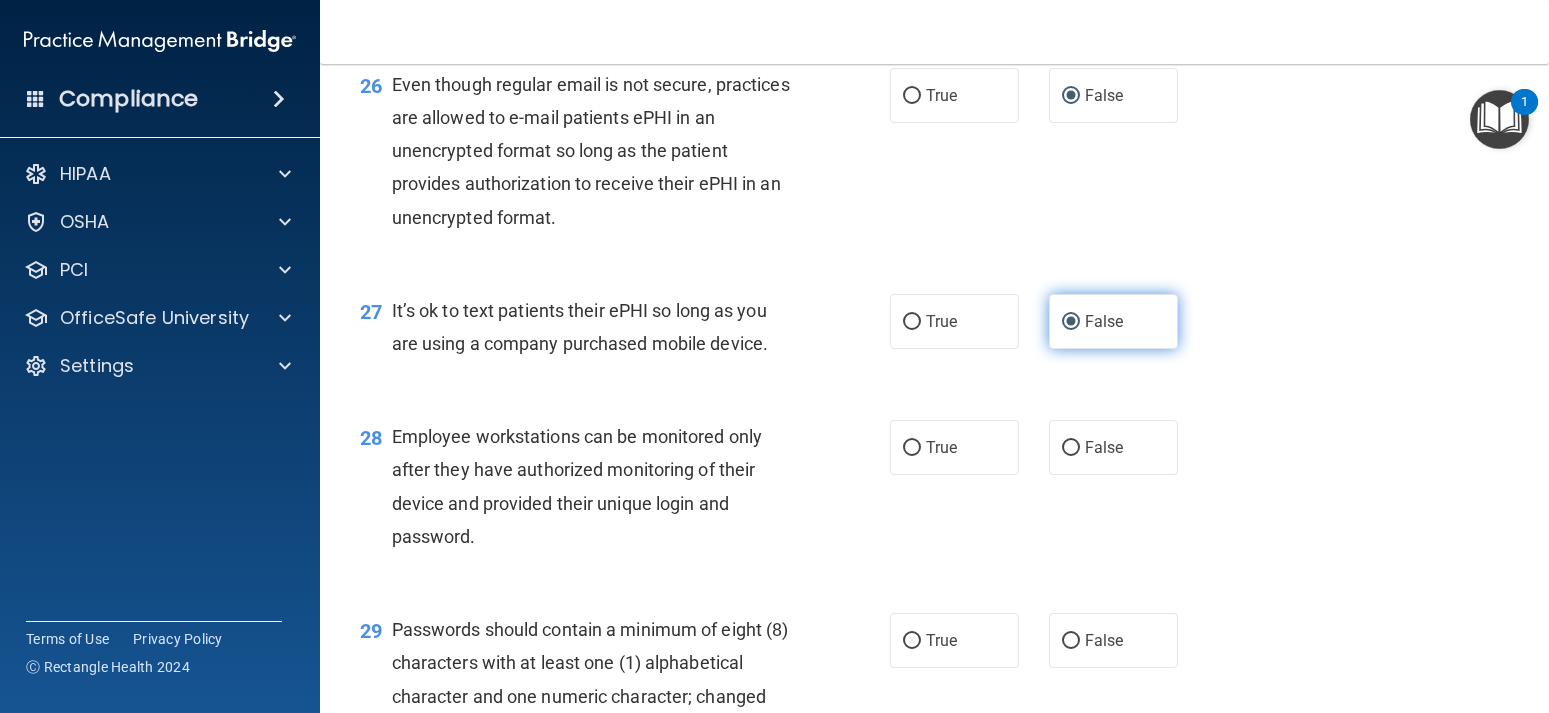 scroll, scrollTop: 4860, scrollLeft: 0, axis: vertical 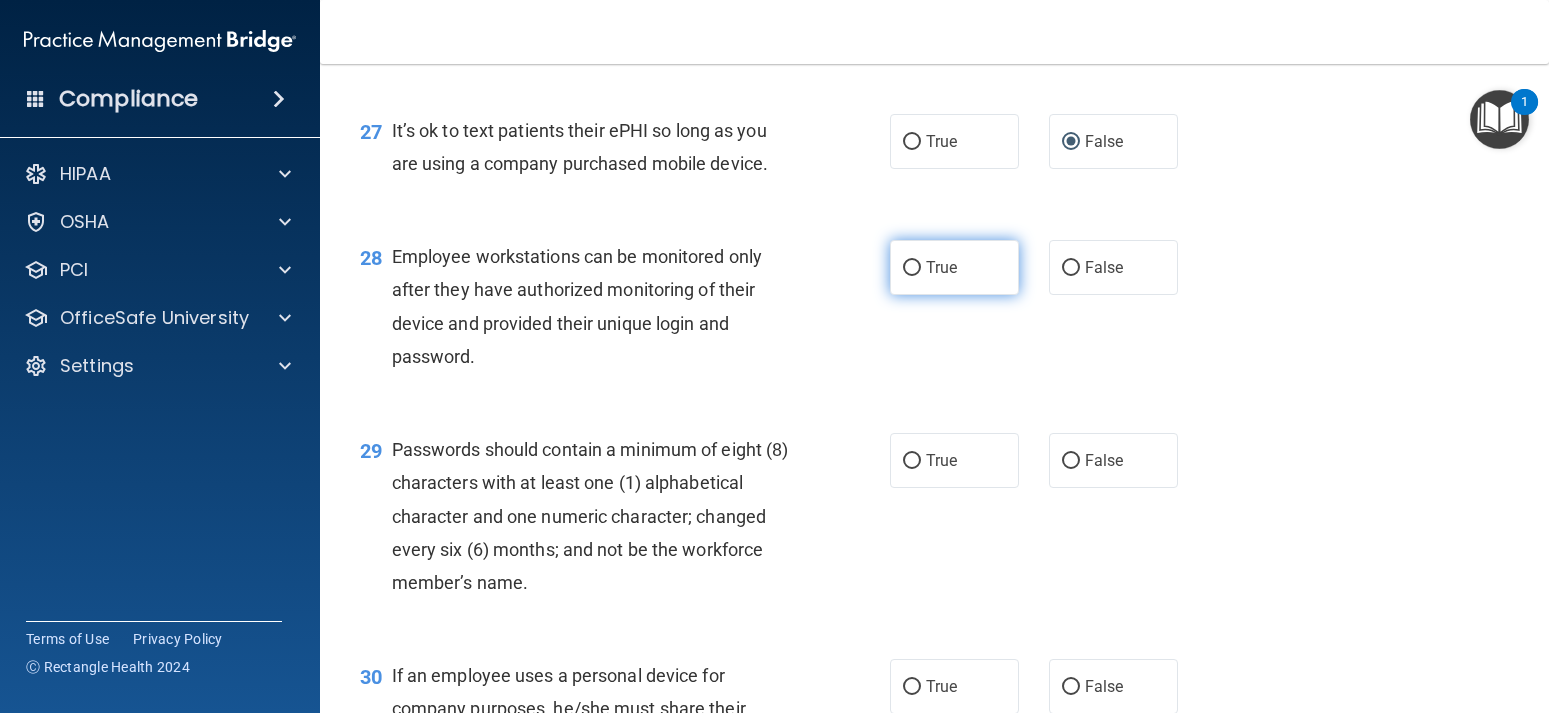 click on "True" at bounding box center [912, 268] 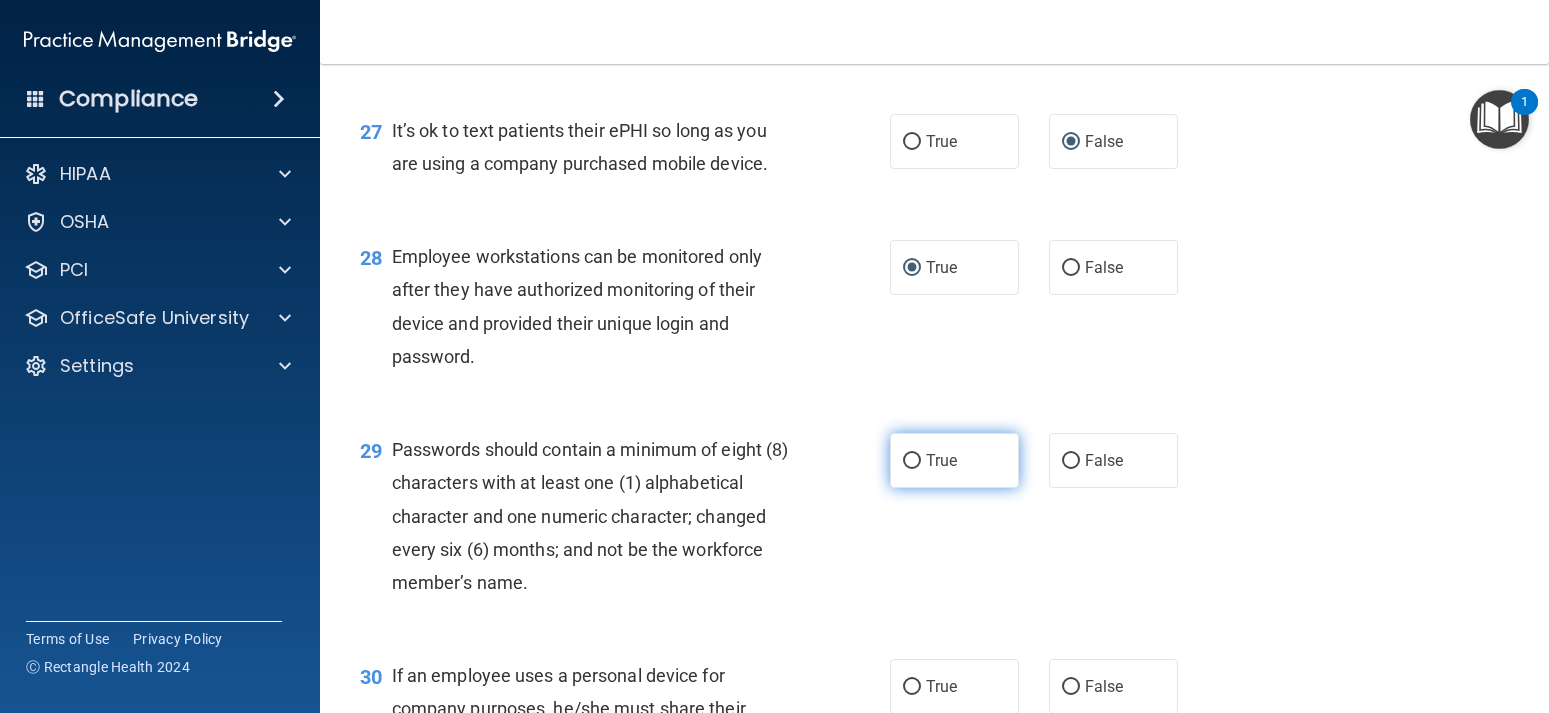 click on "True" at bounding box center (954, 460) 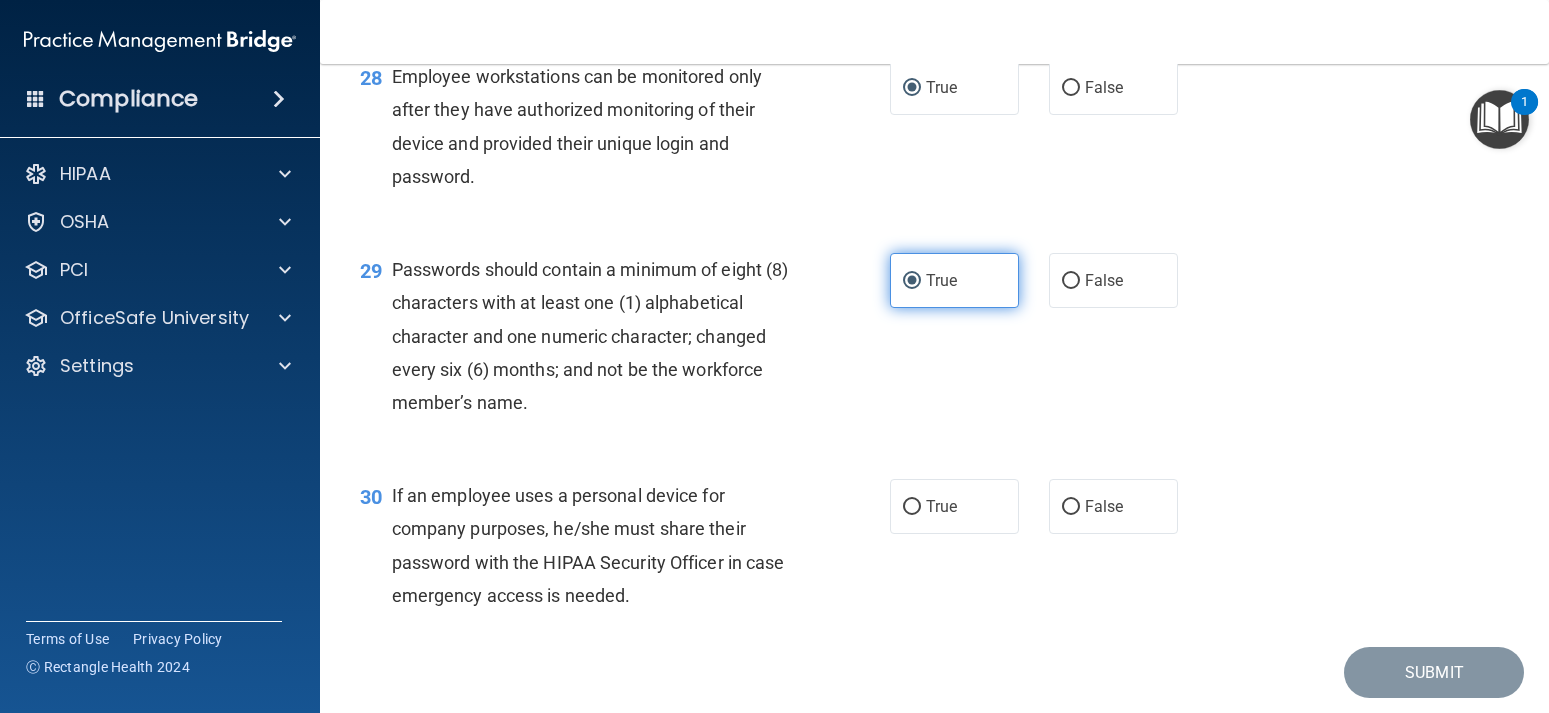 scroll, scrollTop: 5130, scrollLeft: 0, axis: vertical 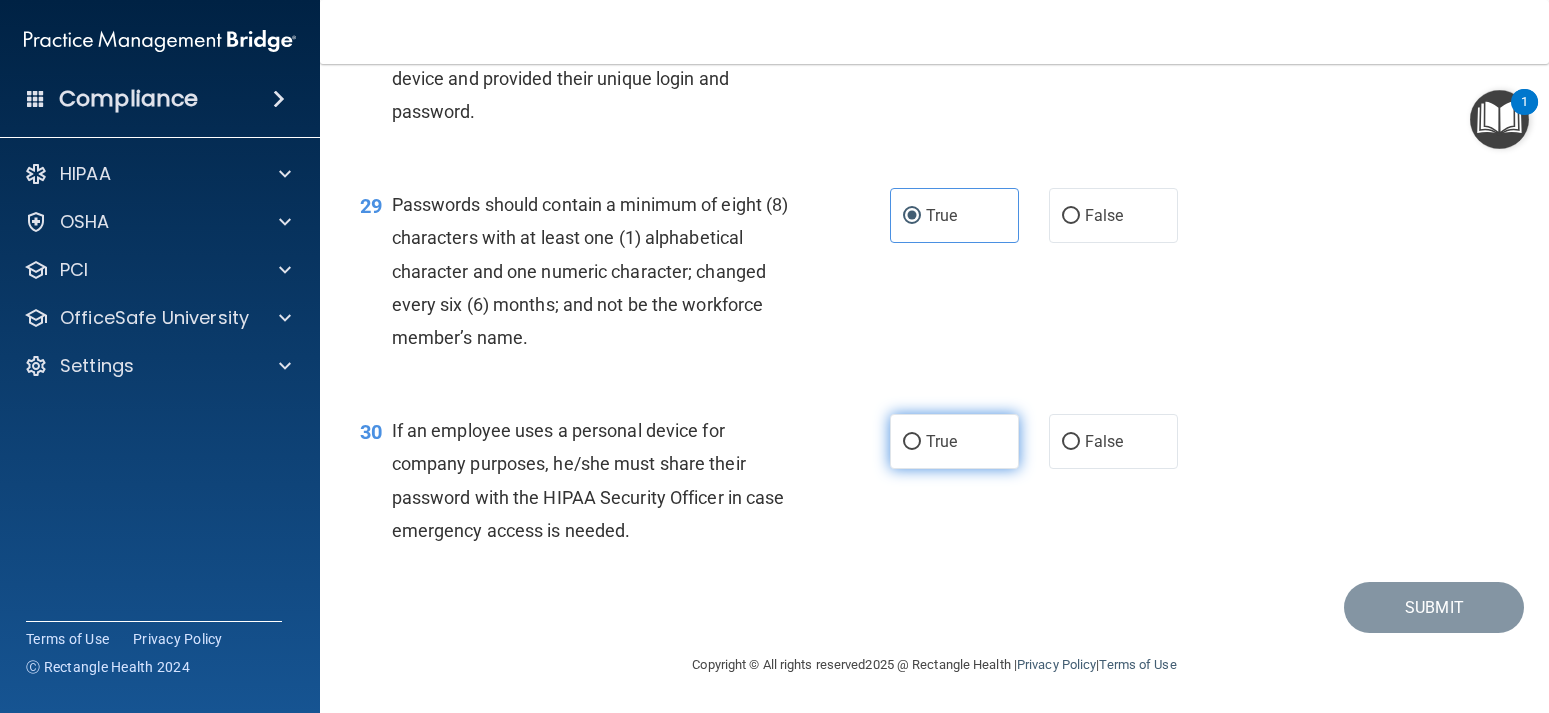 click on "True" at bounding box center [912, 442] 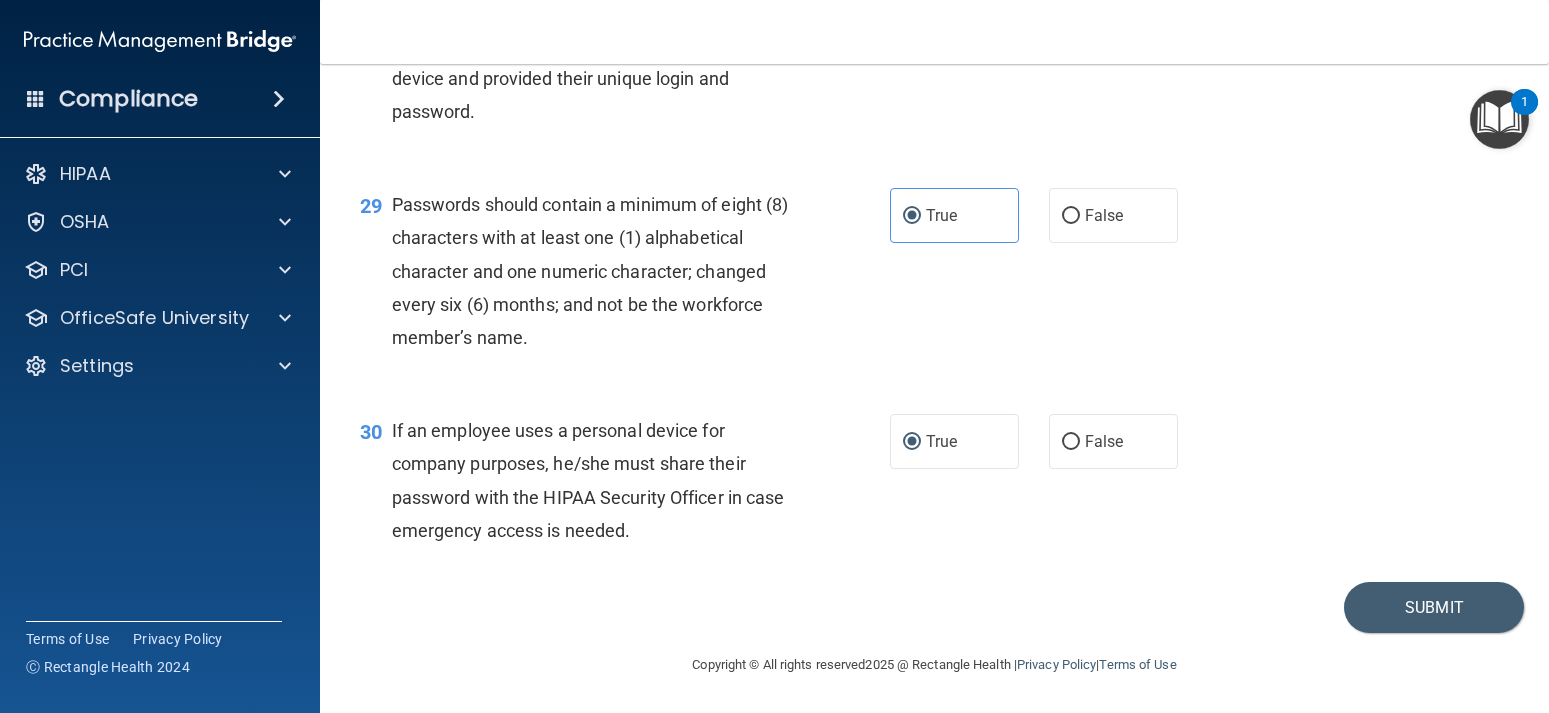 scroll, scrollTop: 5140, scrollLeft: 0, axis: vertical 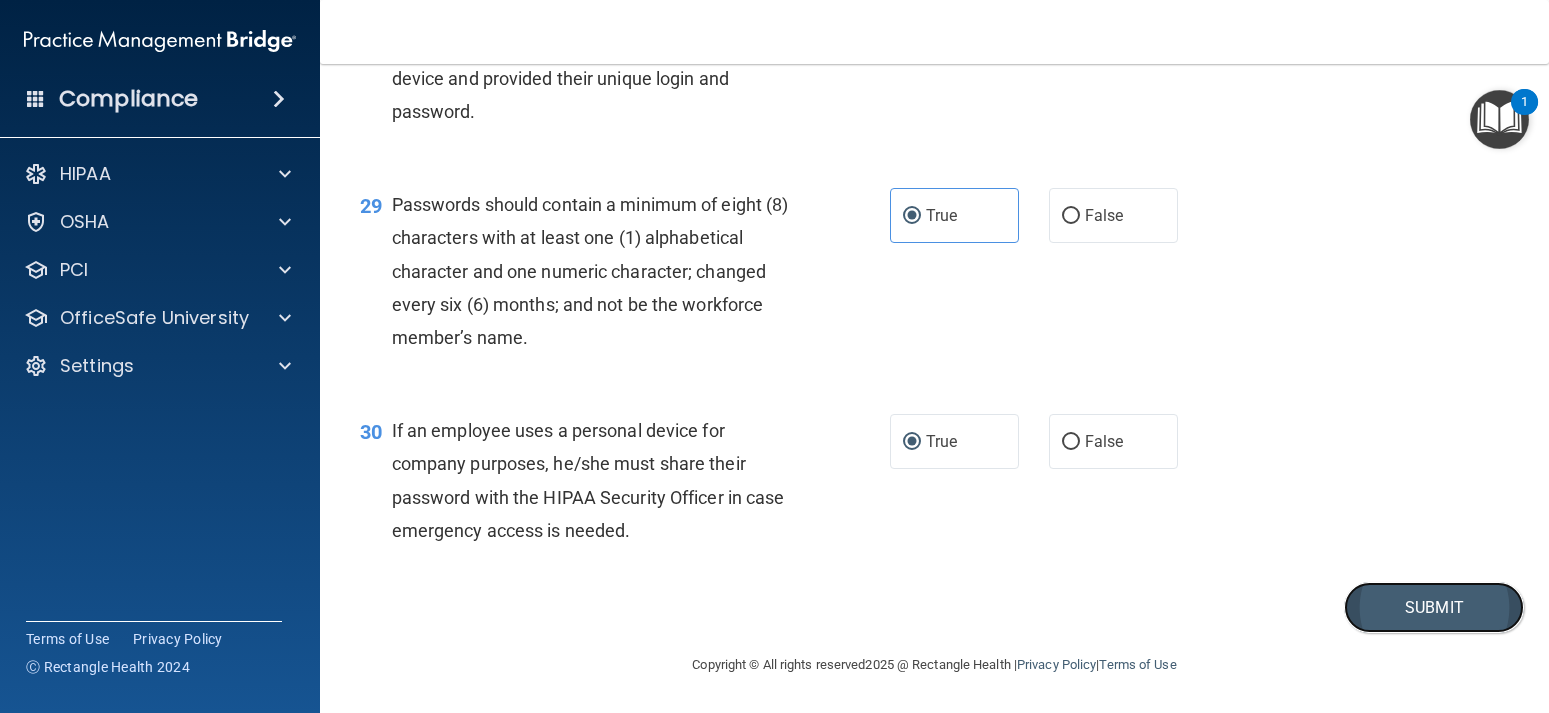 click on "Submit" at bounding box center [1434, 607] 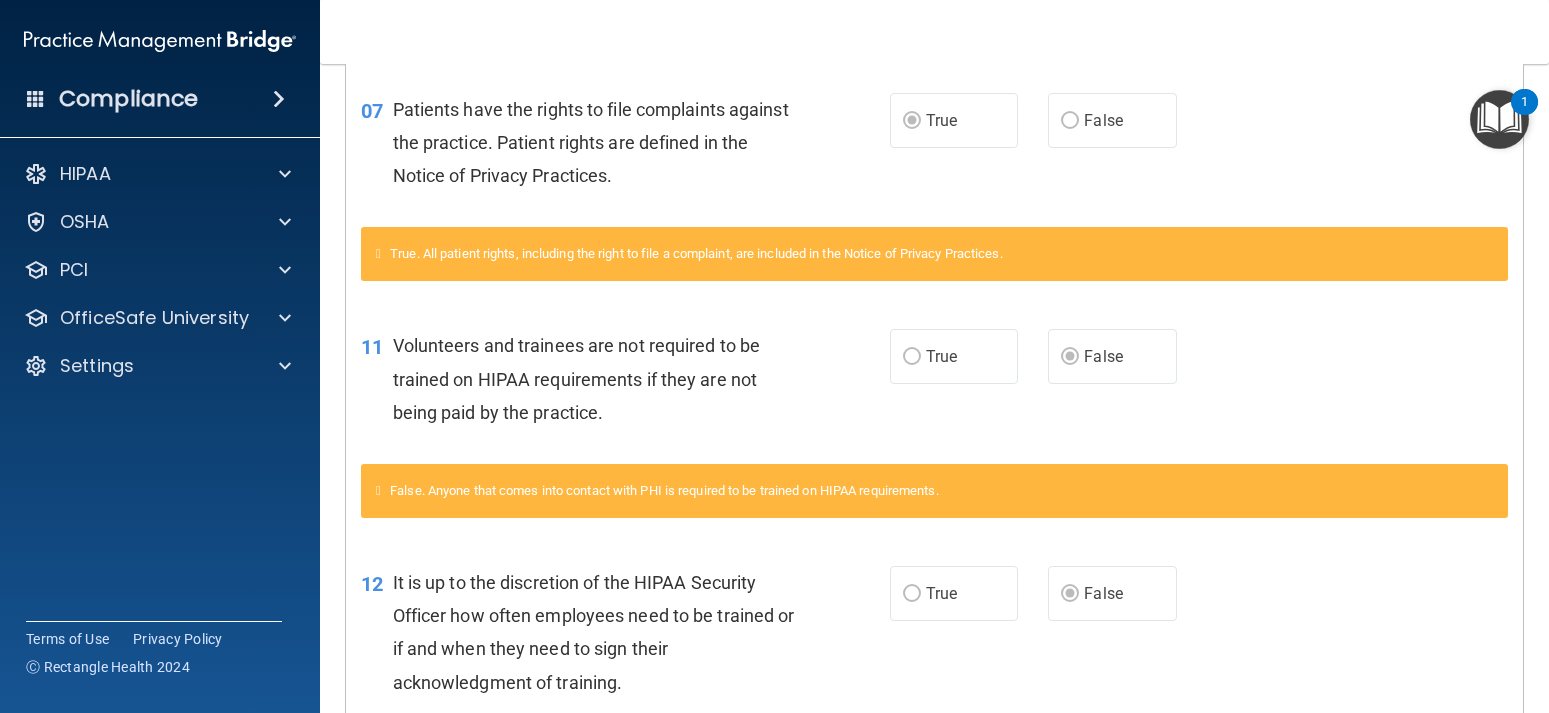 scroll, scrollTop: 0, scrollLeft: 0, axis: both 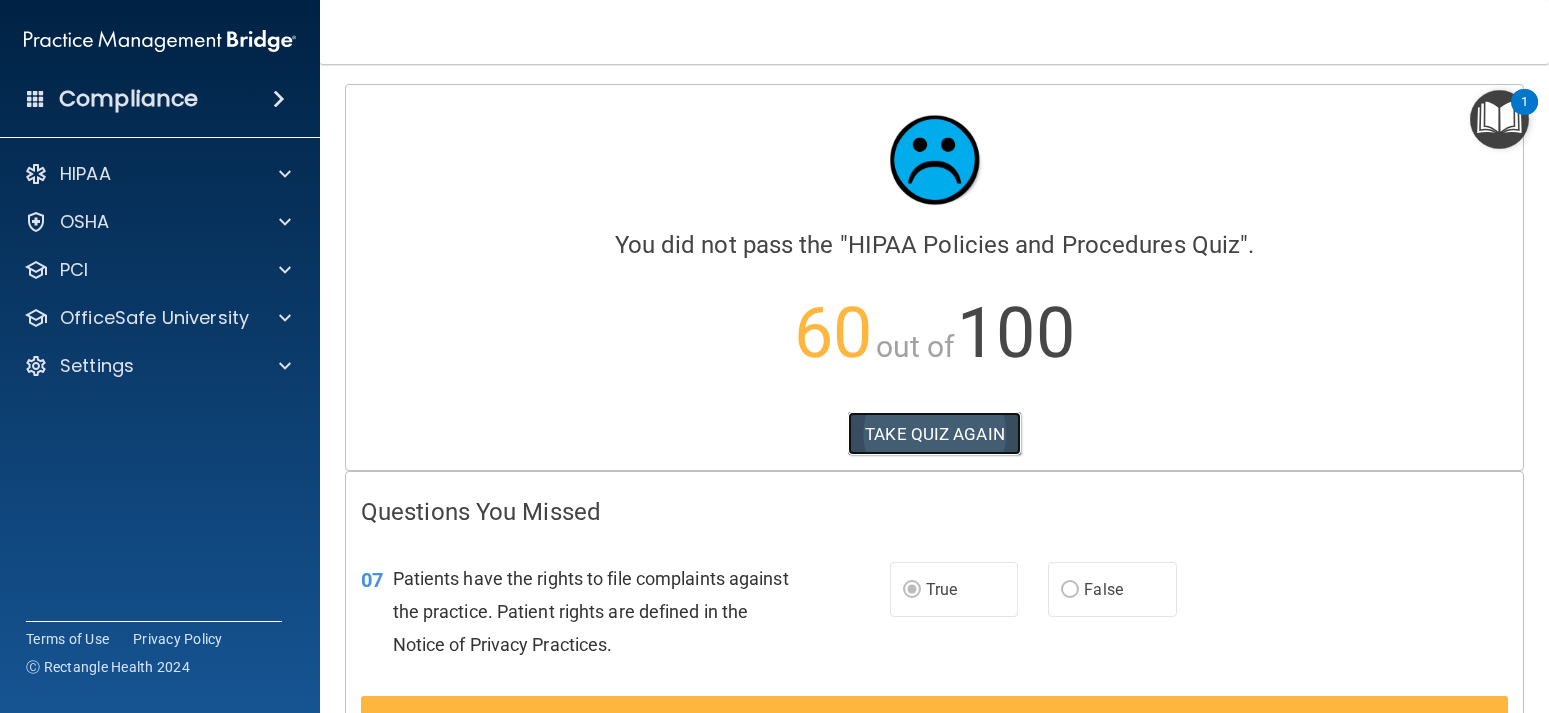 click on "TAKE QUIZ AGAIN" at bounding box center [934, 434] 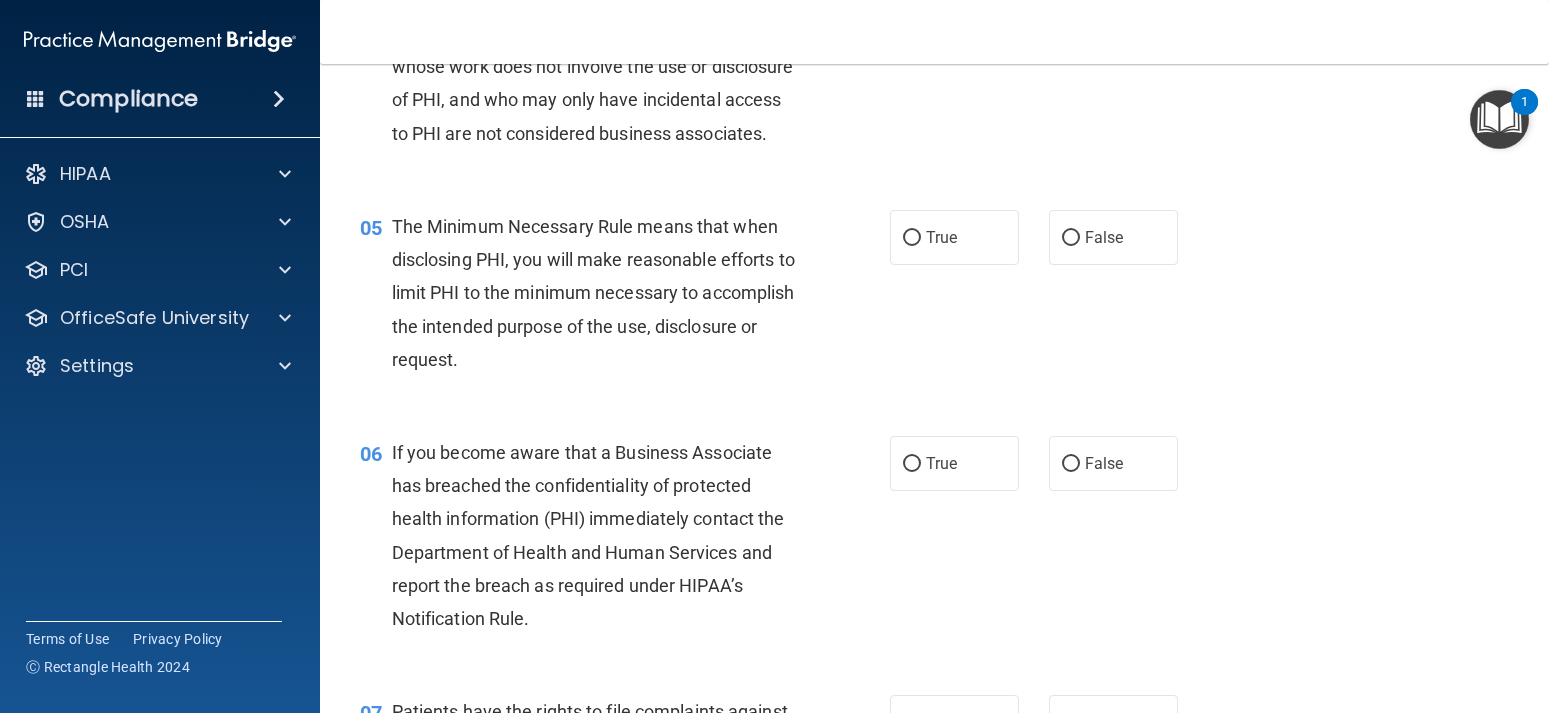 scroll, scrollTop: 990, scrollLeft: 0, axis: vertical 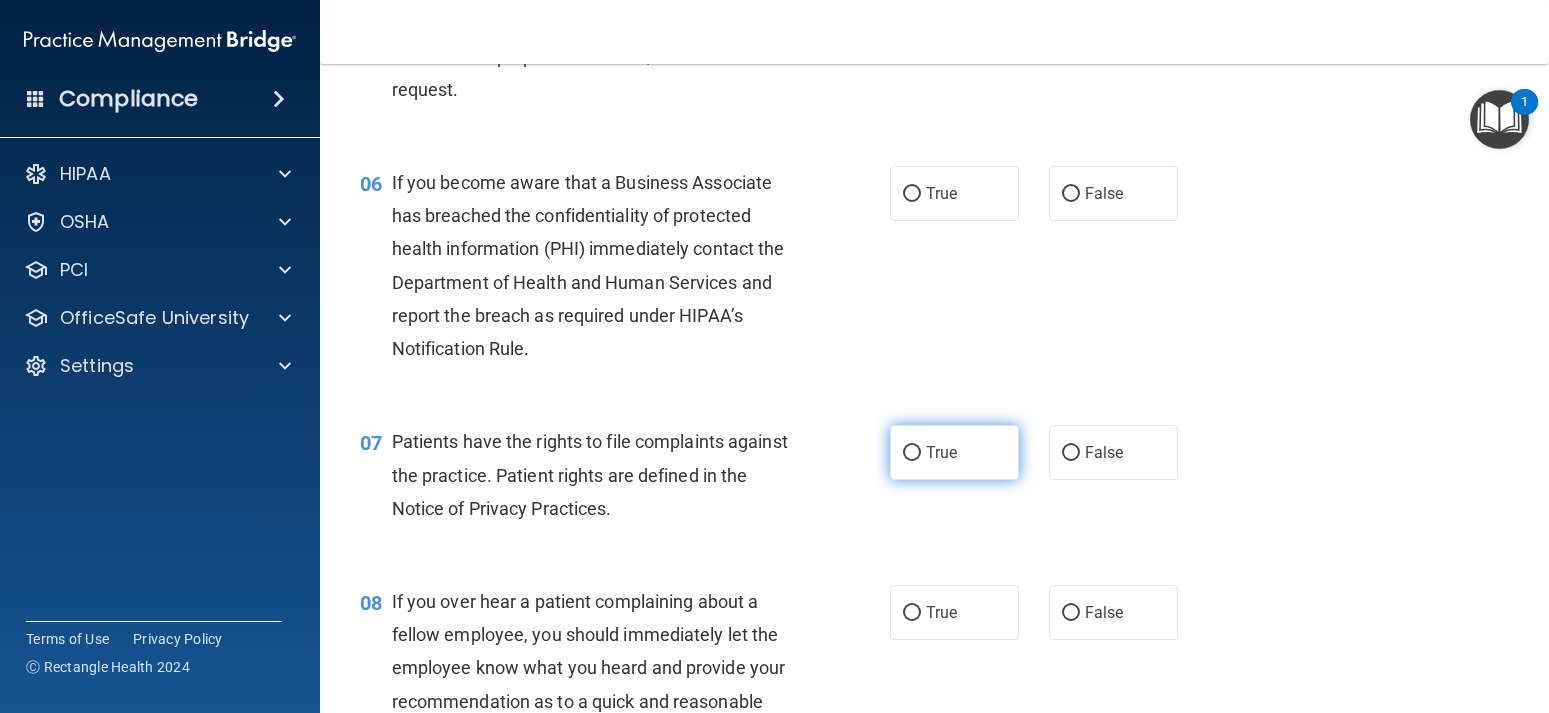 click on "True" at bounding box center (954, 452) 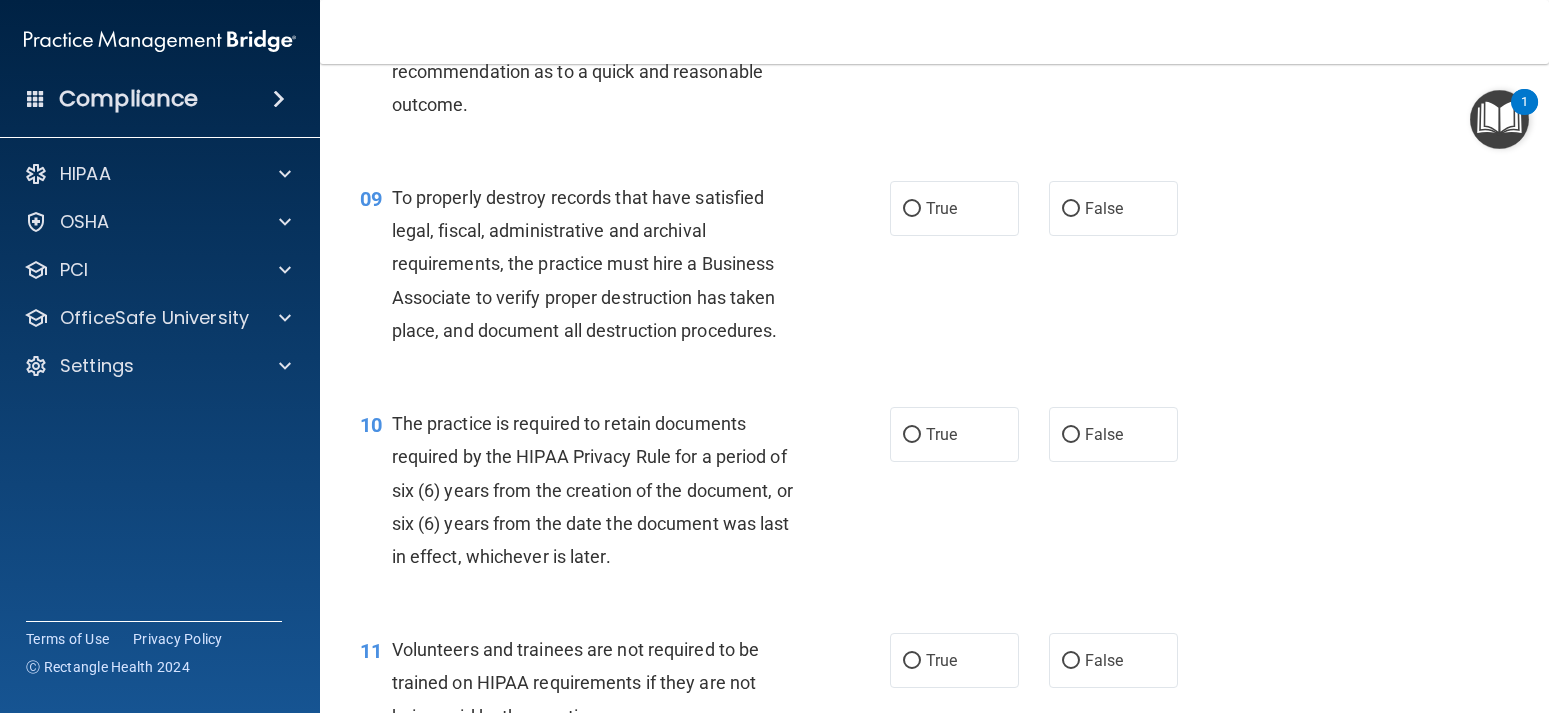 scroll, scrollTop: 1800, scrollLeft: 0, axis: vertical 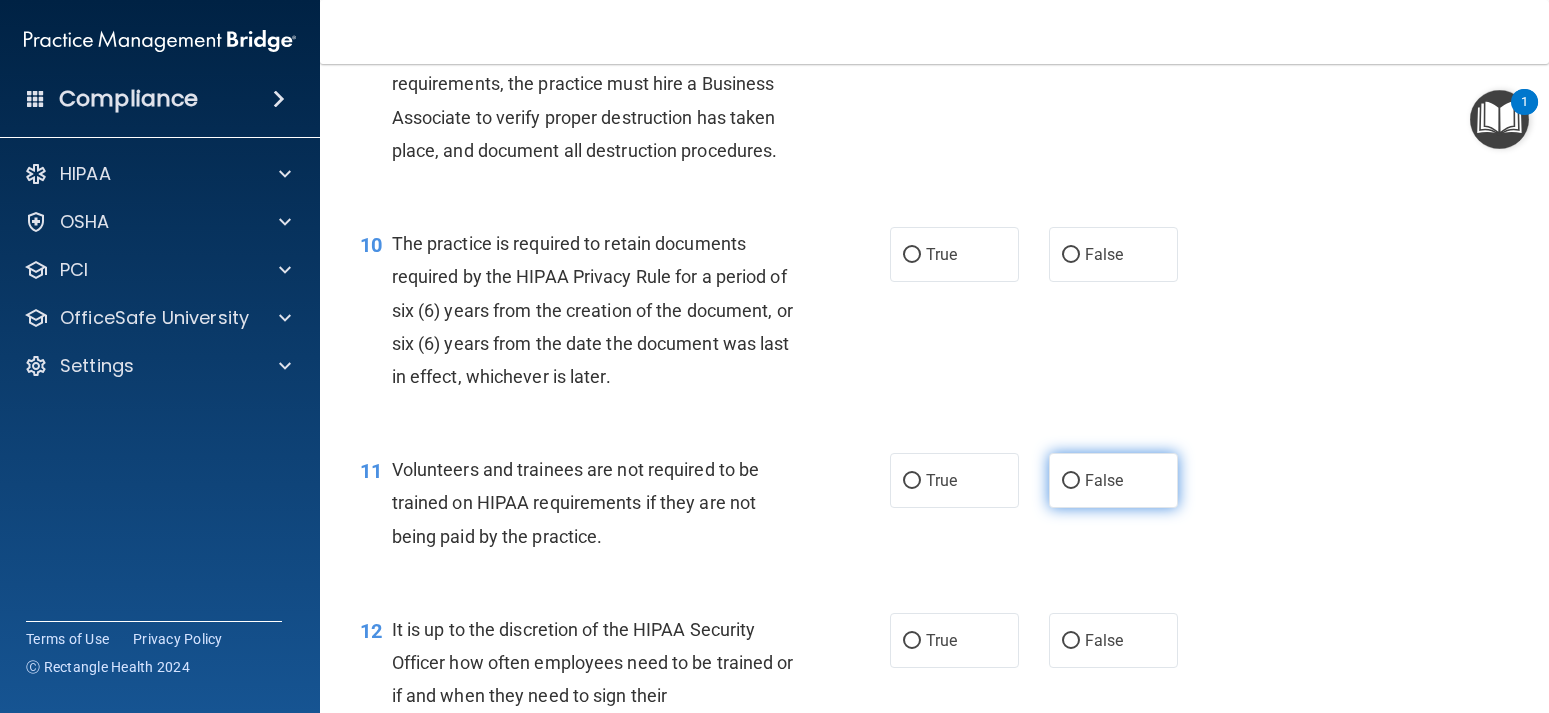 click on "False" at bounding box center (1113, 480) 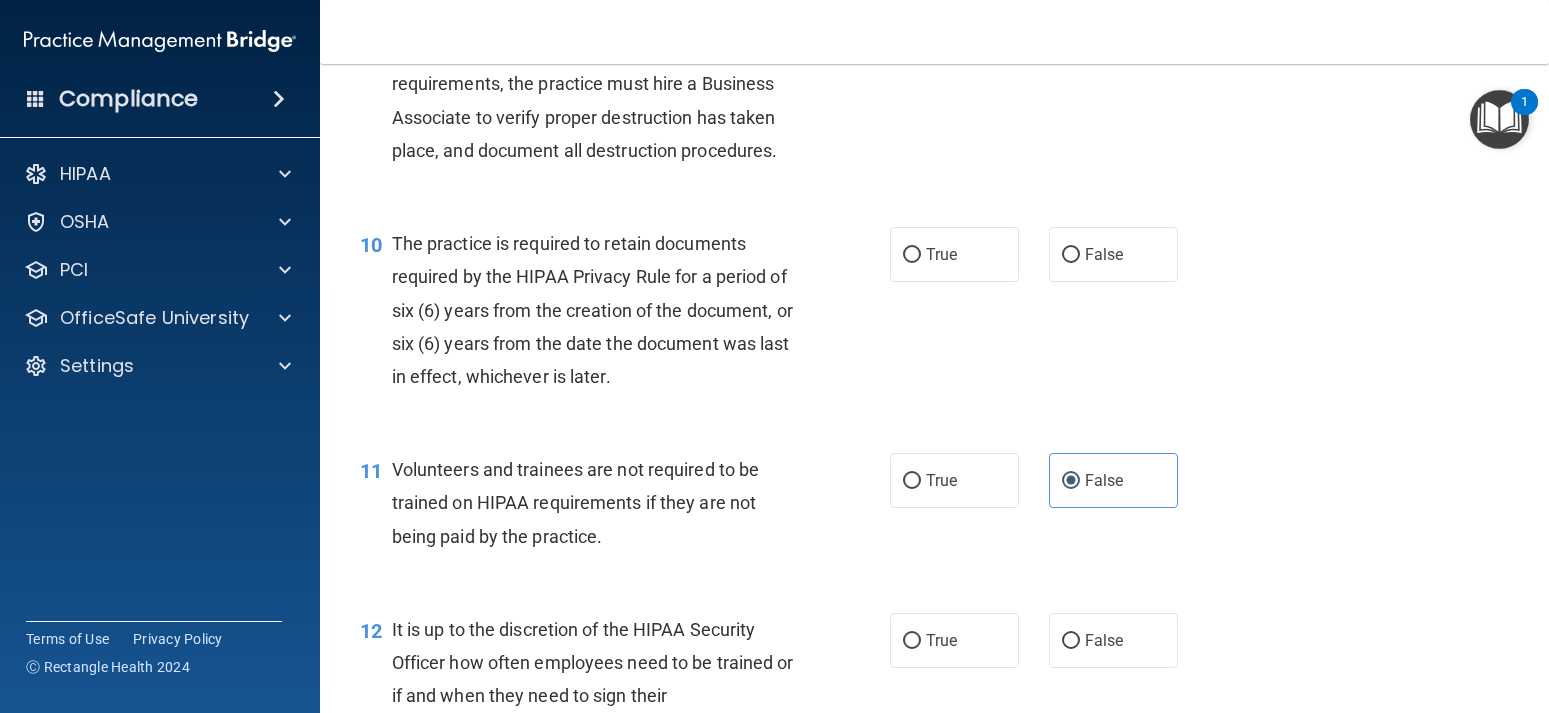 scroll, scrollTop: 1980, scrollLeft: 0, axis: vertical 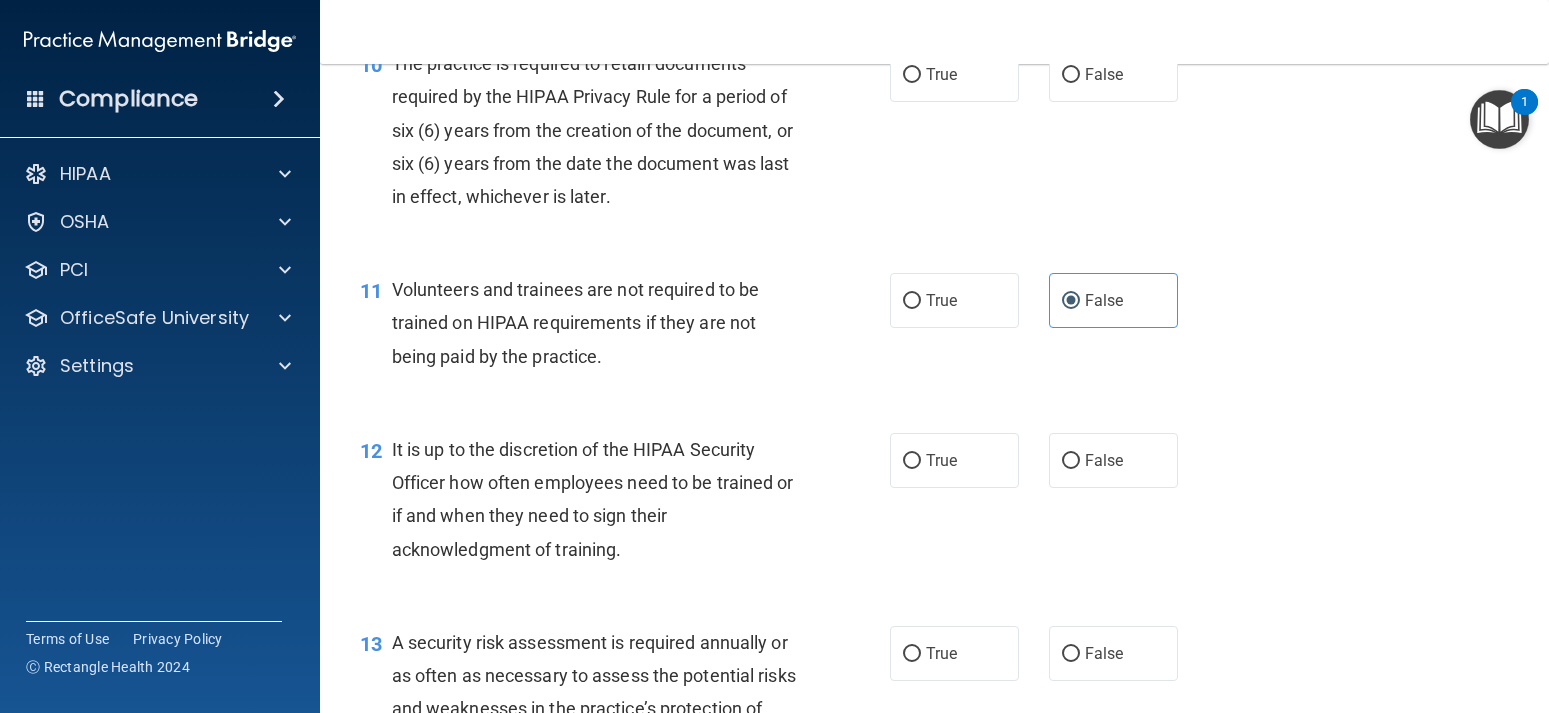 click on "True           False" at bounding box center [1045, 460] 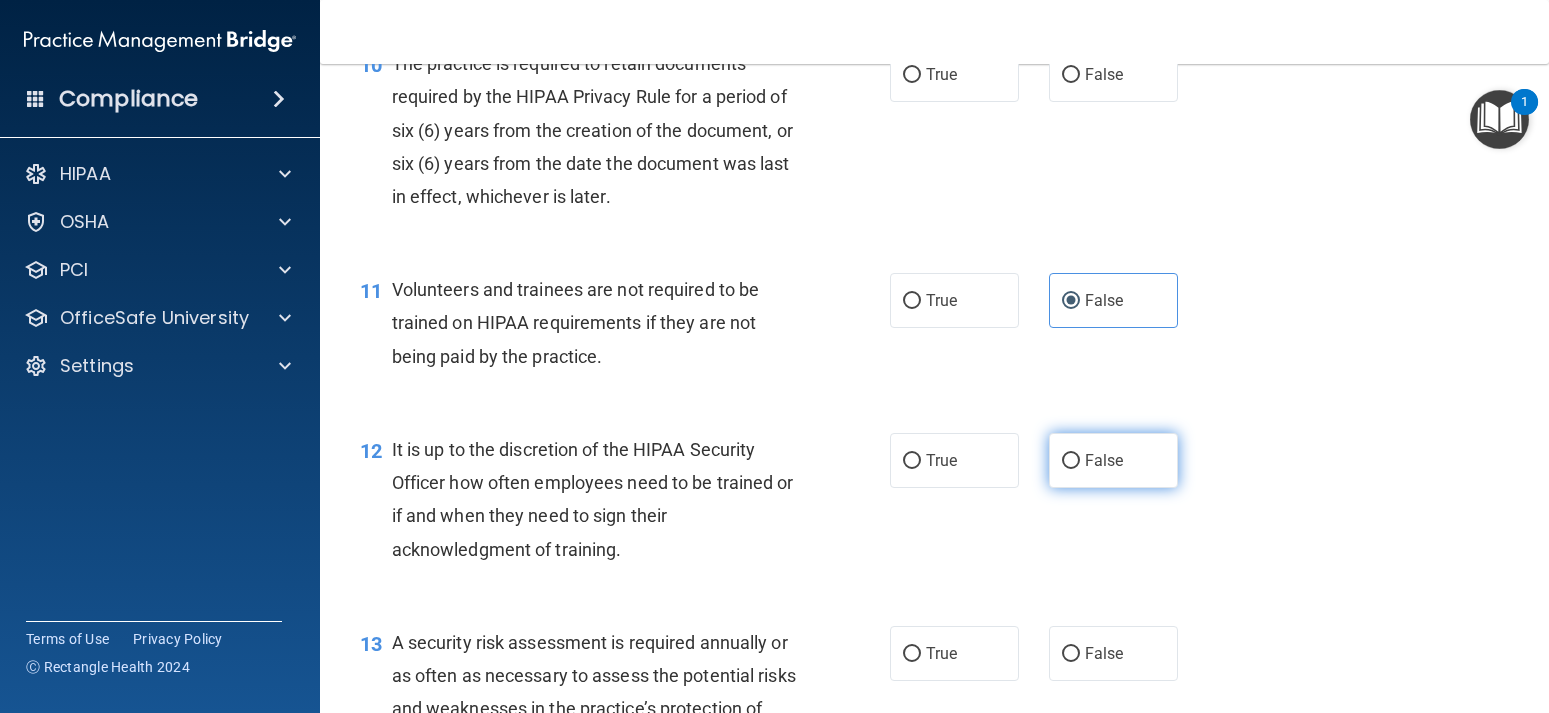 click on "False" at bounding box center (1104, 460) 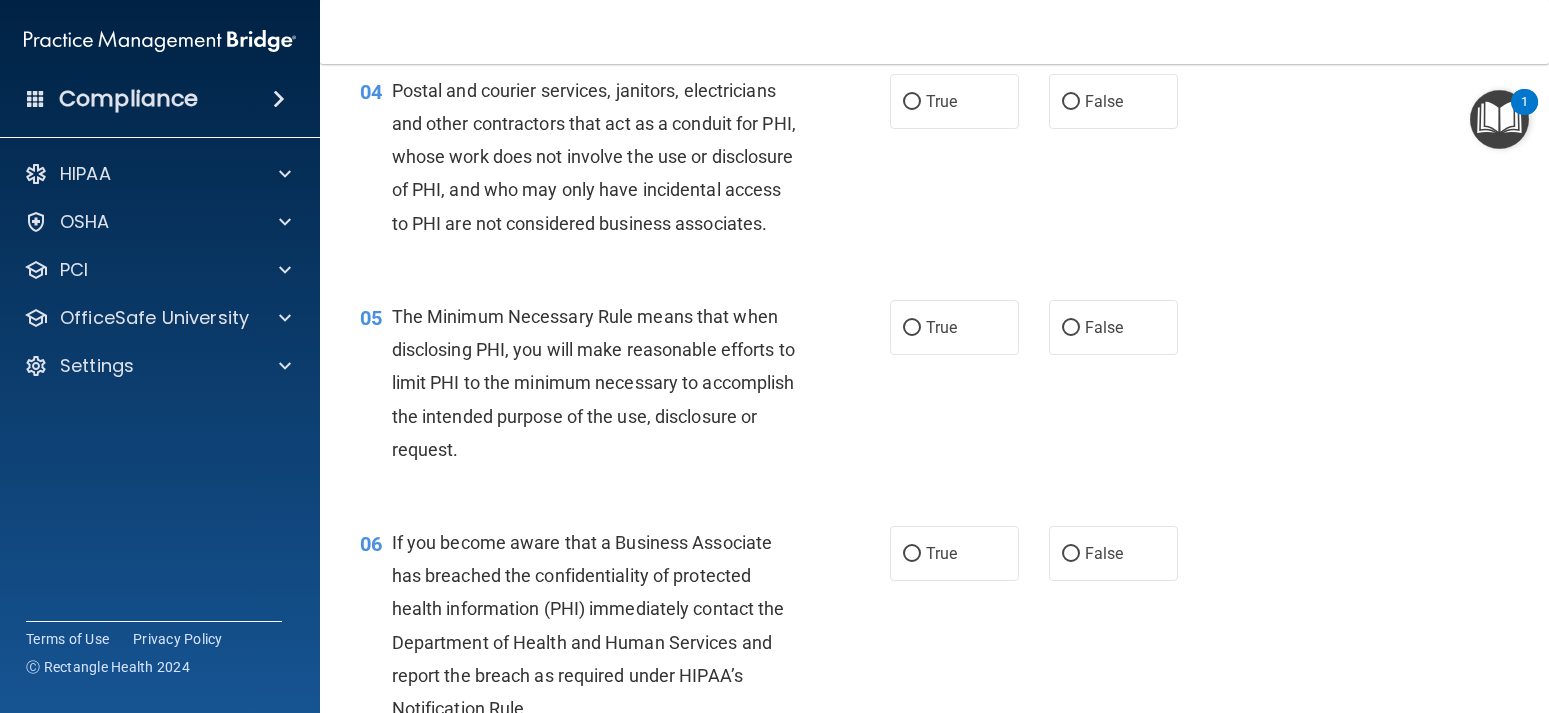 scroll, scrollTop: 0, scrollLeft: 0, axis: both 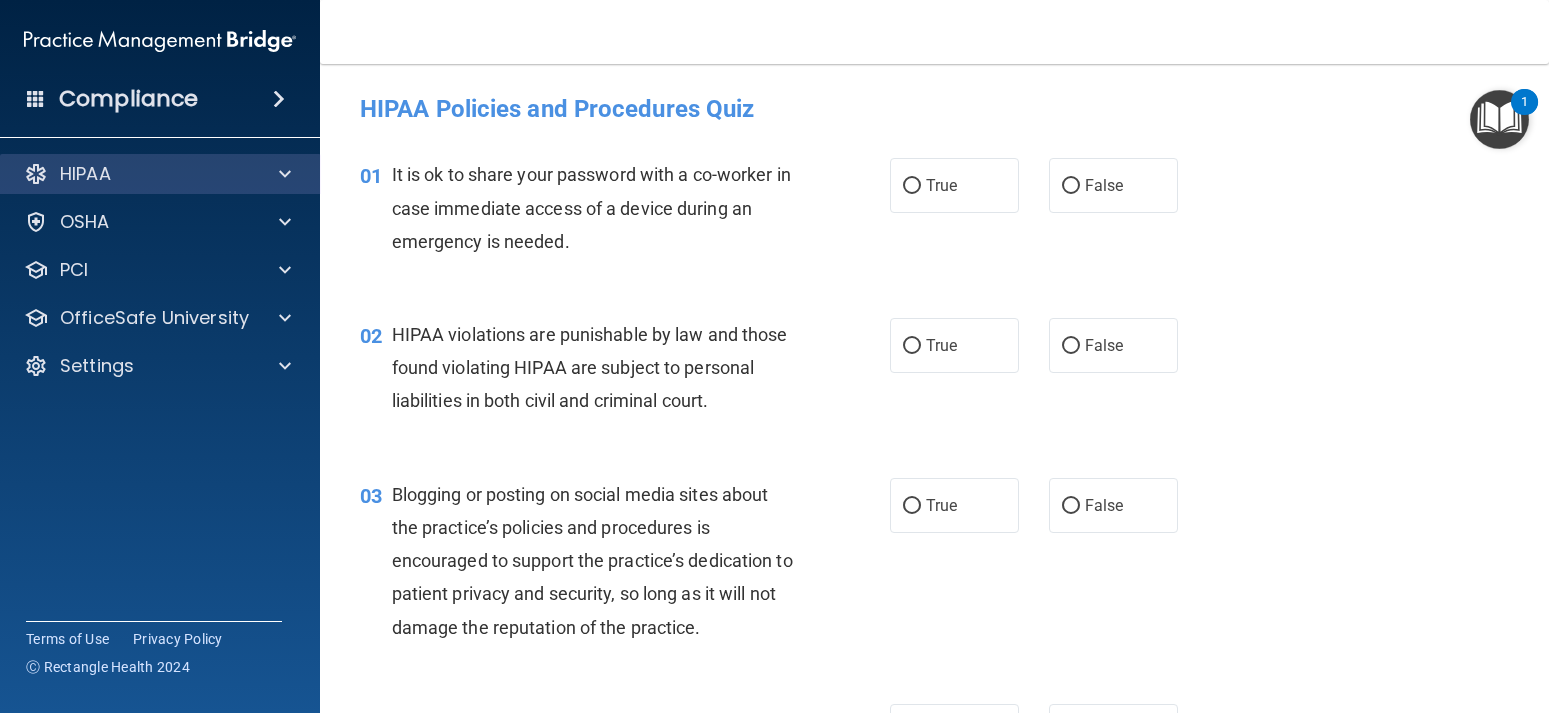click on "HIPAA" at bounding box center (160, 174) 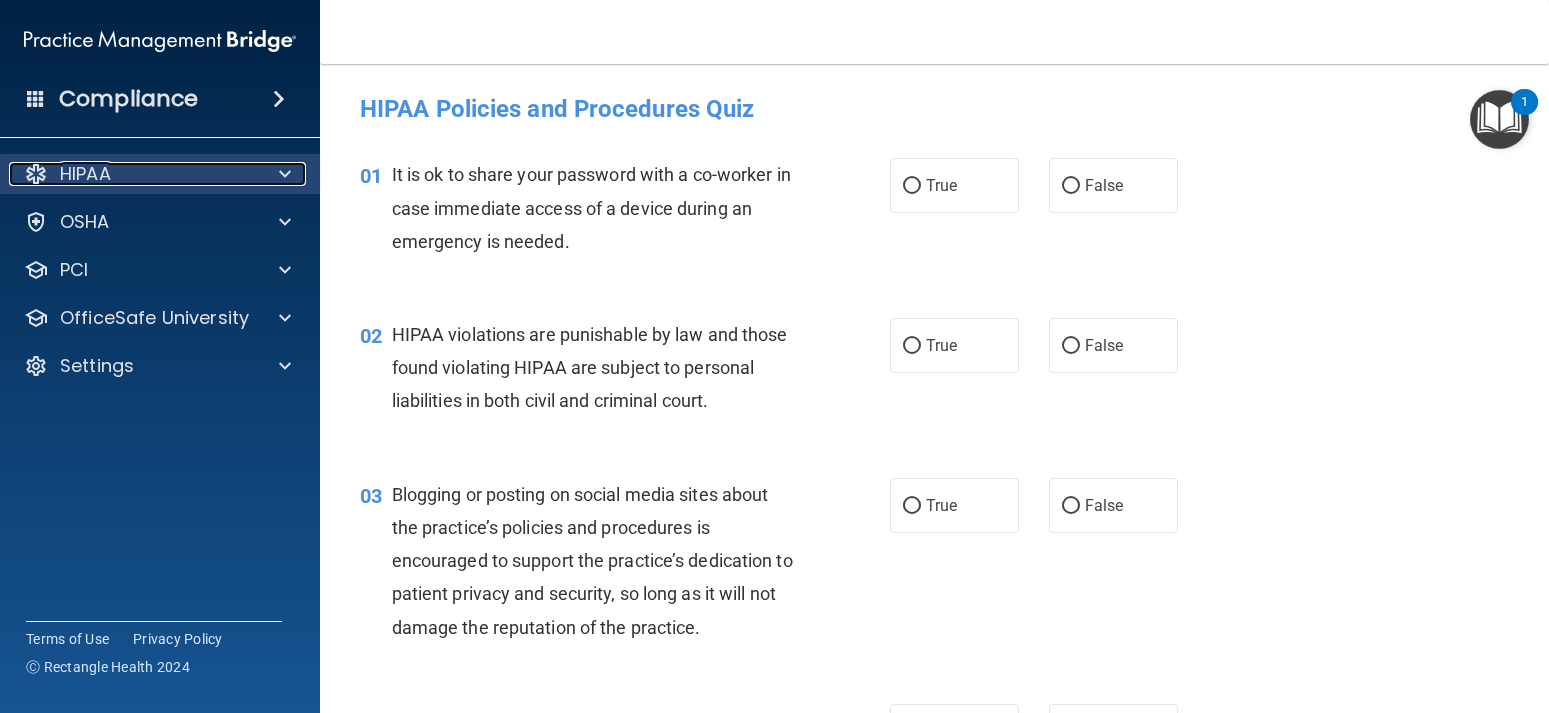 click at bounding box center (285, 174) 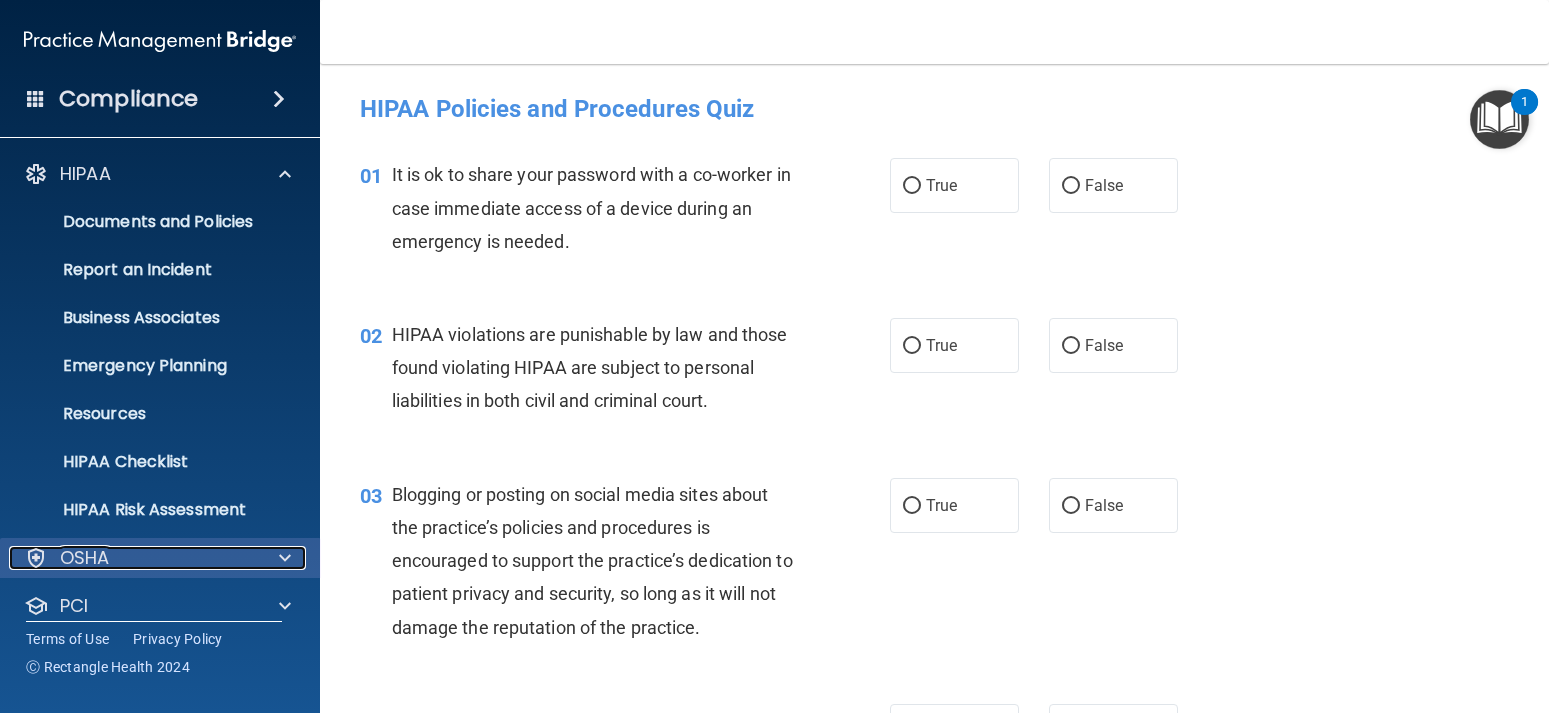 click on "OSHA" at bounding box center [133, 558] 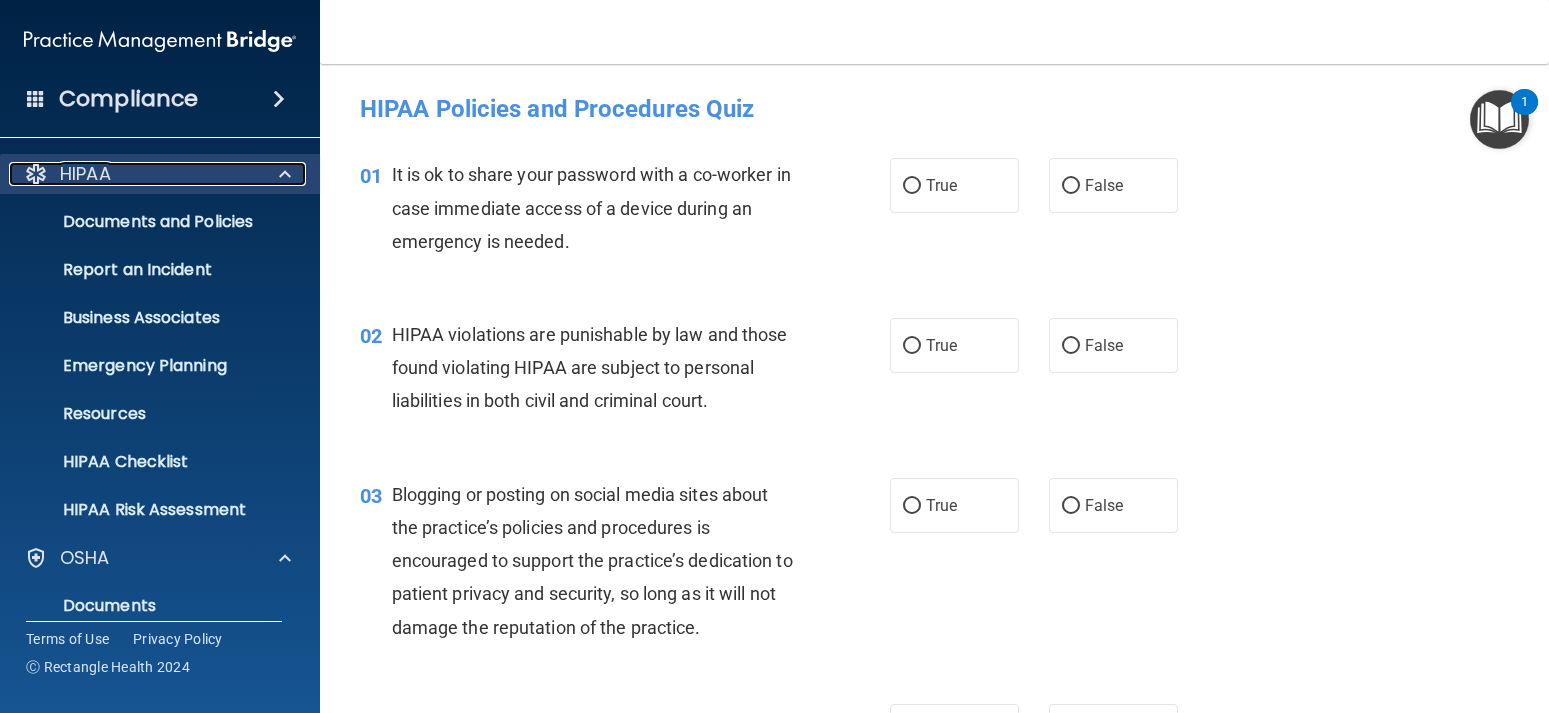 click on "HIPAA" at bounding box center [133, 174] 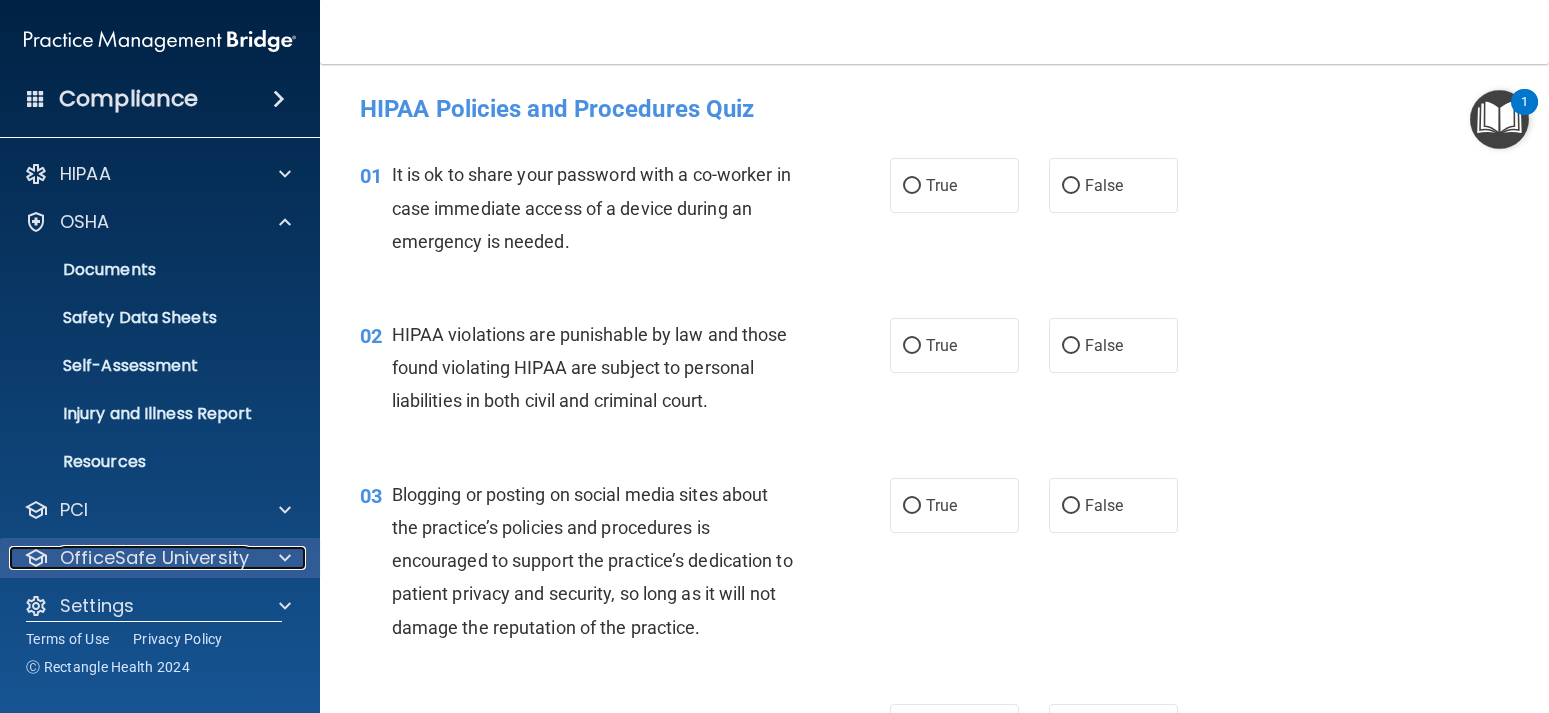click on "OfficeSafe University" at bounding box center [154, 558] 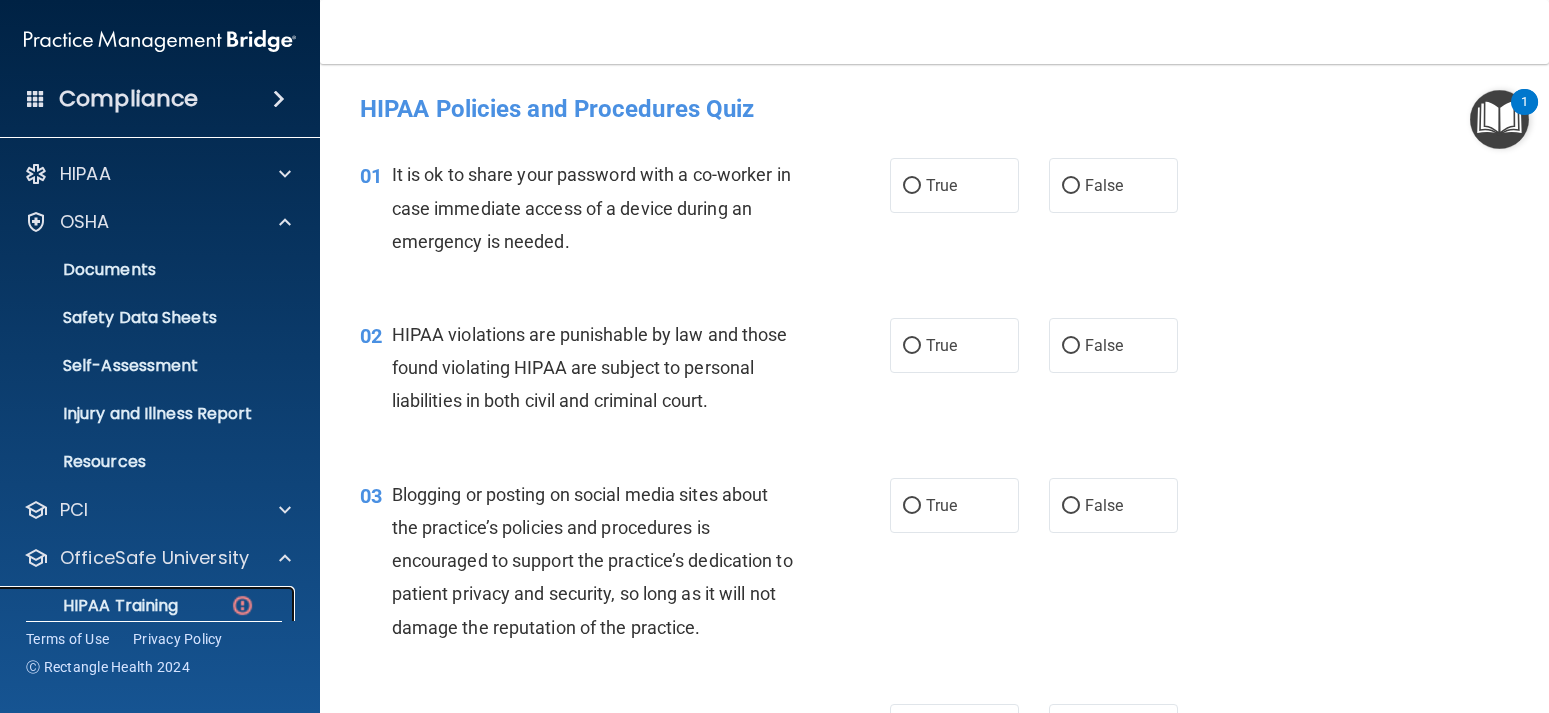 click on "HIPAA Training" at bounding box center (95, 606) 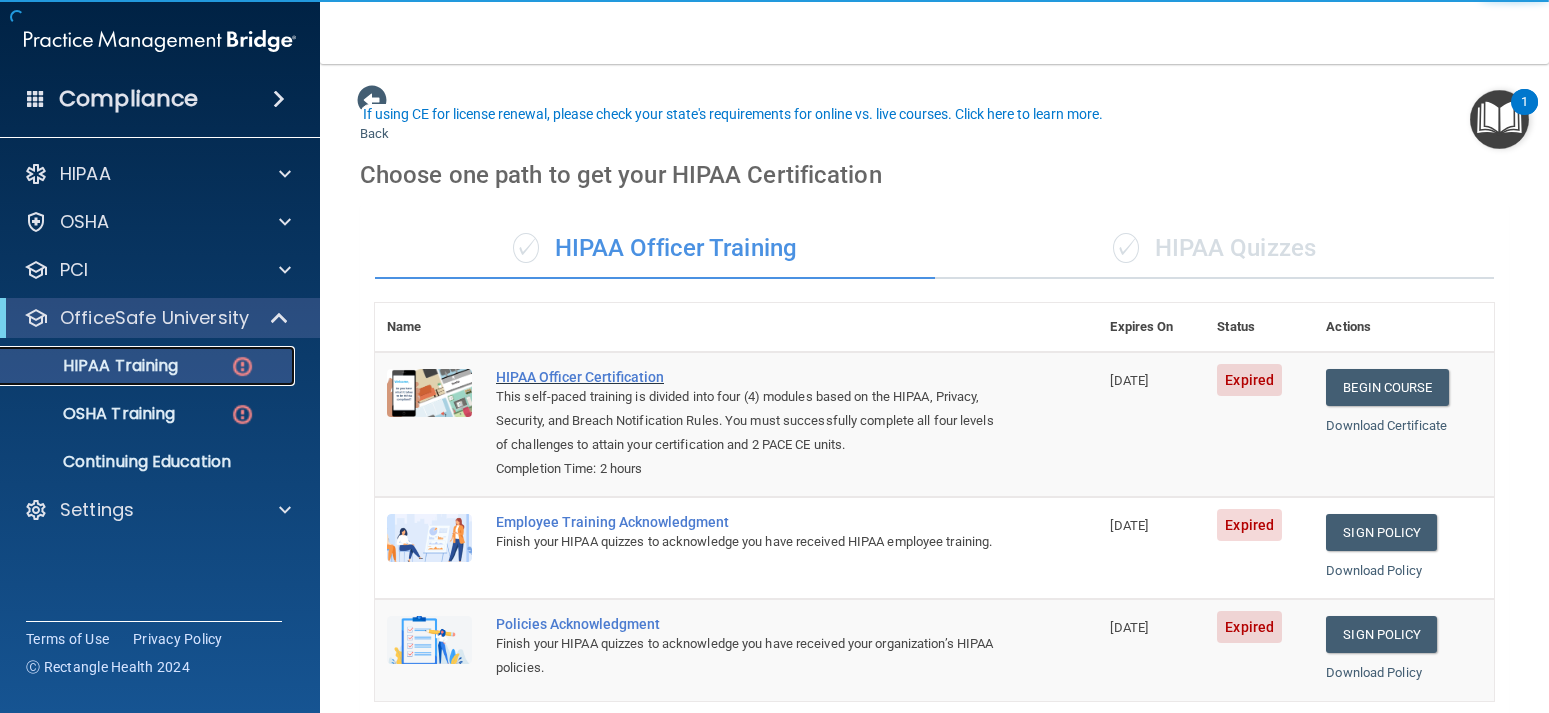 scroll, scrollTop: 90, scrollLeft: 0, axis: vertical 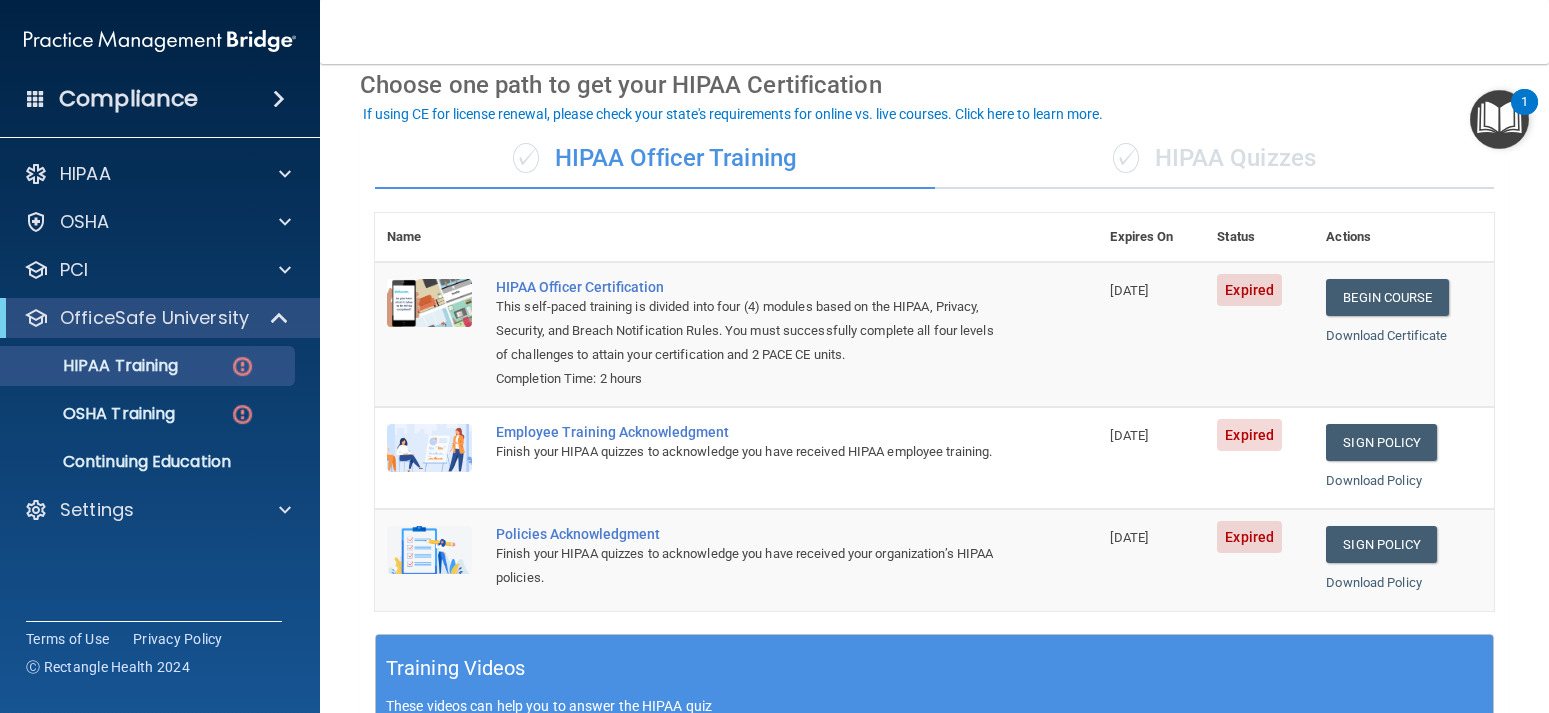 click on "✓   HIPAA Quizzes" at bounding box center [1215, 159] 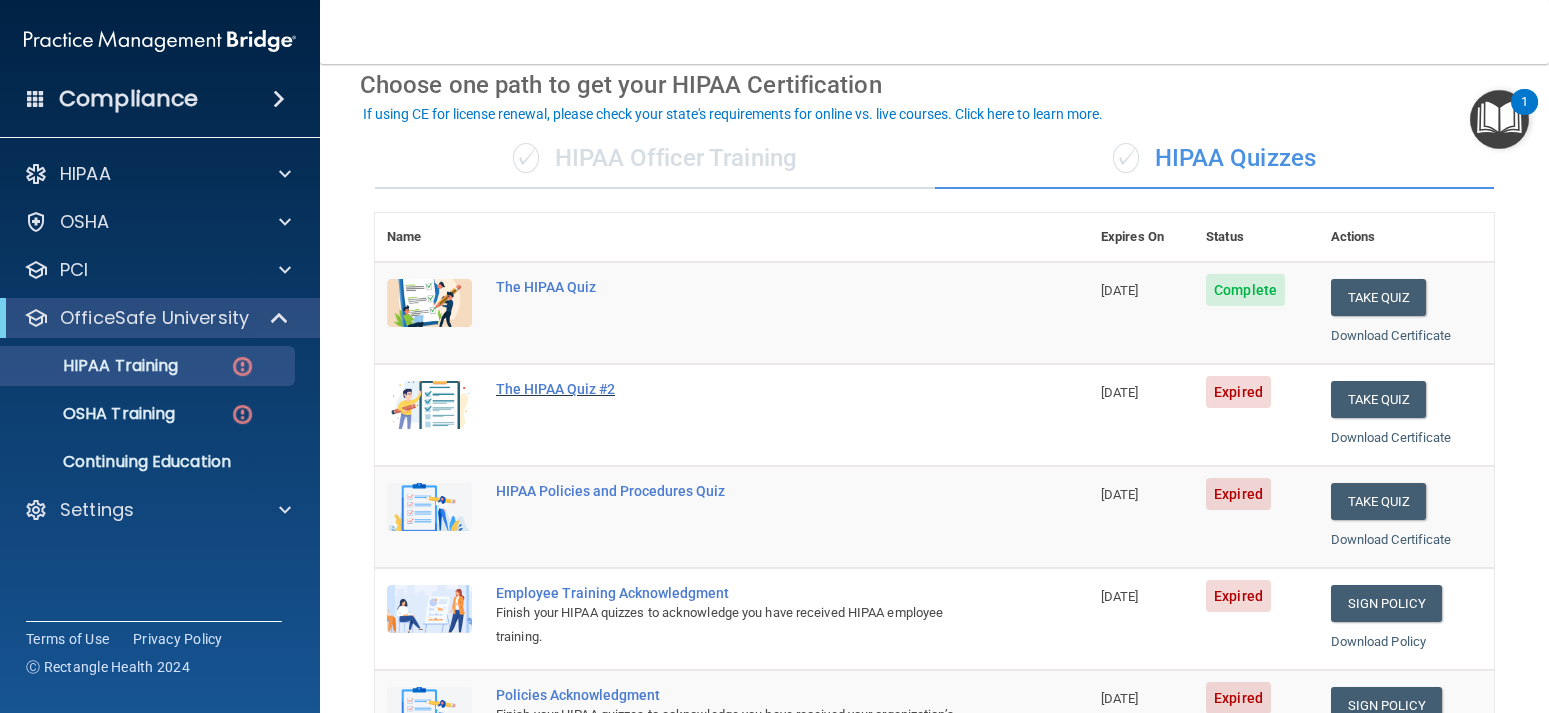 click on "The HIPAA Quiz #2" at bounding box center [742, 389] 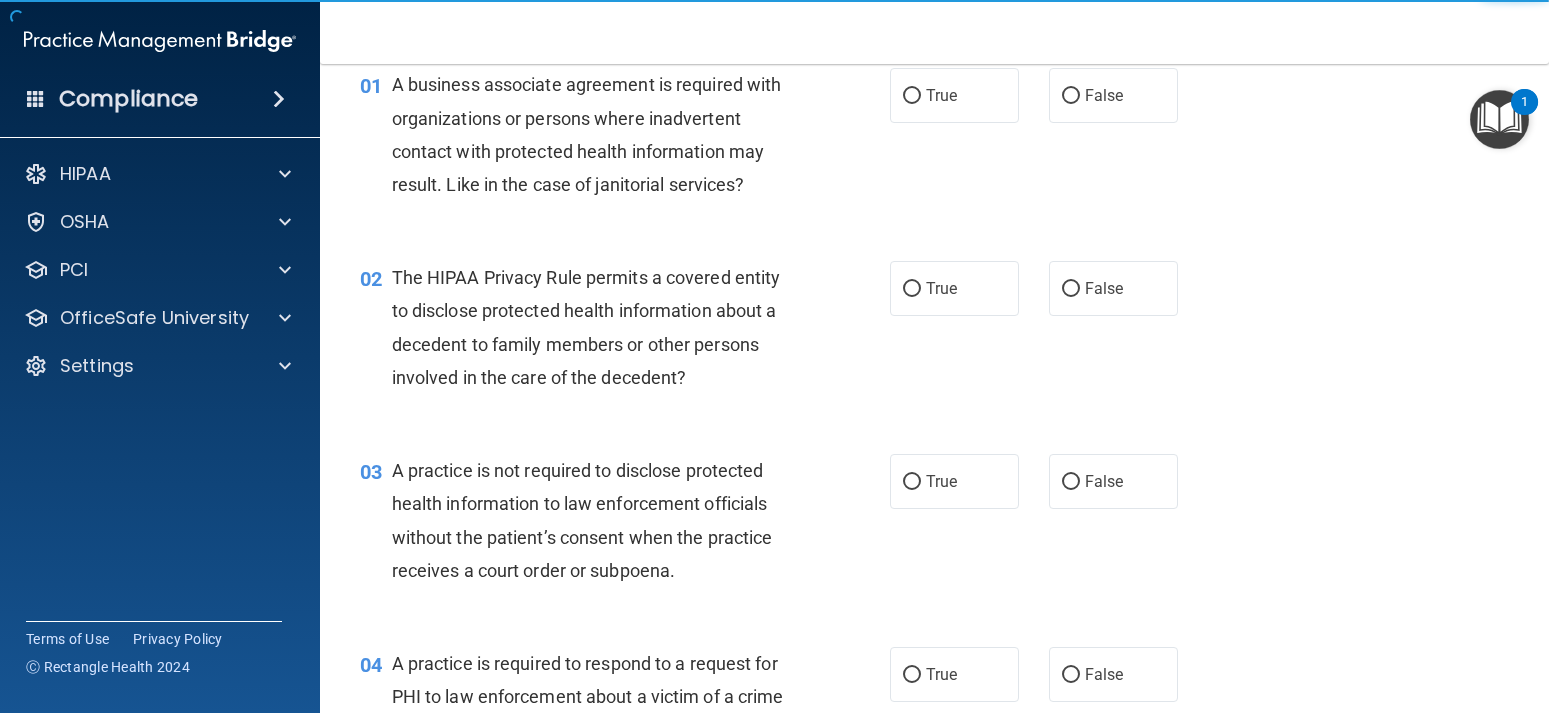 scroll, scrollTop: 0, scrollLeft: 0, axis: both 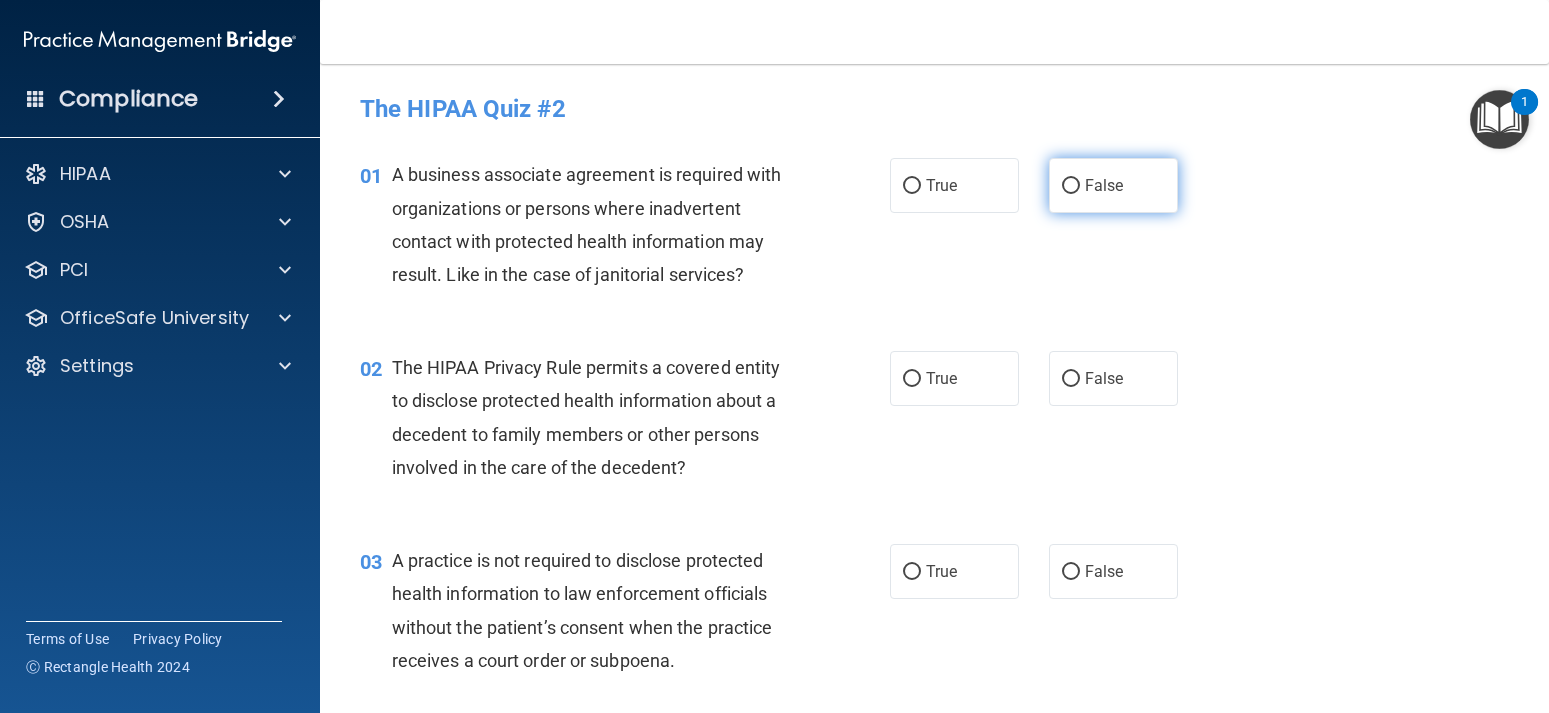 click on "False" at bounding box center [1104, 185] 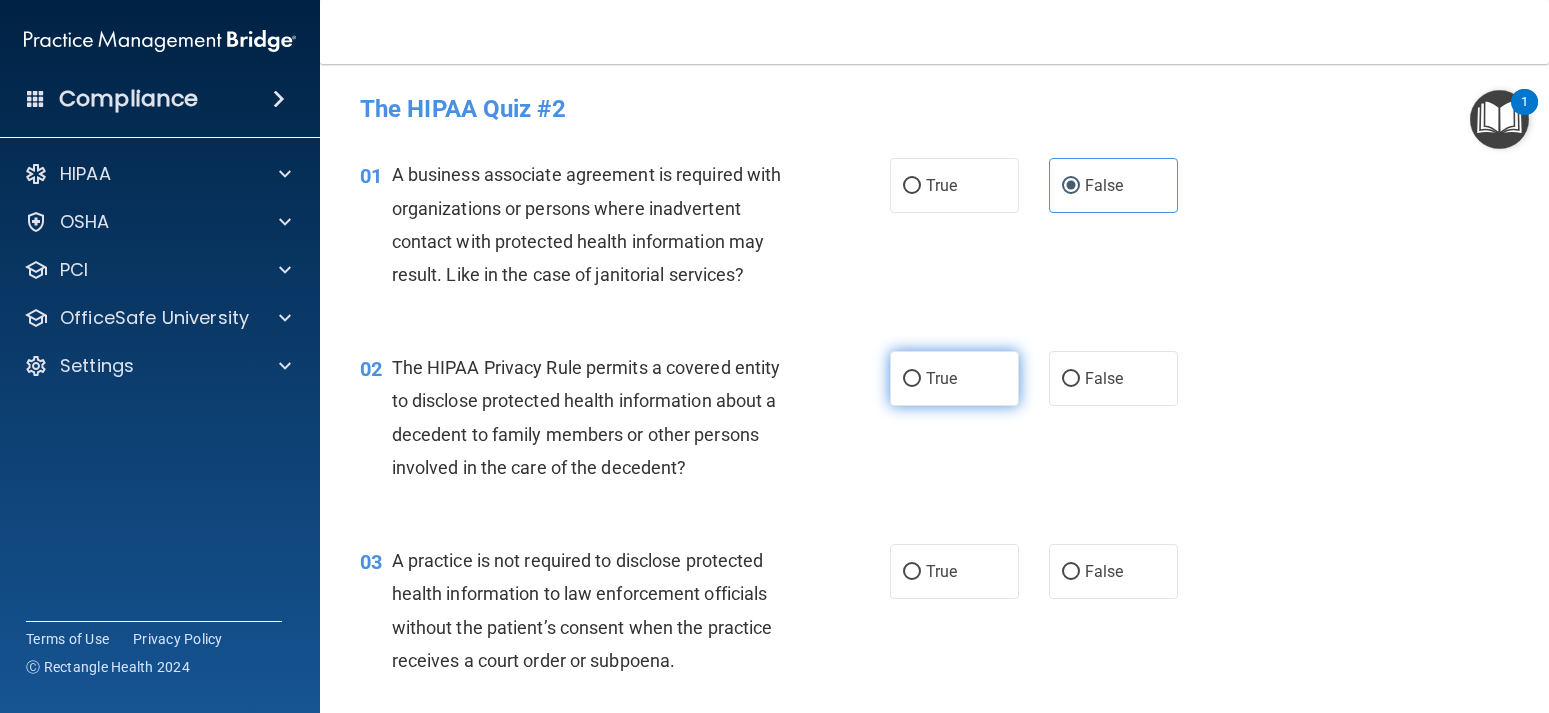 click on "True" at bounding box center [941, 378] 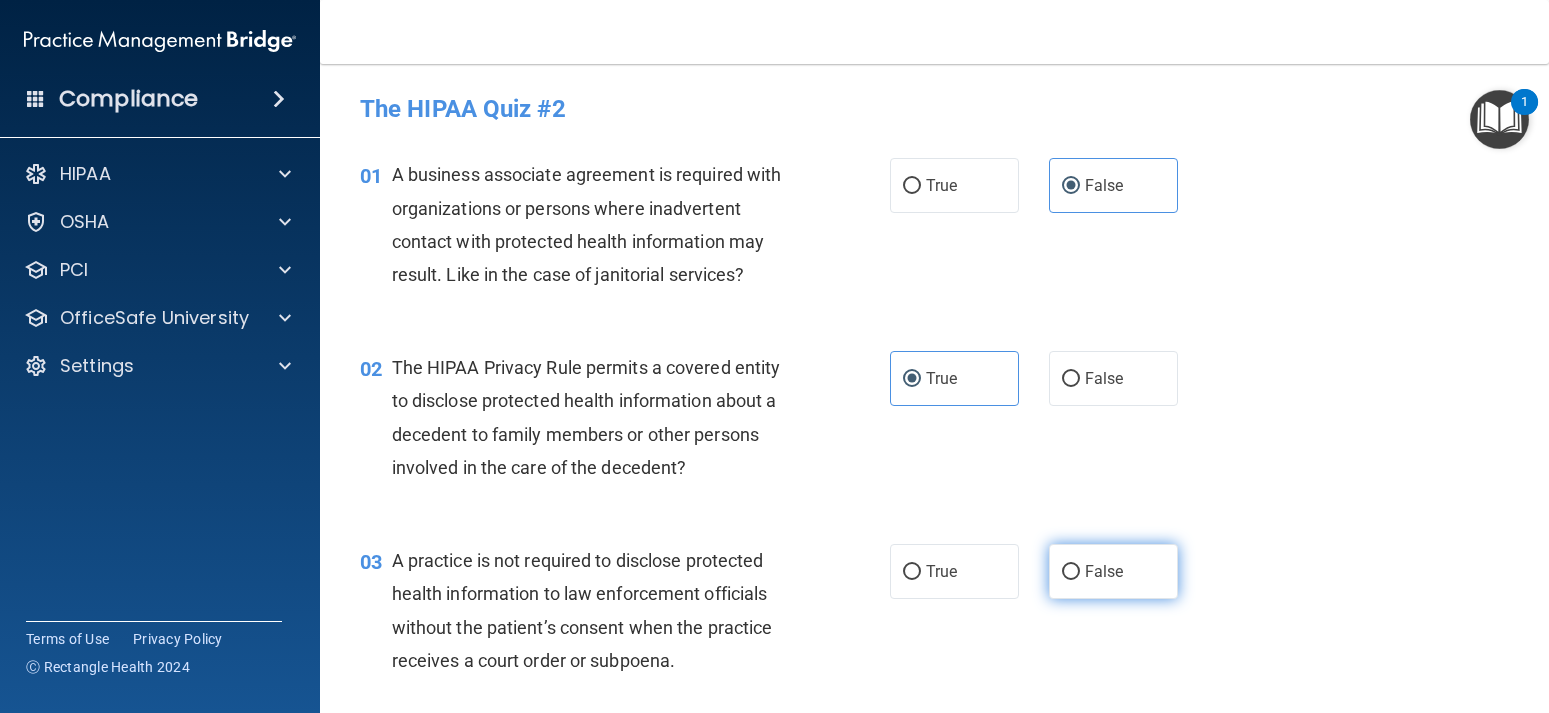 click on "False" at bounding box center (1071, 572) 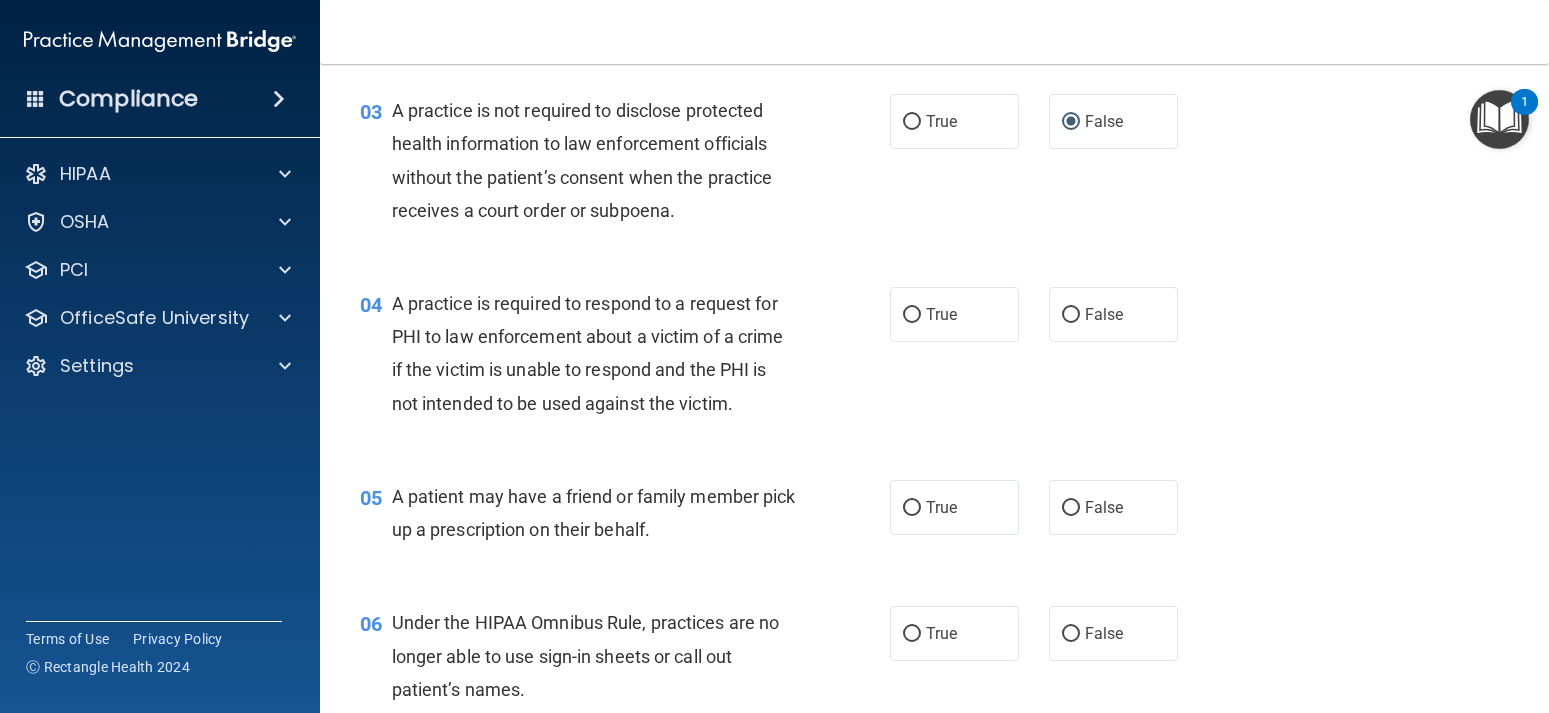 scroll, scrollTop: 540, scrollLeft: 0, axis: vertical 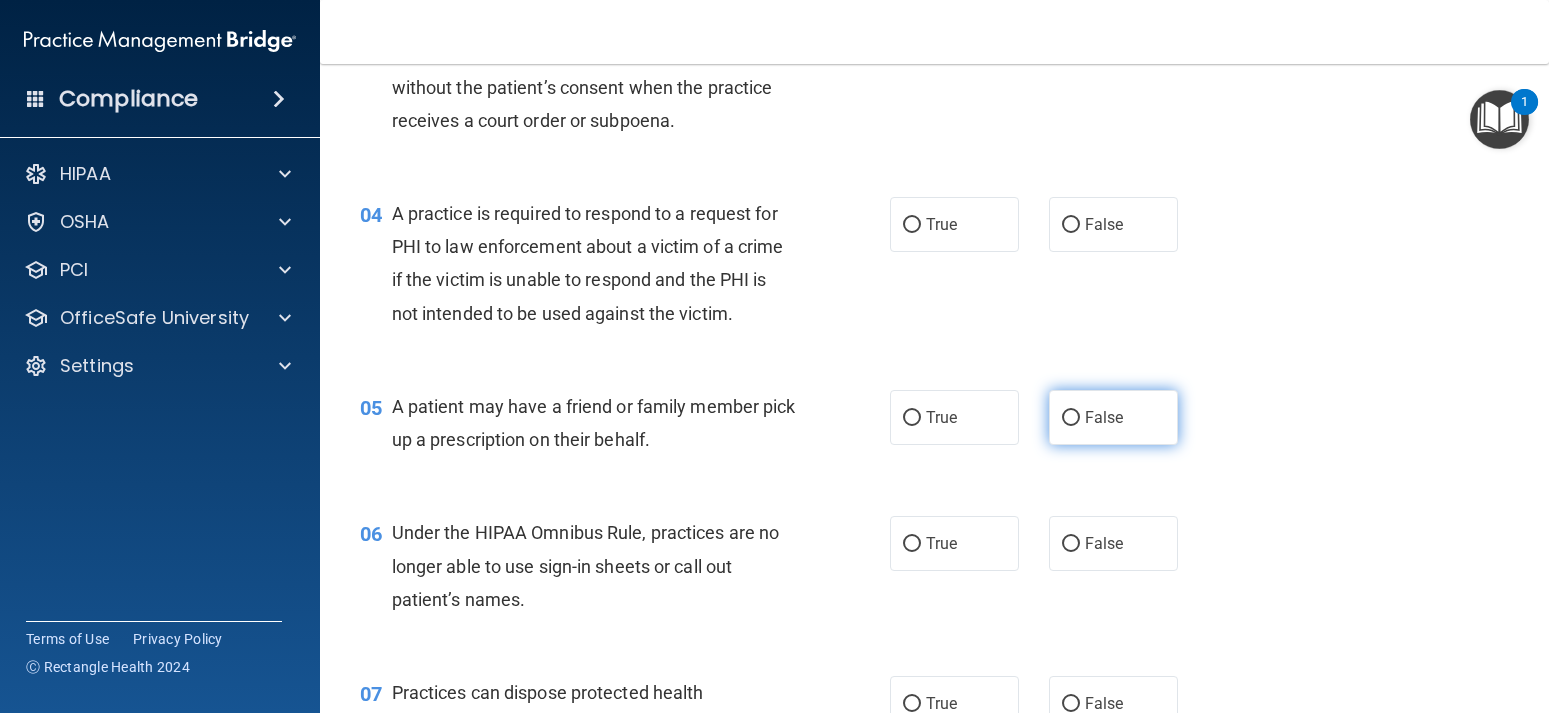 click on "False" at bounding box center [1113, 417] 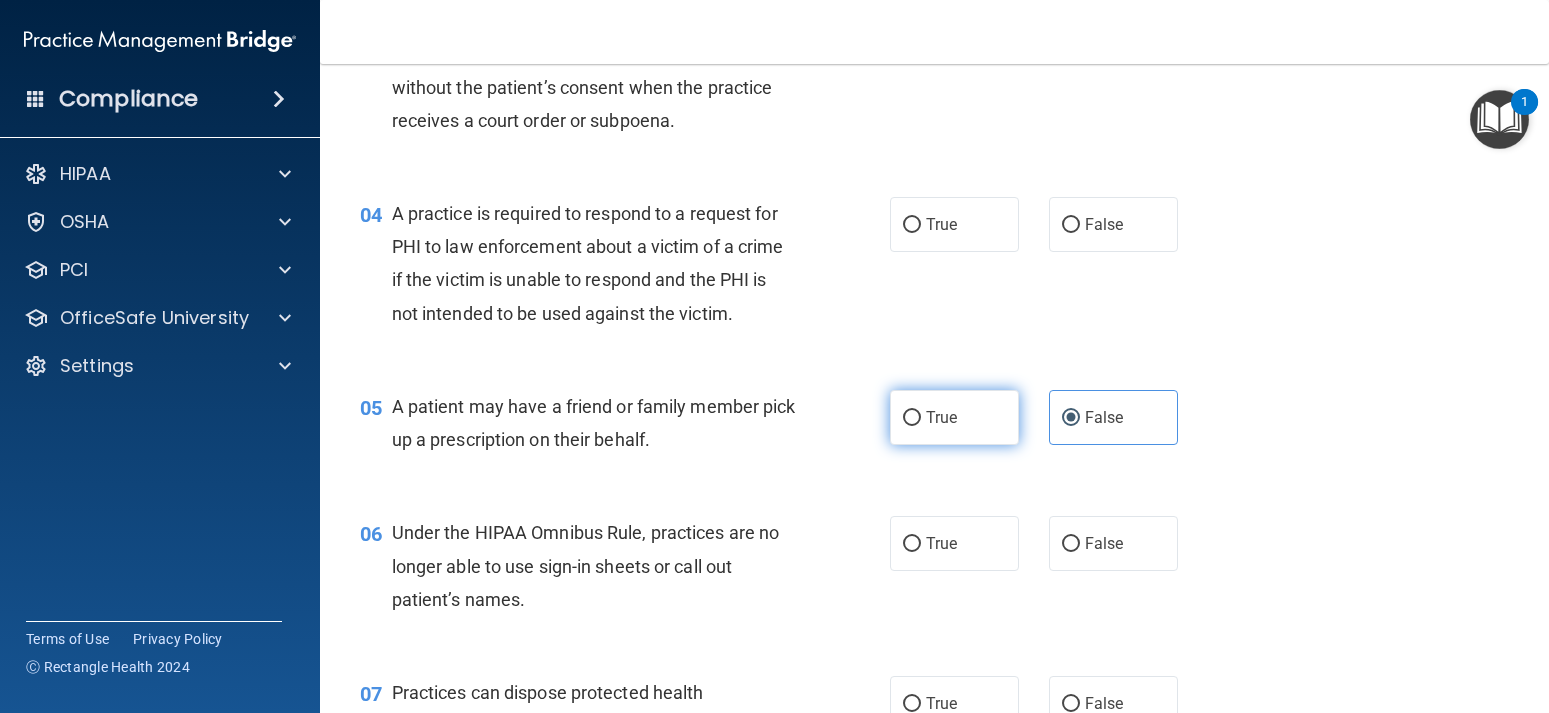 click on "True" at bounding box center [954, 417] 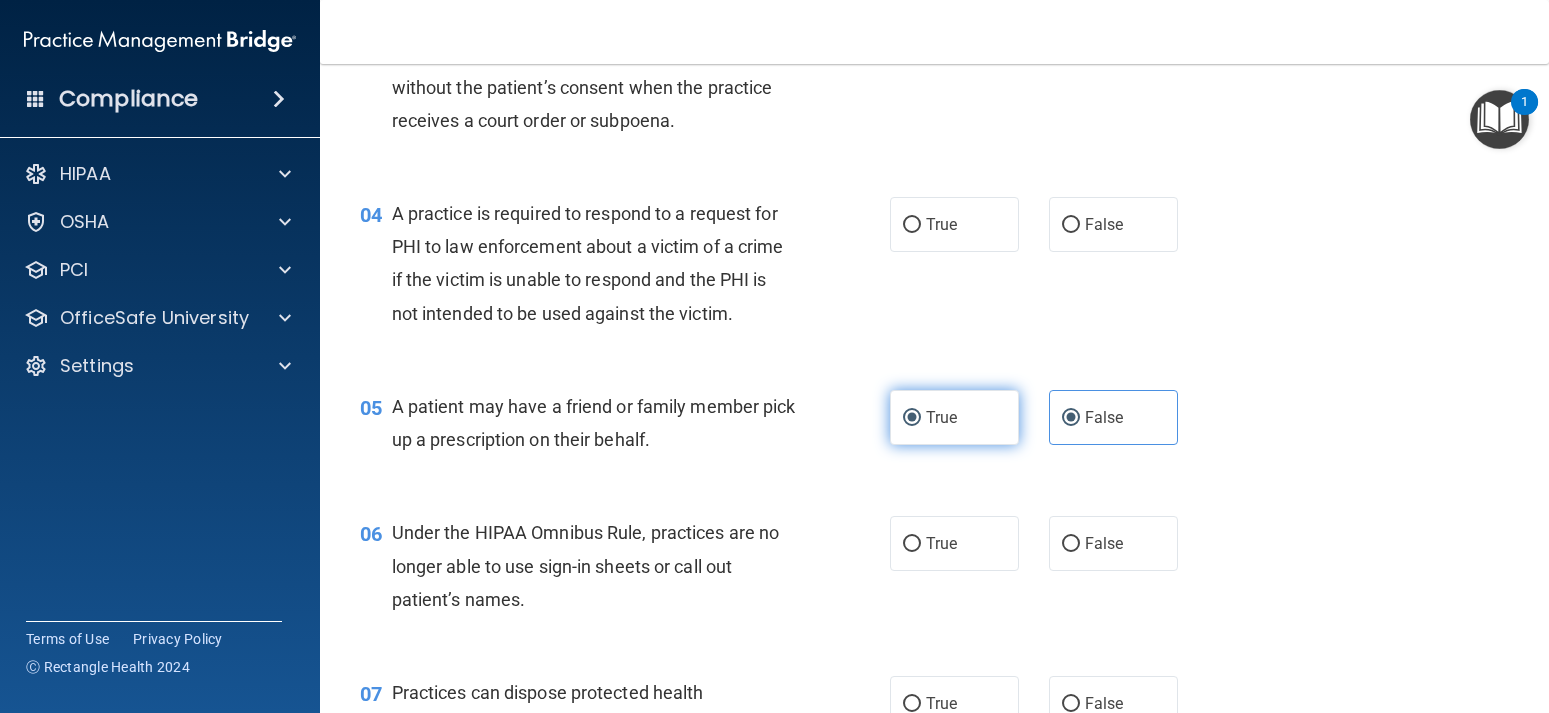 radio on "false" 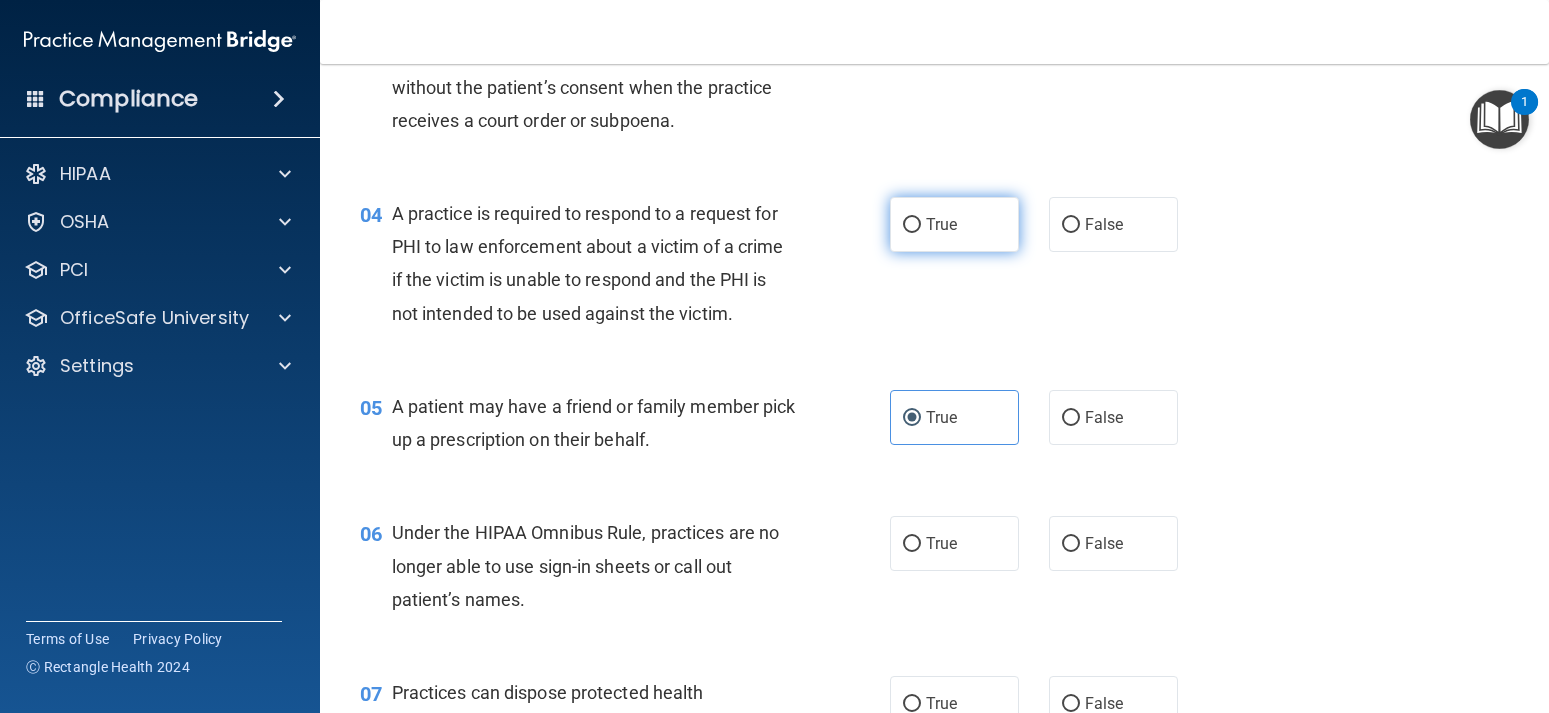 click on "True" at bounding box center [941, 224] 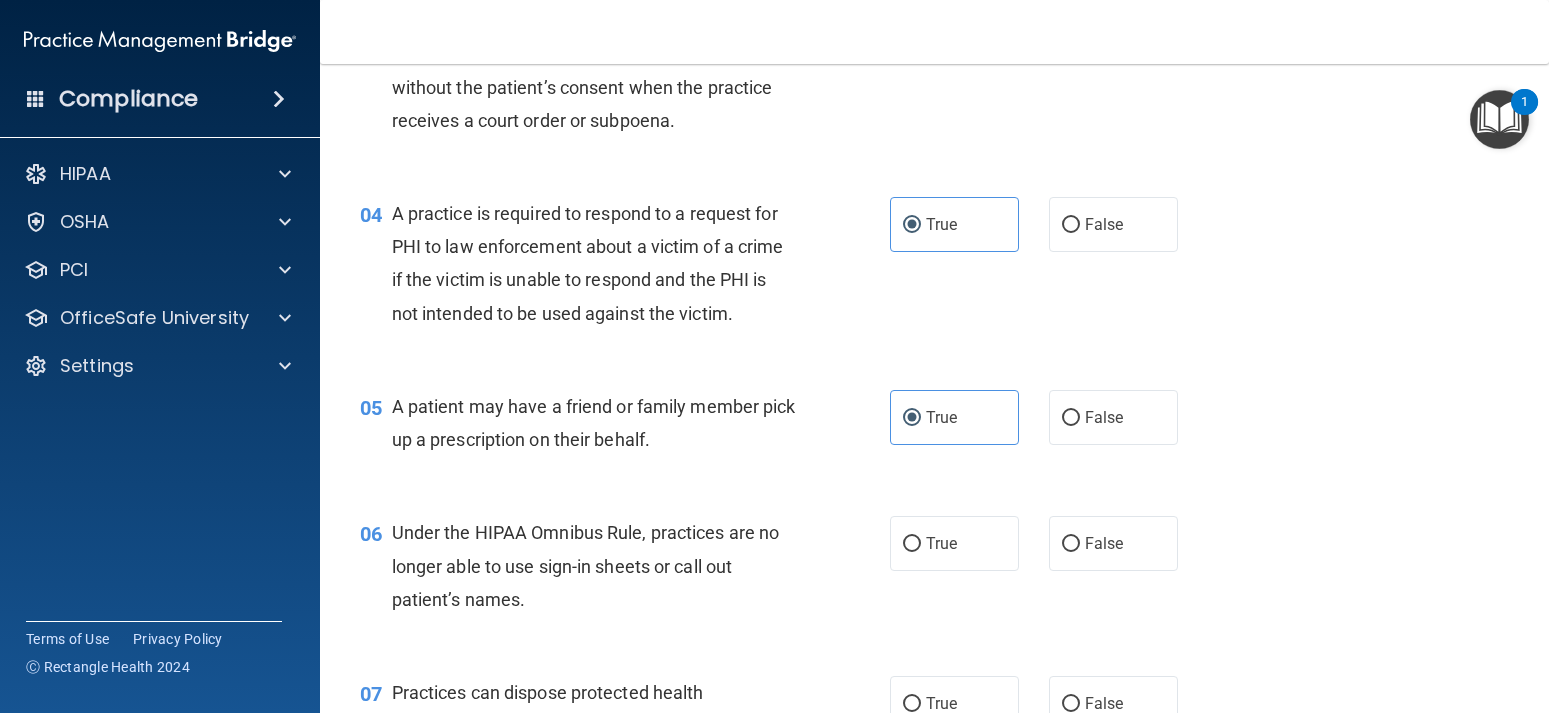 scroll, scrollTop: 630, scrollLeft: 0, axis: vertical 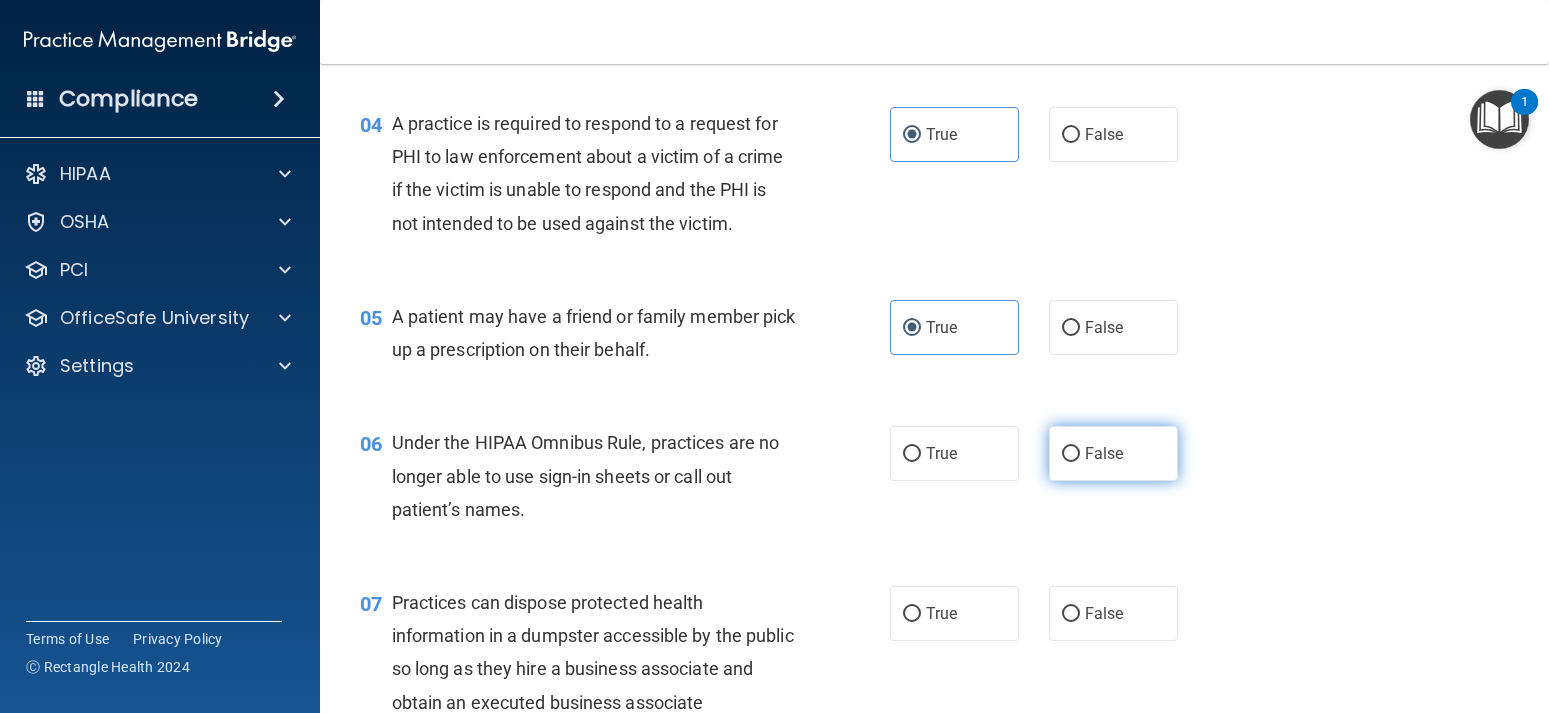 click on "False" at bounding box center [1104, 453] 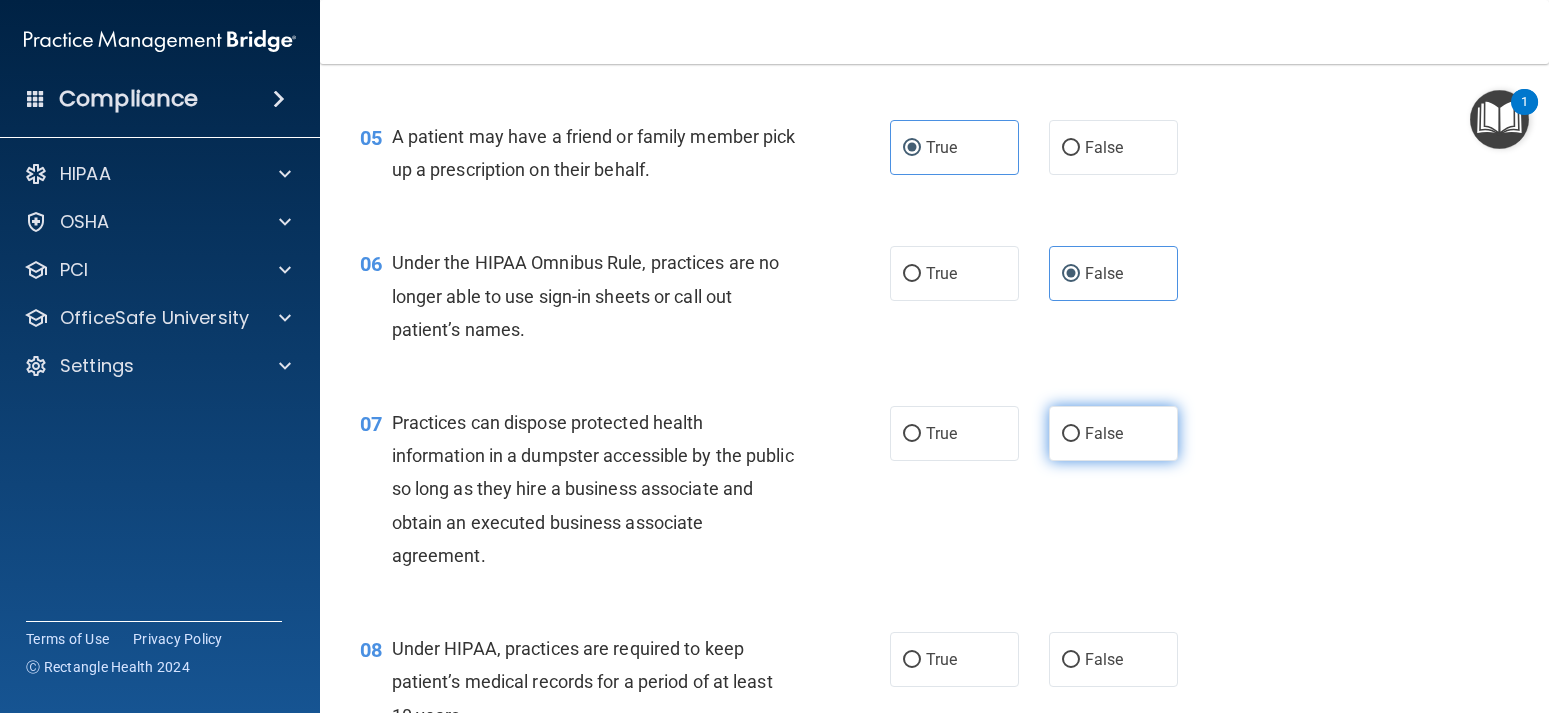 click on "False" at bounding box center [1113, 433] 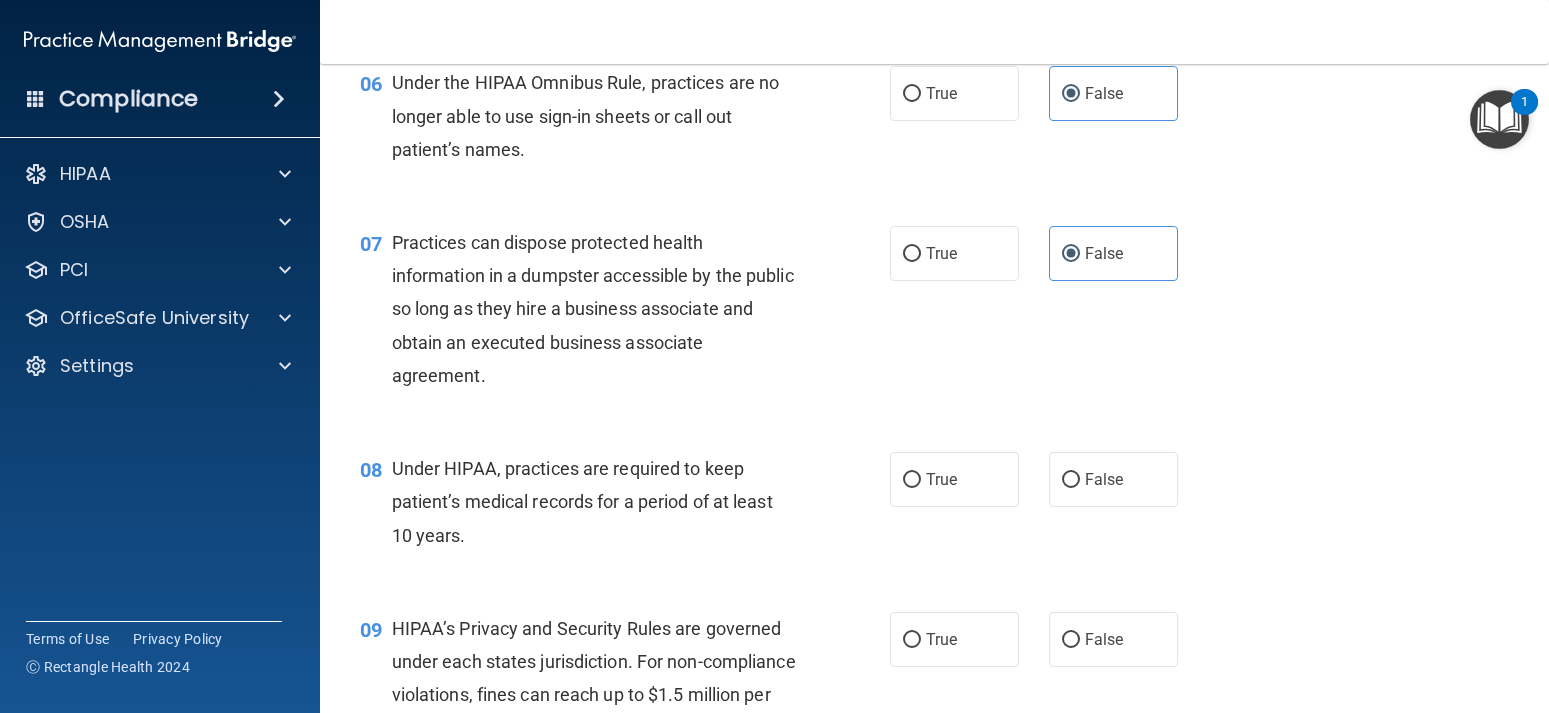 scroll, scrollTop: 1080, scrollLeft: 0, axis: vertical 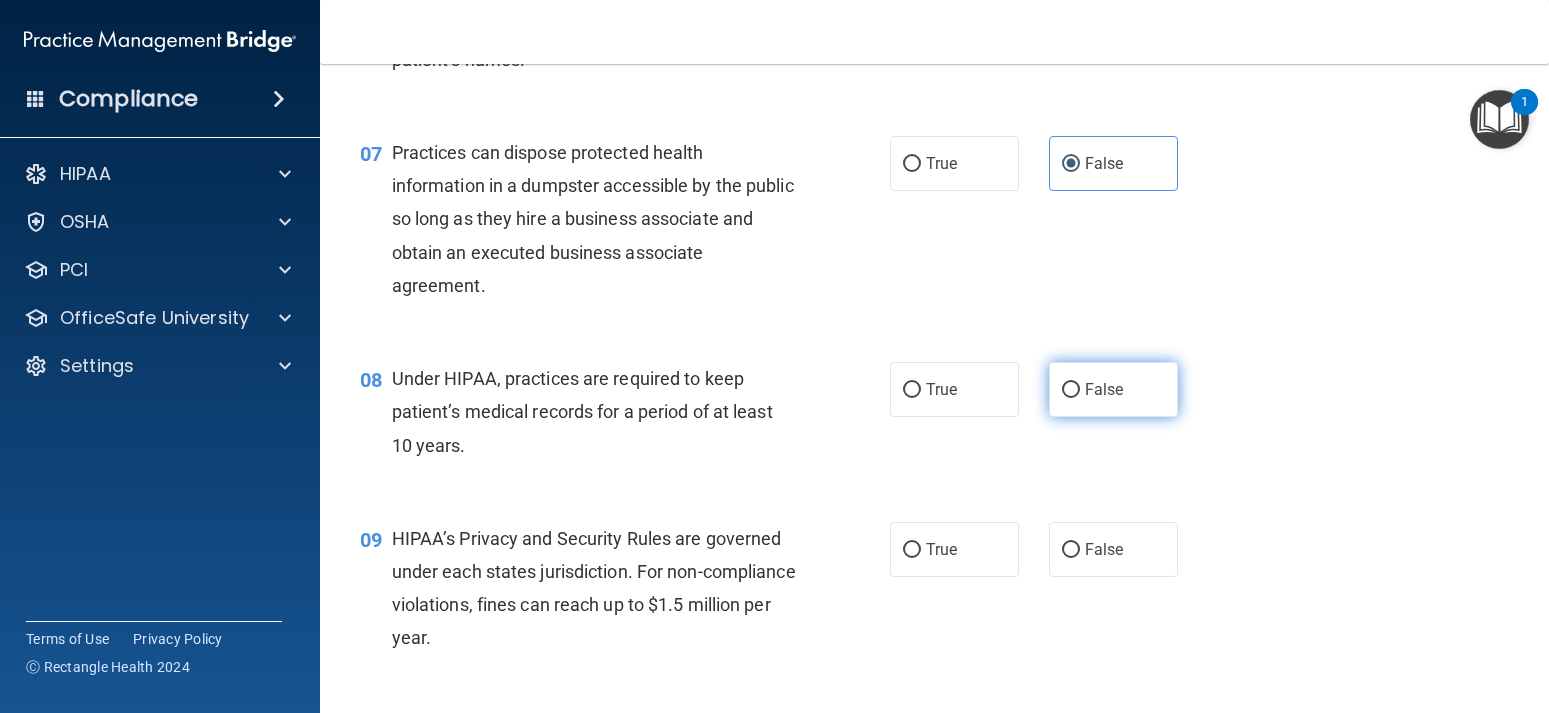 click on "False" at bounding box center (1113, 389) 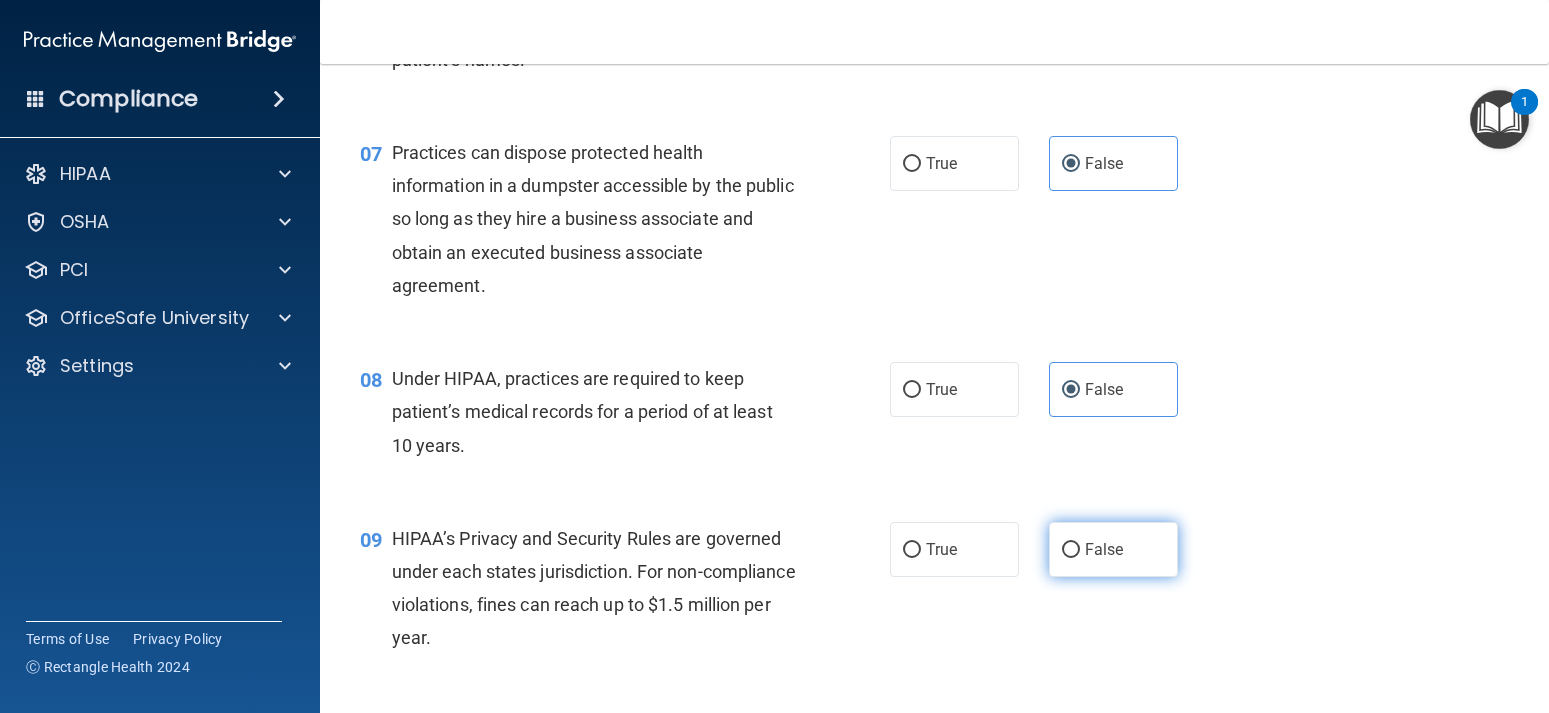 click on "False" at bounding box center (1113, 549) 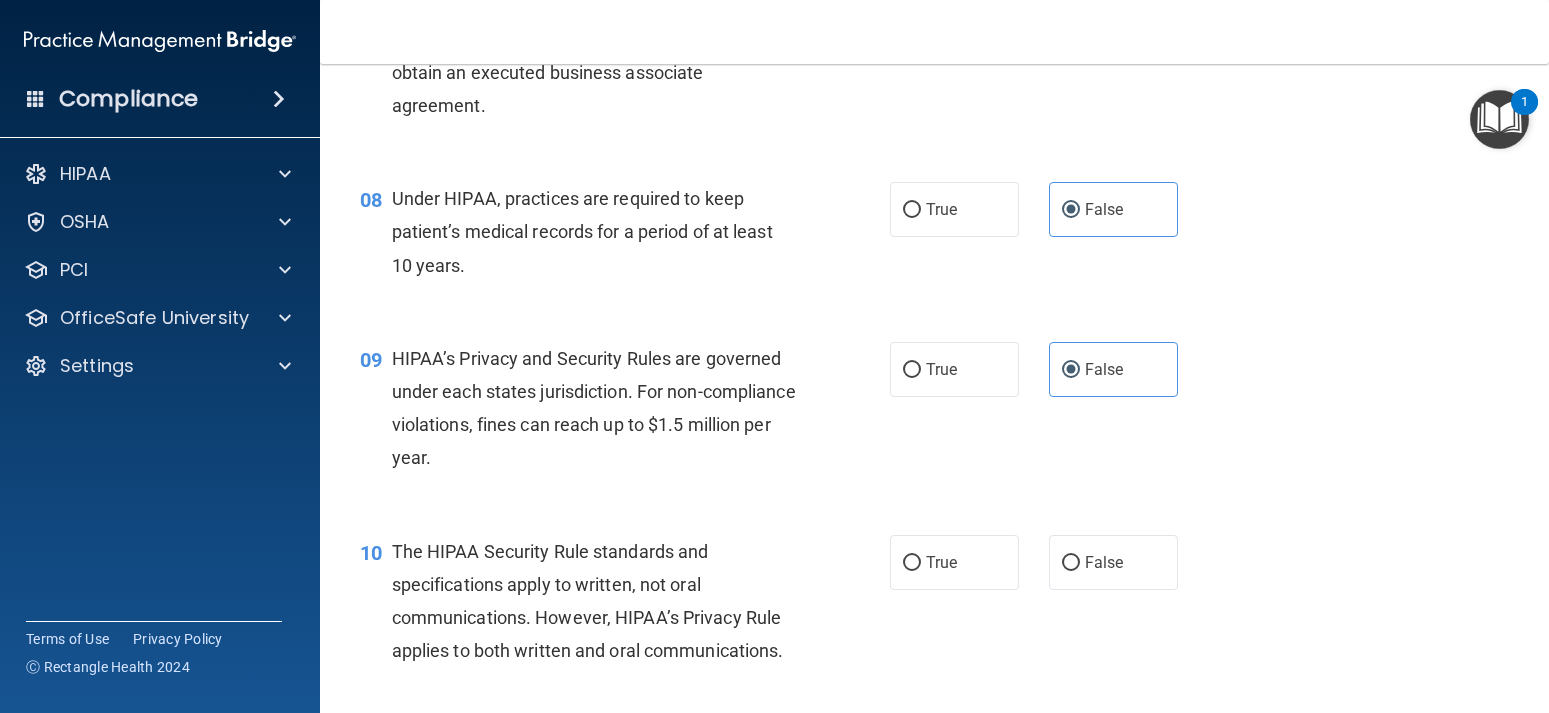 scroll, scrollTop: 1350, scrollLeft: 0, axis: vertical 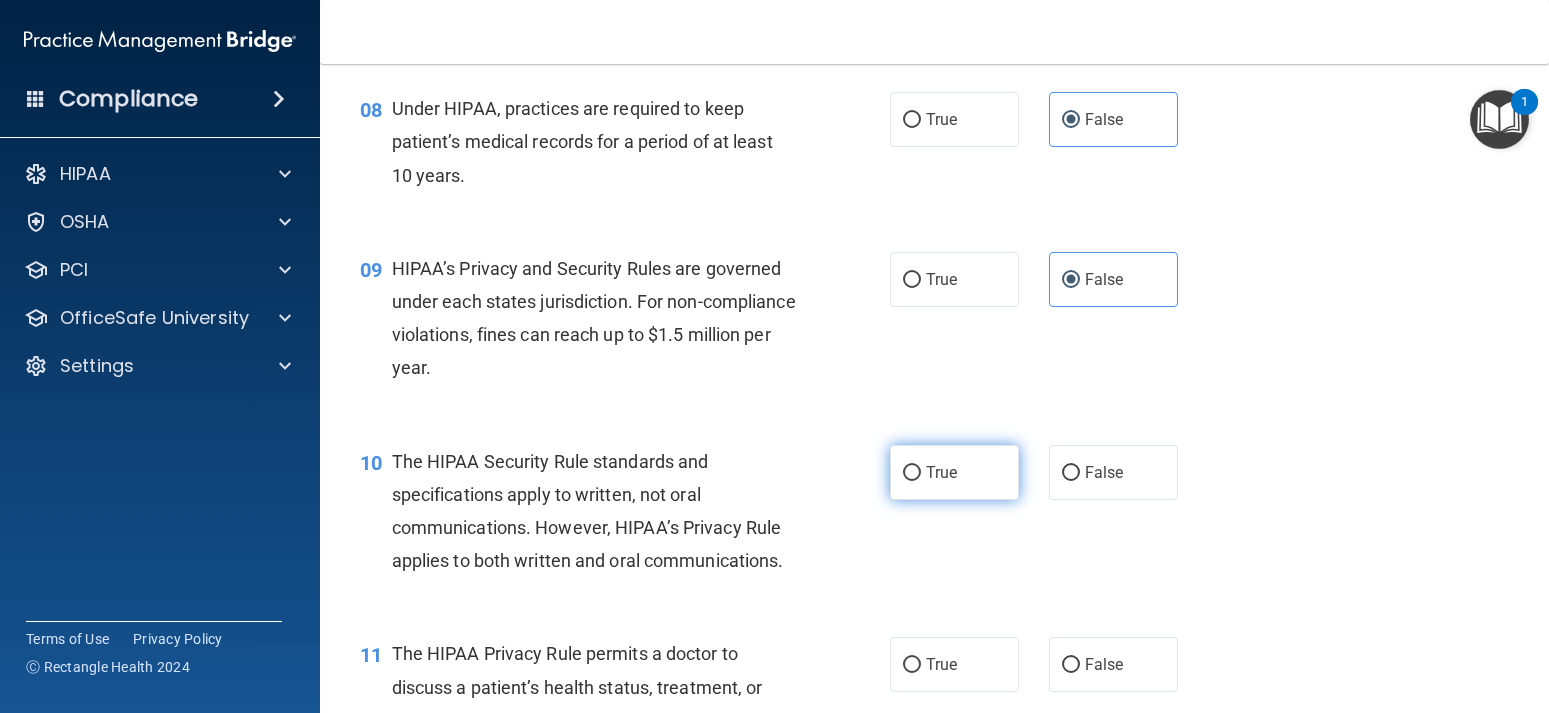 click on "True" at bounding box center (954, 472) 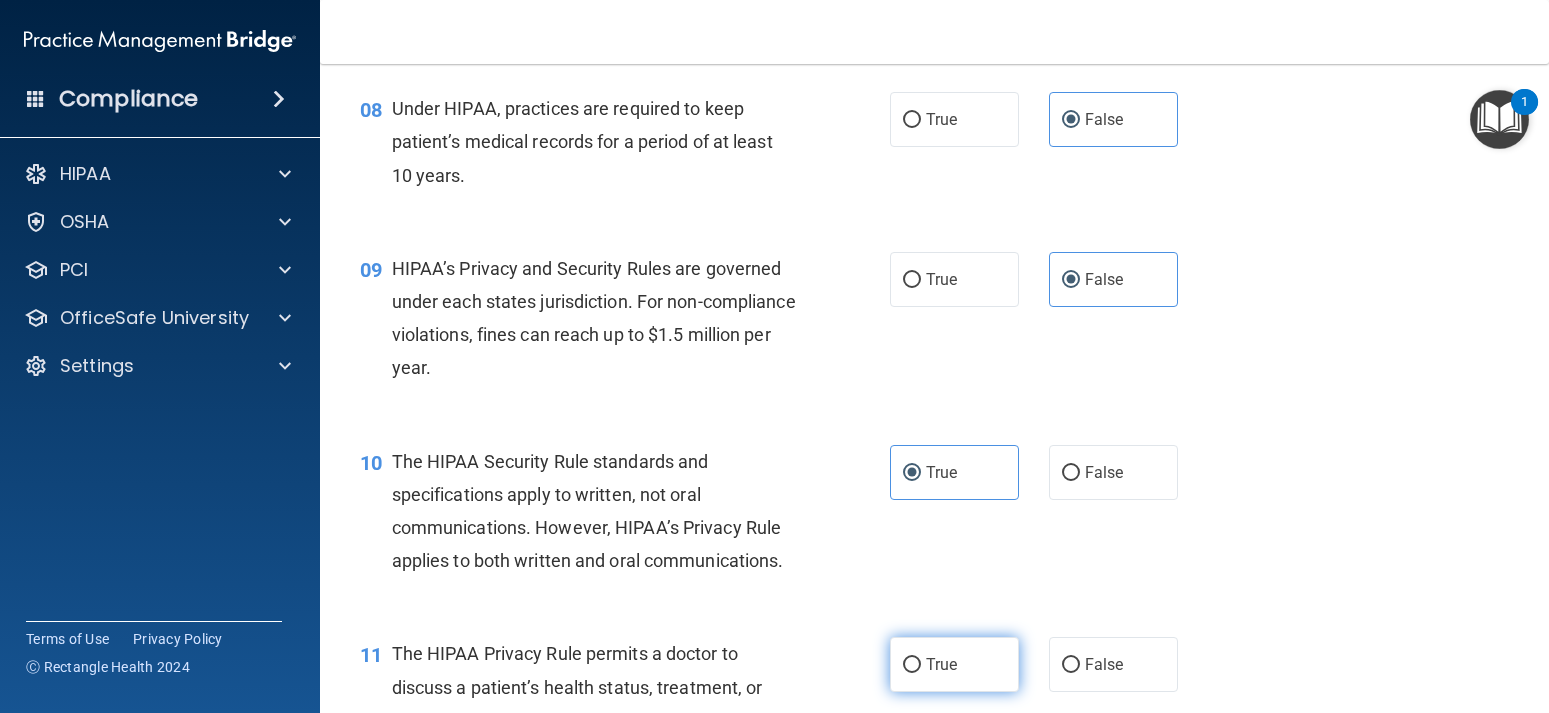 click on "True" at bounding box center (941, 664) 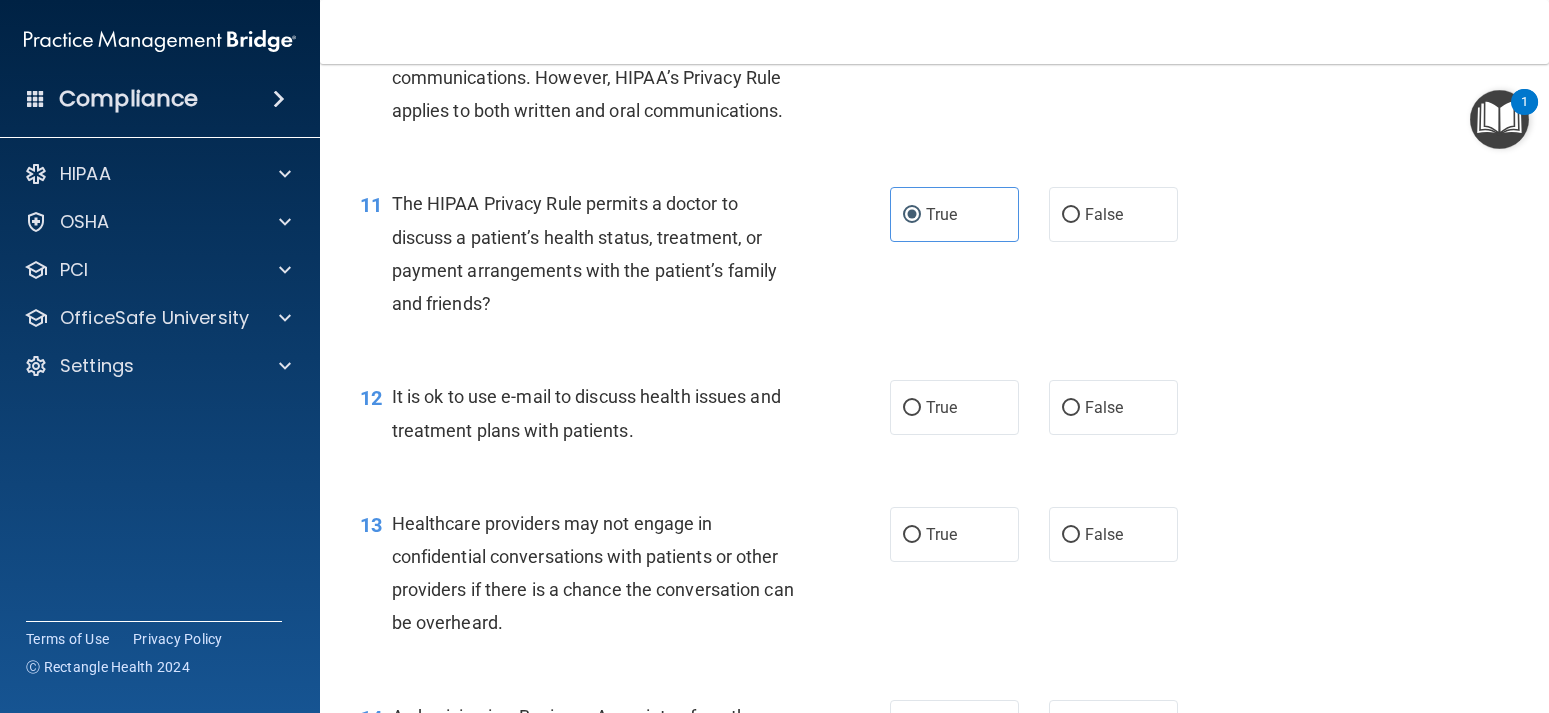 scroll, scrollTop: 1980, scrollLeft: 0, axis: vertical 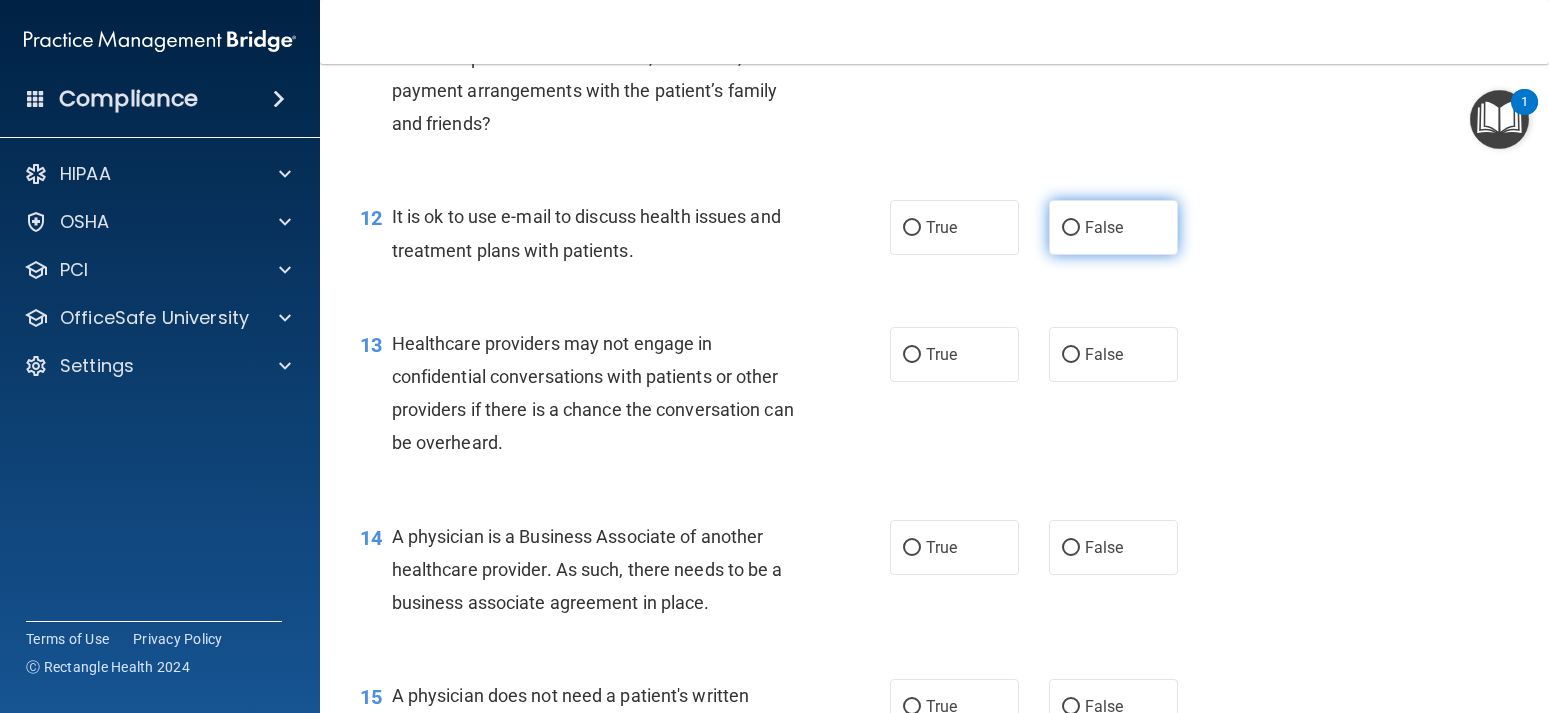 click on "False" at bounding box center [1113, 227] 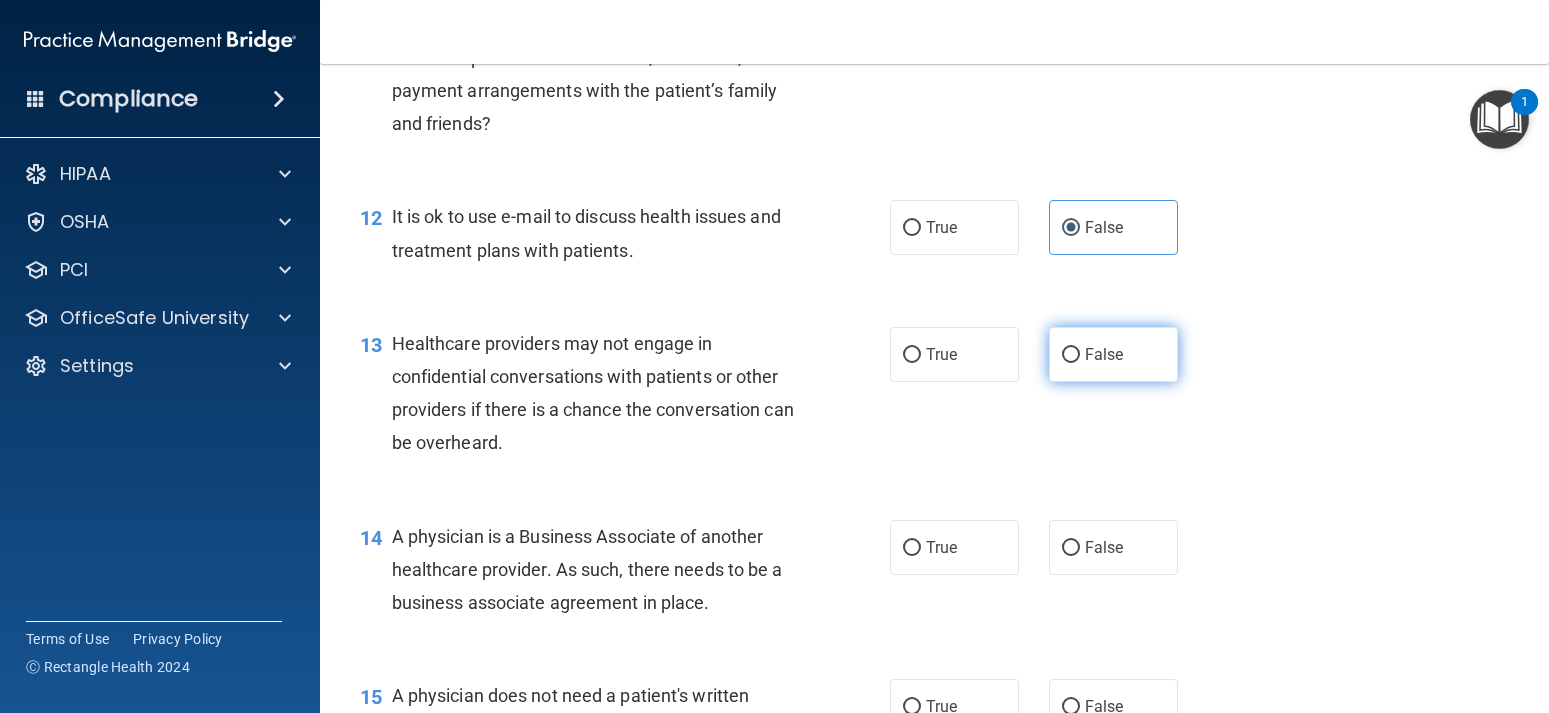 click on "False" at bounding box center (1104, 354) 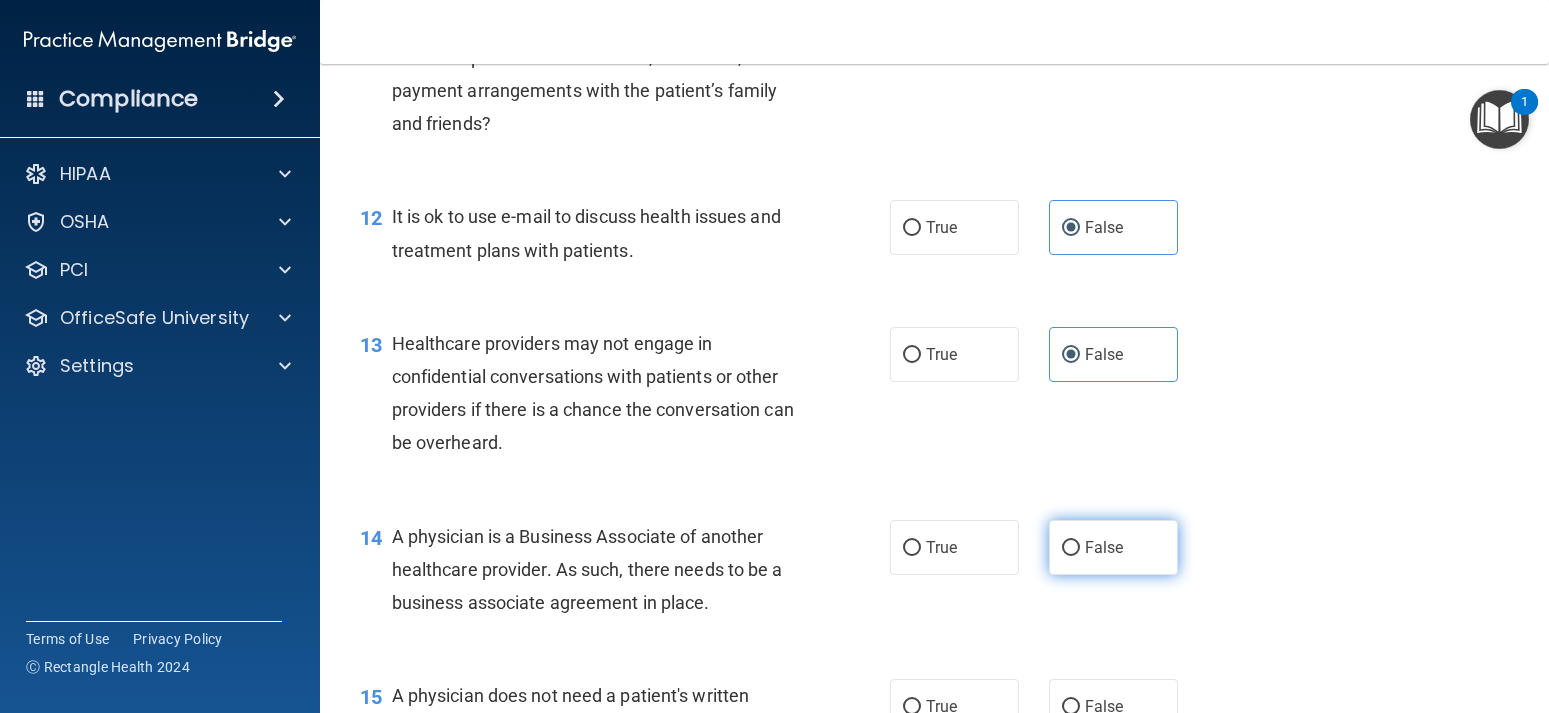 click on "False" at bounding box center [1113, 547] 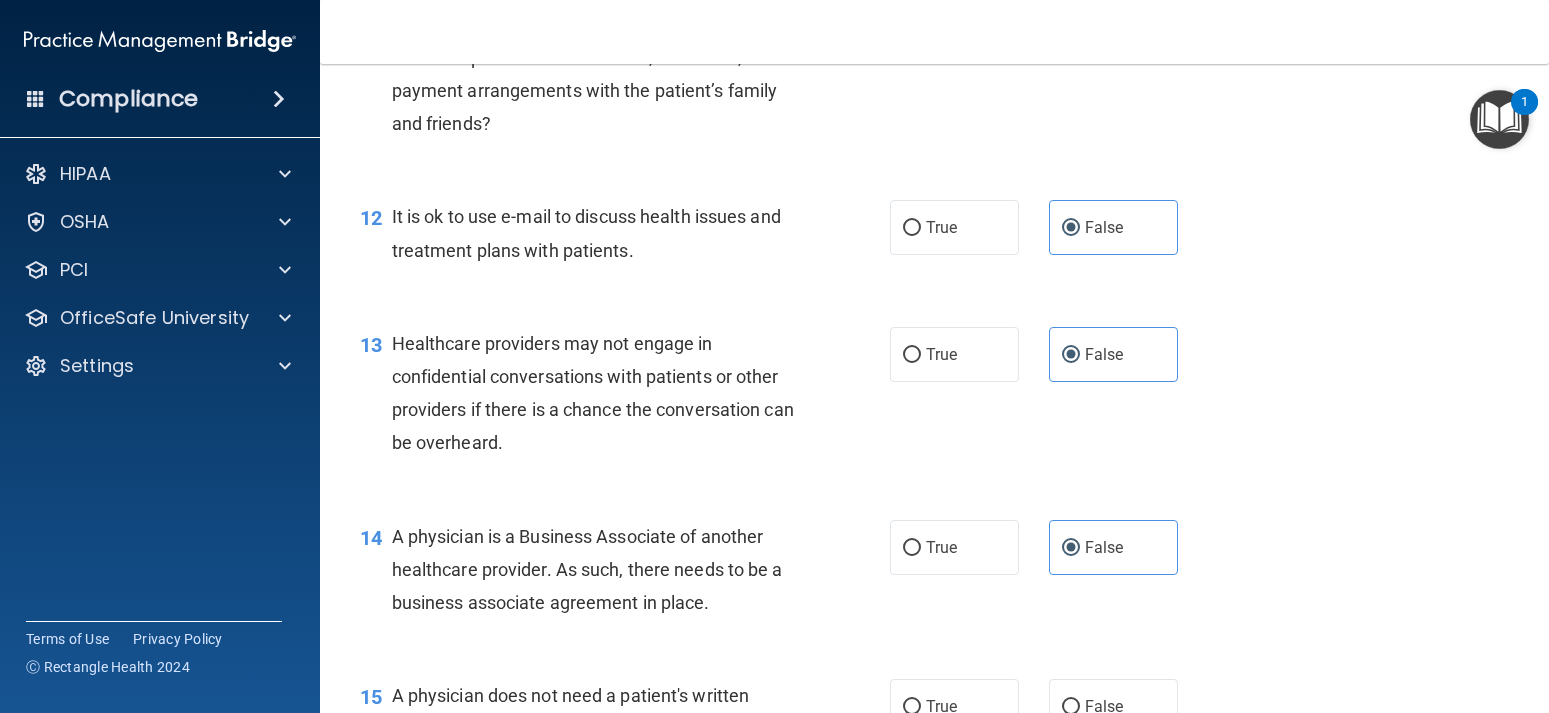 scroll, scrollTop: 2160, scrollLeft: 0, axis: vertical 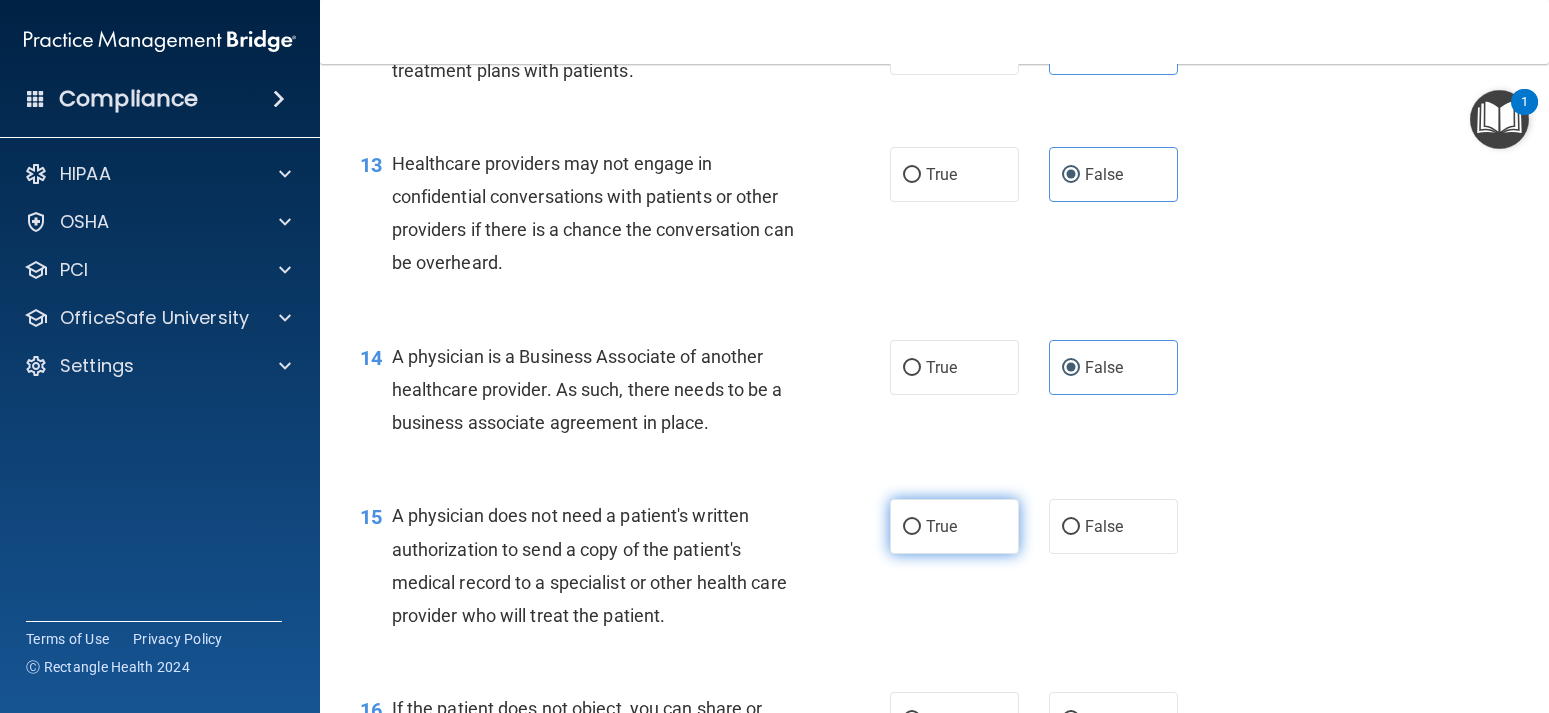 click on "True" at bounding box center [941, 526] 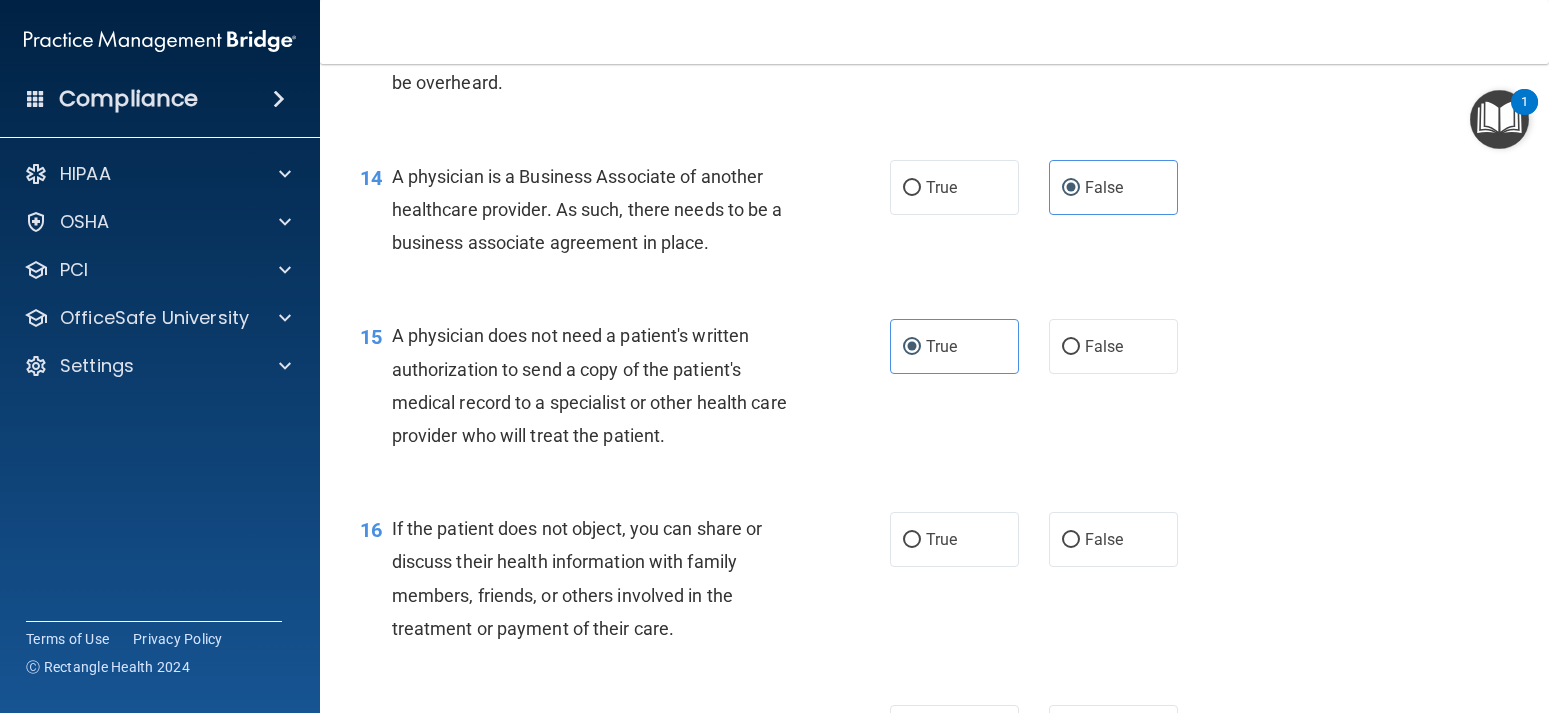 scroll, scrollTop: 2610, scrollLeft: 0, axis: vertical 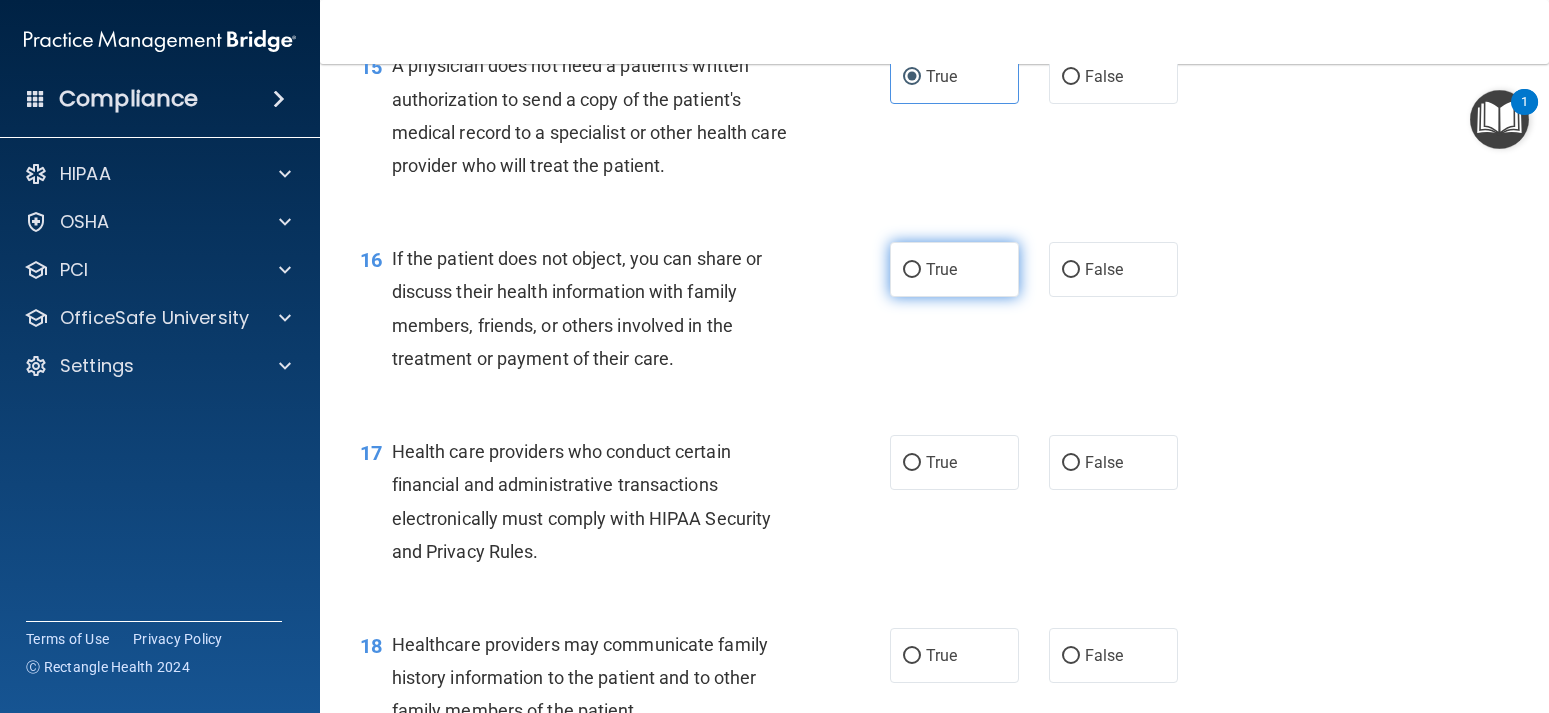 click on "True" at bounding box center (954, 269) 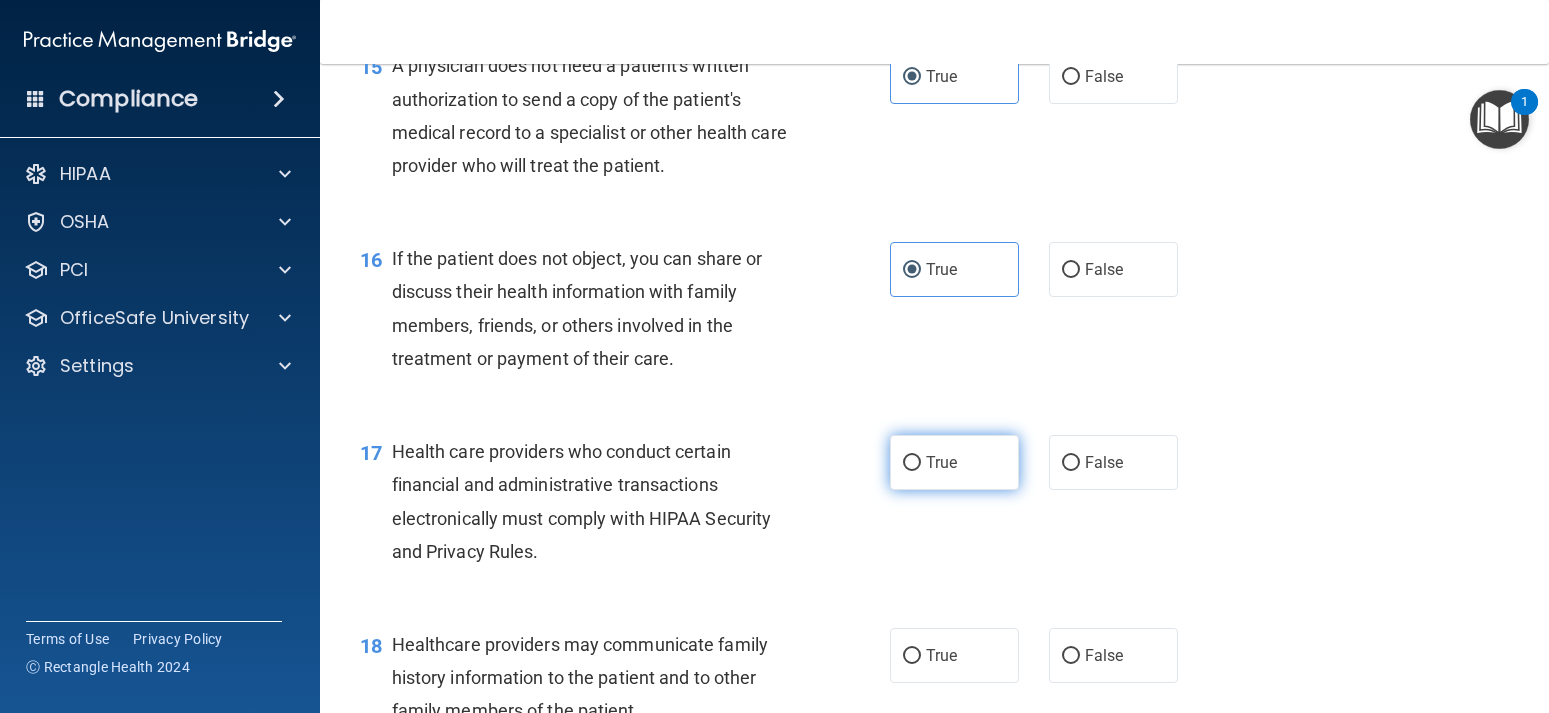 click on "True" at bounding box center [941, 462] 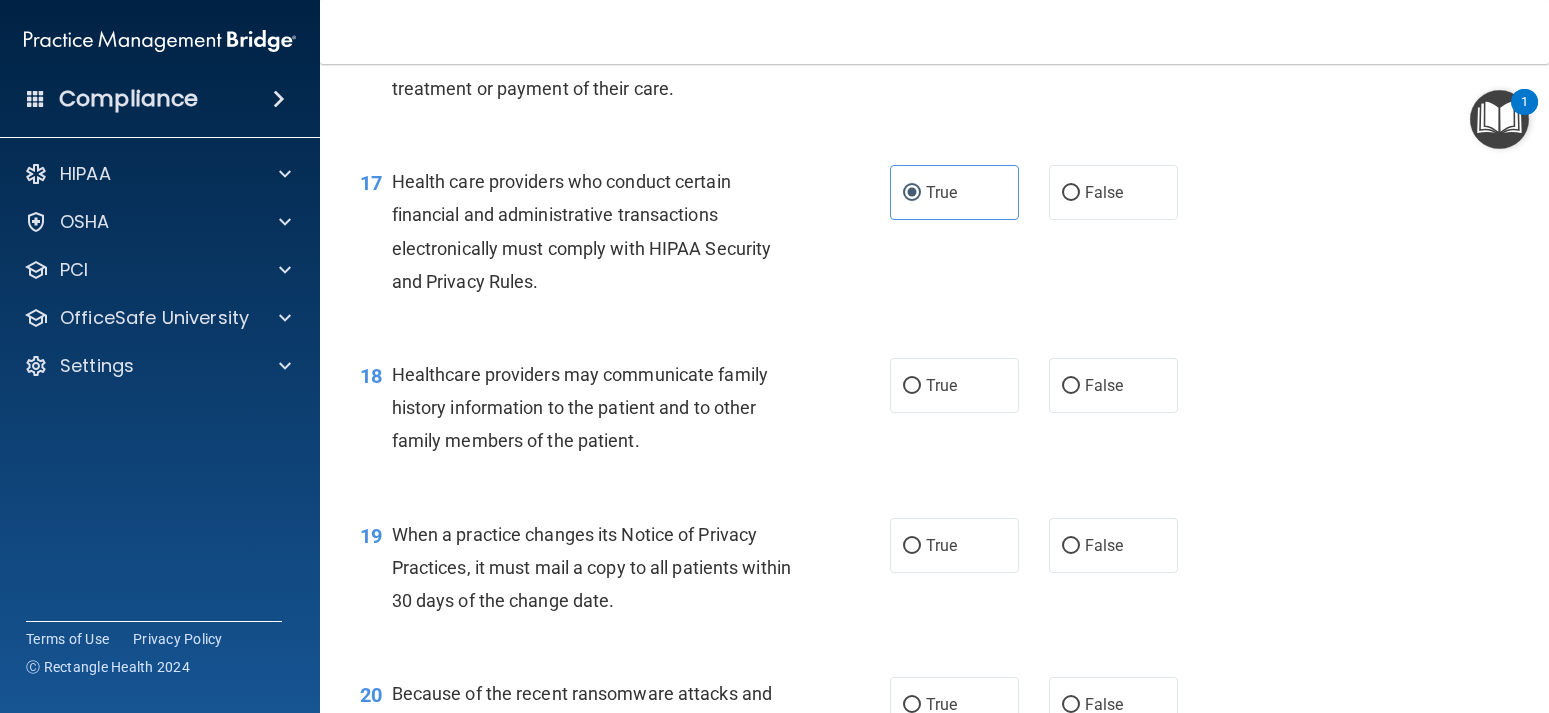 scroll, scrollTop: 2970, scrollLeft: 0, axis: vertical 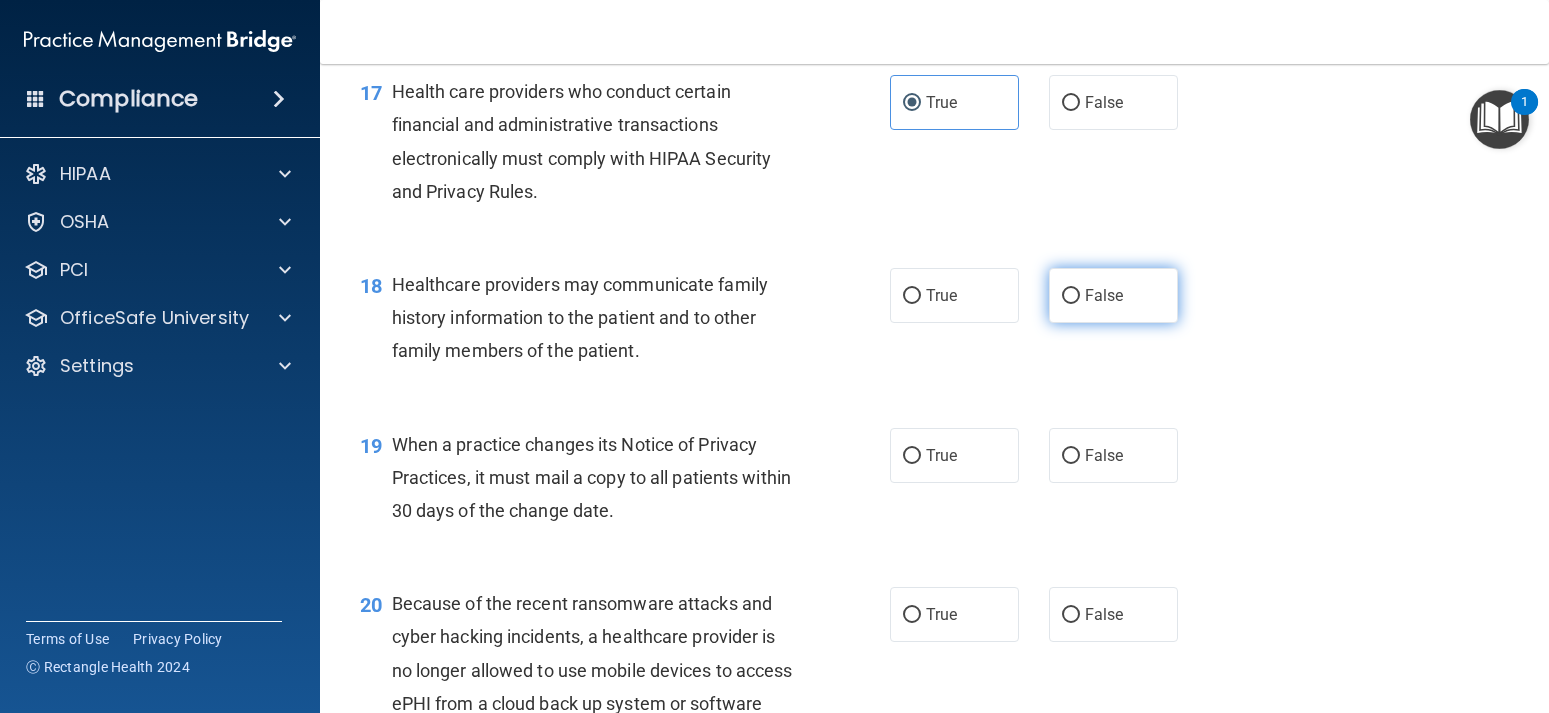 click on "False" at bounding box center (1113, 295) 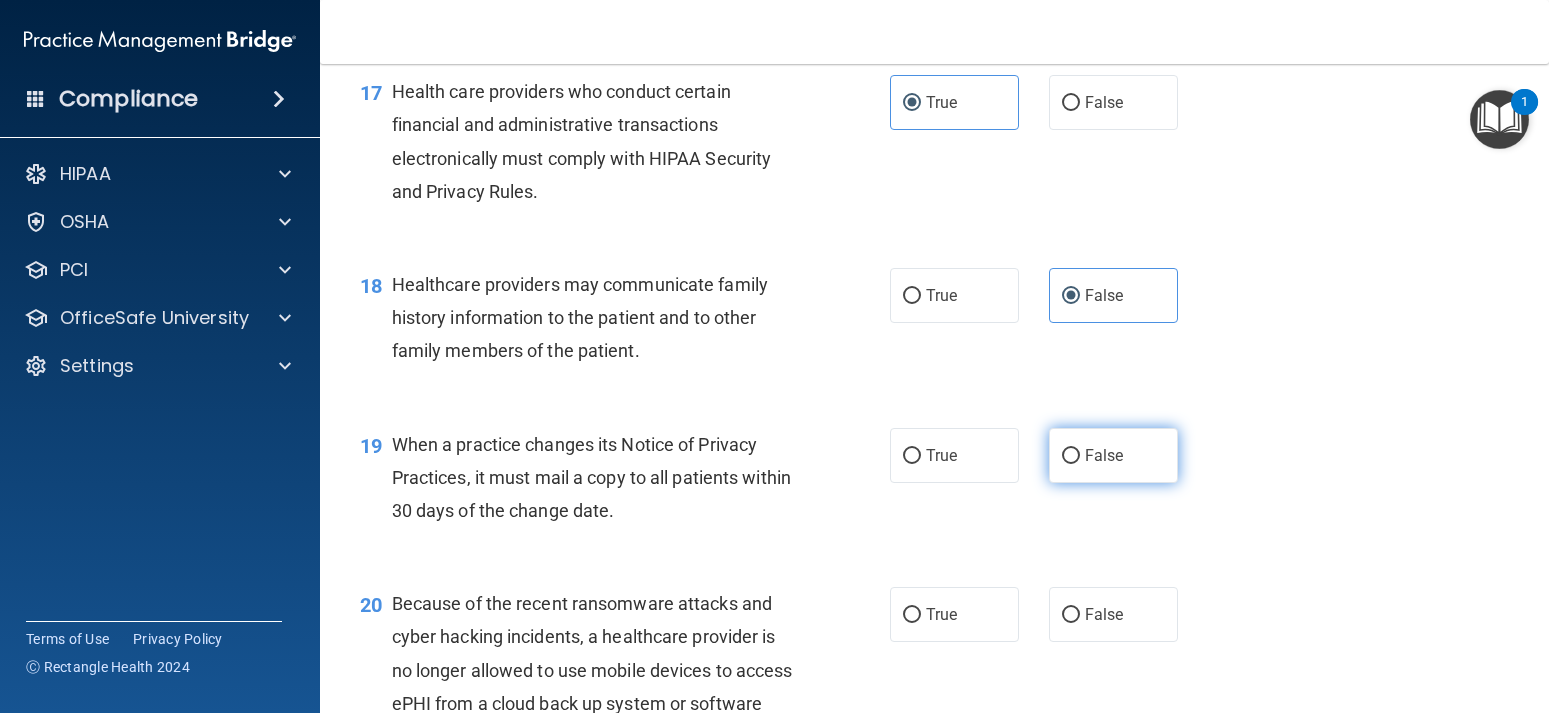 click on "False" at bounding box center (1104, 455) 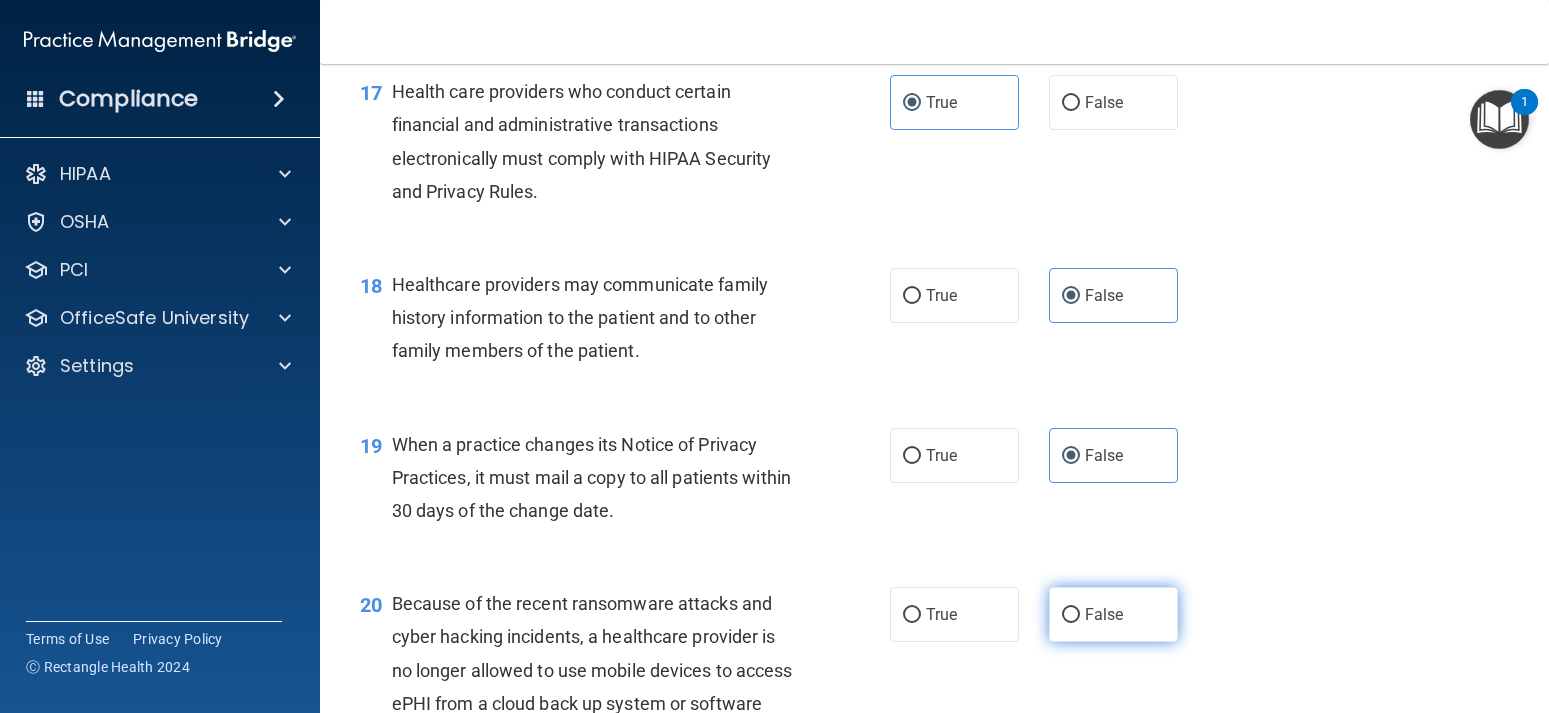 click on "False" at bounding box center [1113, 614] 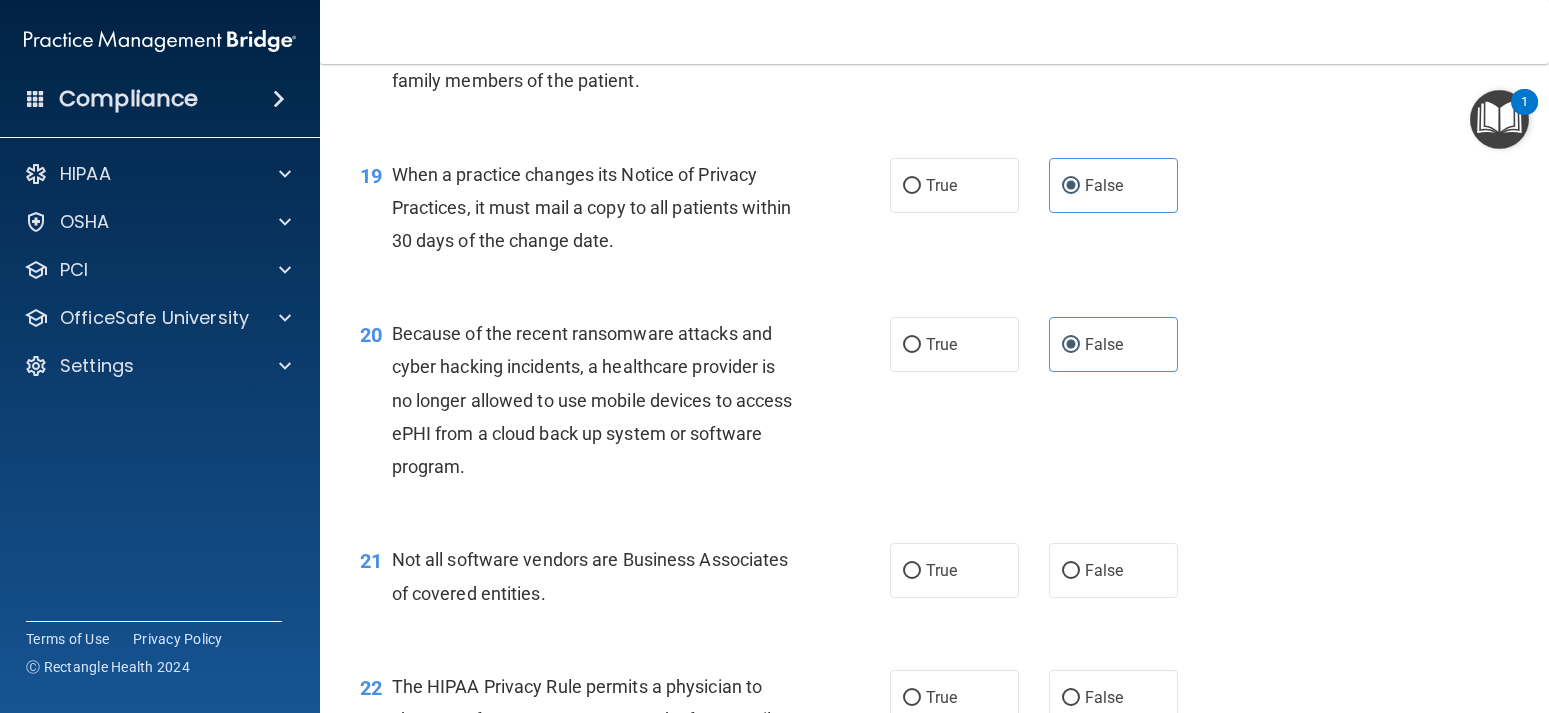 scroll, scrollTop: 3330, scrollLeft: 0, axis: vertical 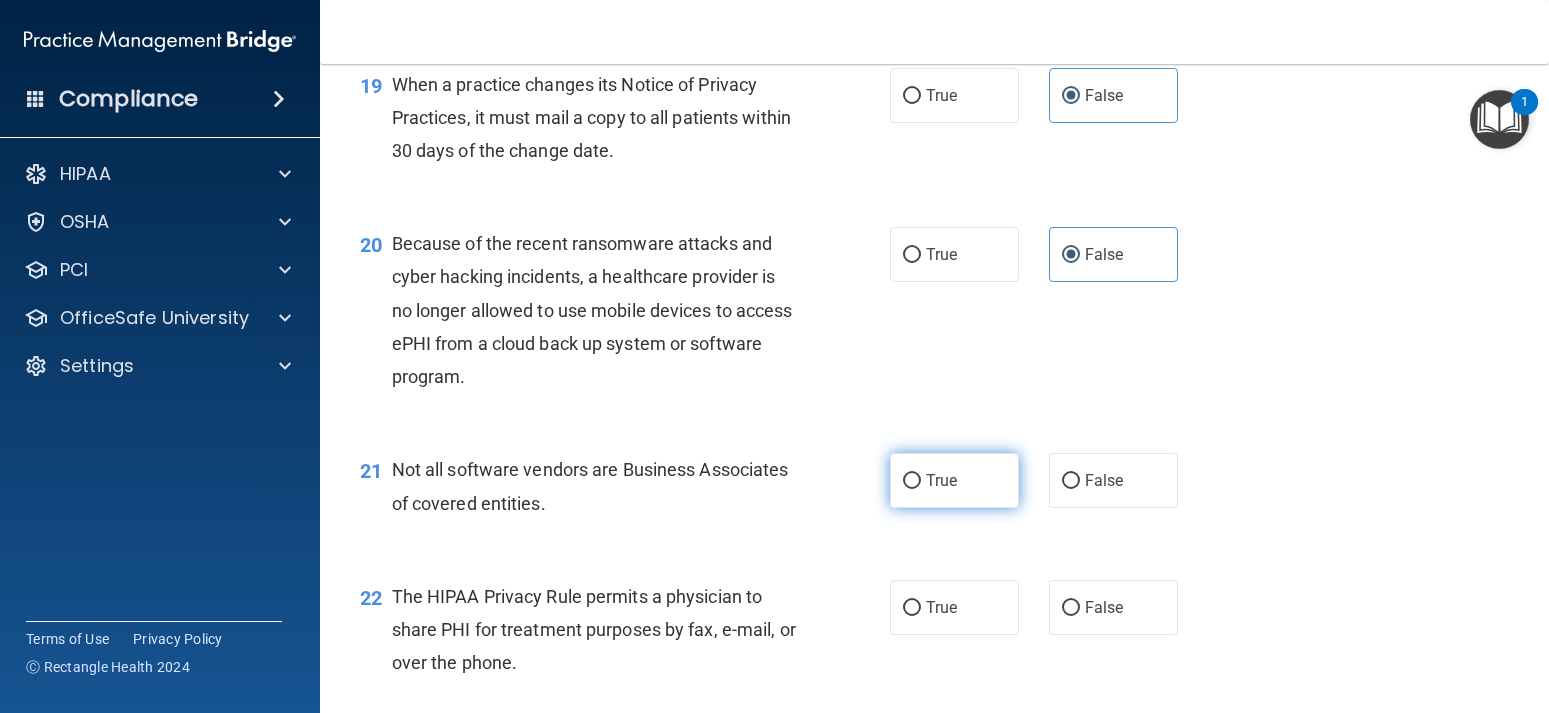 click on "True" at bounding box center [941, 480] 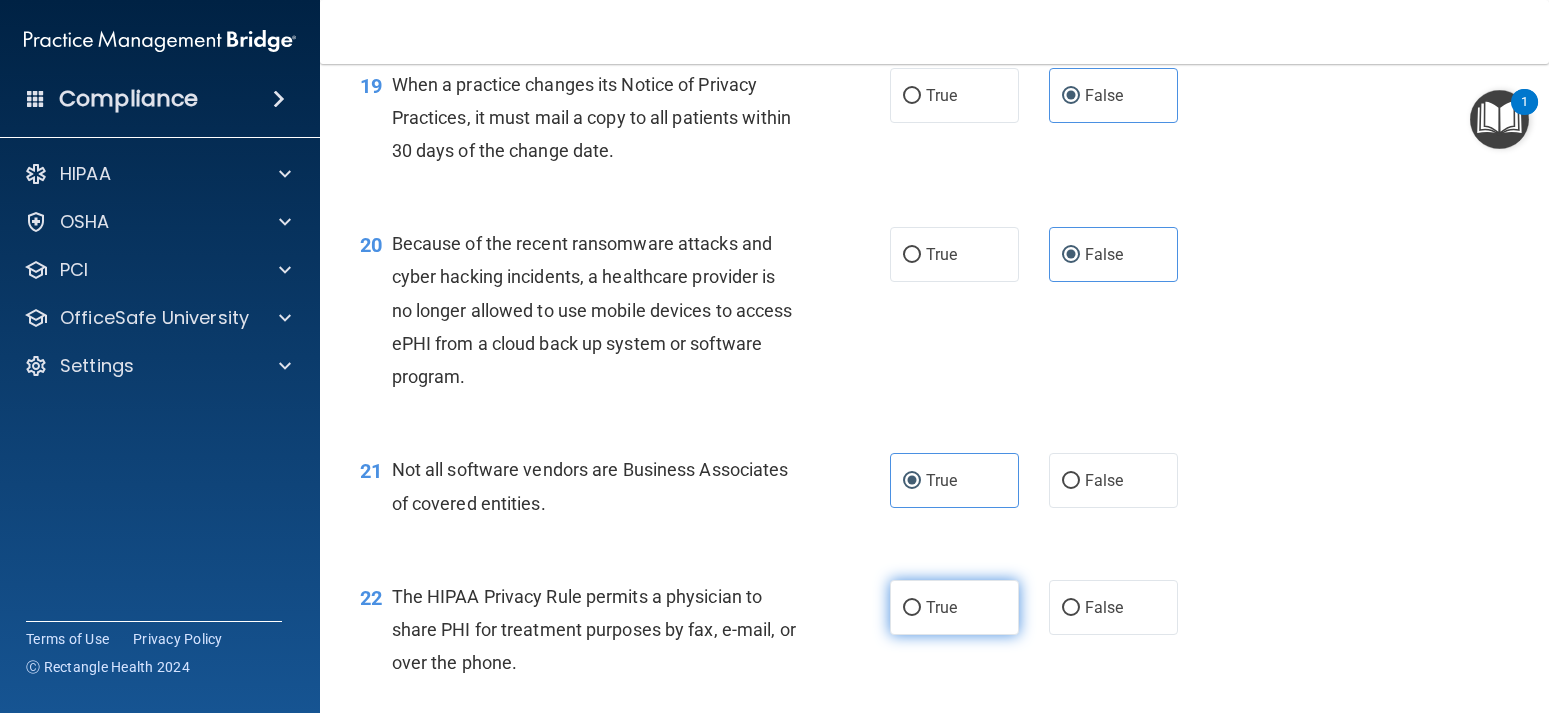 click on "True" at bounding box center (941, 607) 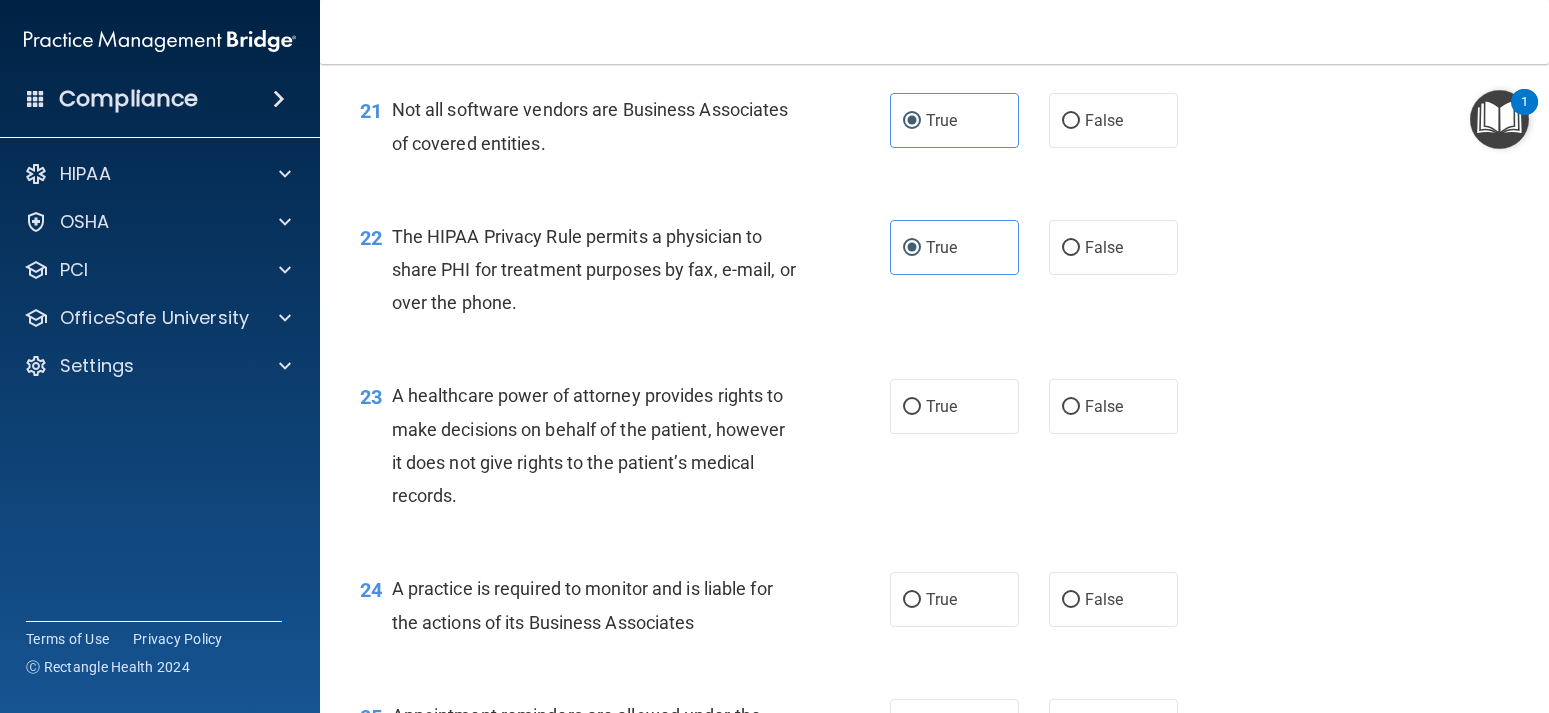 scroll, scrollTop: 3780, scrollLeft: 0, axis: vertical 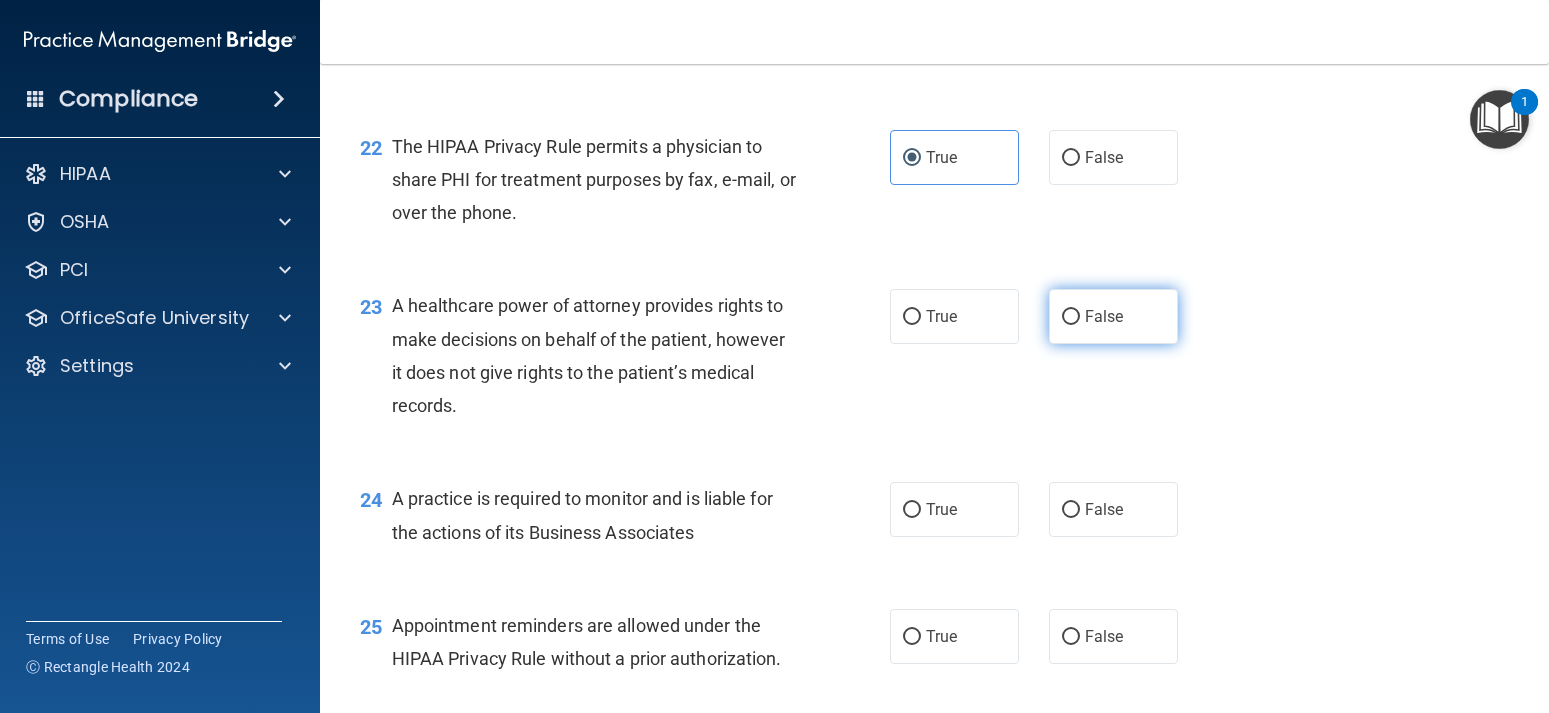 click on "False" at bounding box center (1104, 316) 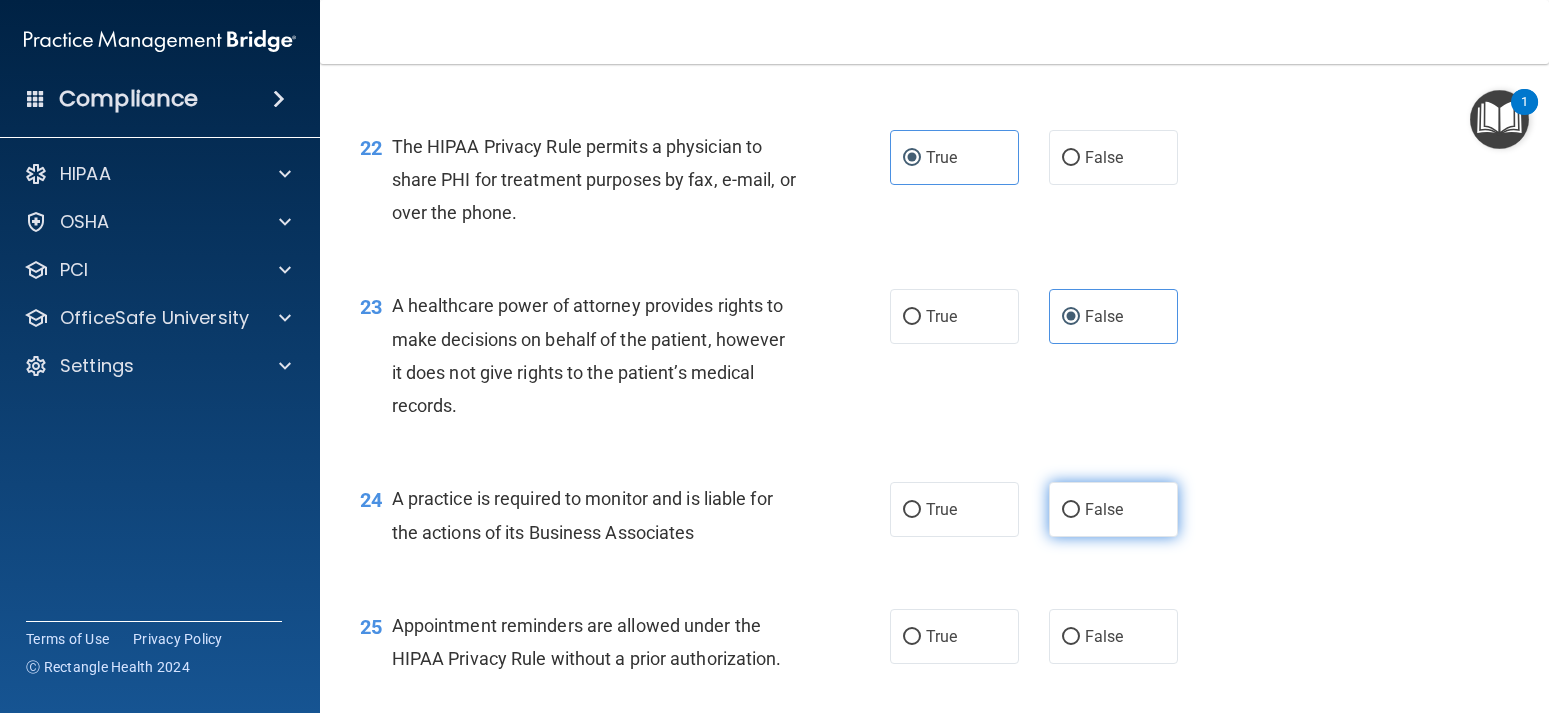 click on "False" at bounding box center [1113, 509] 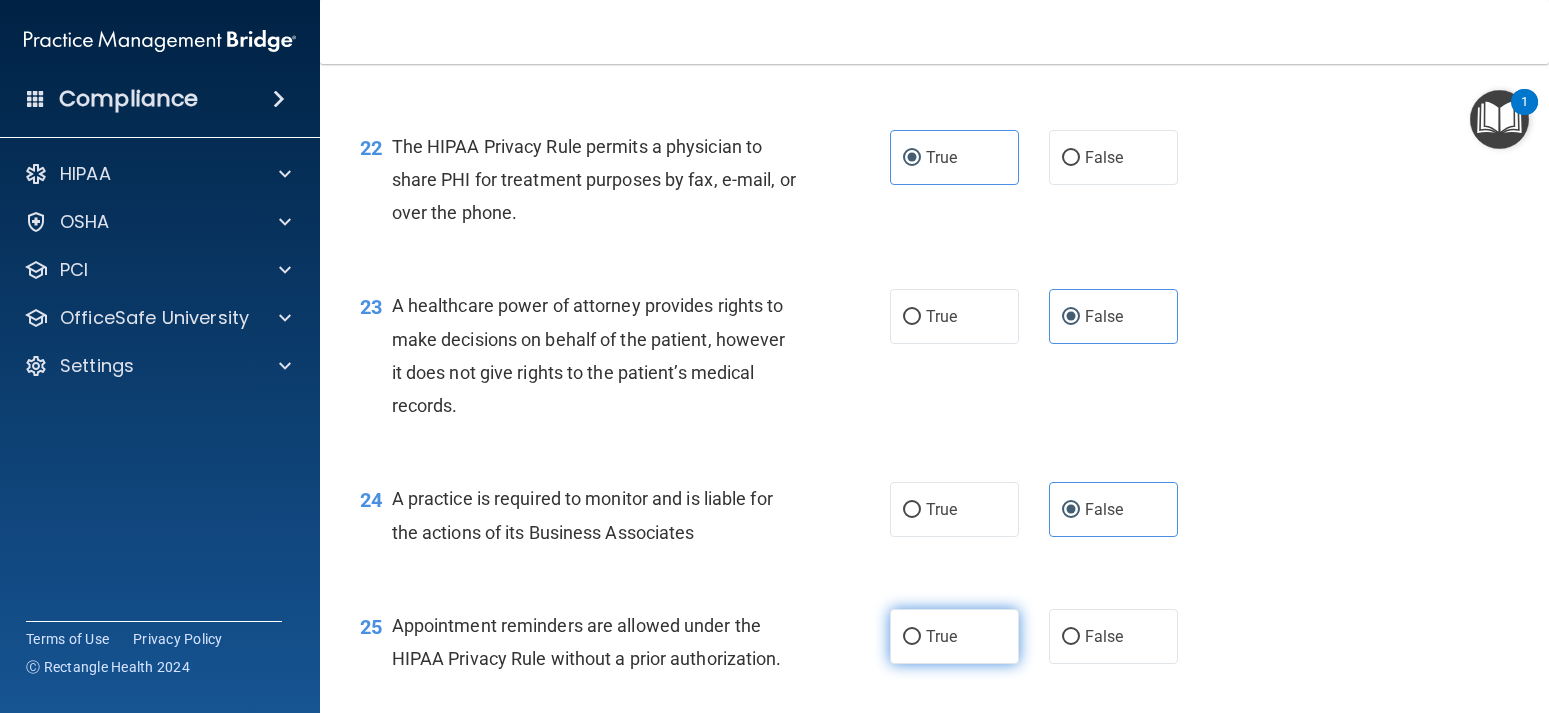click on "True" at bounding box center (954, 636) 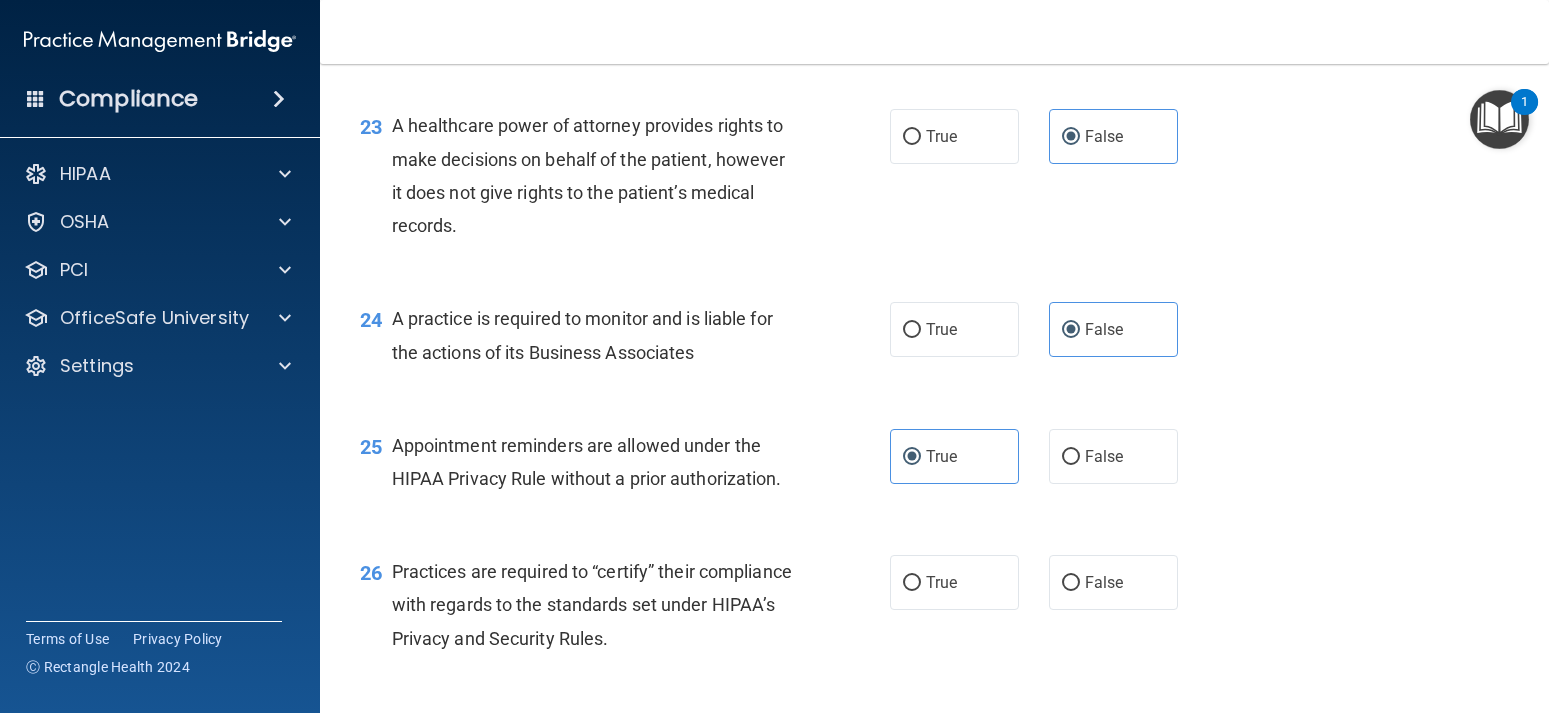 scroll, scrollTop: 4050, scrollLeft: 0, axis: vertical 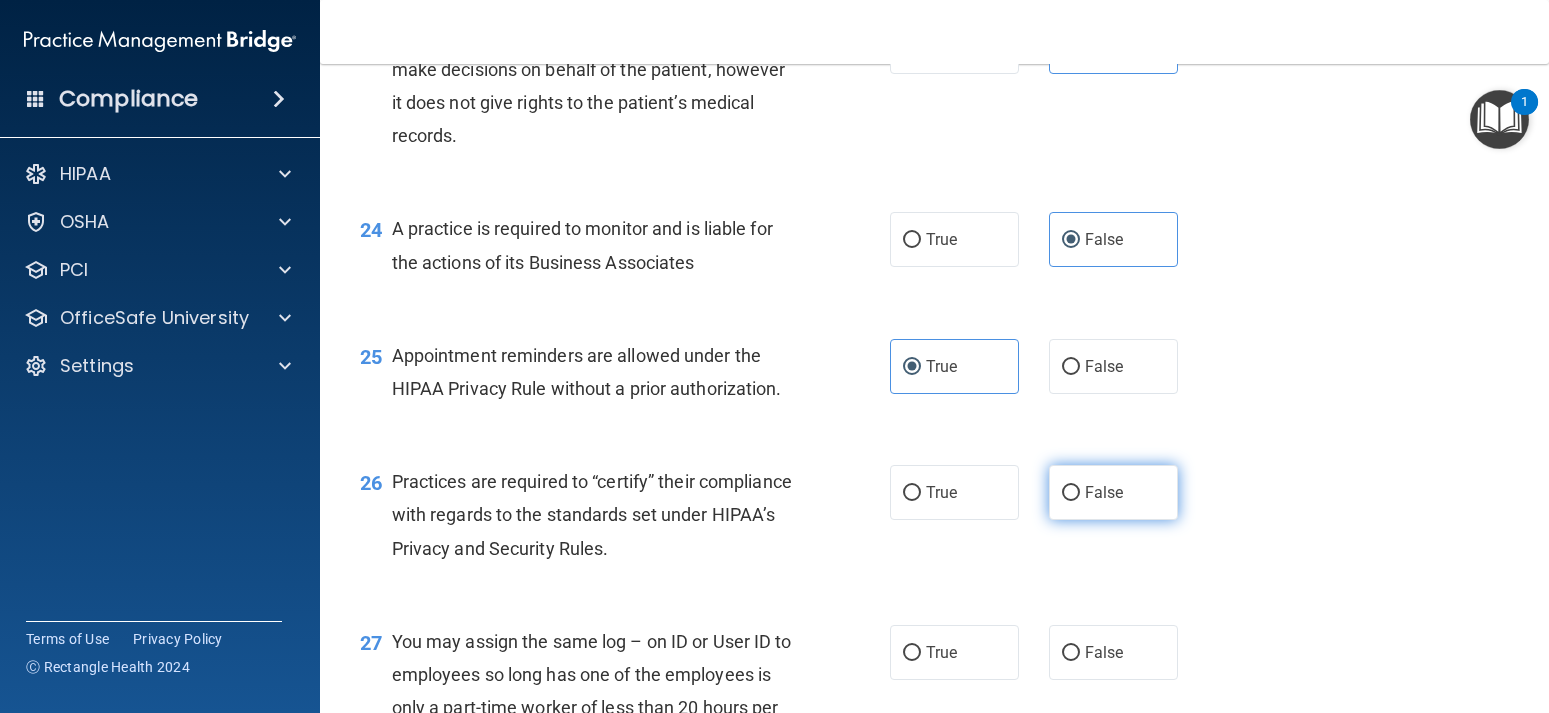 click on "False" at bounding box center (1071, 493) 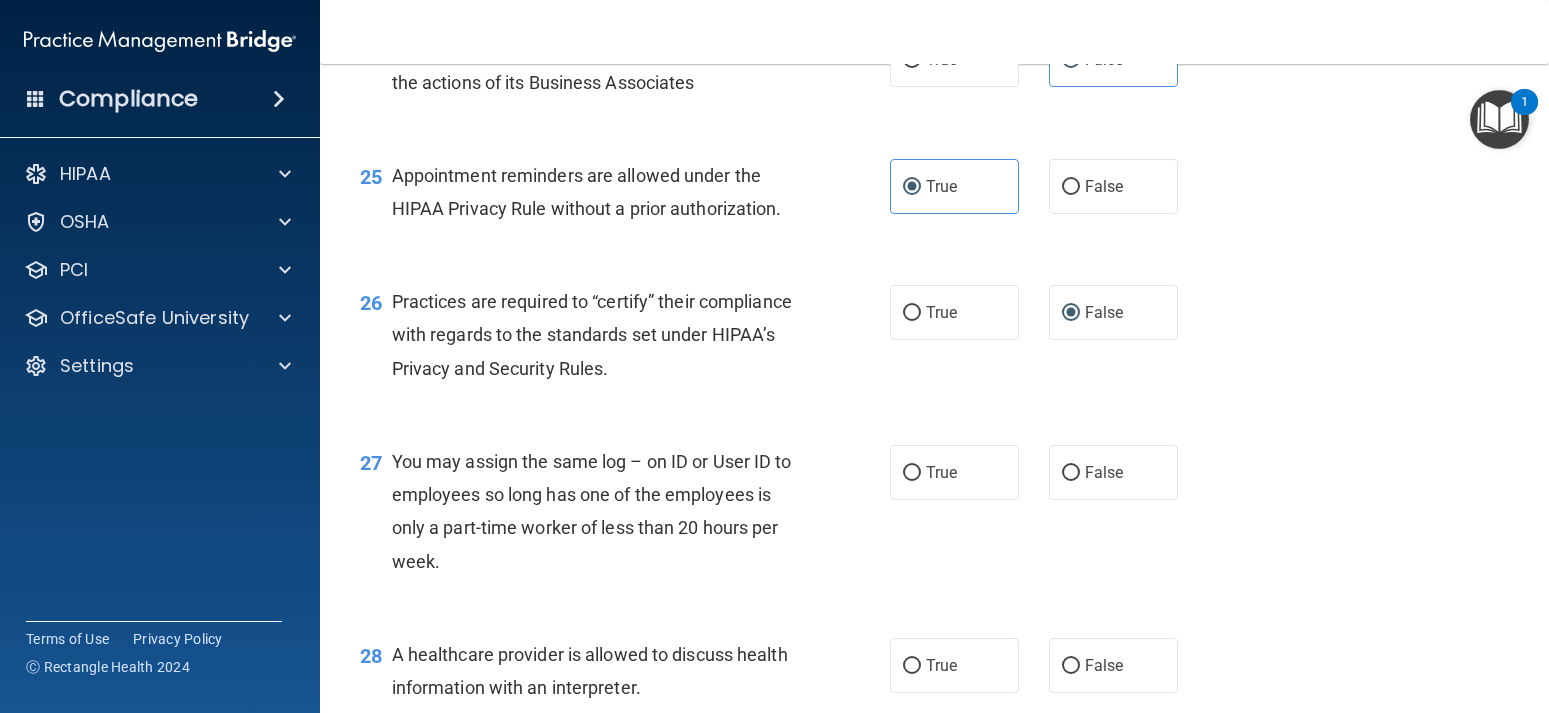scroll, scrollTop: 4320, scrollLeft: 0, axis: vertical 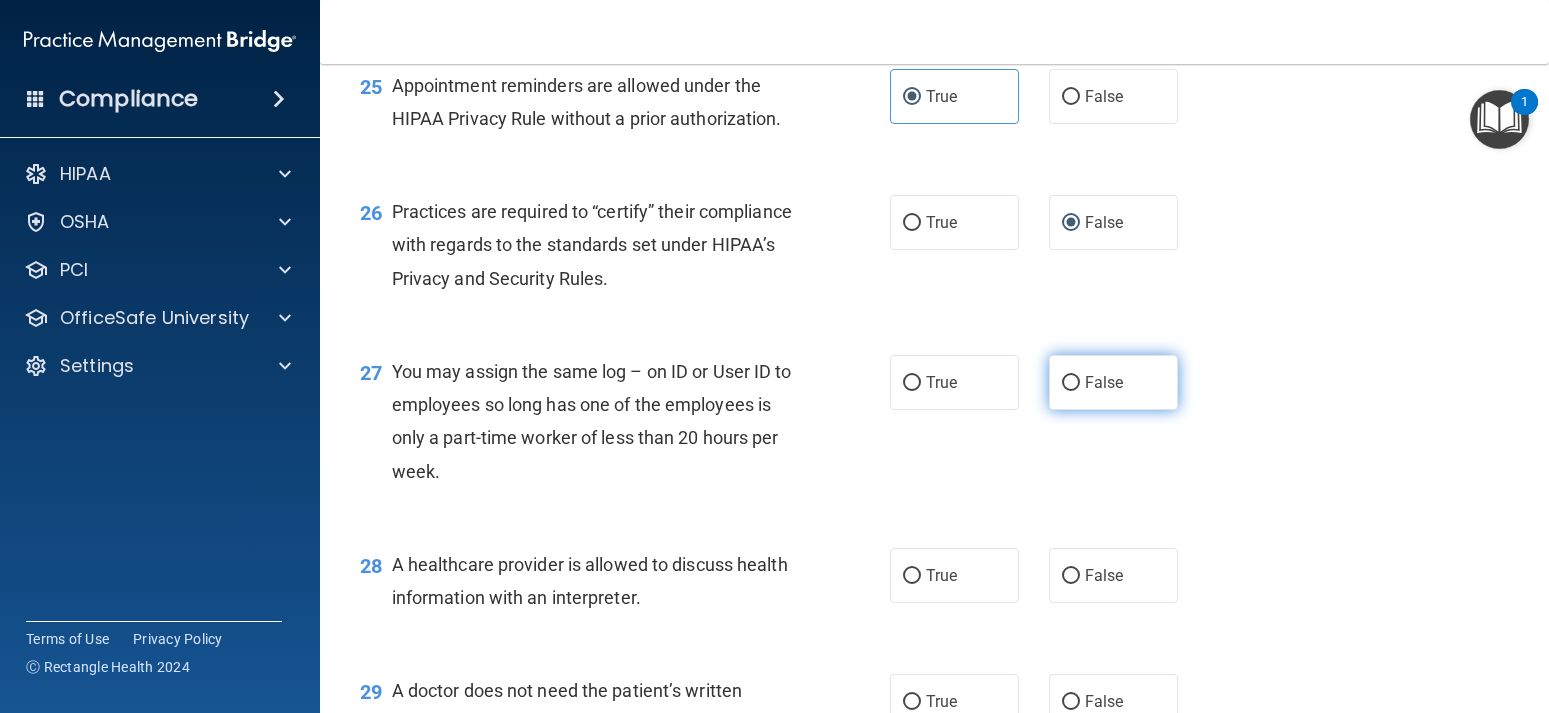 drag, startPoint x: 1104, startPoint y: 379, endPoint x: 1106, endPoint y: 391, distance: 12.165525 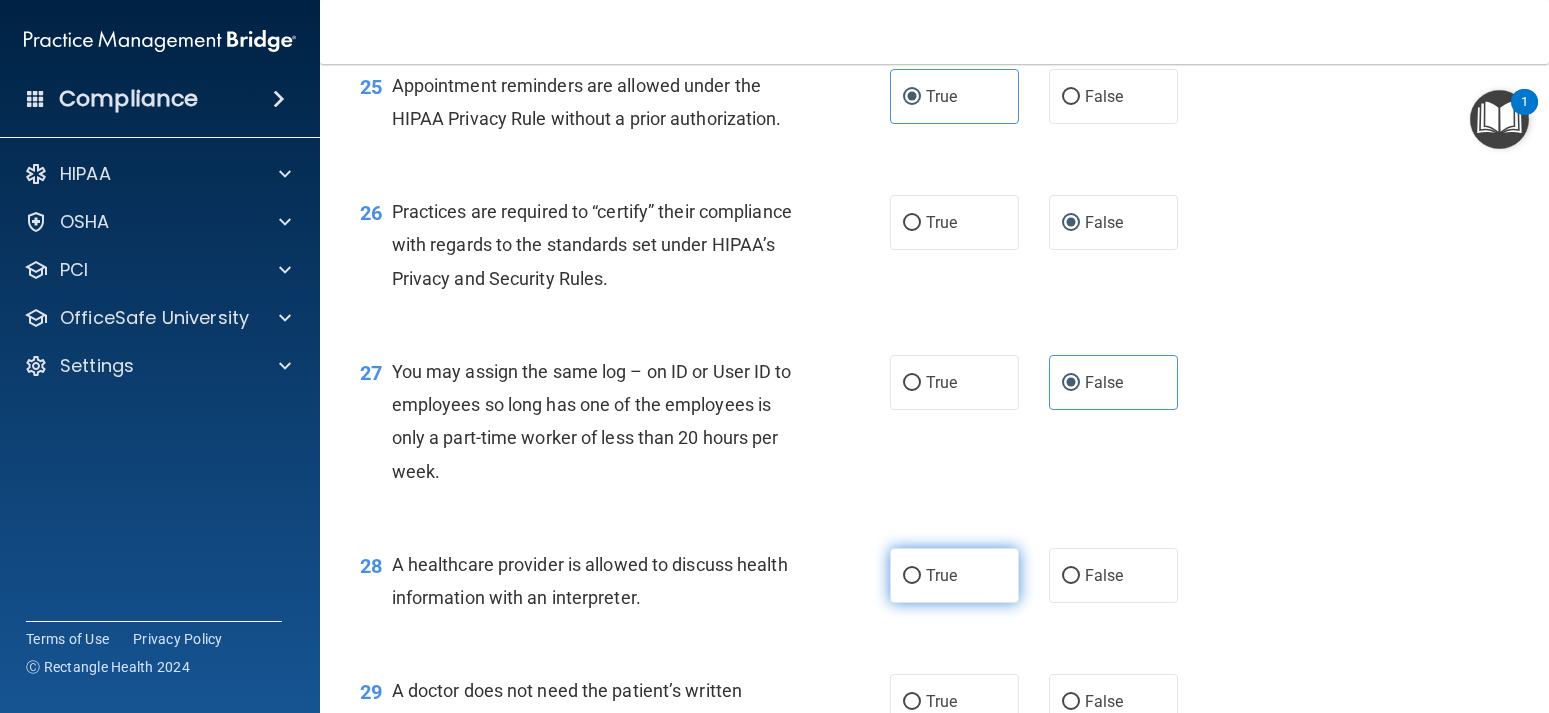 click on "True" at bounding box center (941, 575) 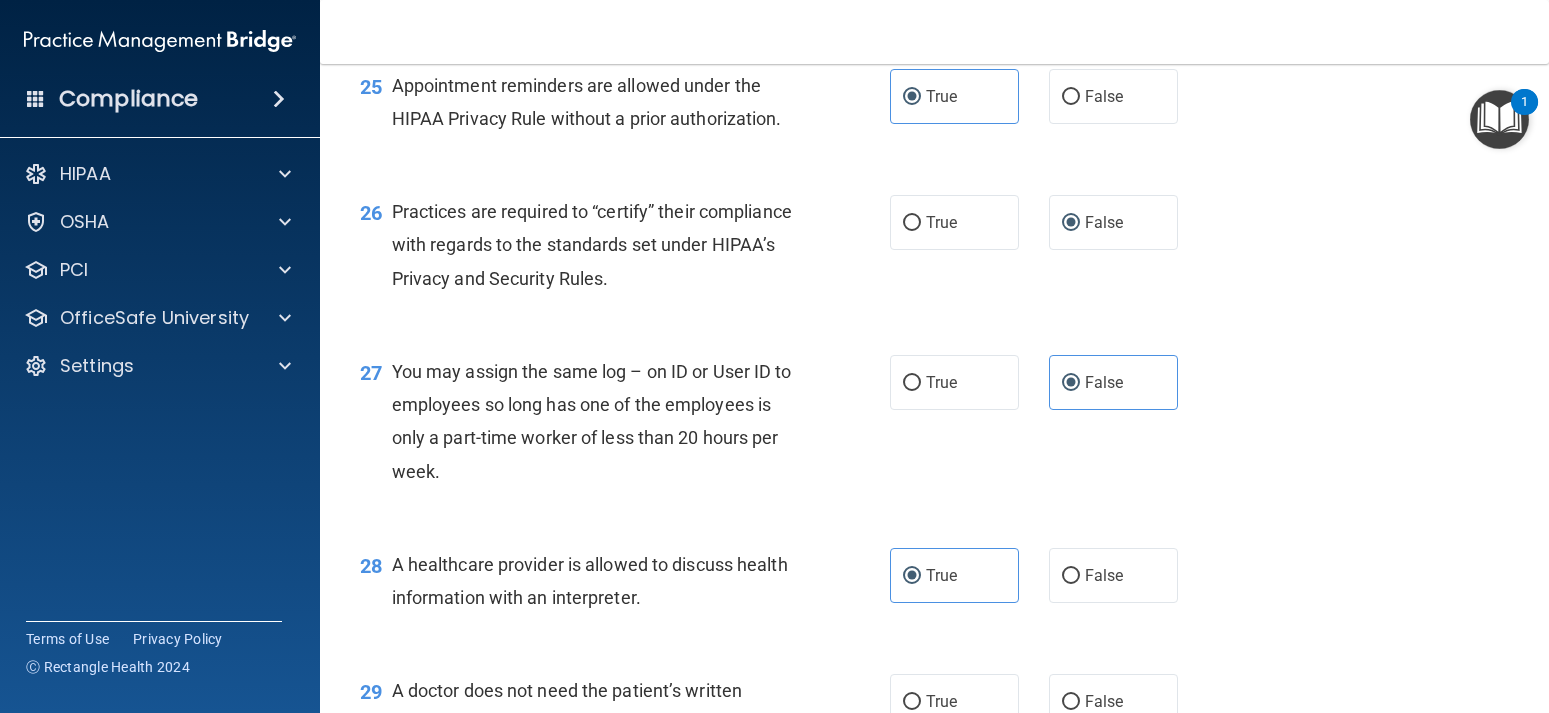 scroll, scrollTop: 4500, scrollLeft: 0, axis: vertical 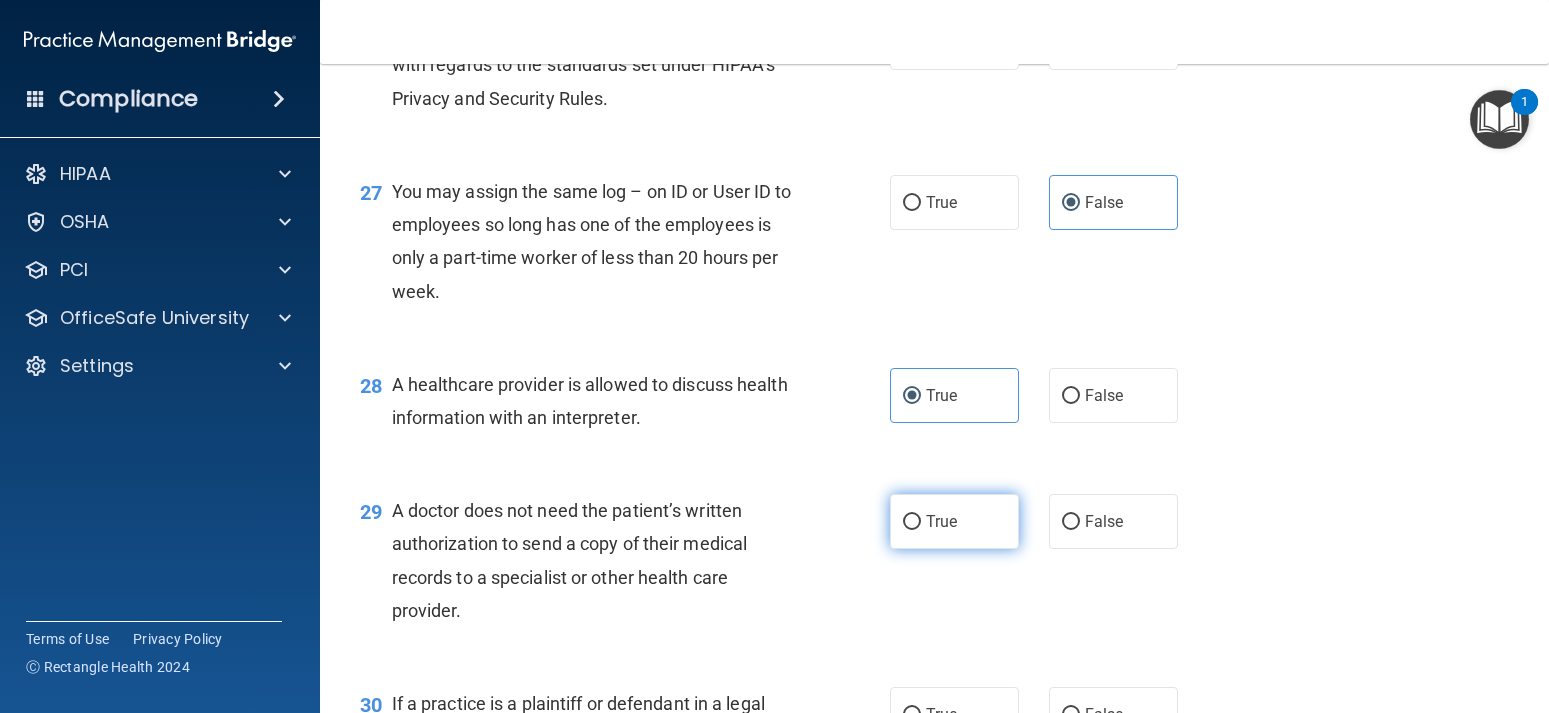 click on "True" at bounding box center (954, 521) 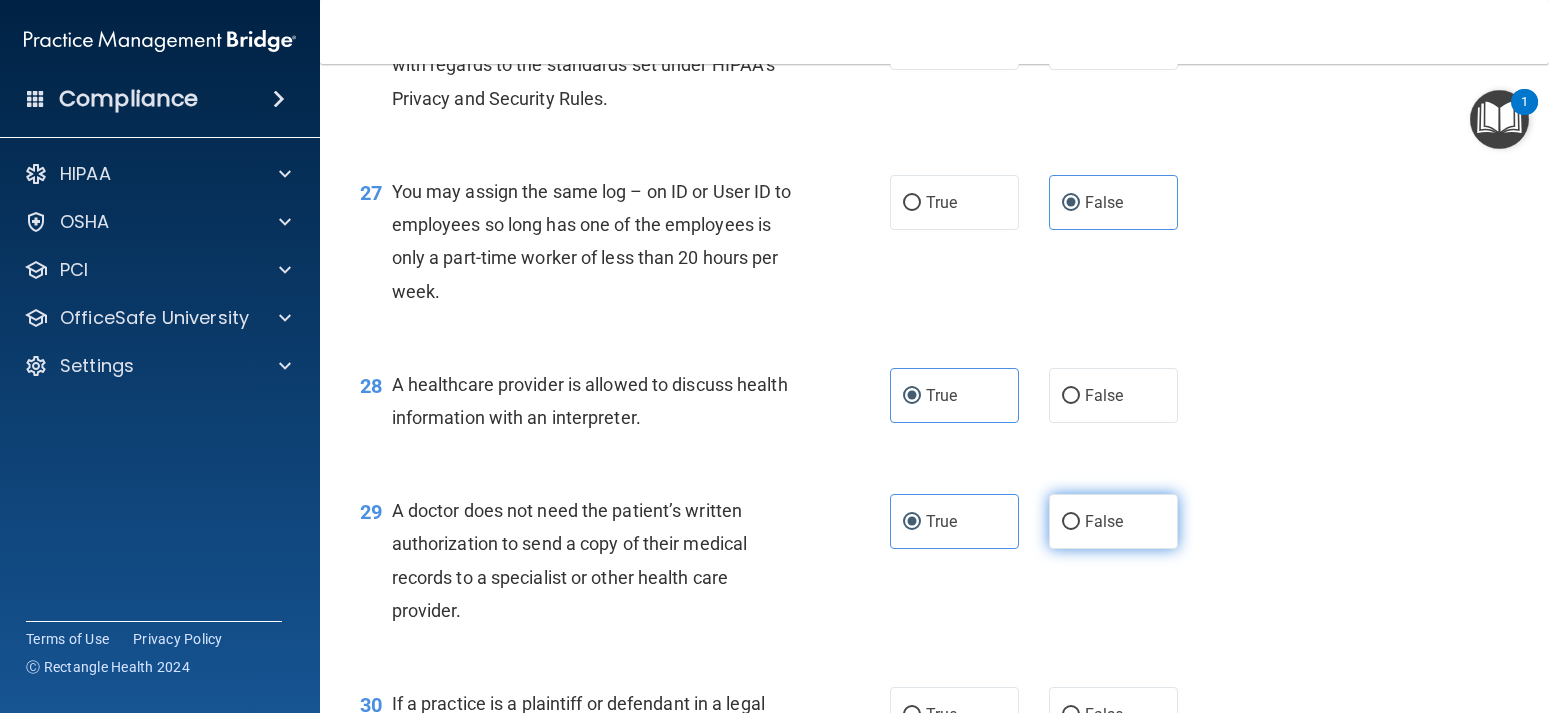 scroll, scrollTop: 4680, scrollLeft: 0, axis: vertical 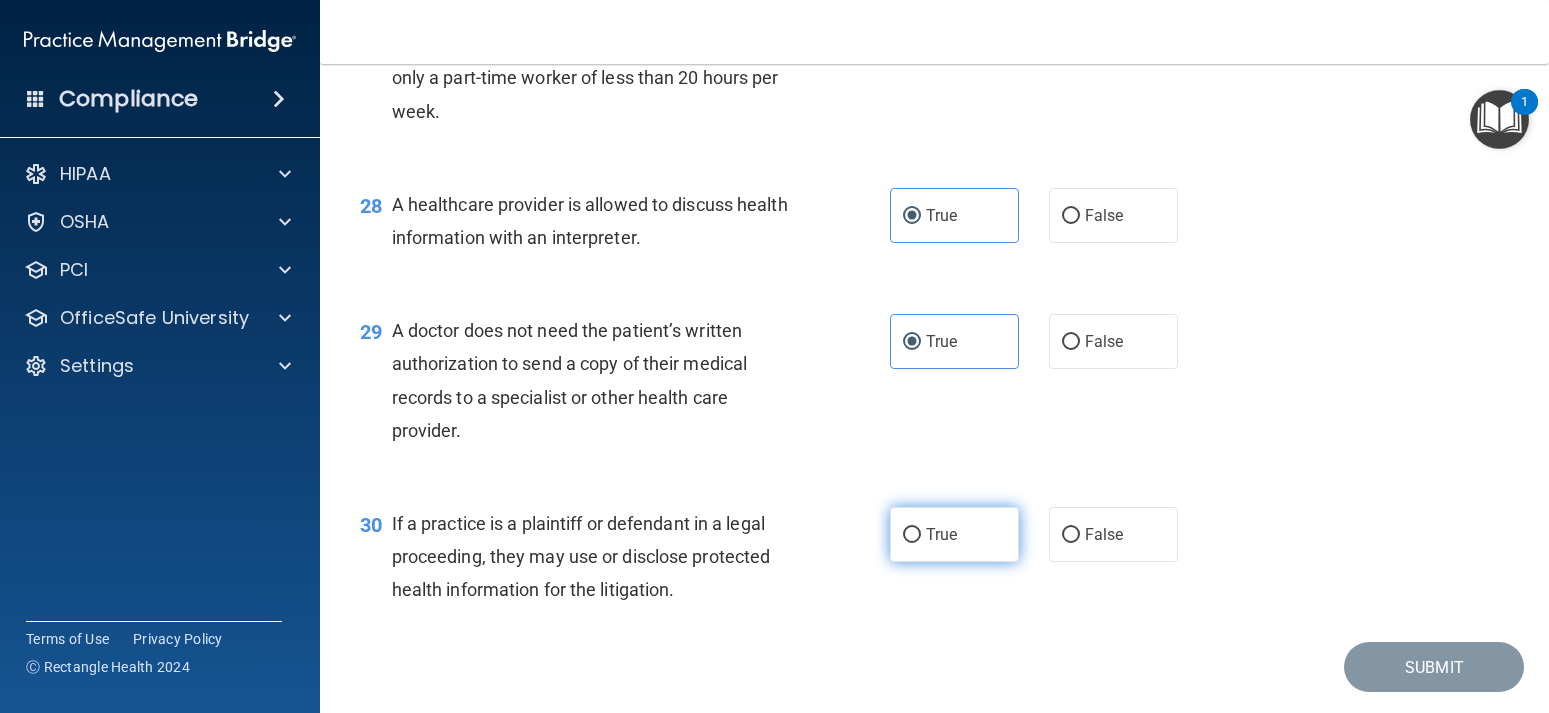 click on "True" at bounding box center (954, 534) 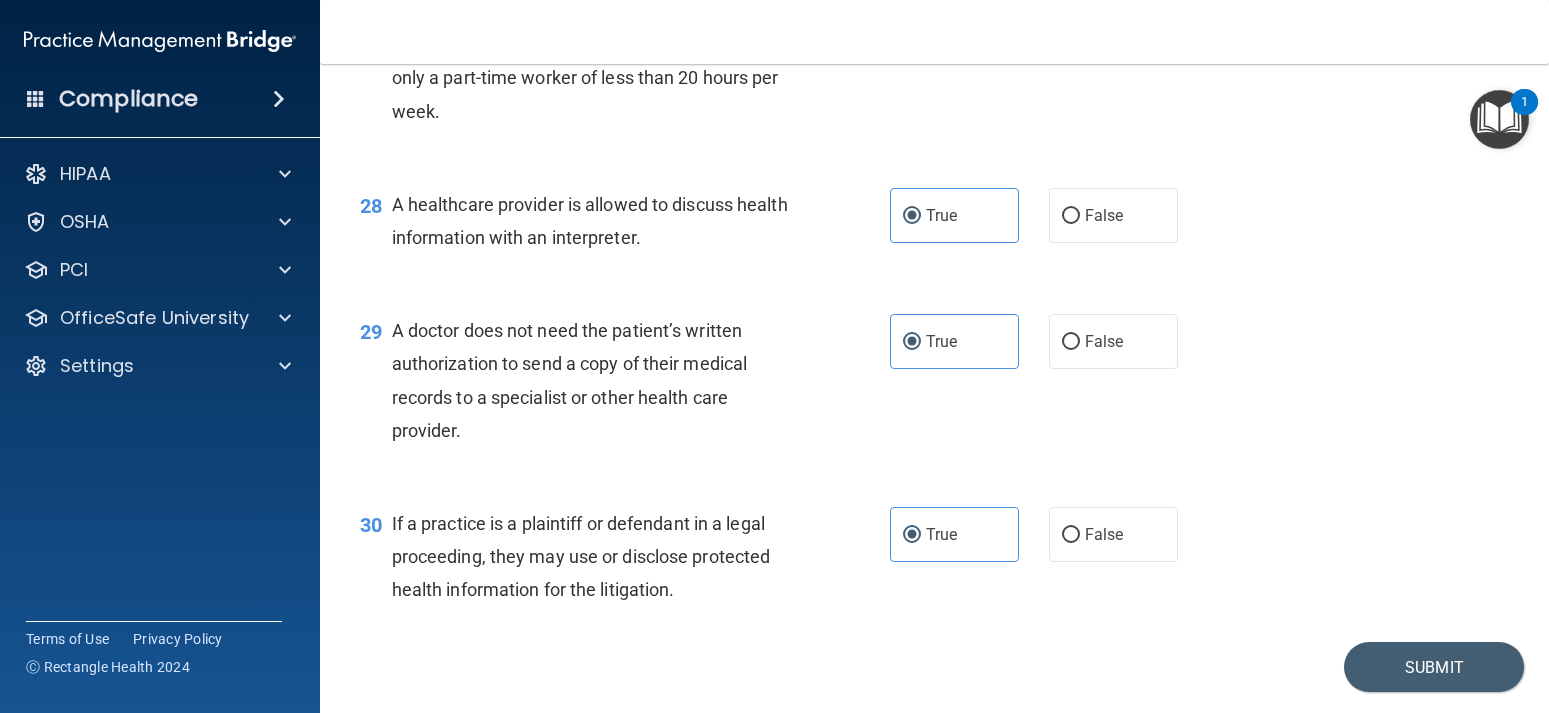 scroll, scrollTop: 4741, scrollLeft: 0, axis: vertical 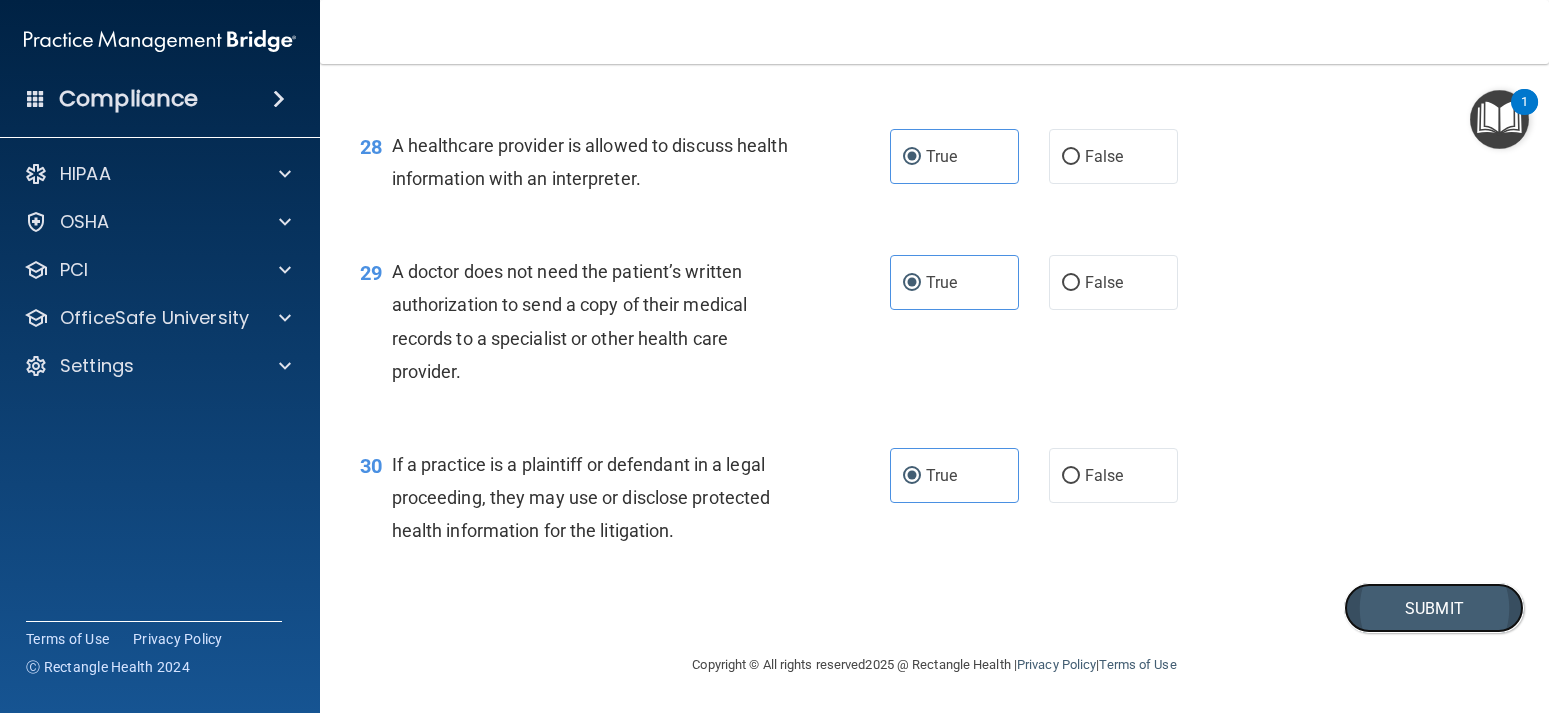 click on "Submit" at bounding box center (1434, 608) 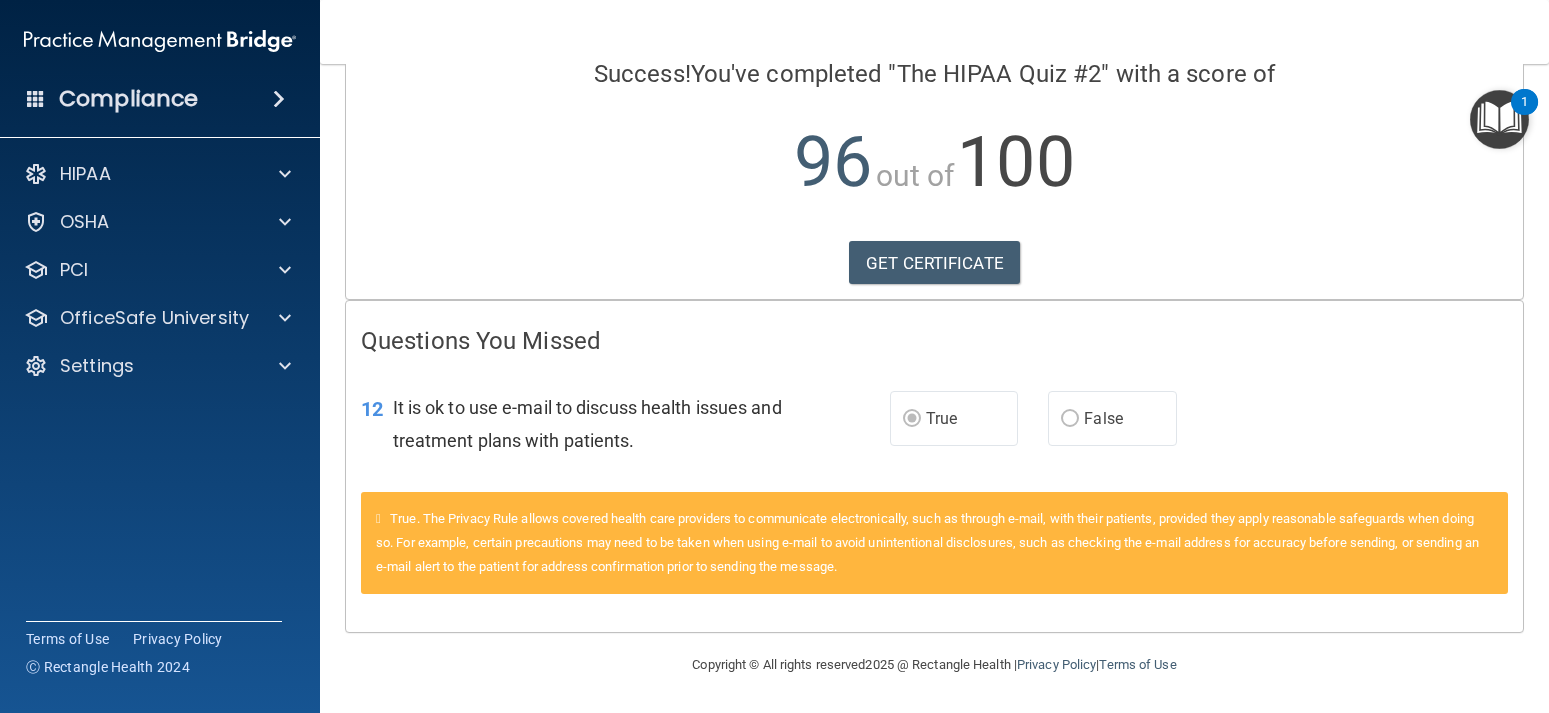 scroll, scrollTop: 0, scrollLeft: 0, axis: both 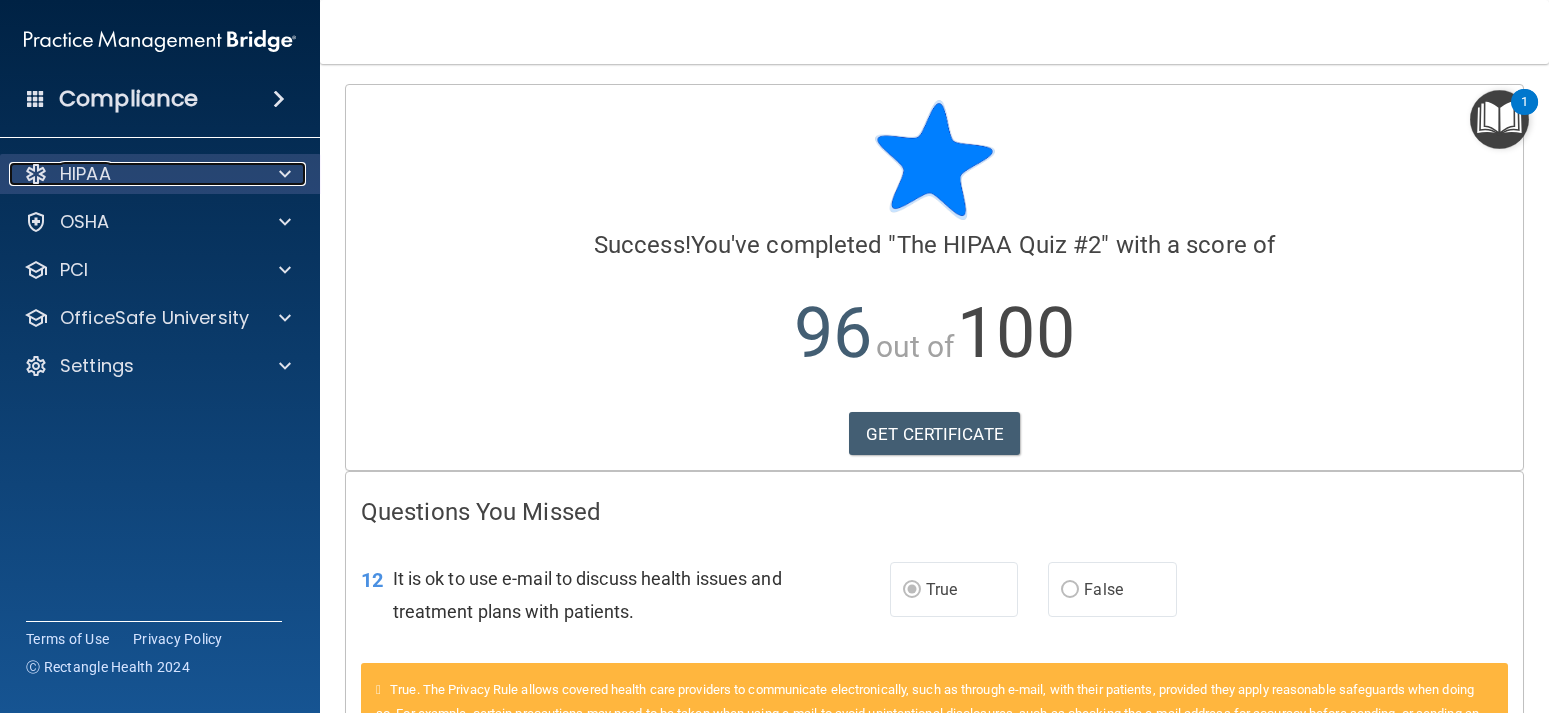 click at bounding box center (285, 174) 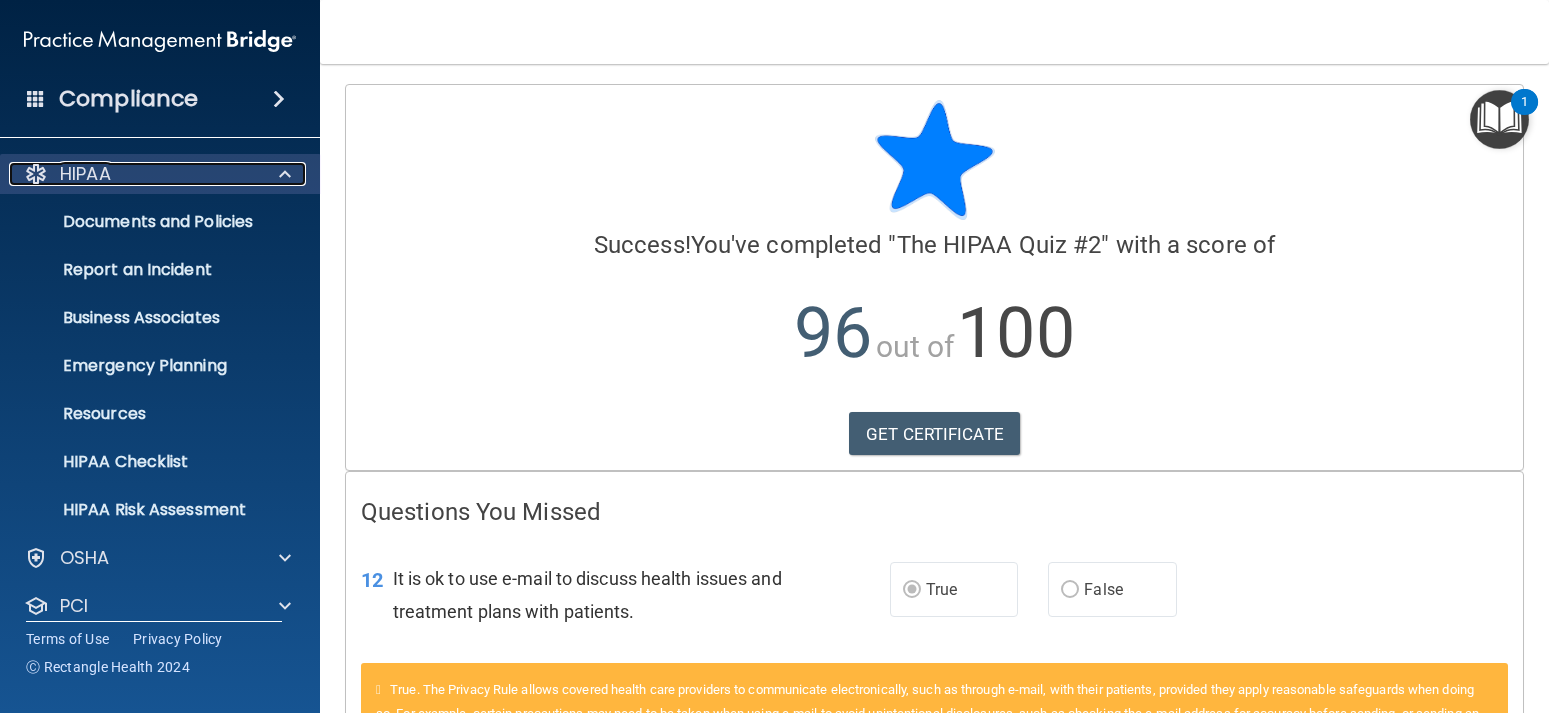click on "HIPAA" at bounding box center (133, 174) 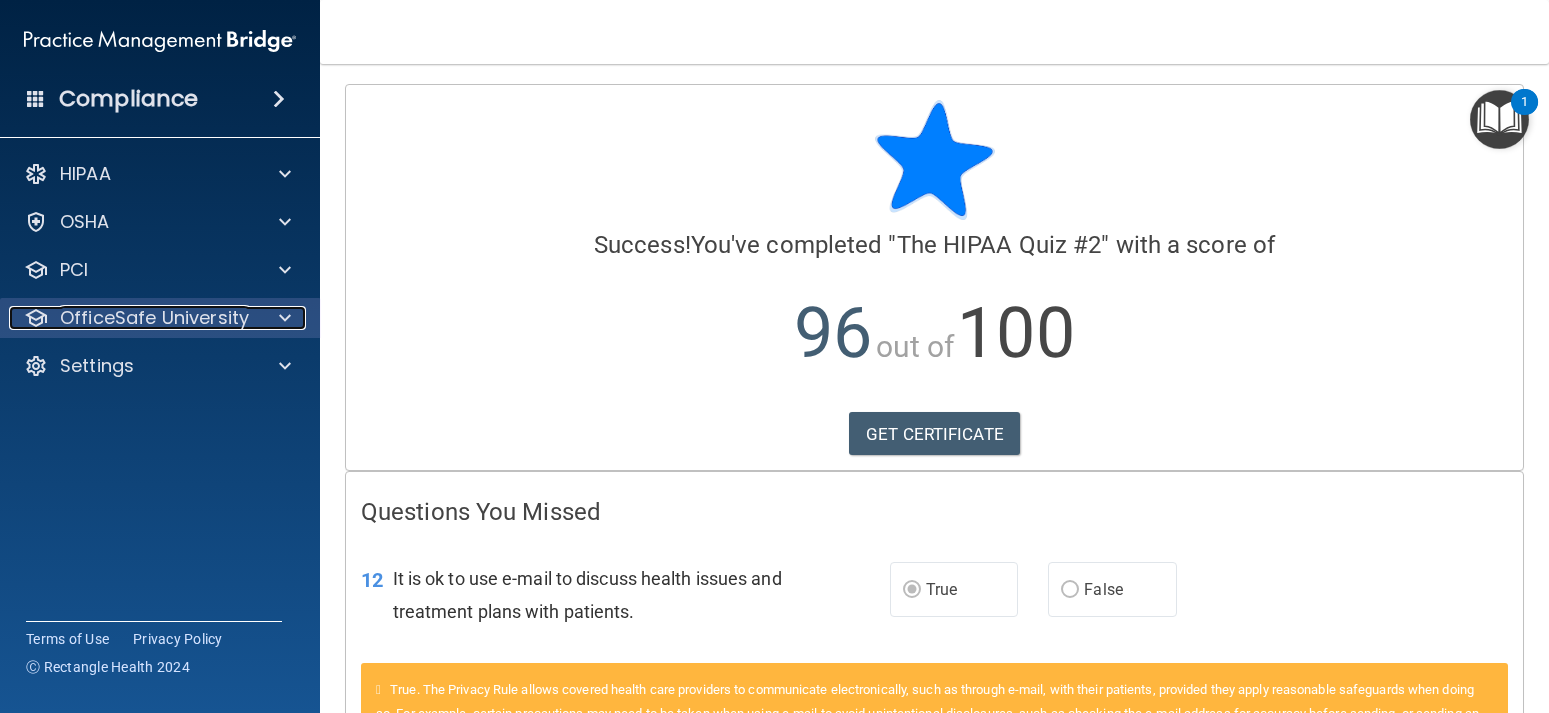 click on "OfficeSafe University" at bounding box center [154, 318] 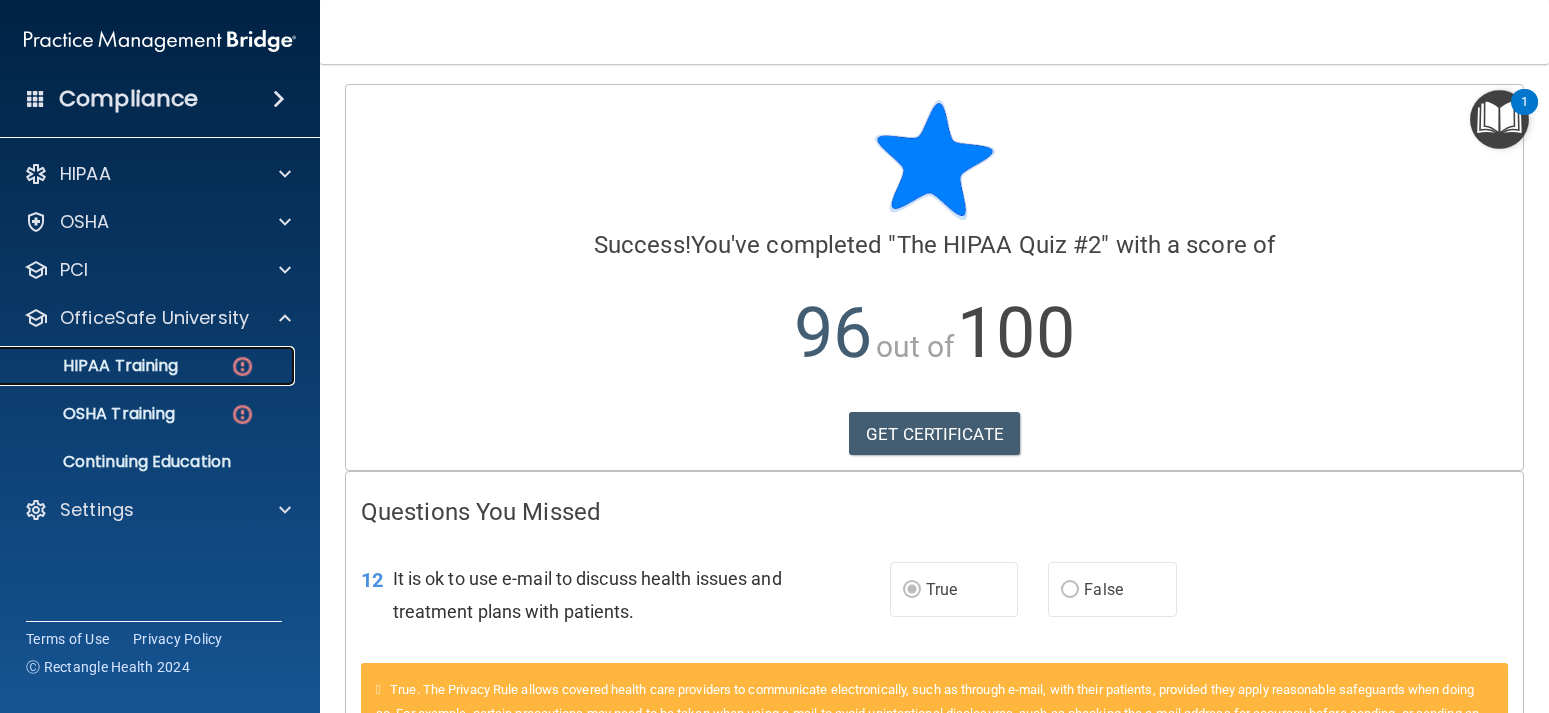 click on "HIPAA Training" at bounding box center [95, 366] 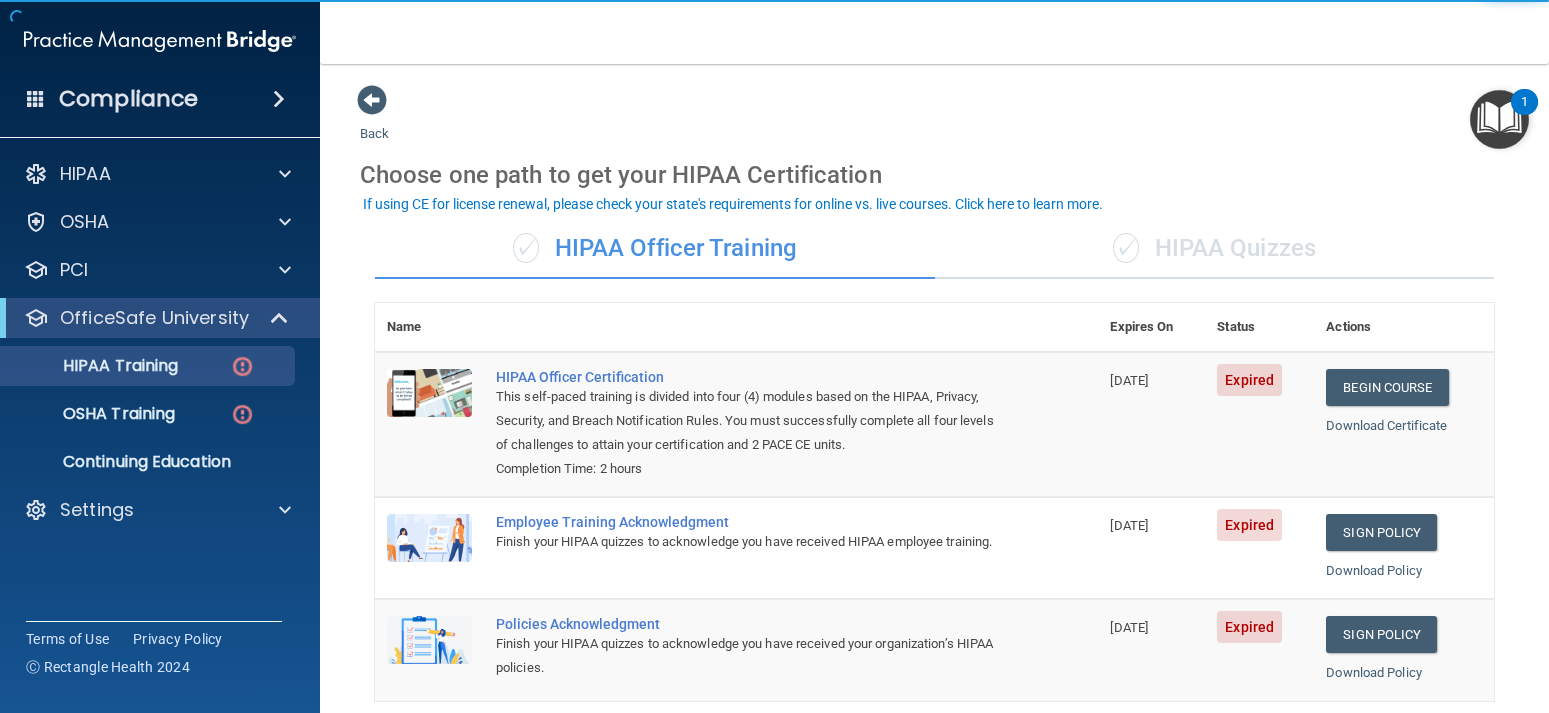 click on "✓   HIPAA Quizzes" at bounding box center (1215, 249) 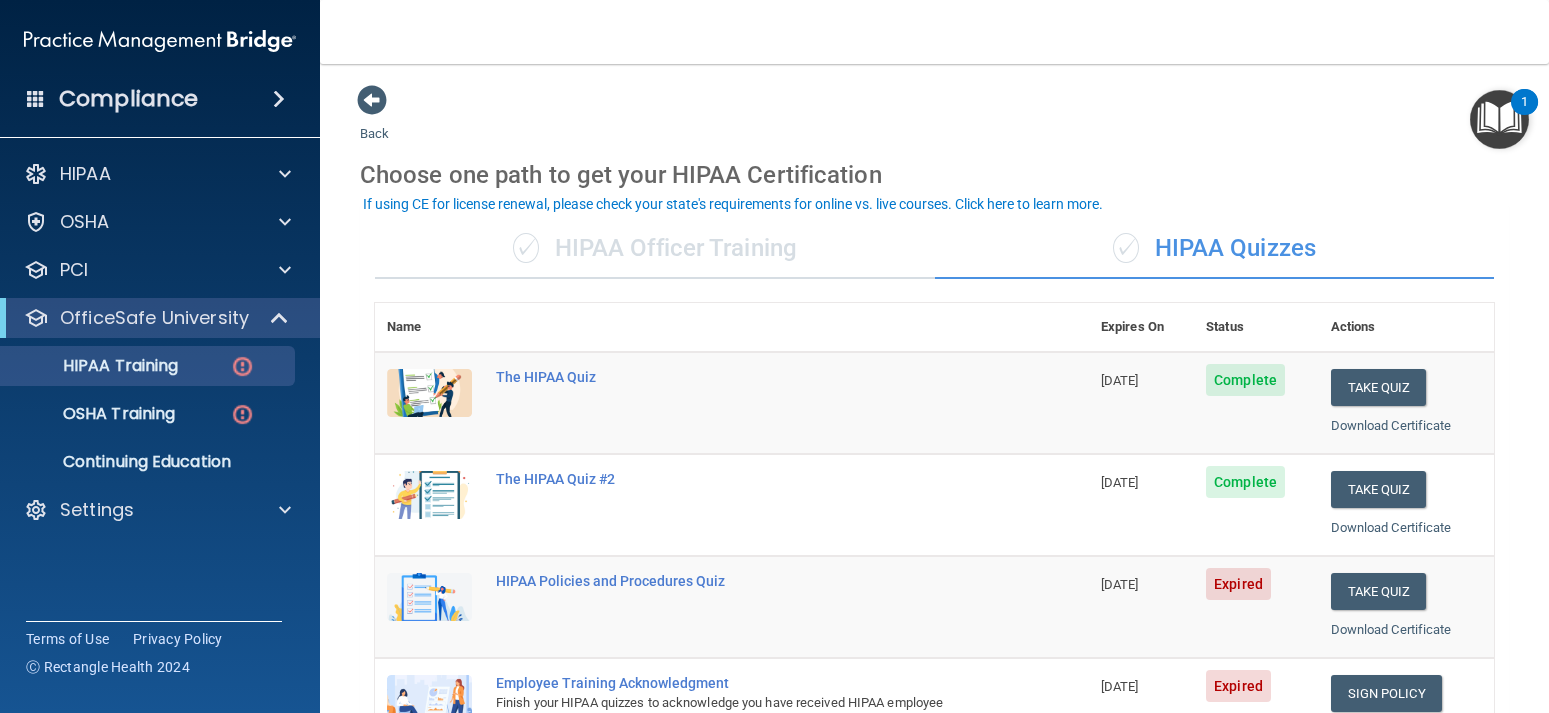 scroll, scrollTop: 180, scrollLeft: 0, axis: vertical 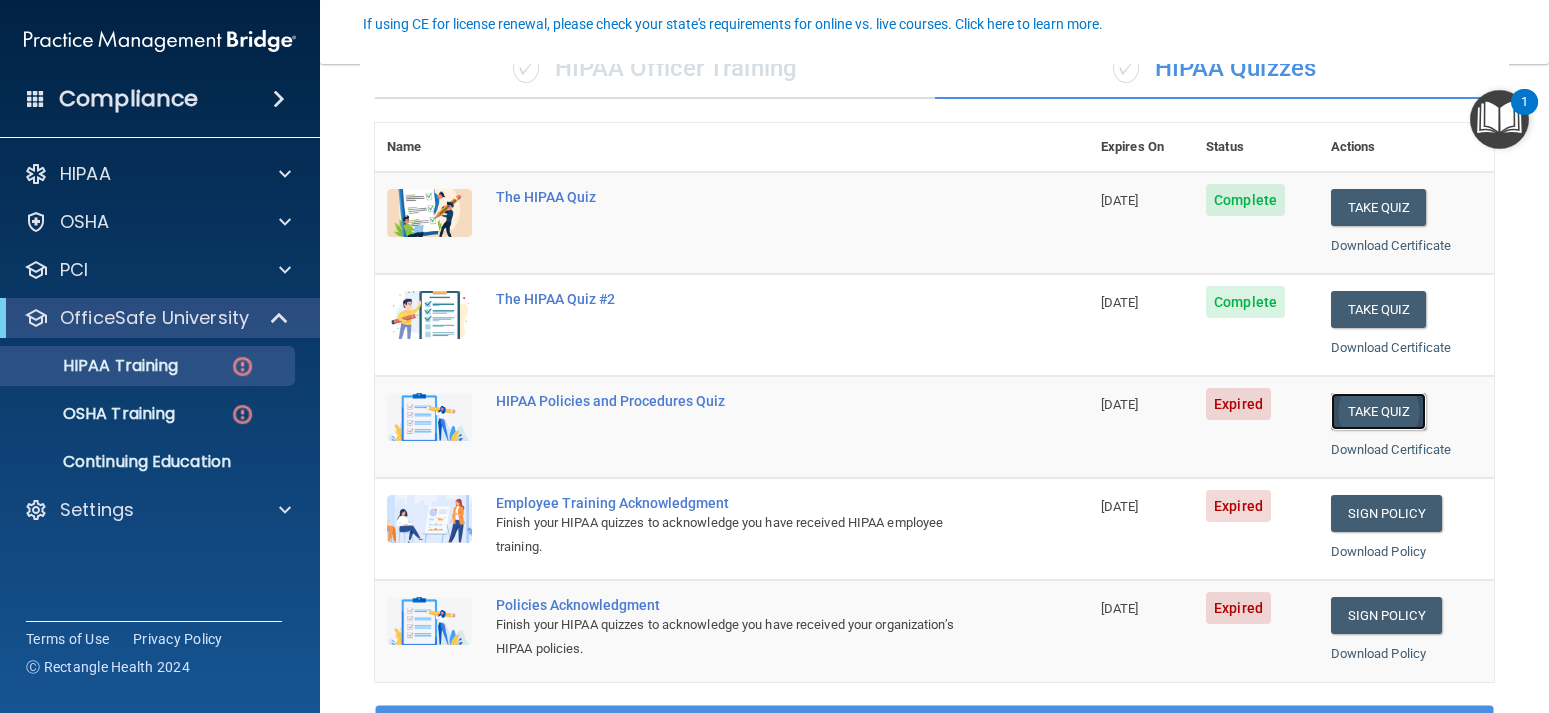 click on "Take Quiz" at bounding box center (1379, 411) 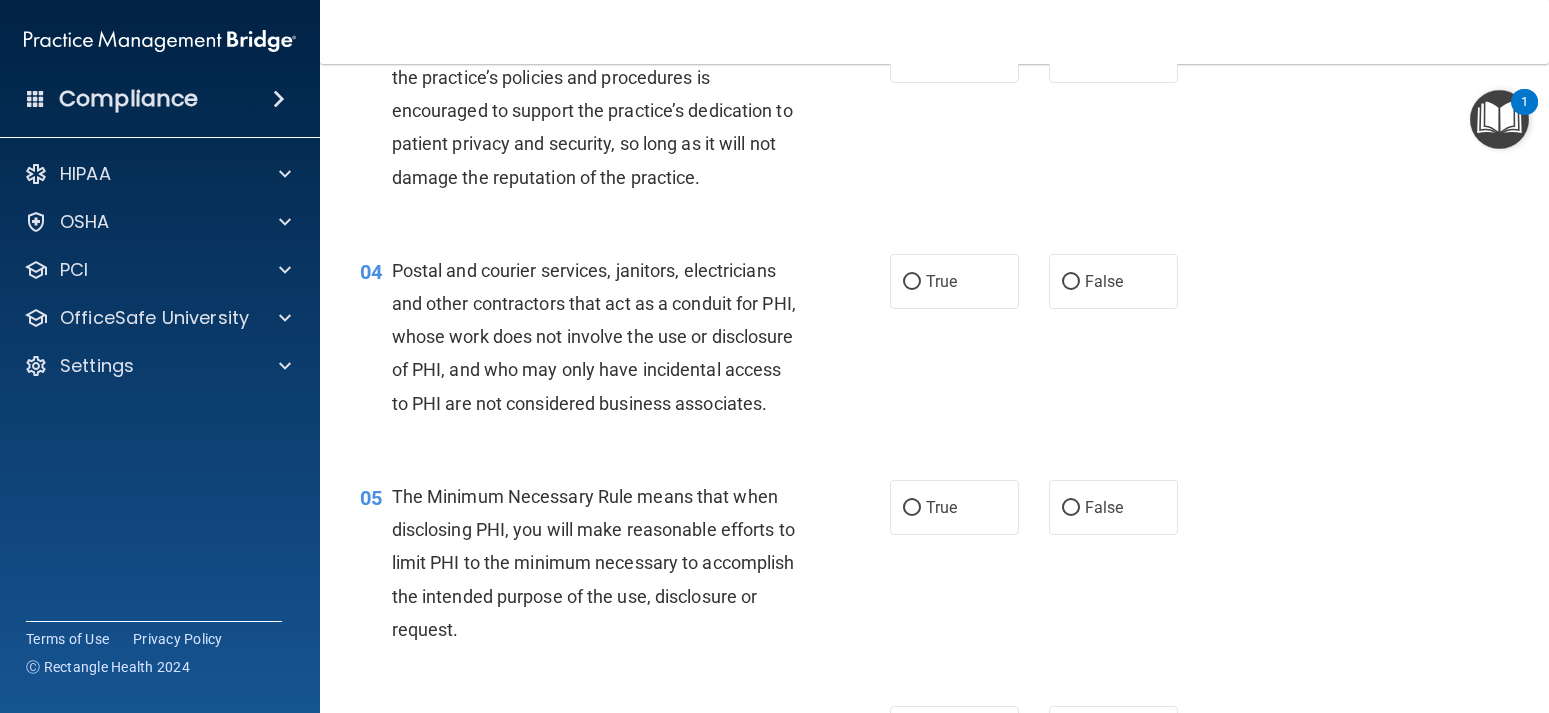 scroll, scrollTop: 0, scrollLeft: 0, axis: both 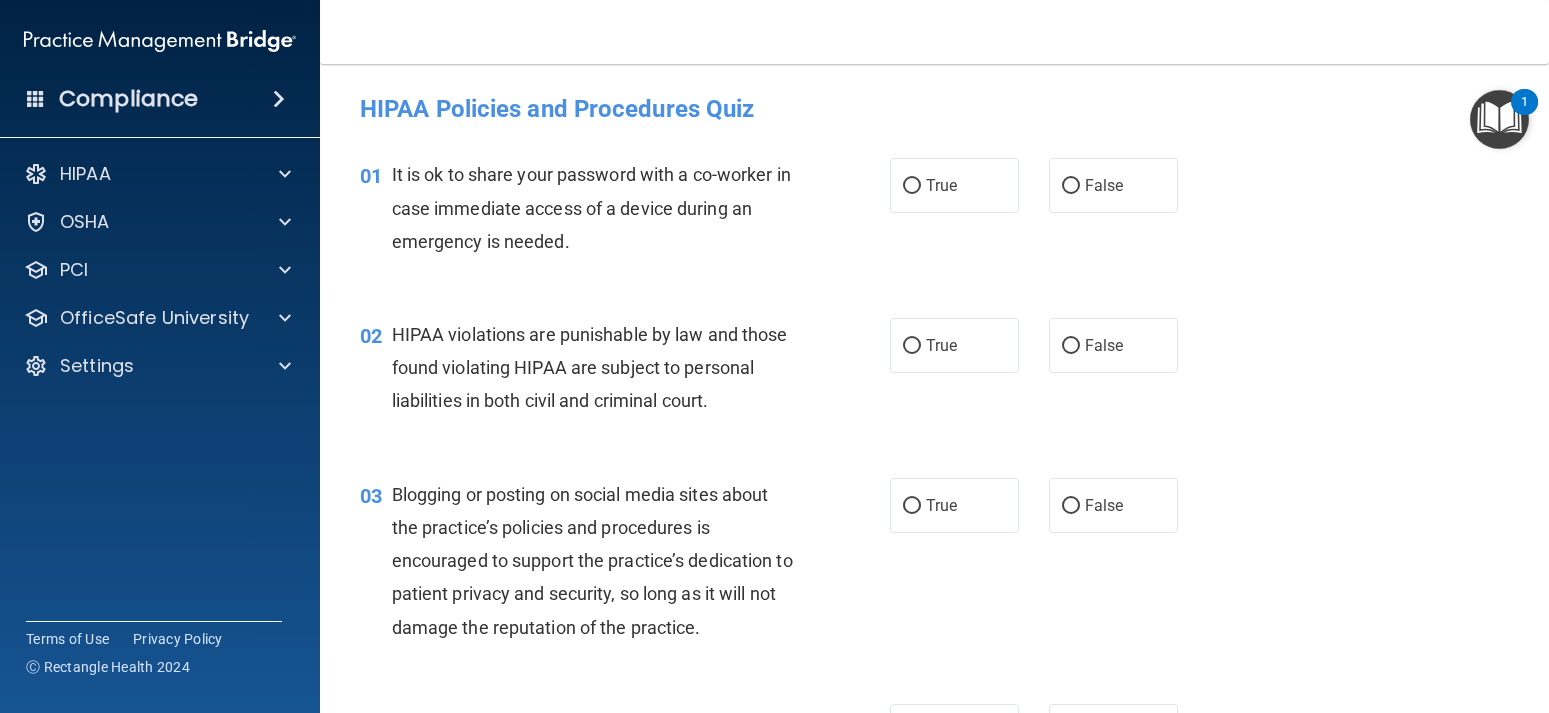 drag, startPoint x: 1107, startPoint y: 184, endPoint x: 1016, endPoint y: 252, distance: 113.600174 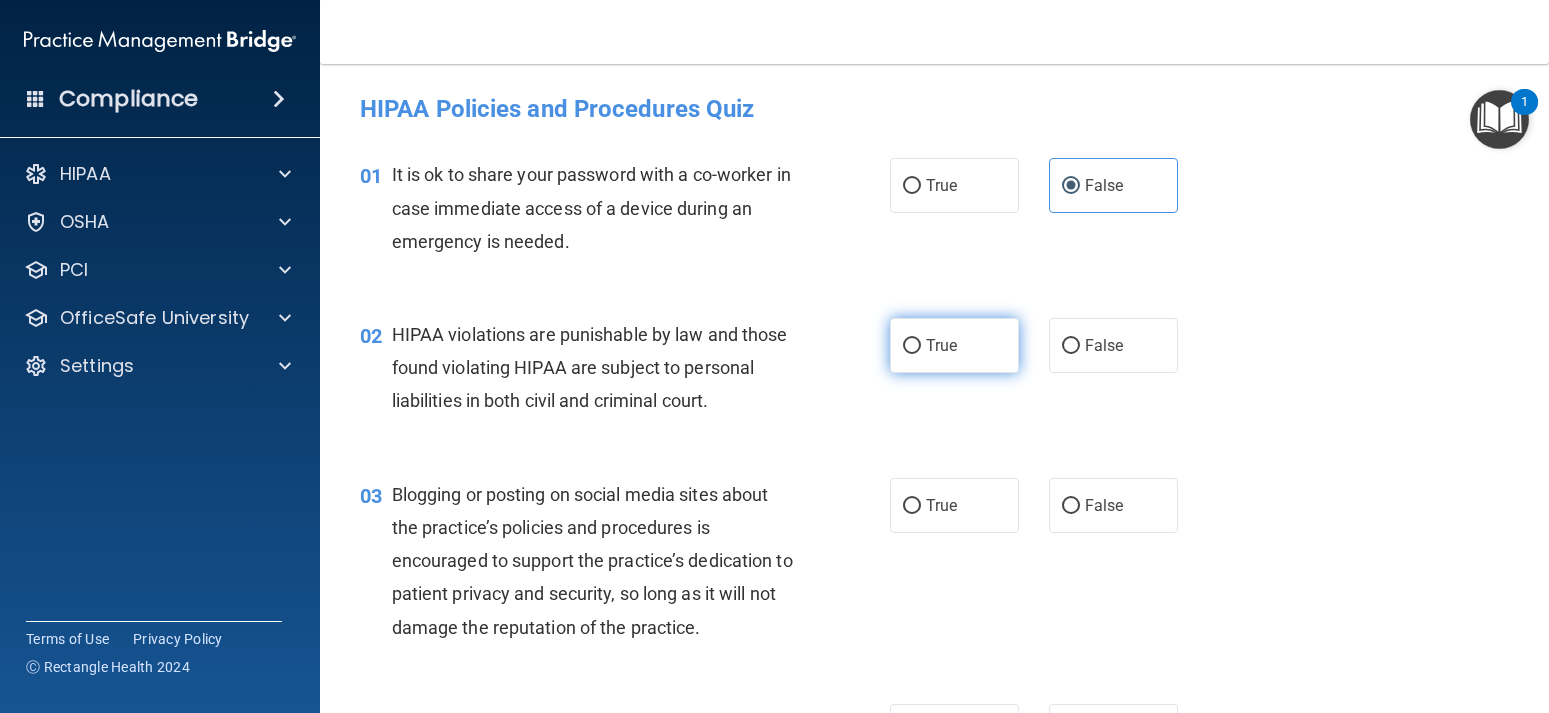 click on "True" at bounding box center [954, 345] 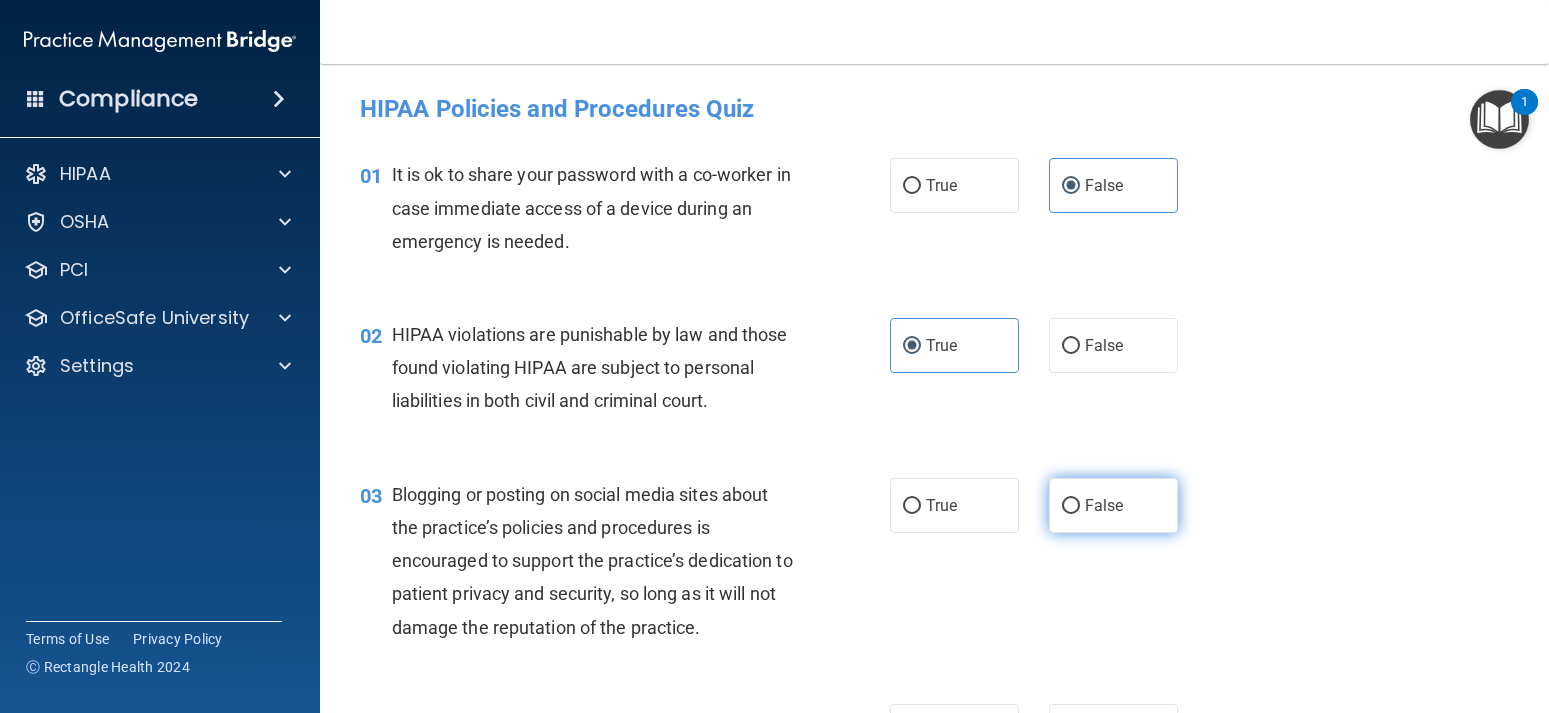 click on "False" at bounding box center [1113, 505] 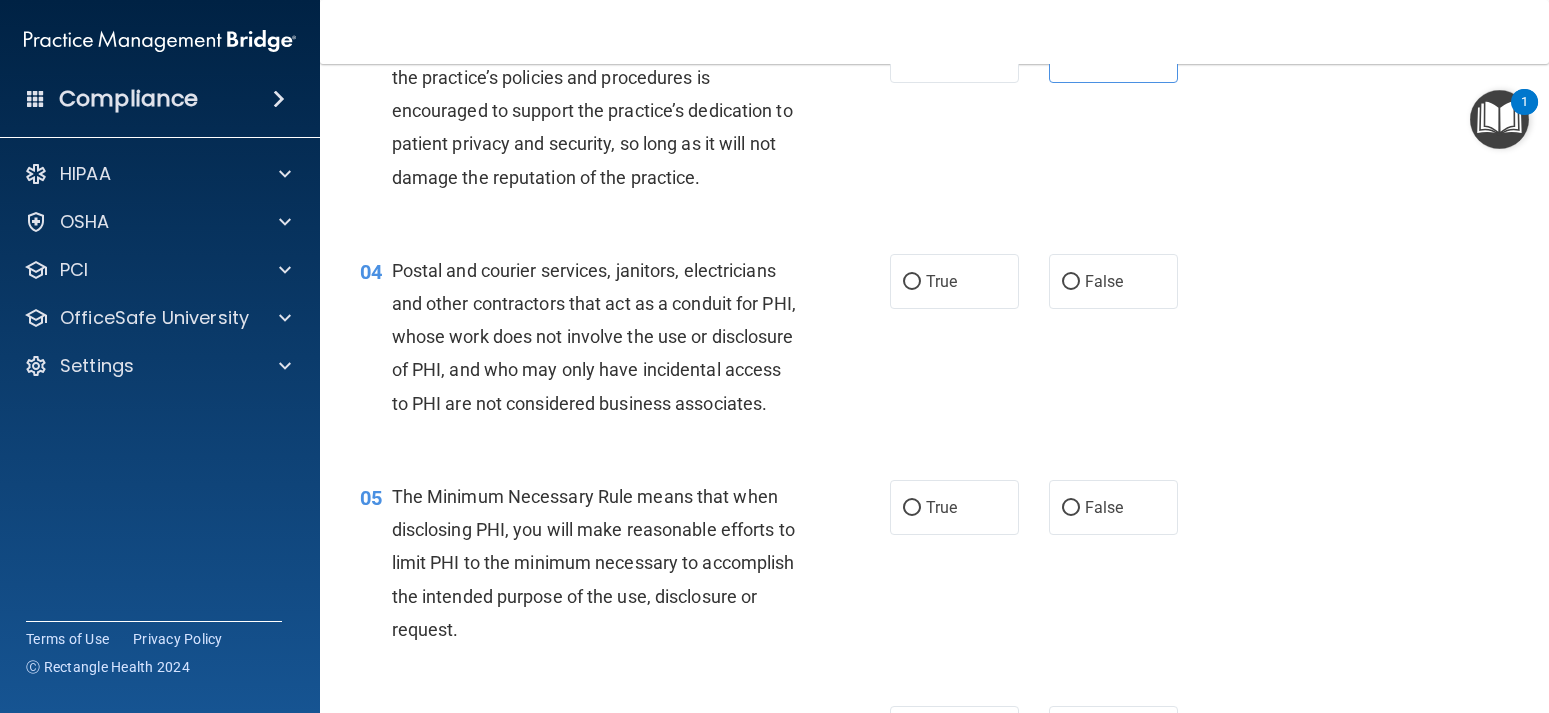 scroll, scrollTop: 630, scrollLeft: 0, axis: vertical 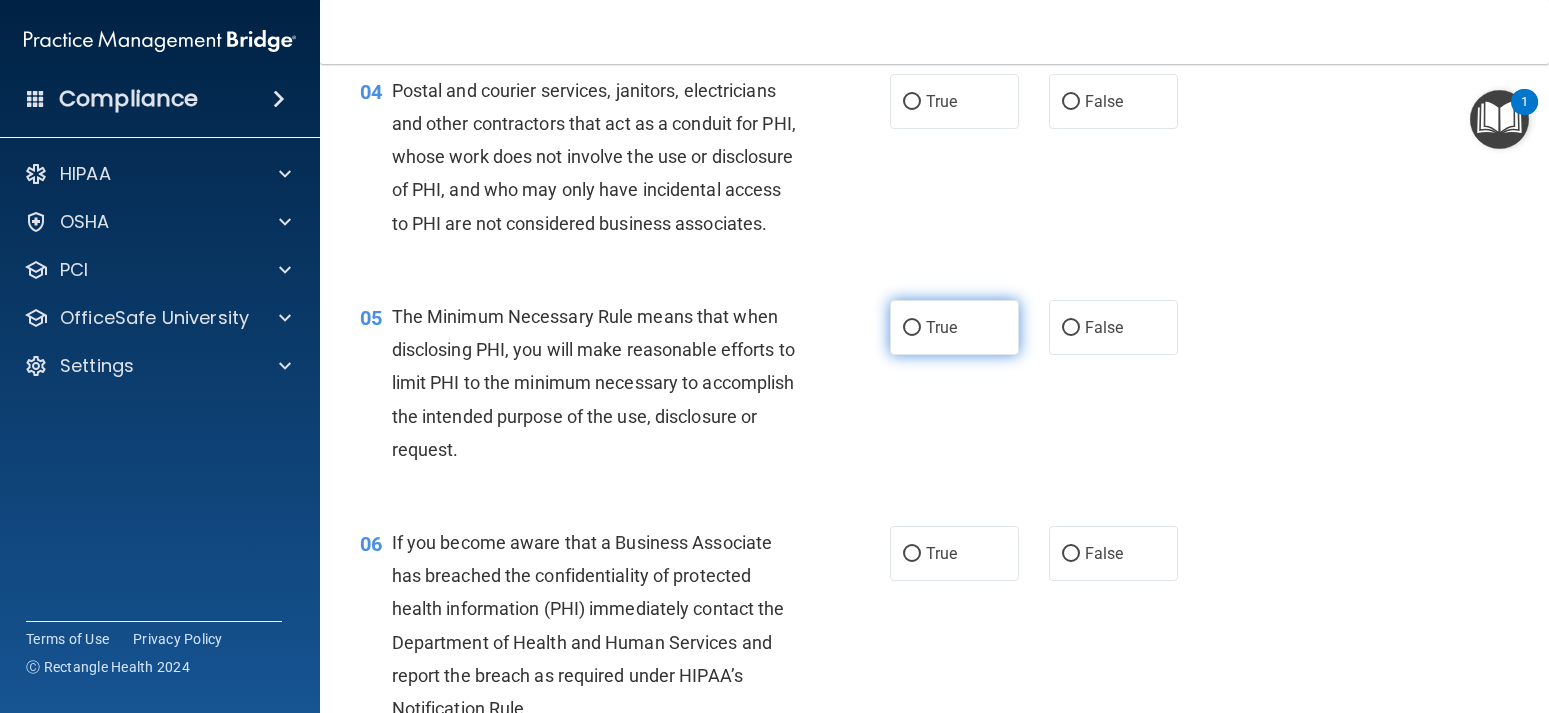 click on "True" at bounding box center (954, 327) 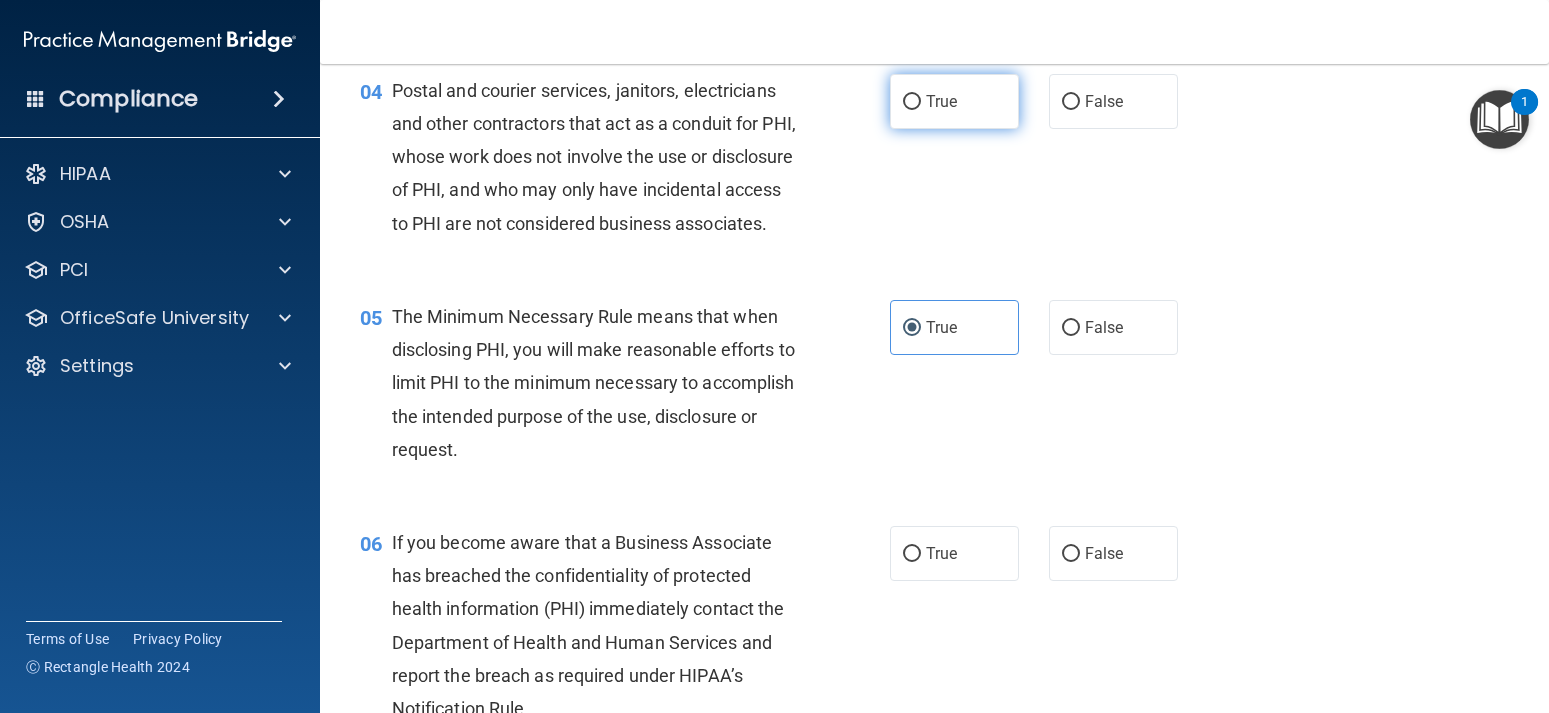 click on "True" at bounding box center [954, 101] 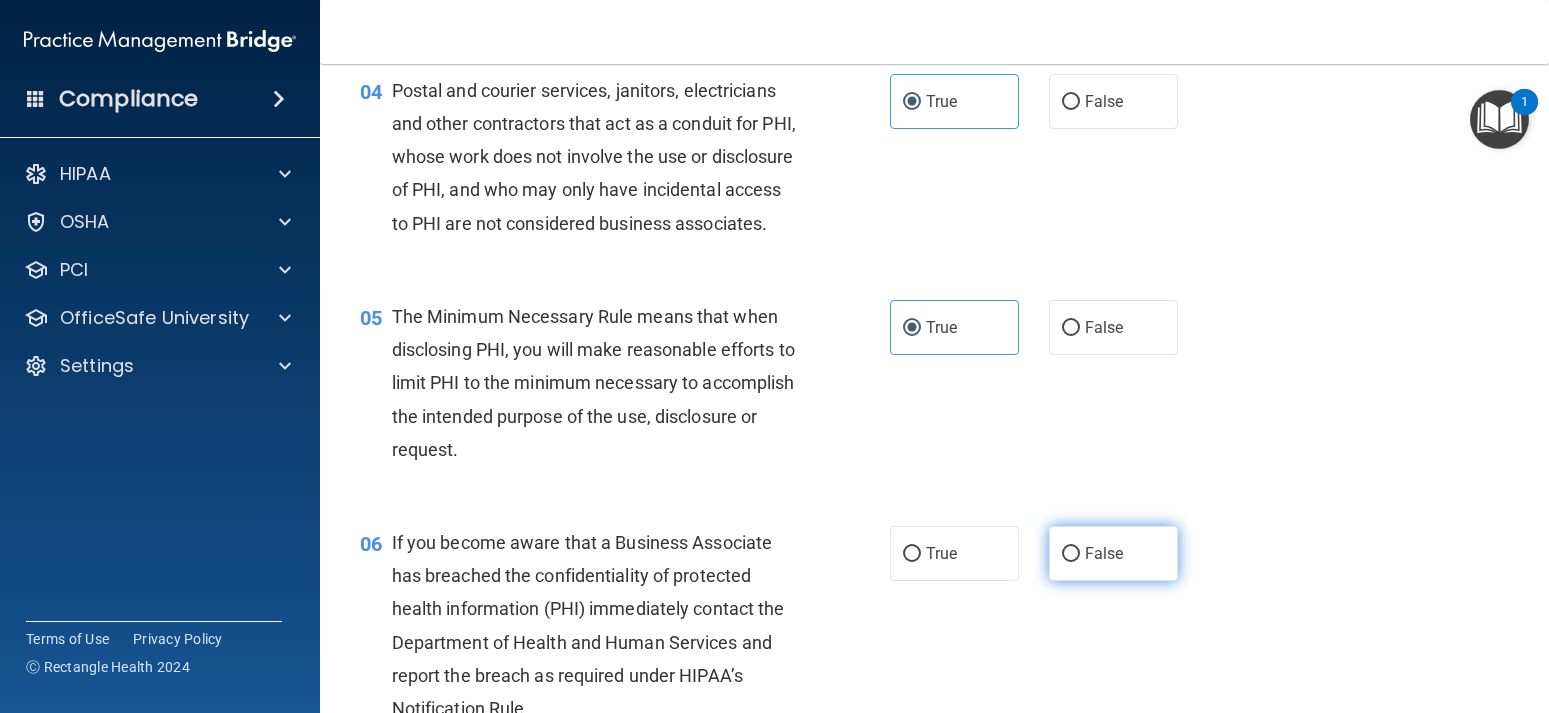 click on "False" at bounding box center (1071, 554) 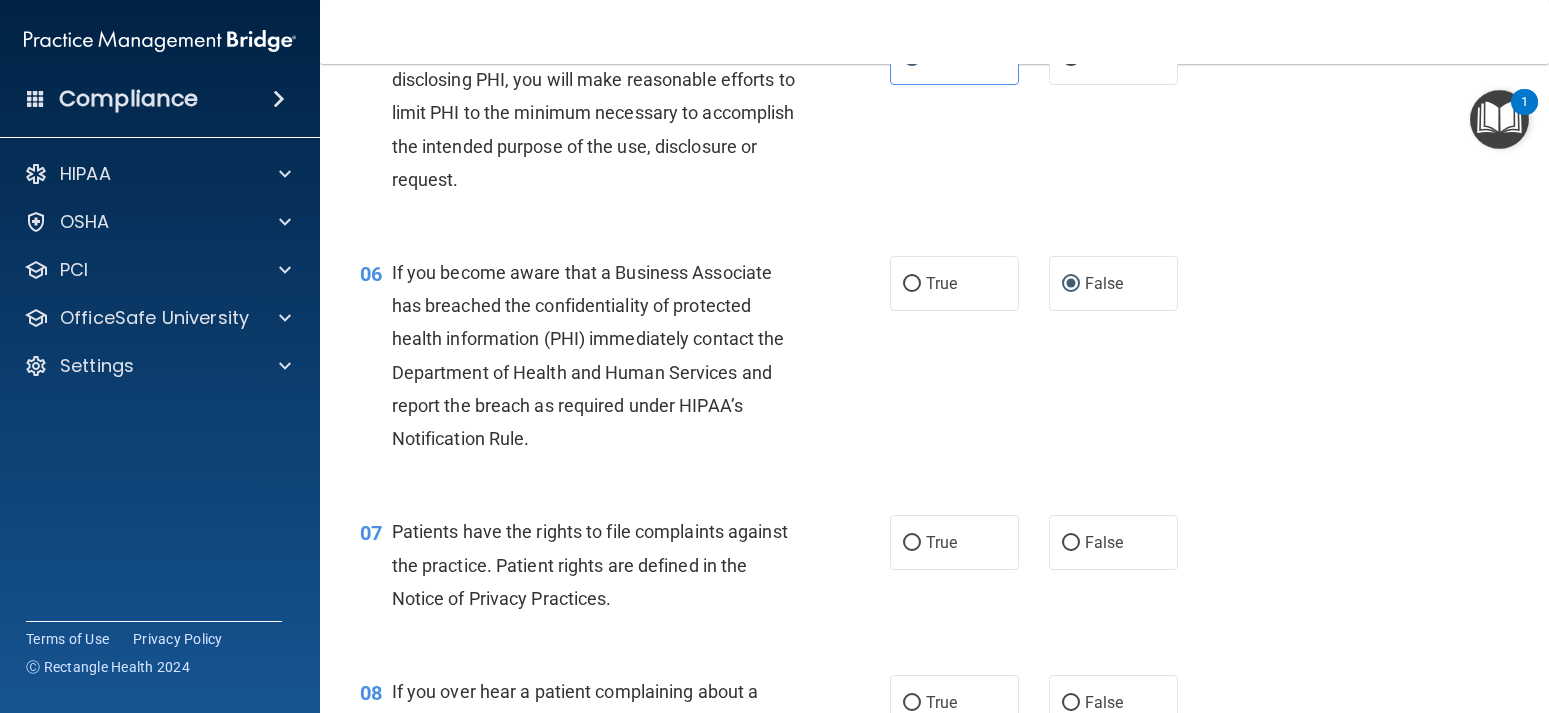 scroll, scrollTop: 1080, scrollLeft: 0, axis: vertical 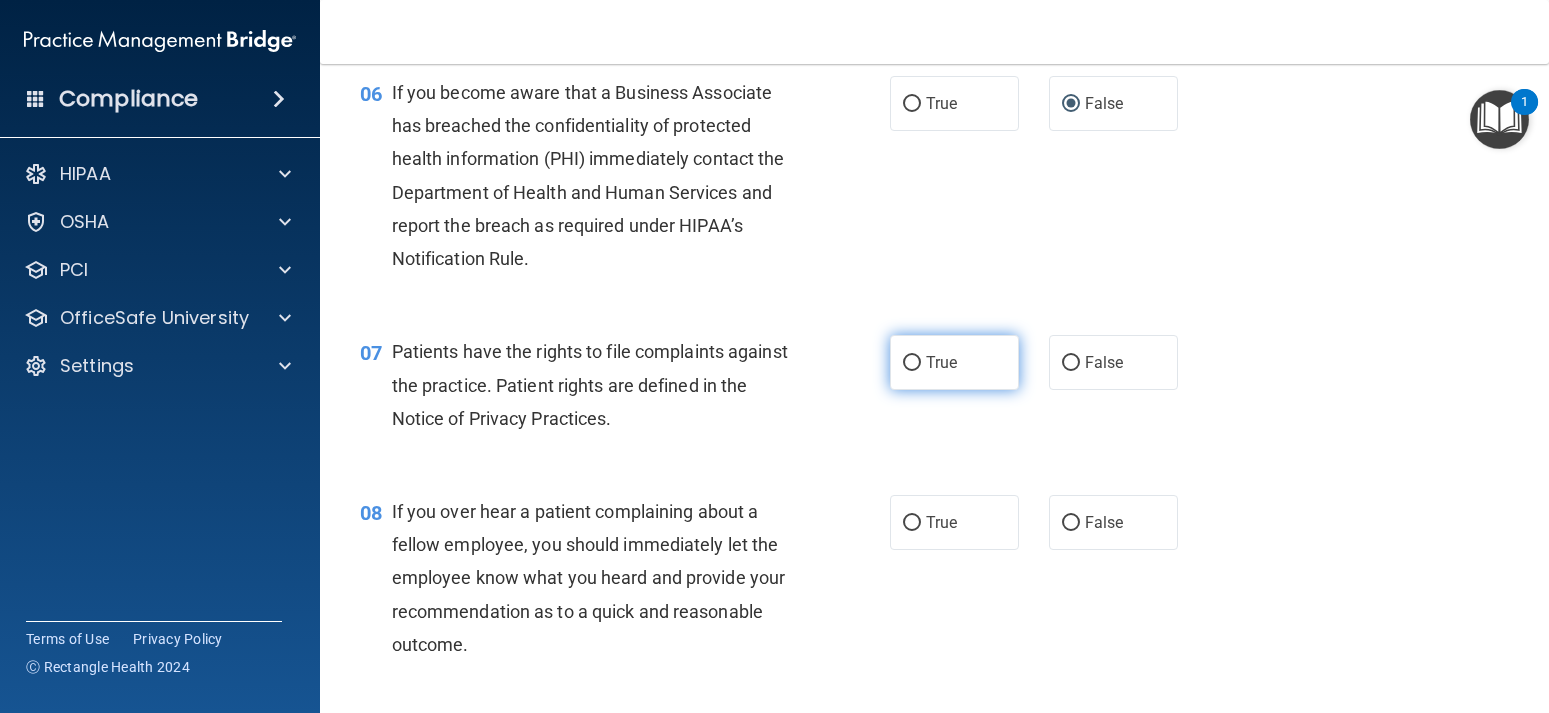 click on "True" at bounding box center [954, 362] 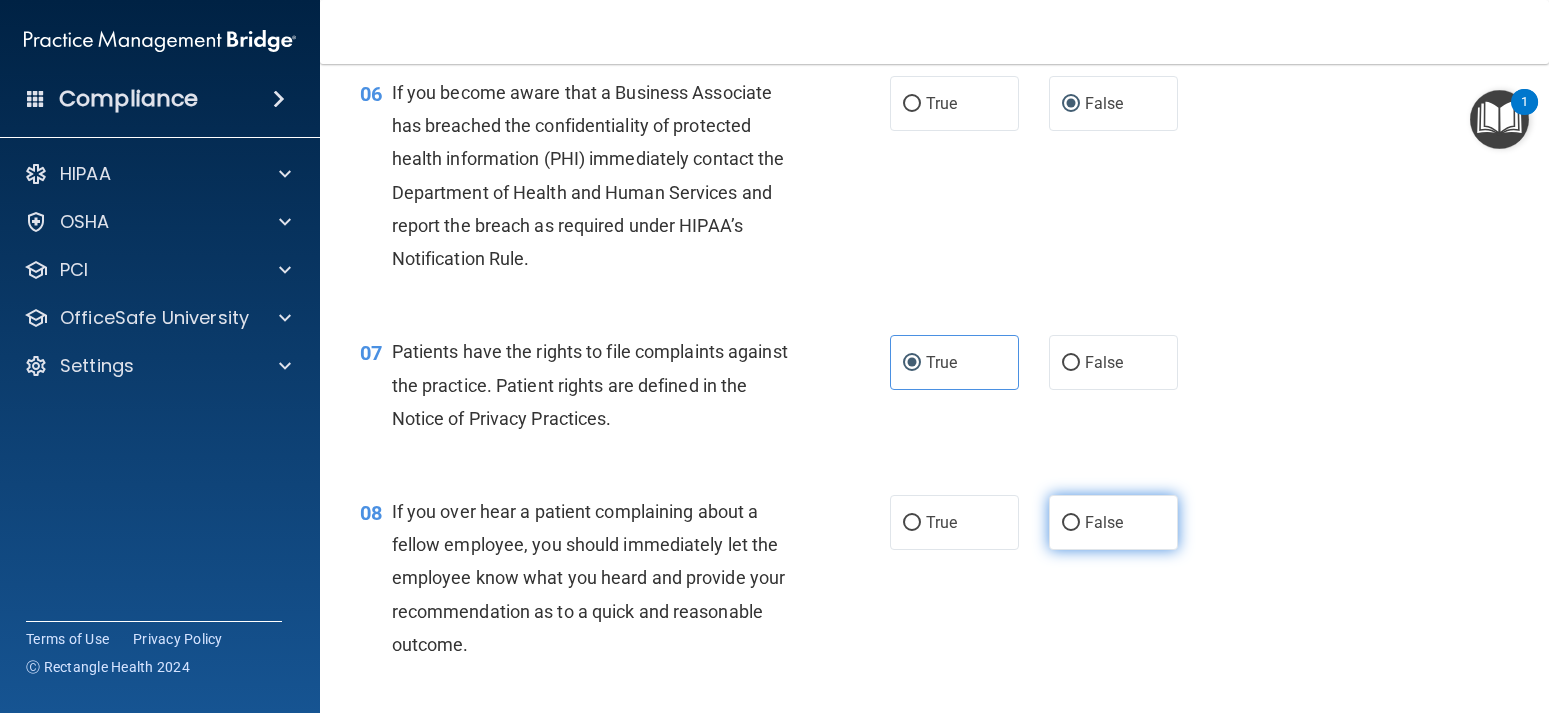 click on "False" at bounding box center (1104, 522) 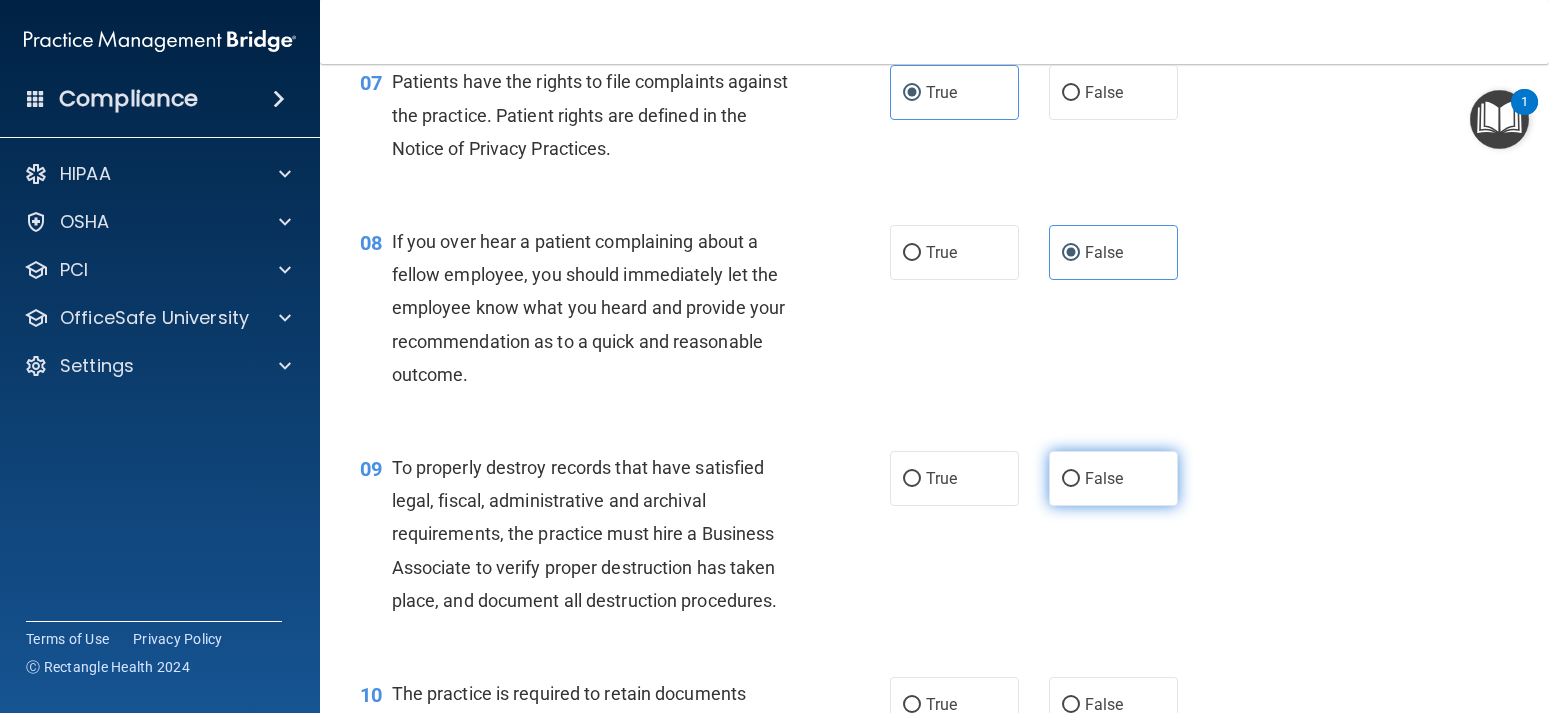 click on "False" at bounding box center [1113, 478] 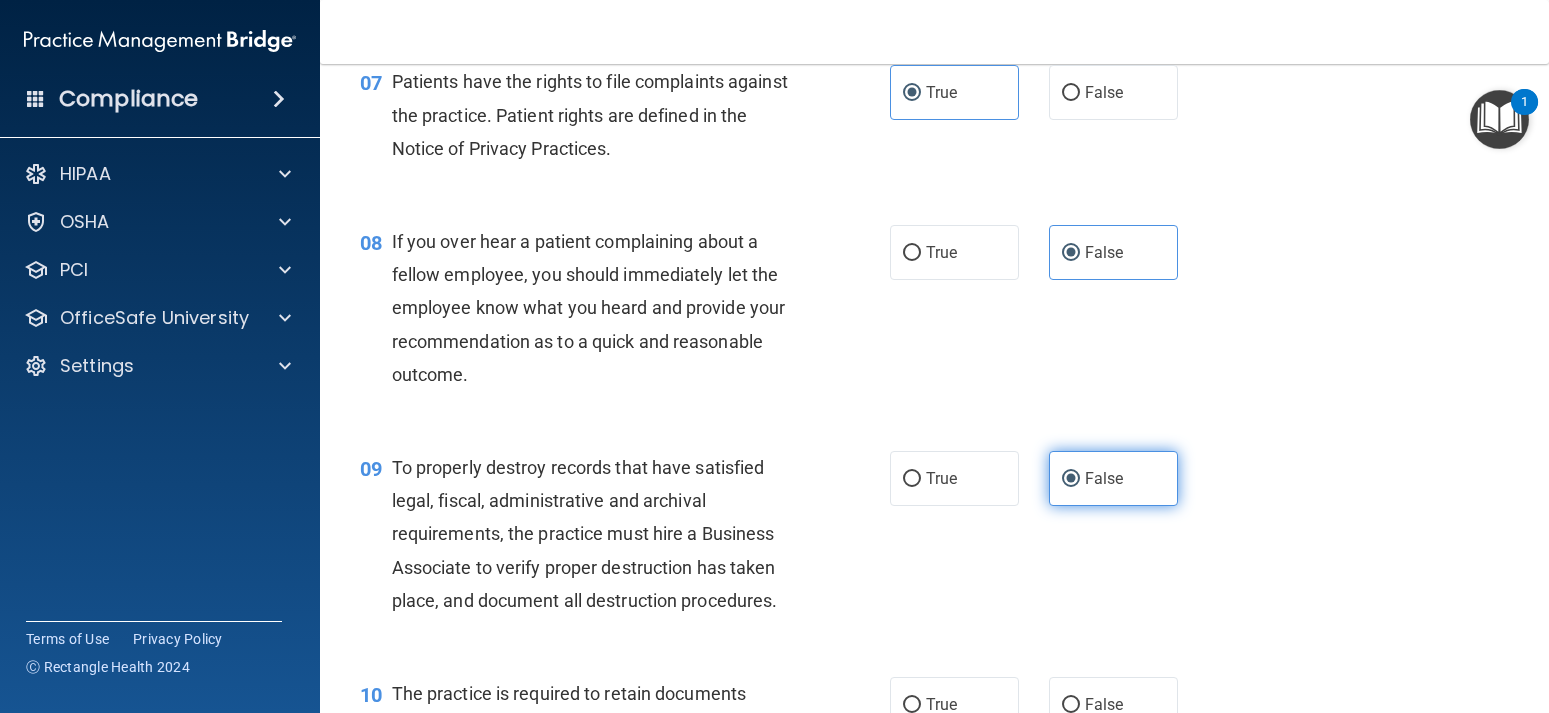 scroll, scrollTop: 1620, scrollLeft: 0, axis: vertical 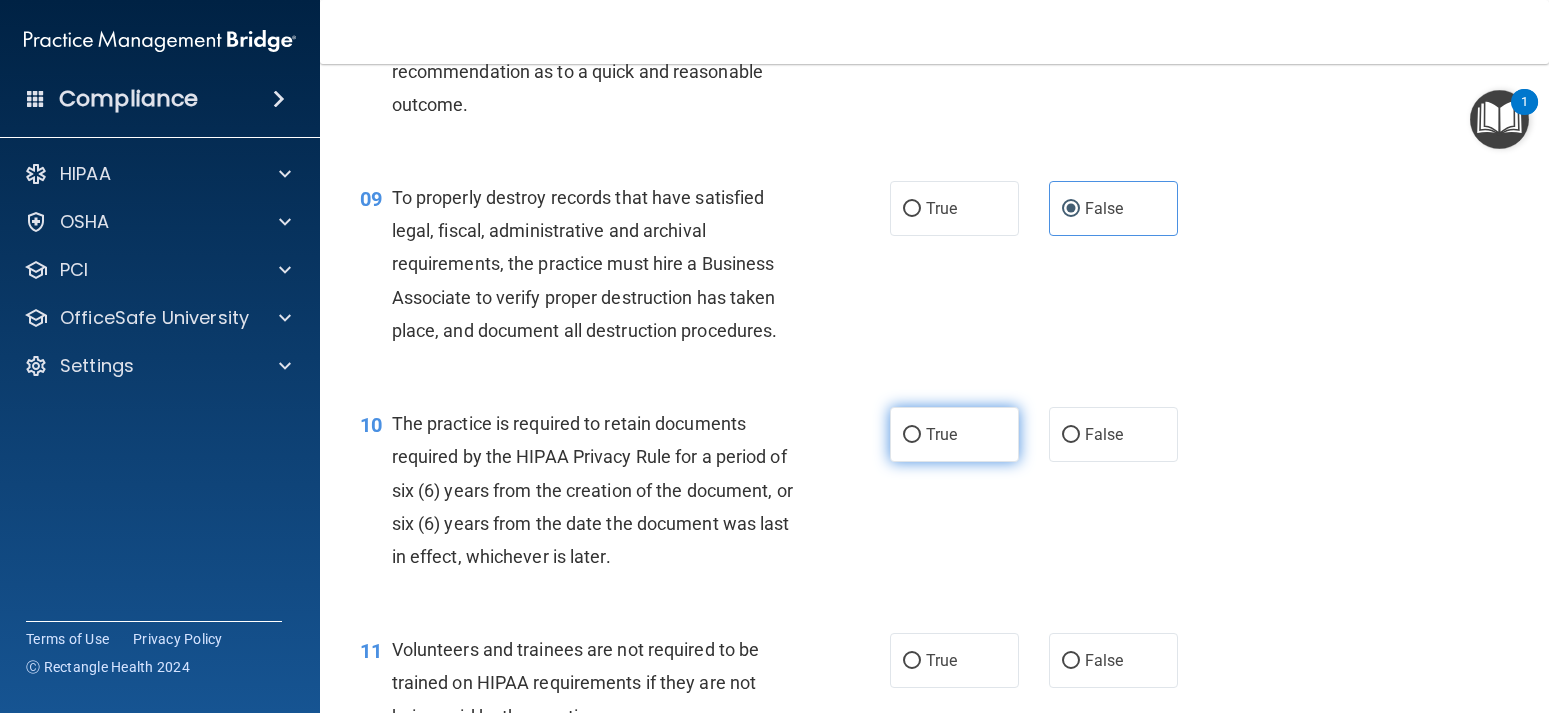 click on "True" at bounding box center (954, 434) 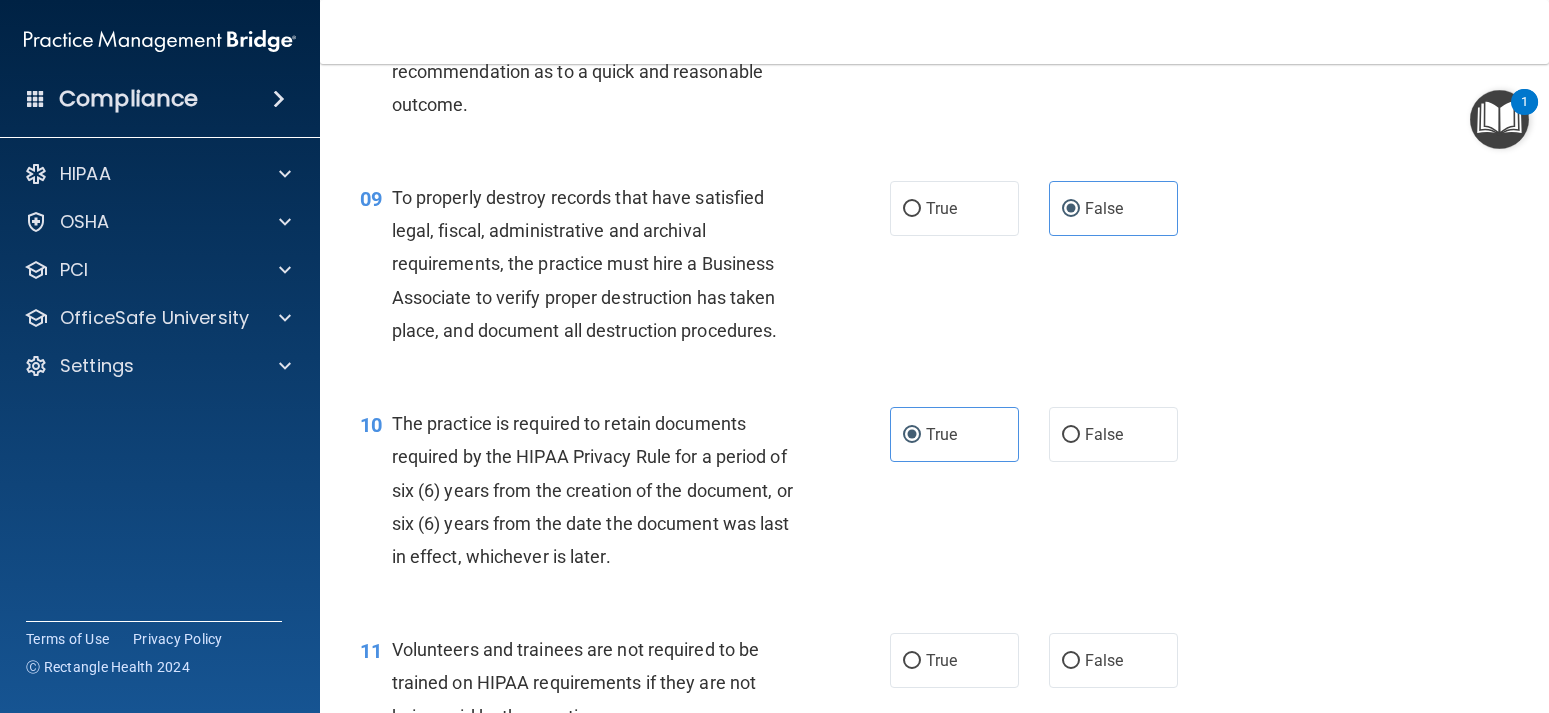 scroll, scrollTop: 1800, scrollLeft: 0, axis: vertical 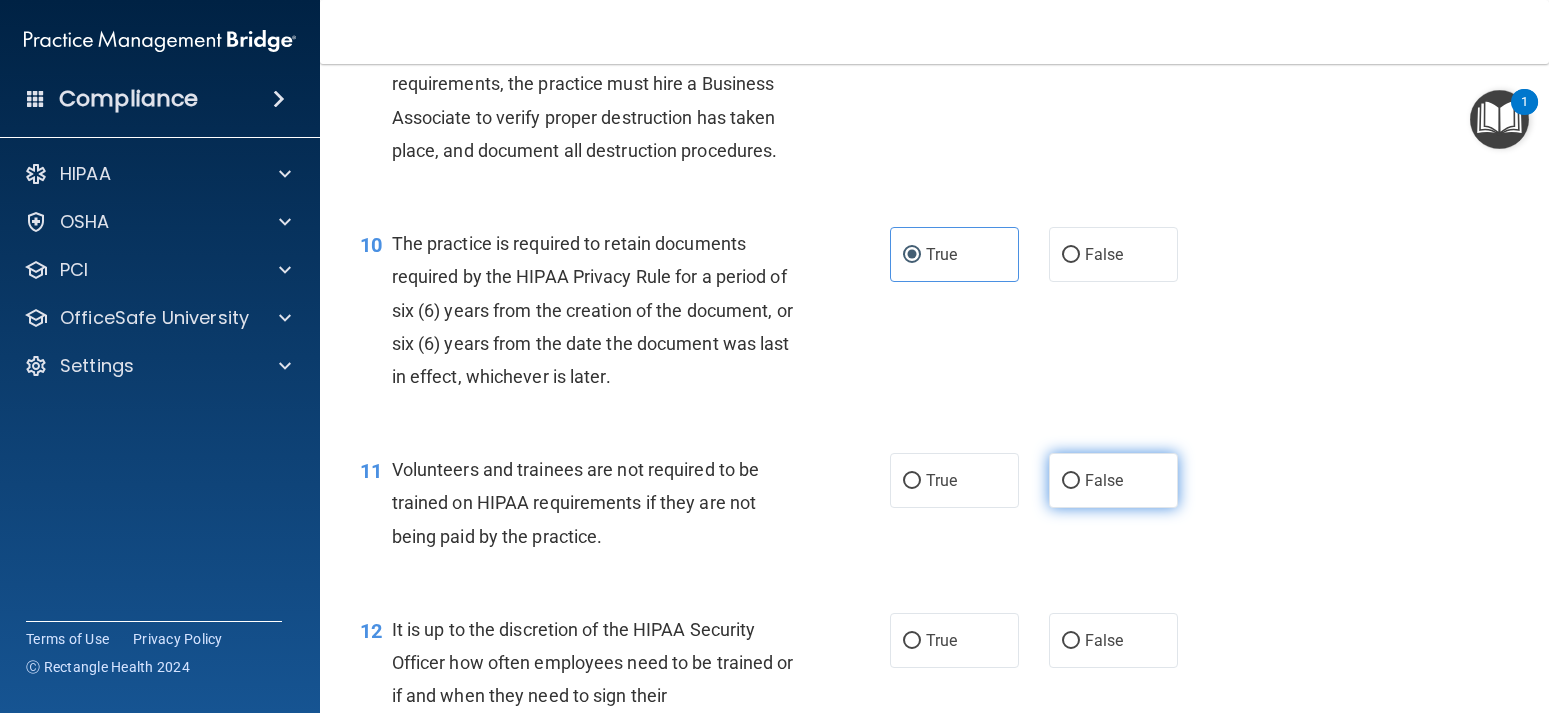 click on "False" at bounding box center (1071, 481) 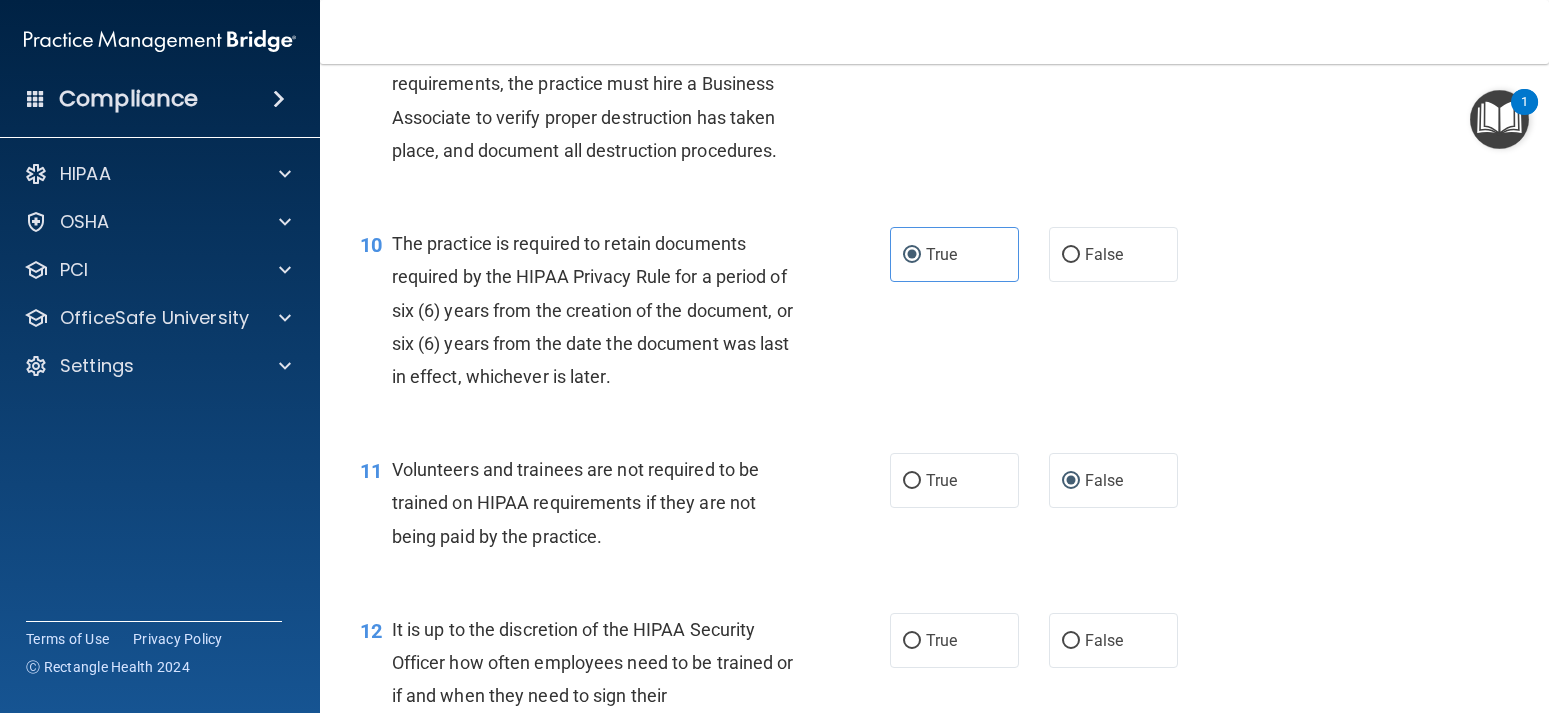 scroll, scrollTop: 2070, scrollLeft: 0, axis: vertical 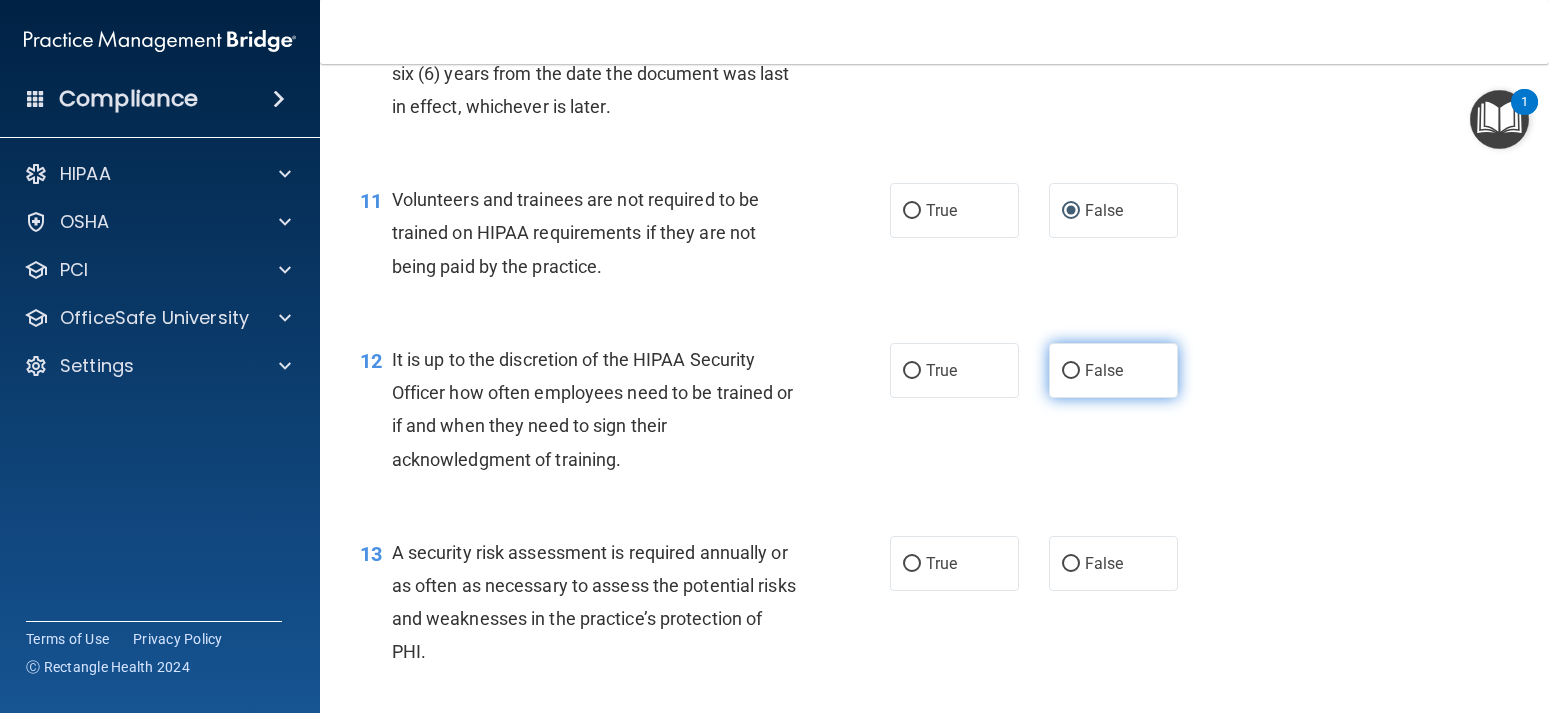 click on "False" at bounding box center [1113, 370] 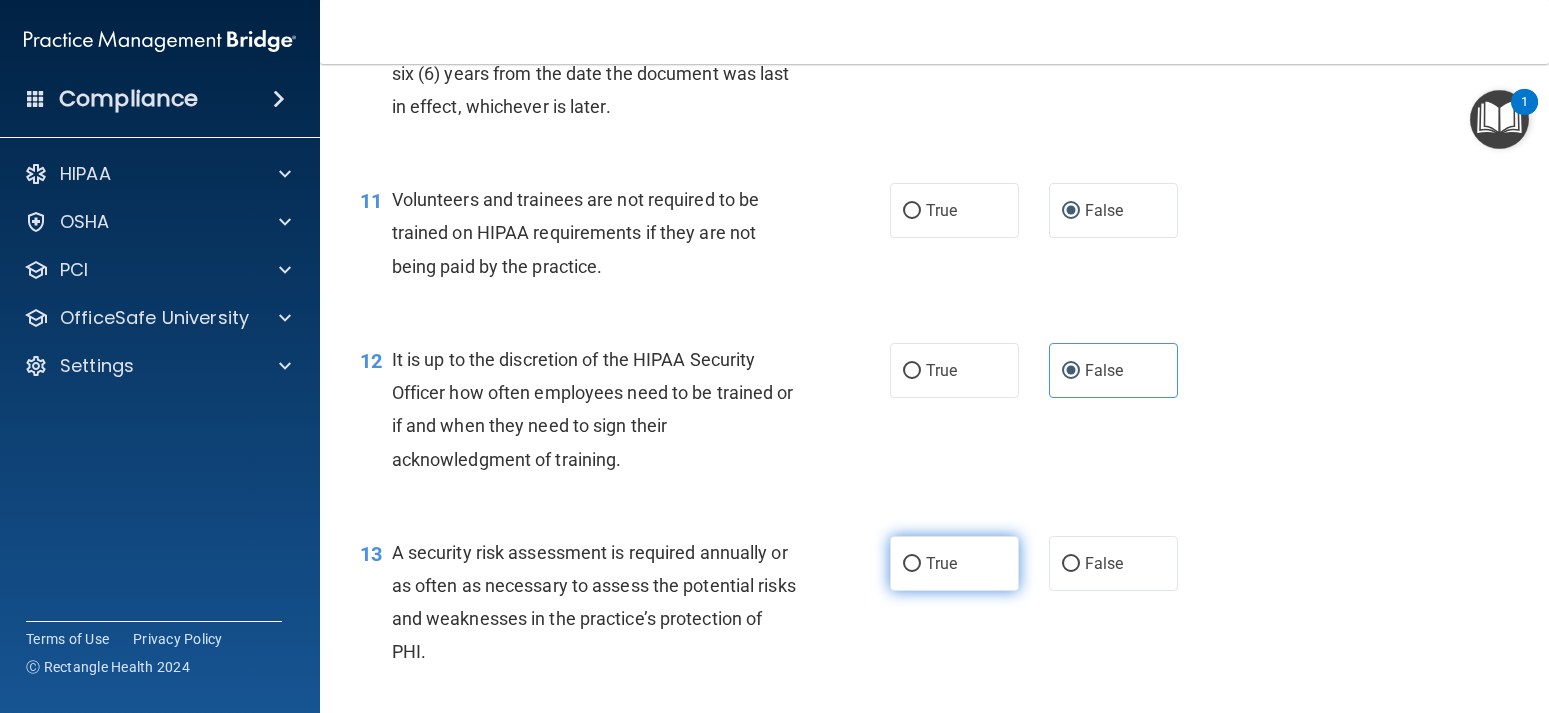 click on "True" at bounding box center (954, 563) 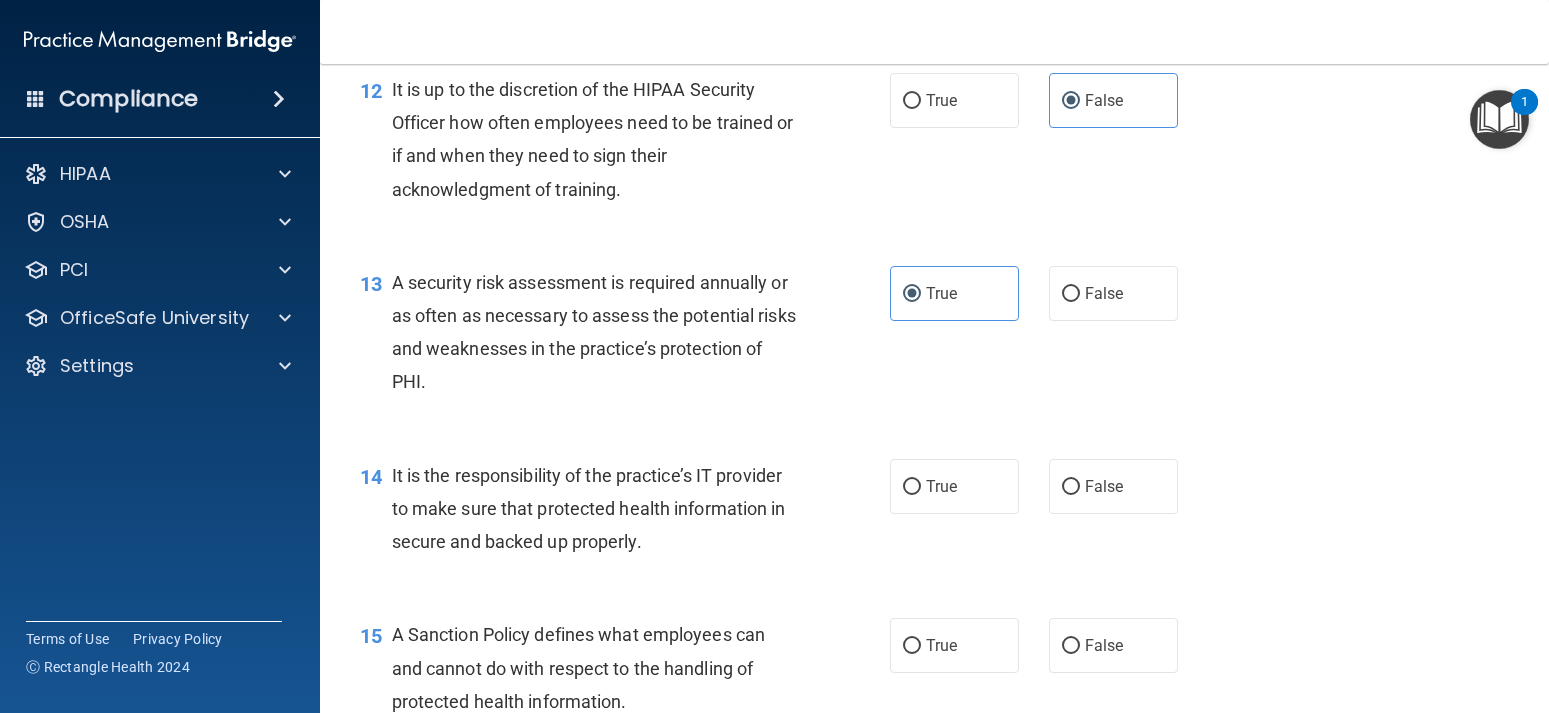 scroll, scrollTop: 2520, scrollLeft: 0, axis: vertical 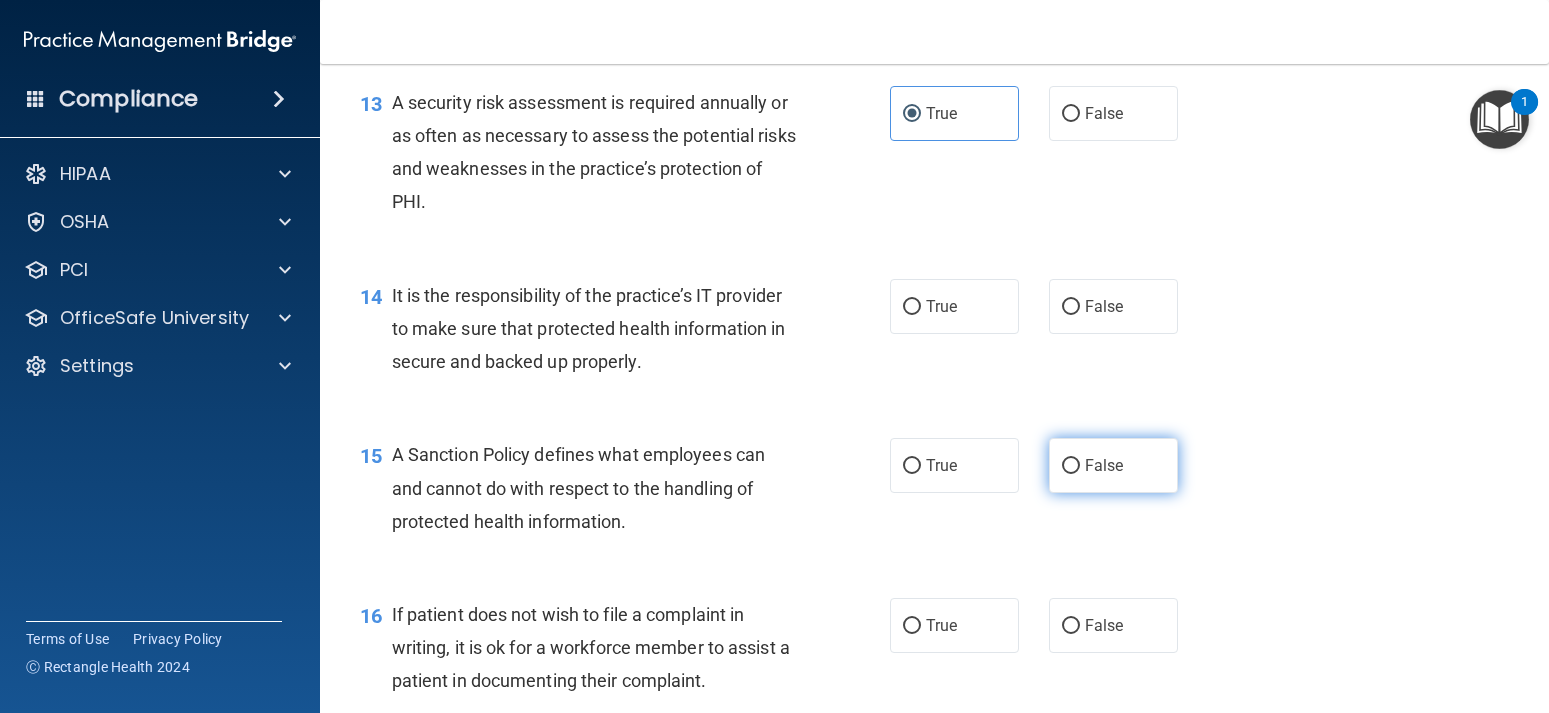 click on "False" at bounding box center (1071, 466) 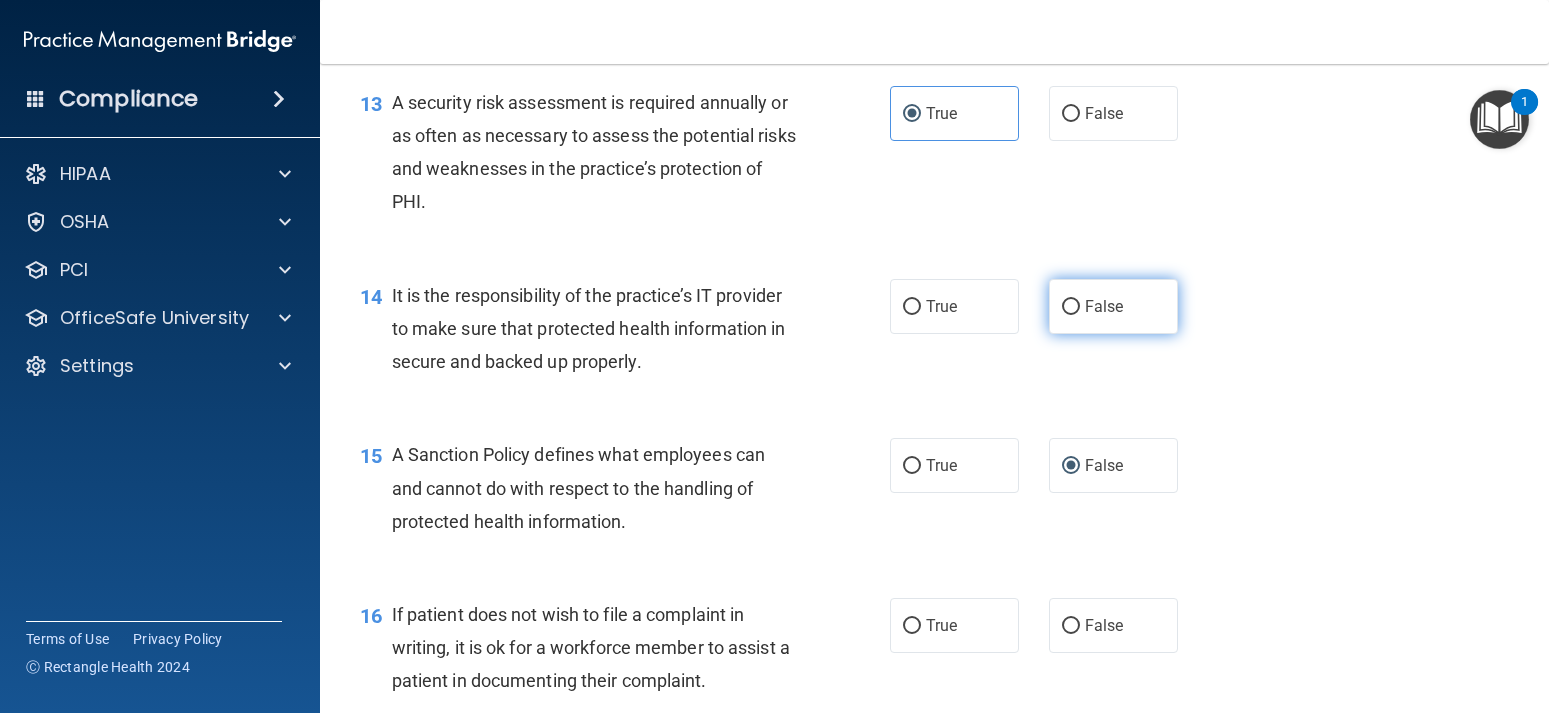 click on "False" at bounding box center (1071, 307) 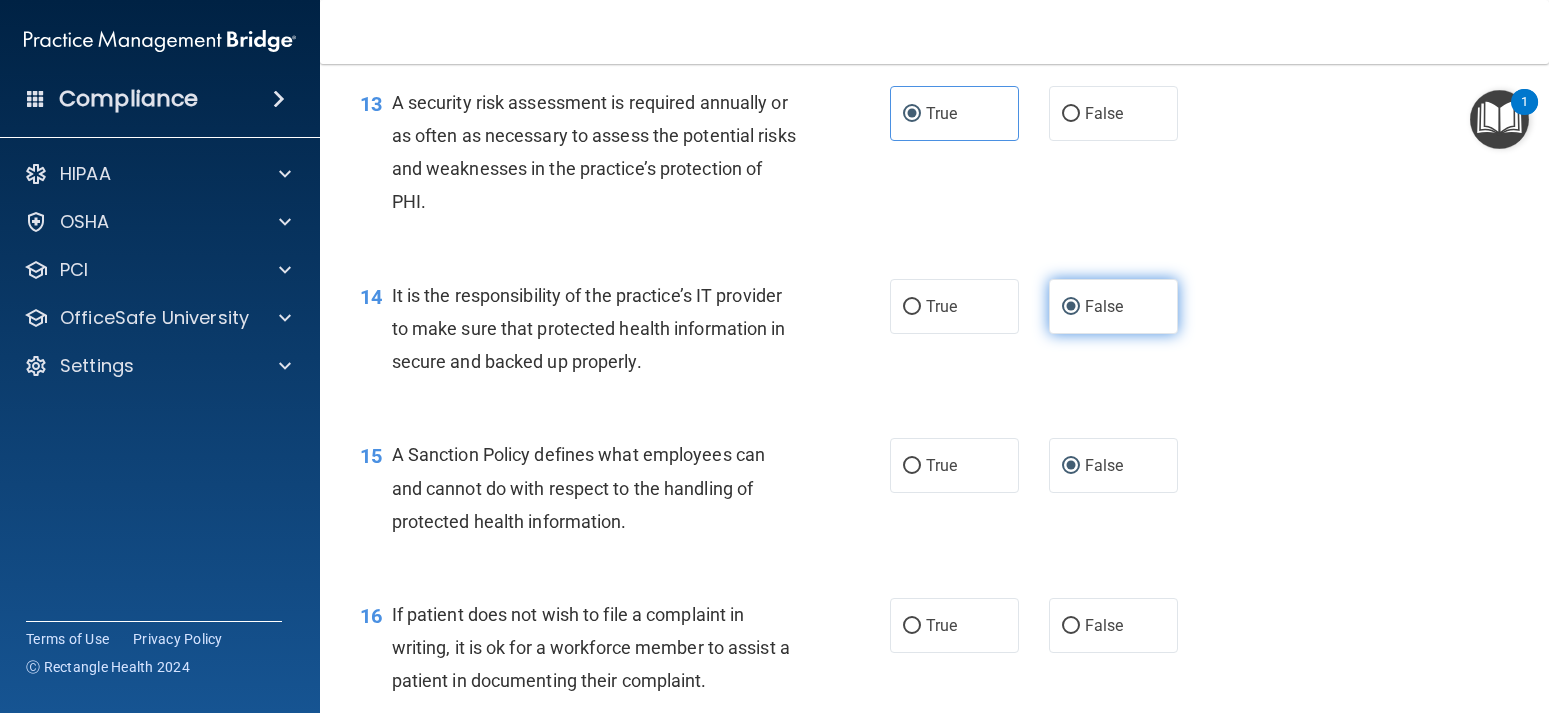 scroll, scrollTop: 2700, scrollLeft: 0, axis: vertical 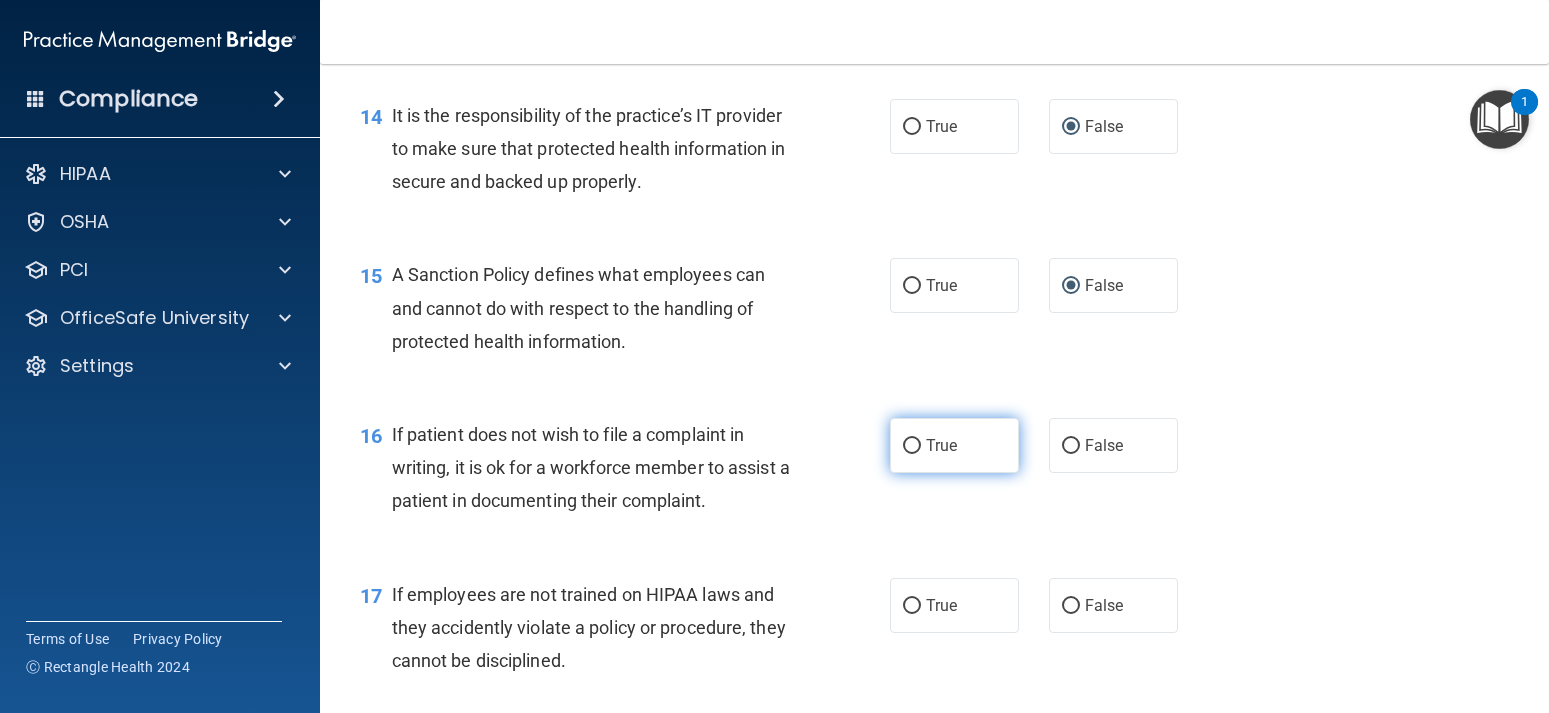 click on "True" at bounding box center (941, 445) 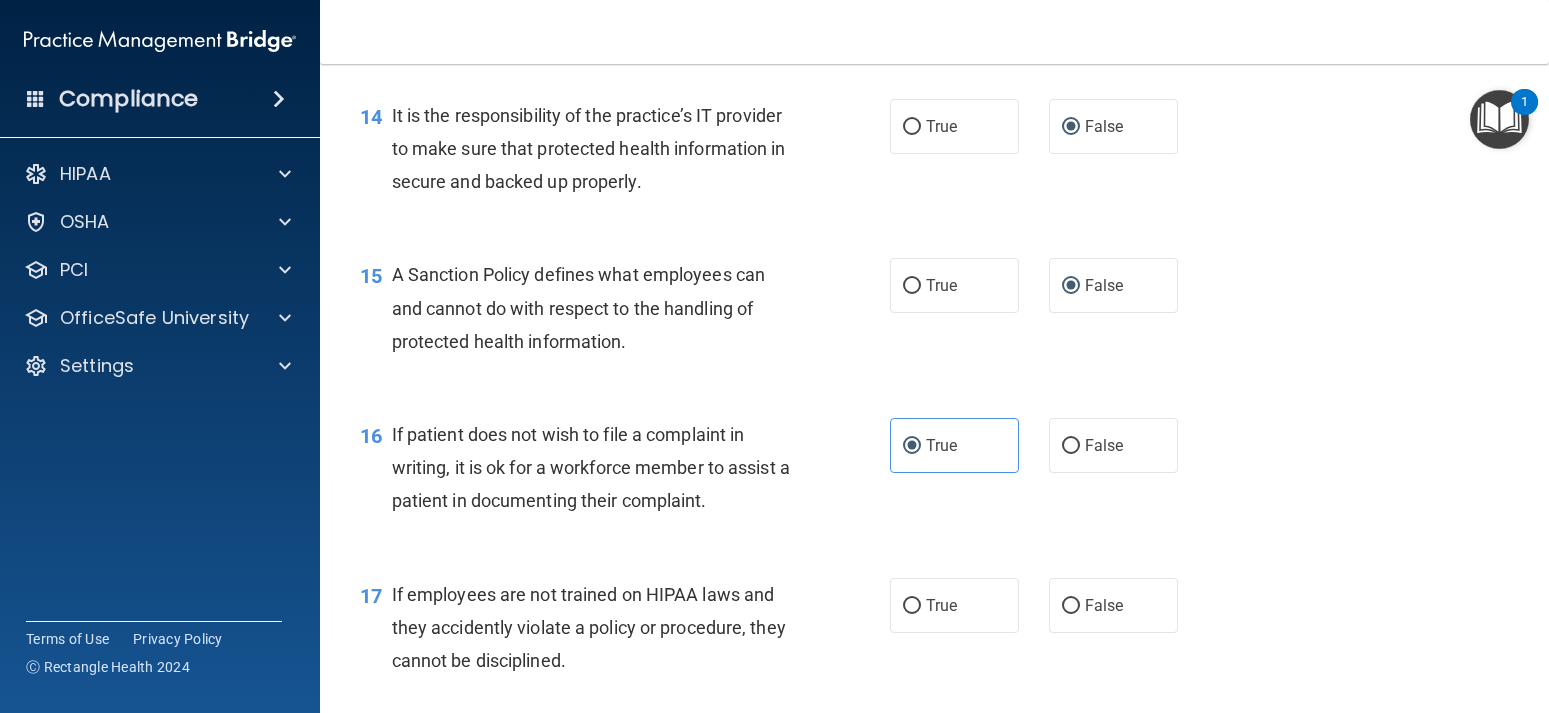 scroll, scrollTop: 2880, scrollLeft: 0, axis: vertical 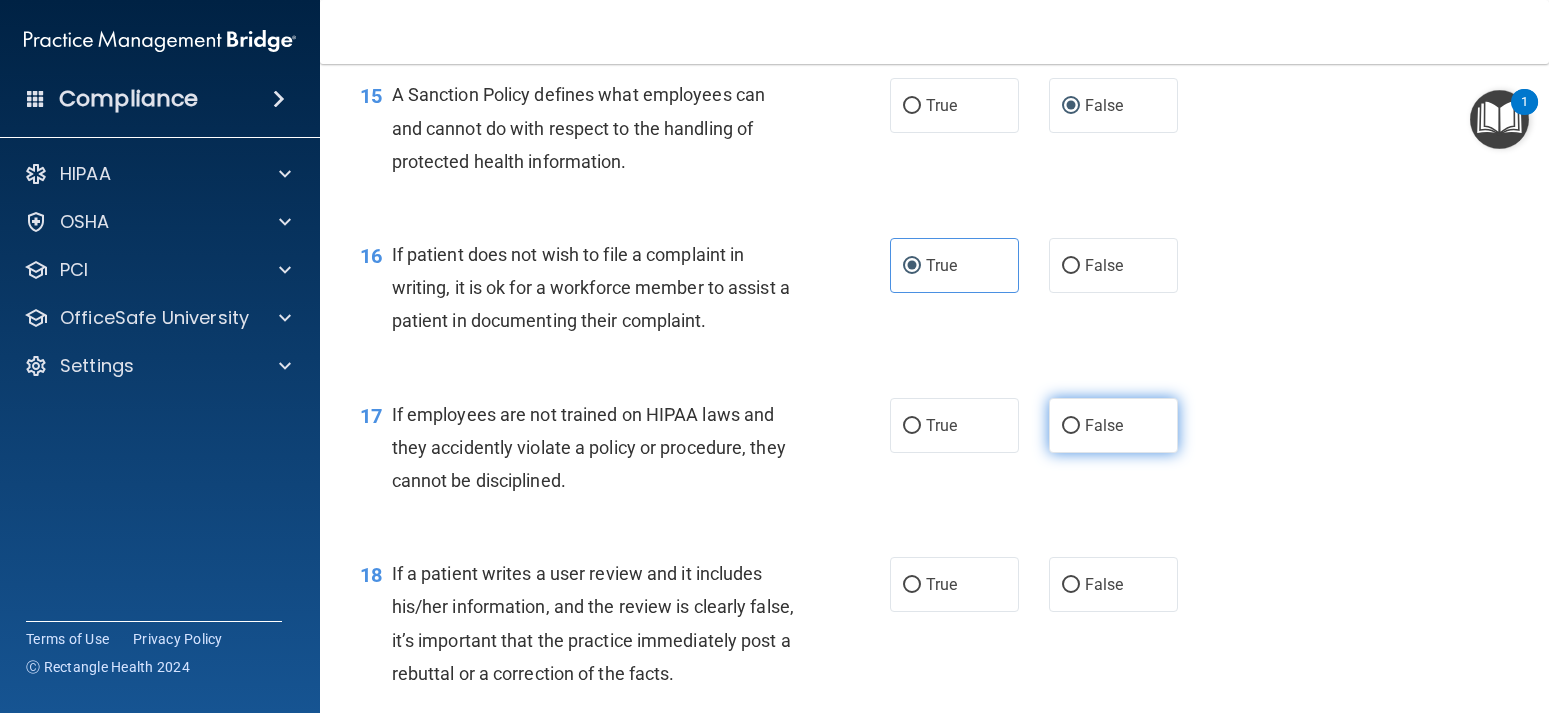 click on "False" at bounding box center (1113, 425) 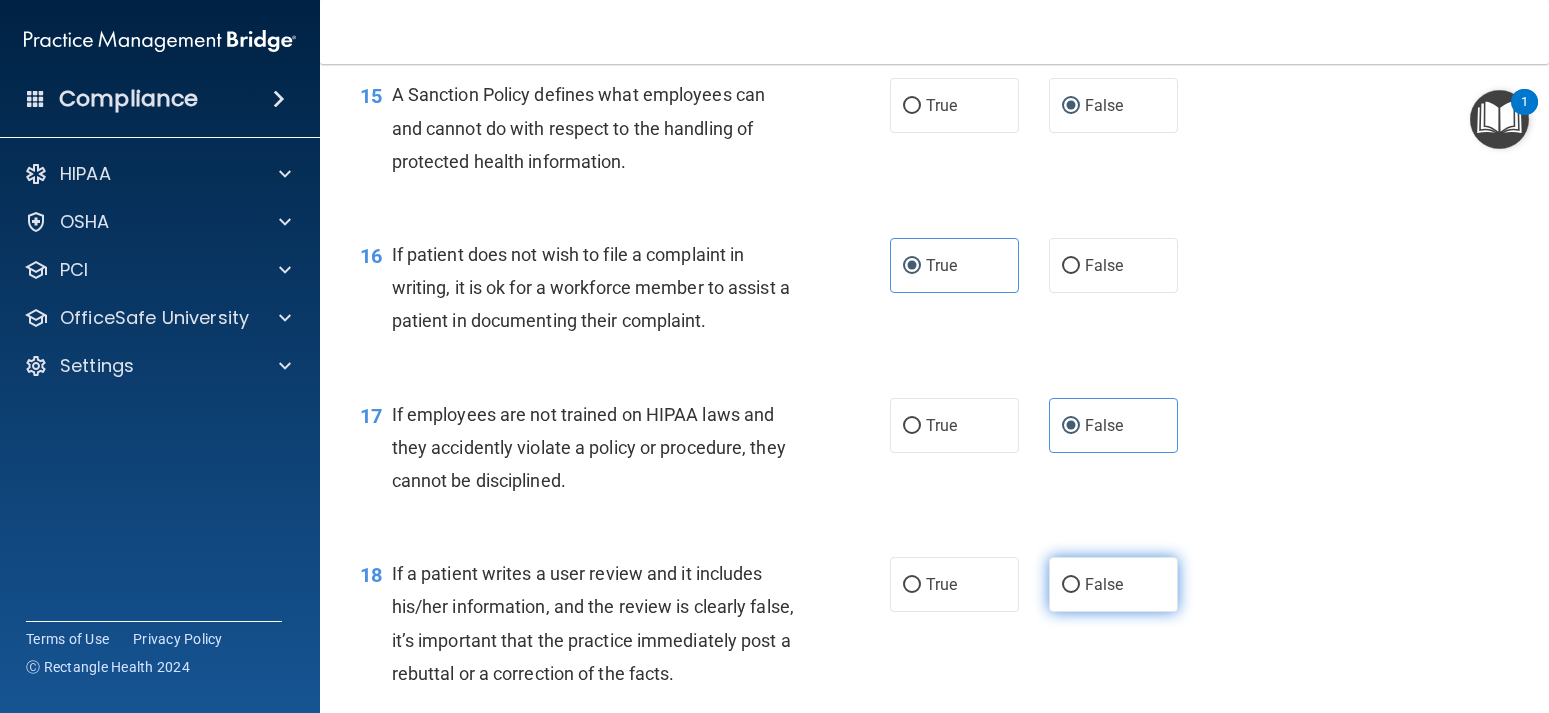 click on "False" at bounding box center (1113, 584) 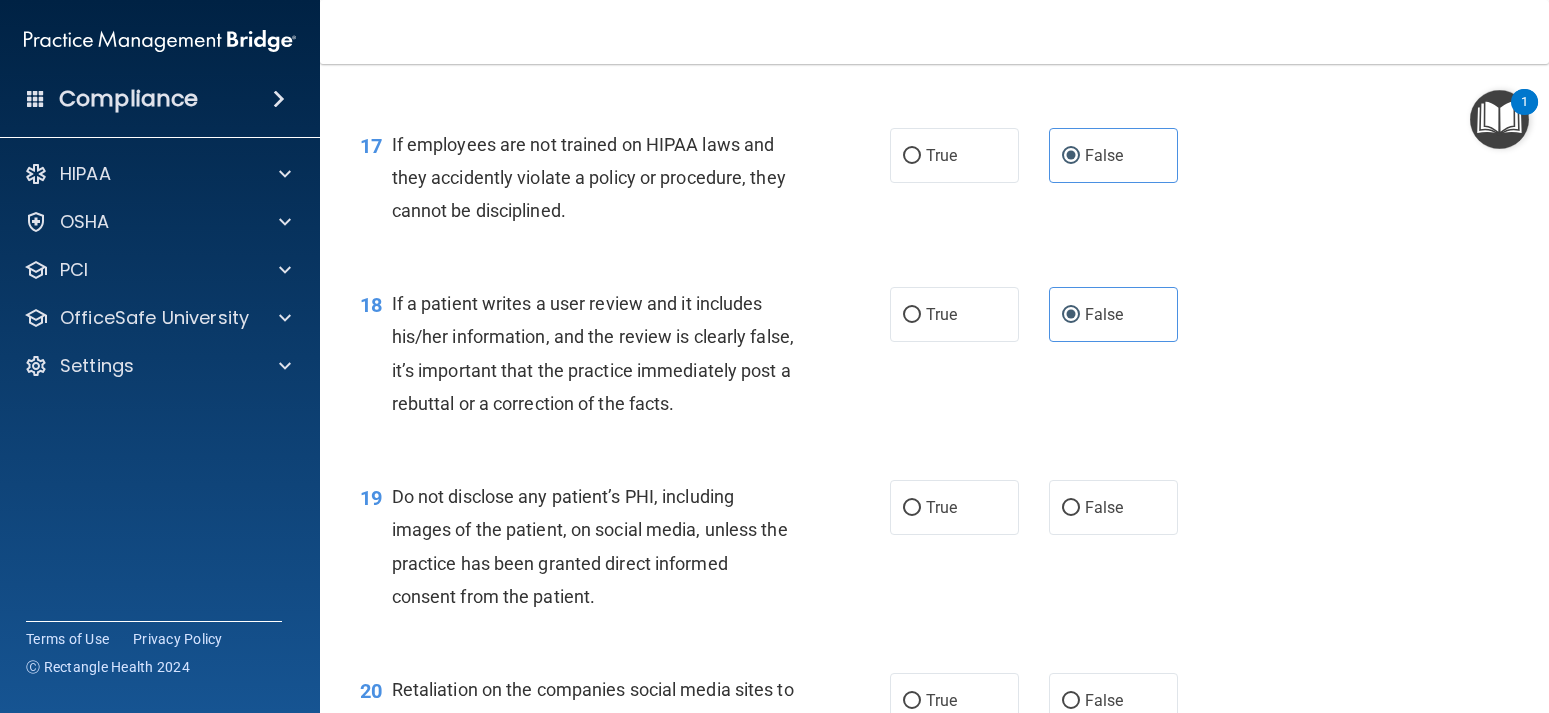 scroll, scrollTop: 3330, scrollLeft: 0, axis: vertical 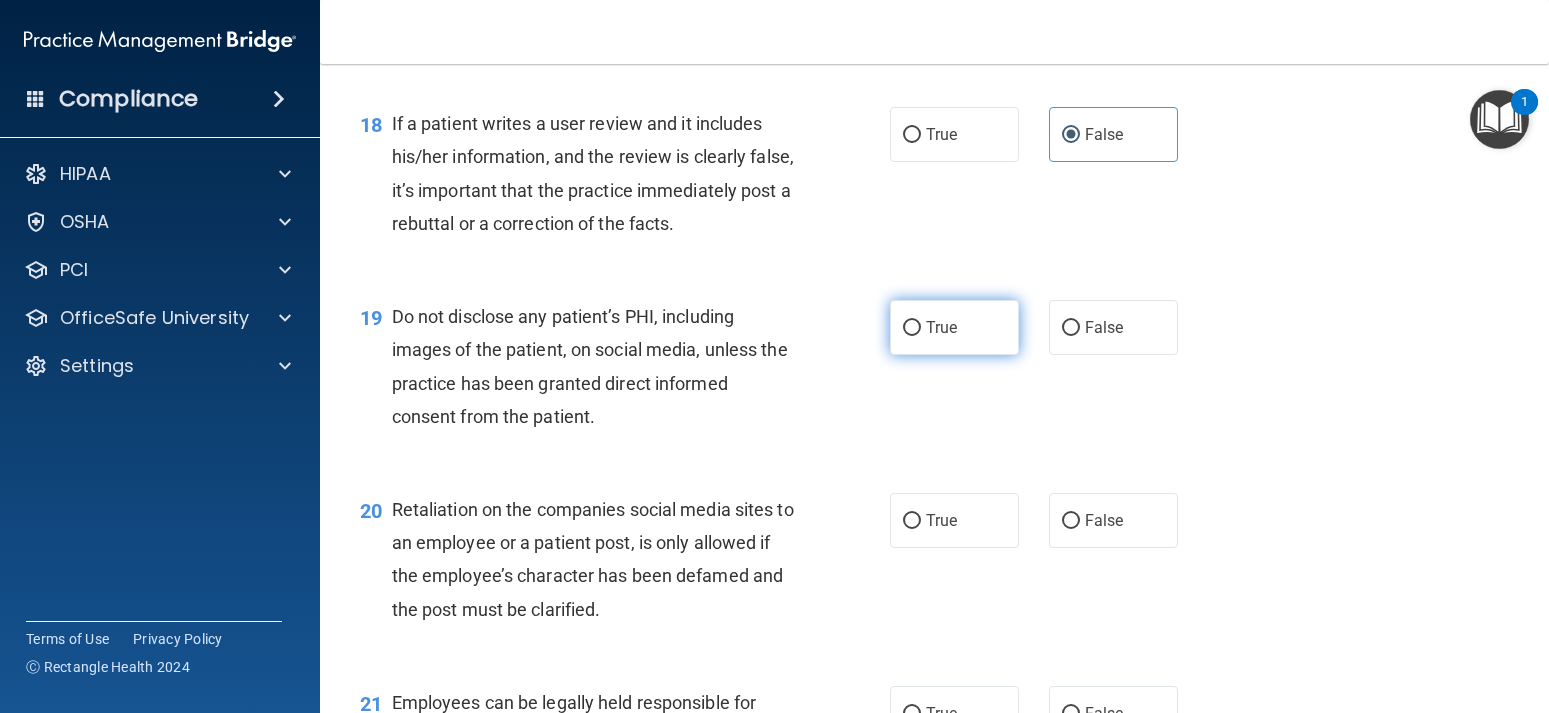 click on "True" at bounding box center (954, 327) 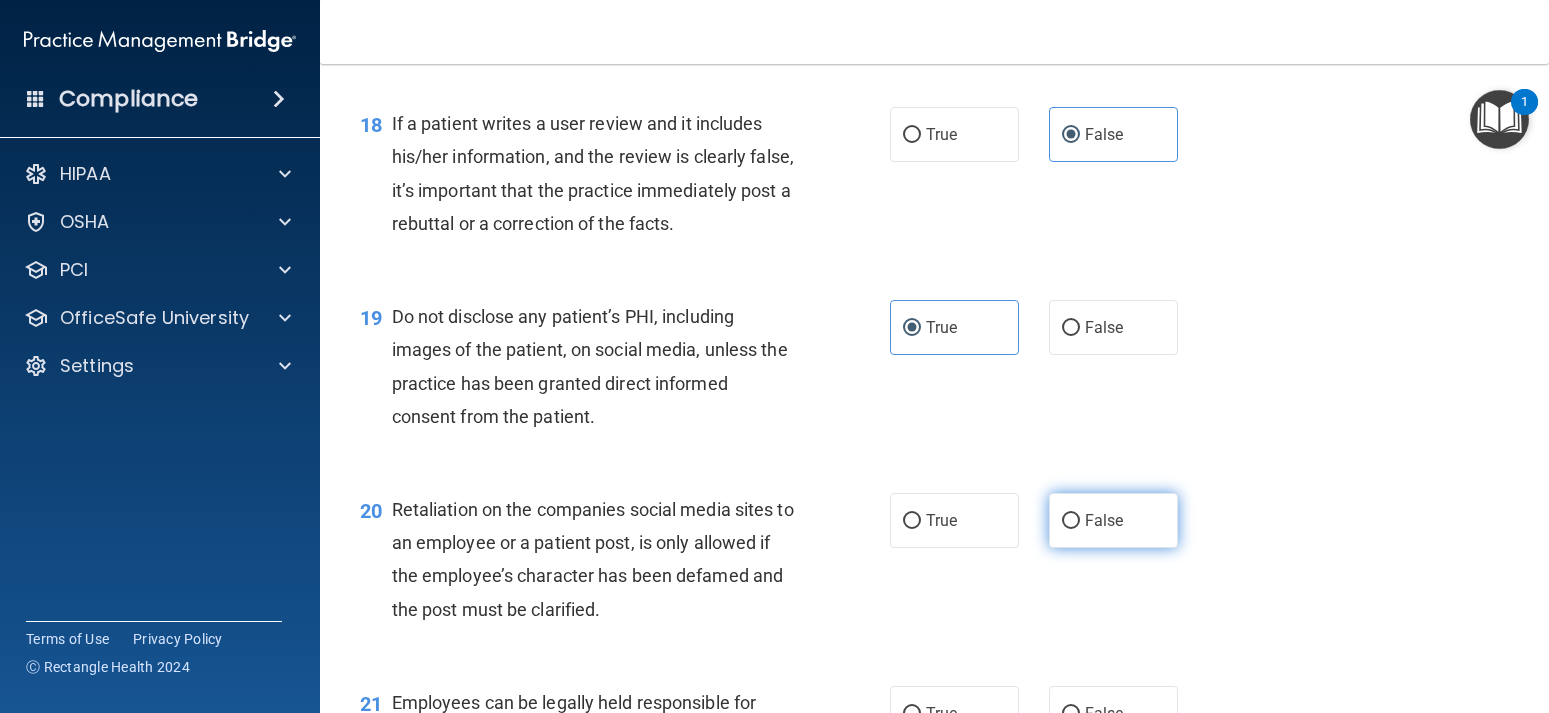 click on "False" at bounding box center [1113, 520] 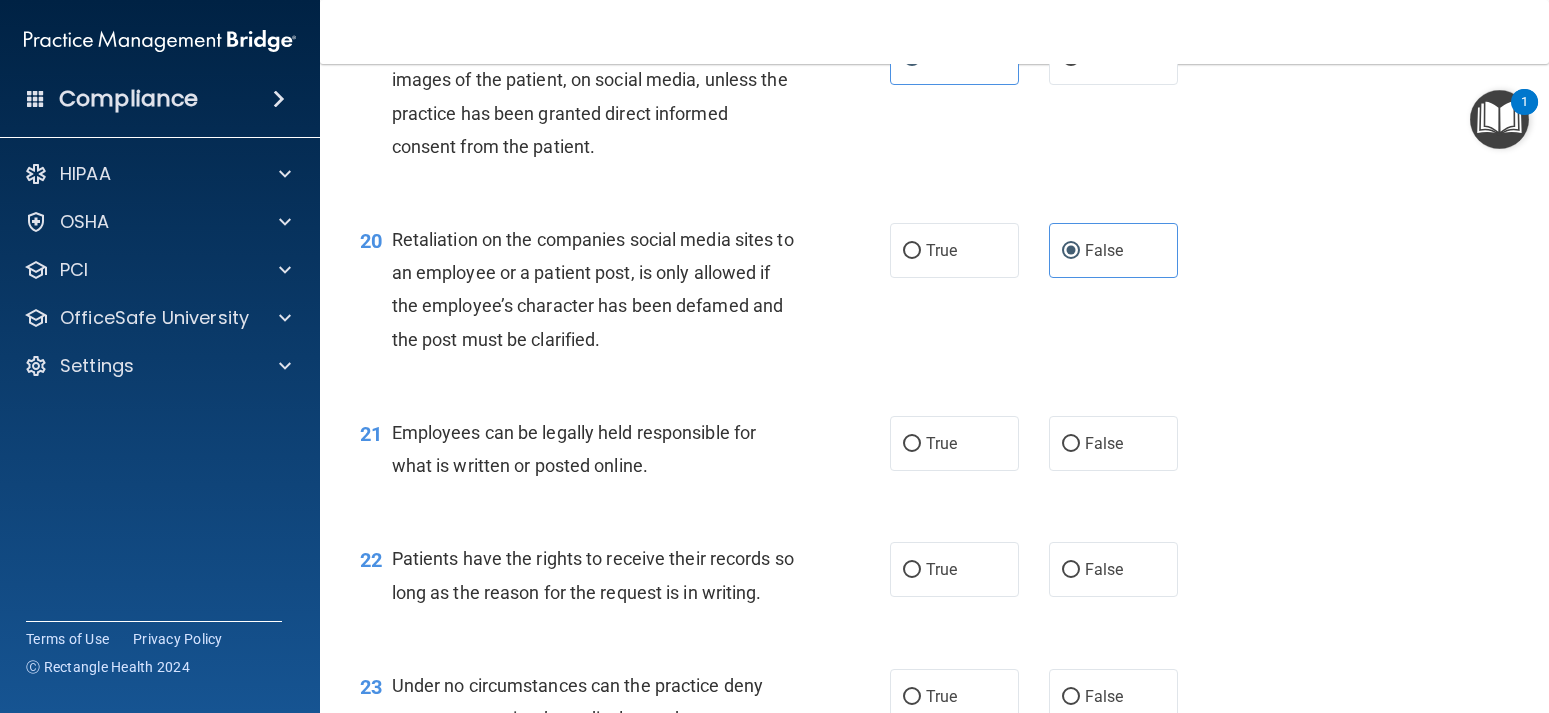 scroll, scrollTop: 3690, scrollLeft: 0, axis: vertical 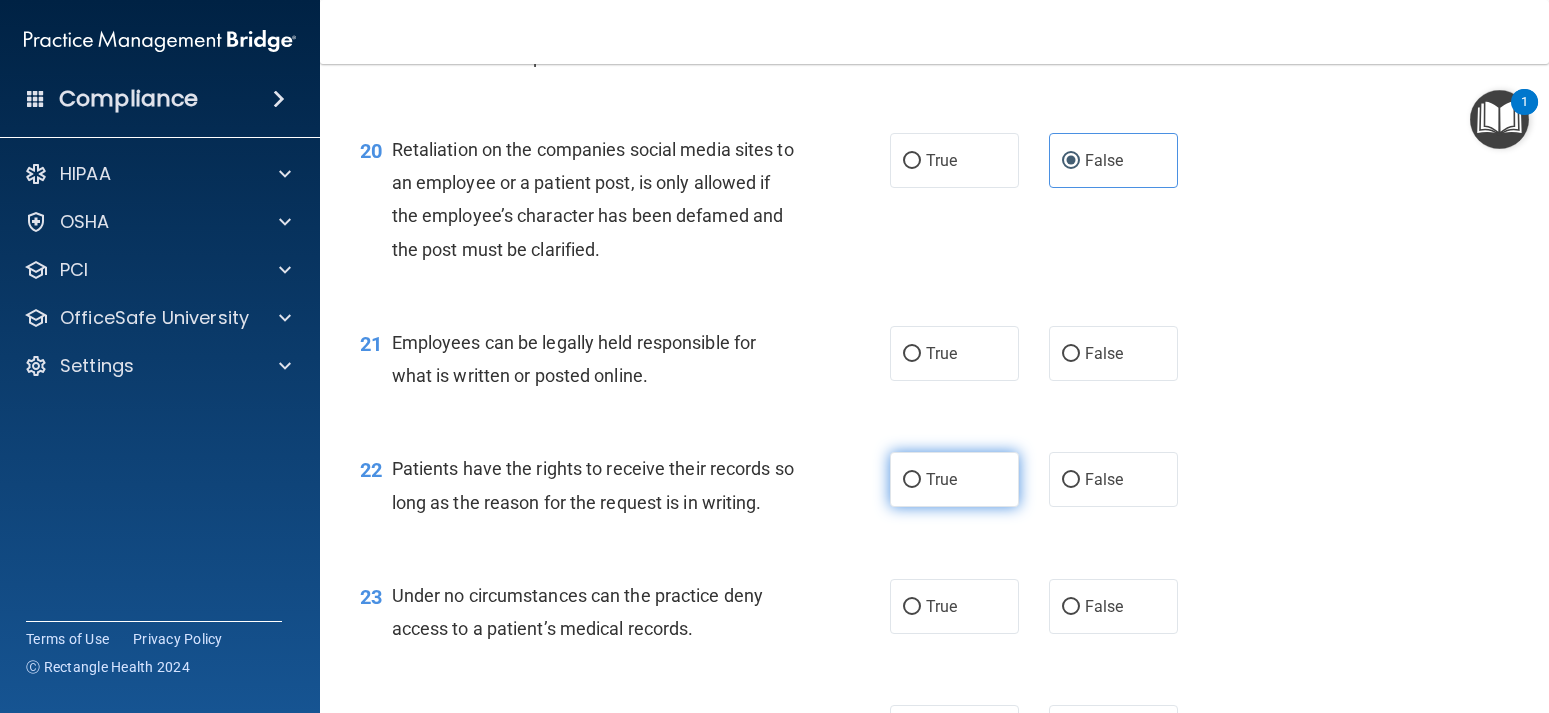 click on "True" at bounding box center (941, 479) 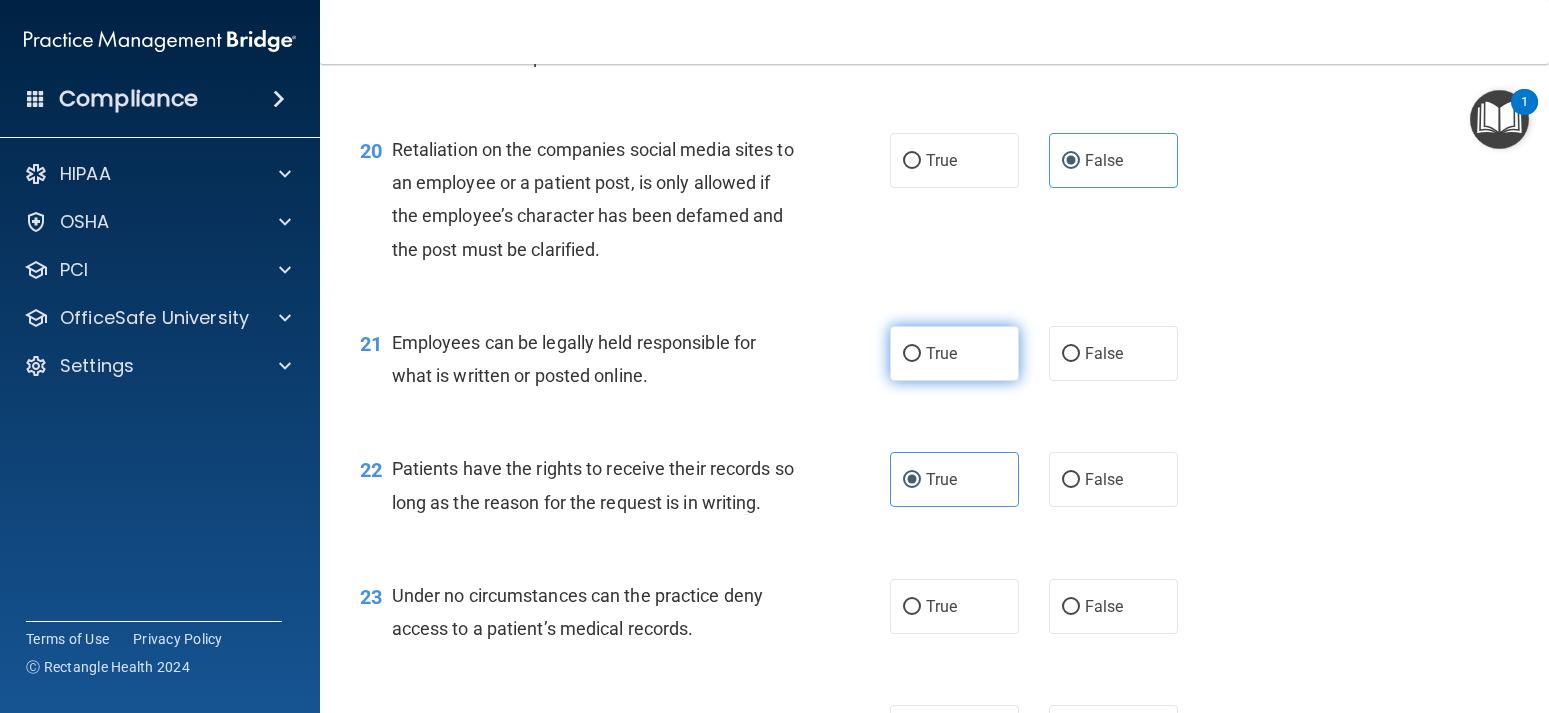 click on "True" at bounding box center [912, 354] 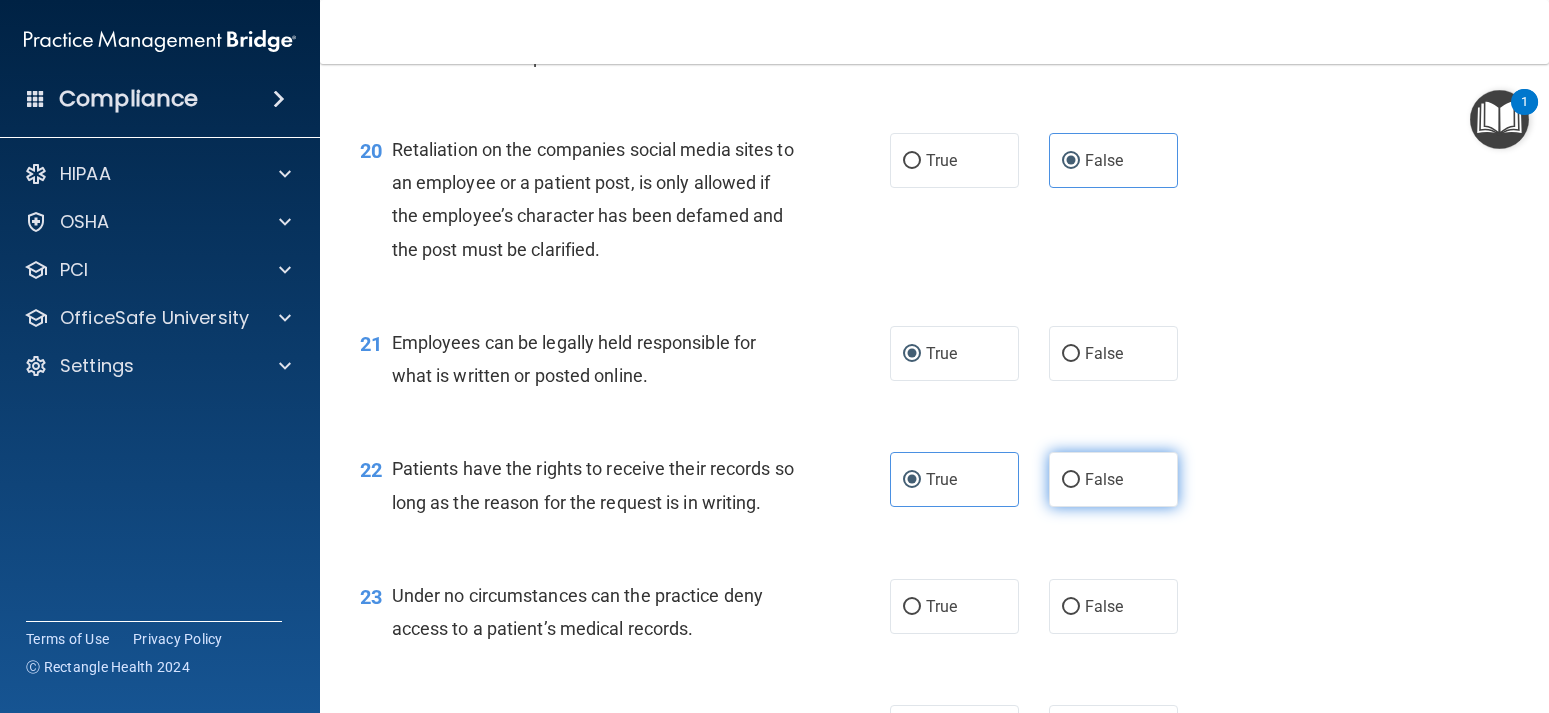 click on "False" at bounding box center (1071, 480) 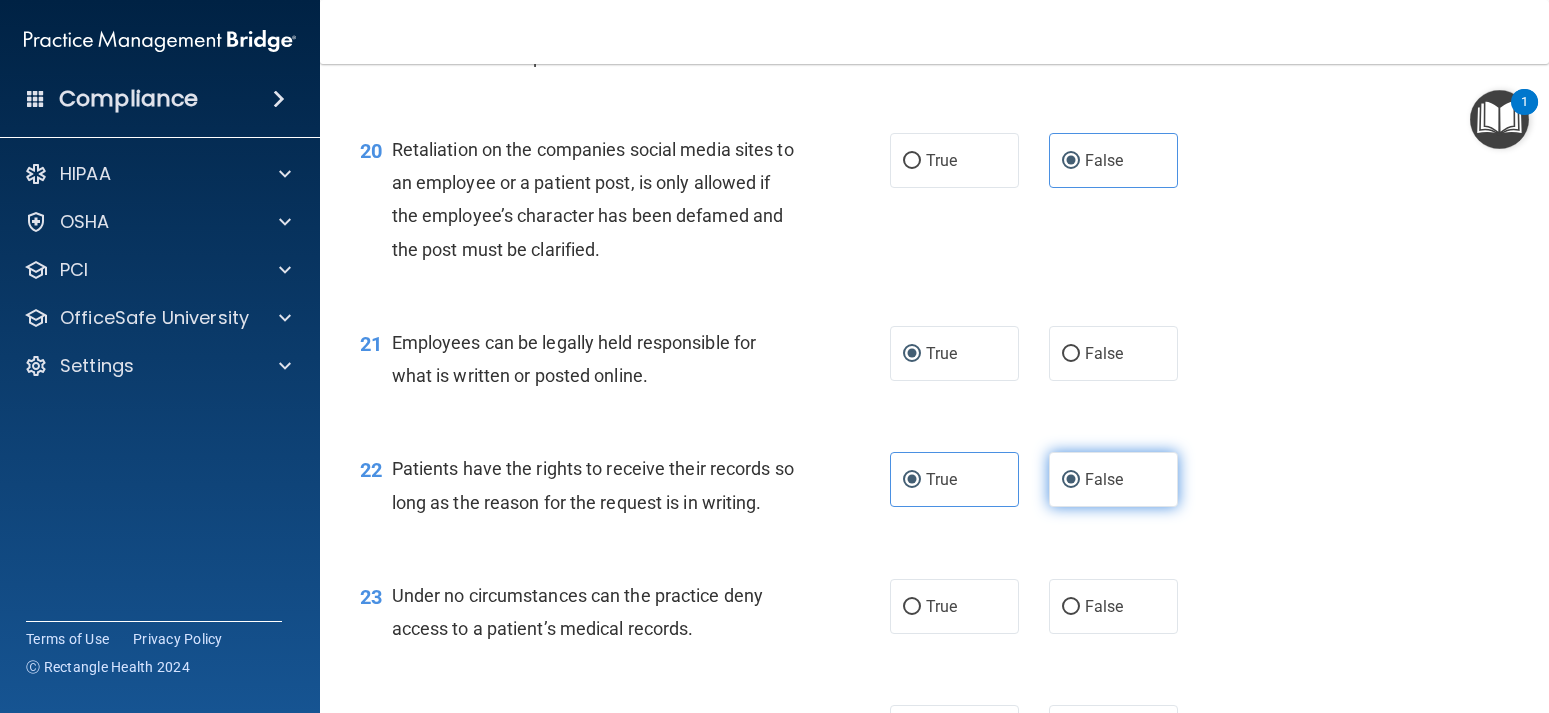 radio on "false" 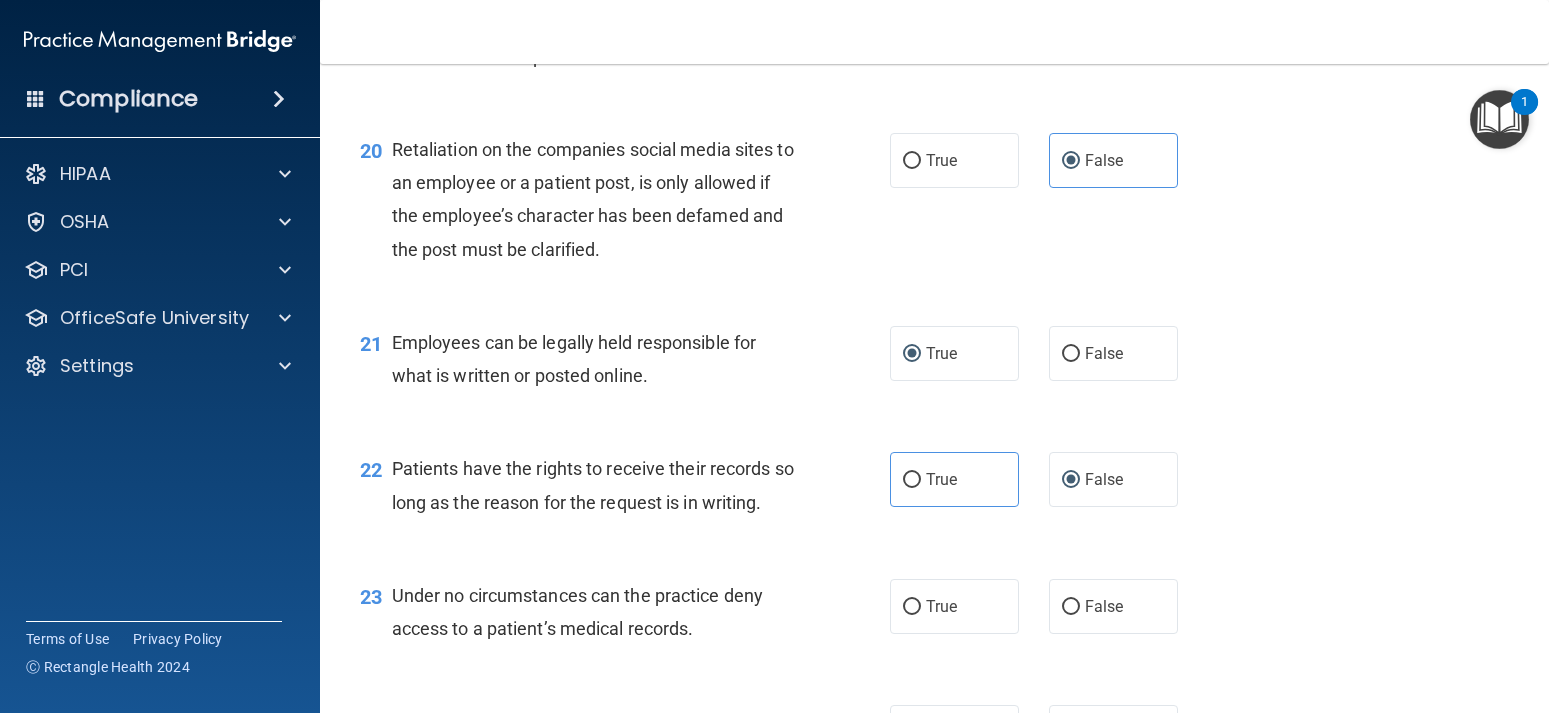 scroll, scrollTop: 3870, scrollLeft: 0, axis: vertical 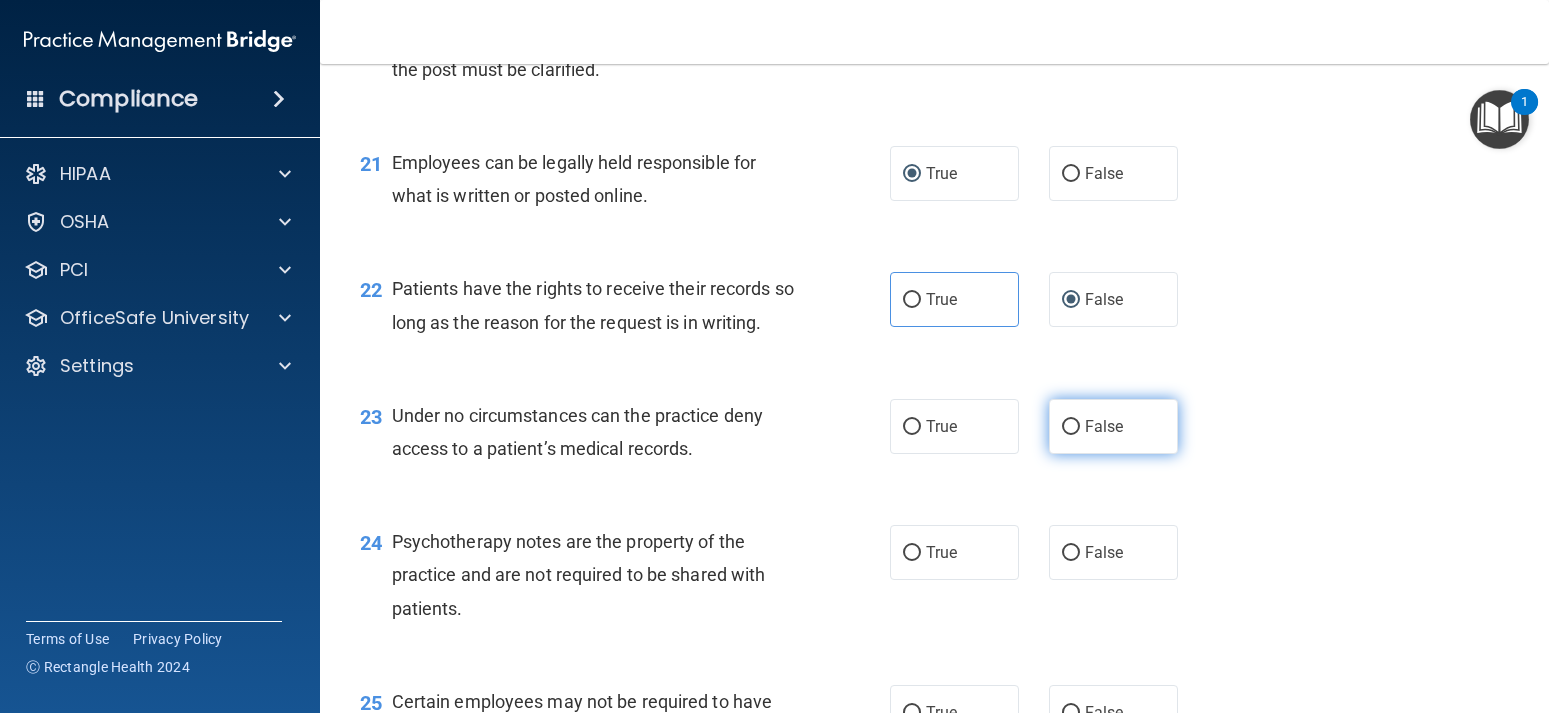 click on "False" at bounding box center [1113, 426] 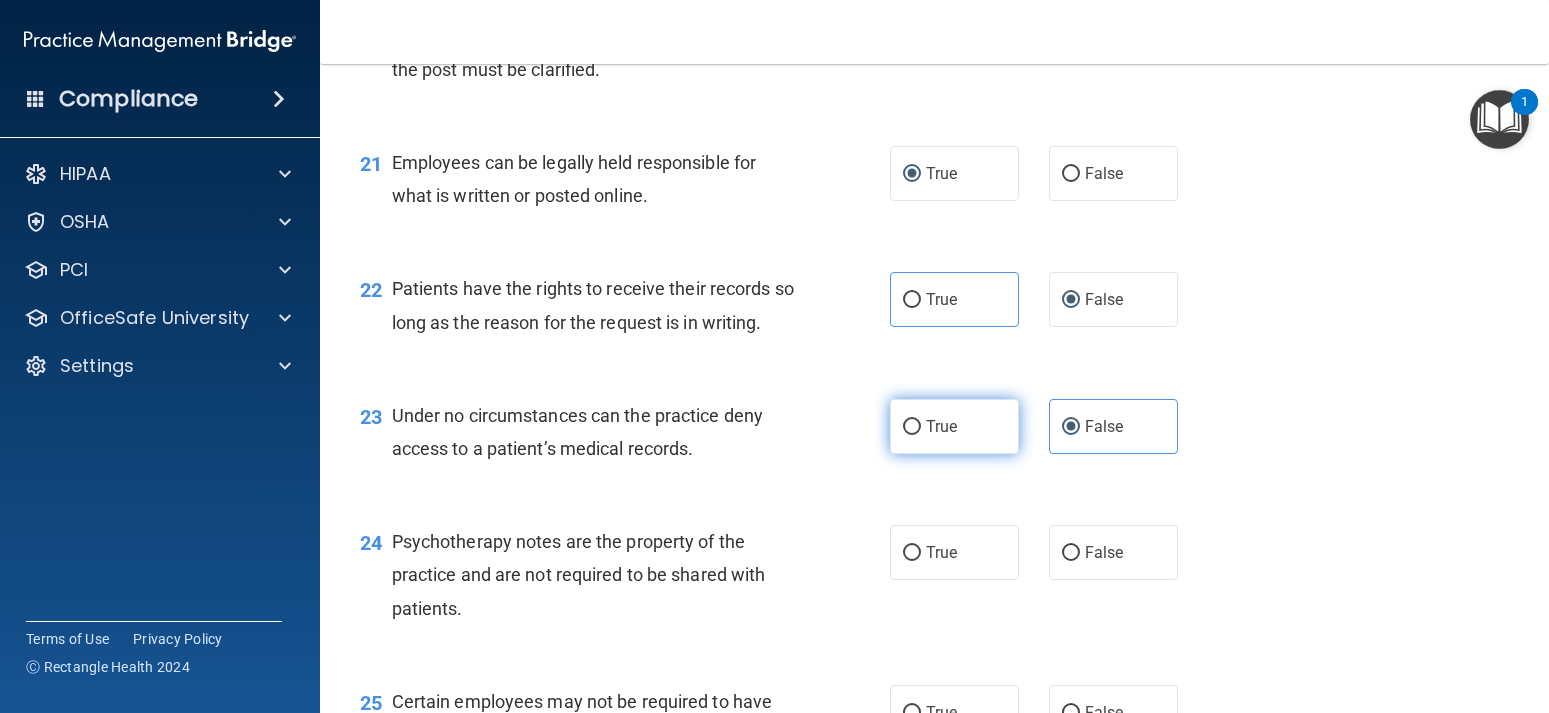 click on "True" at bounding box center (954, 426) 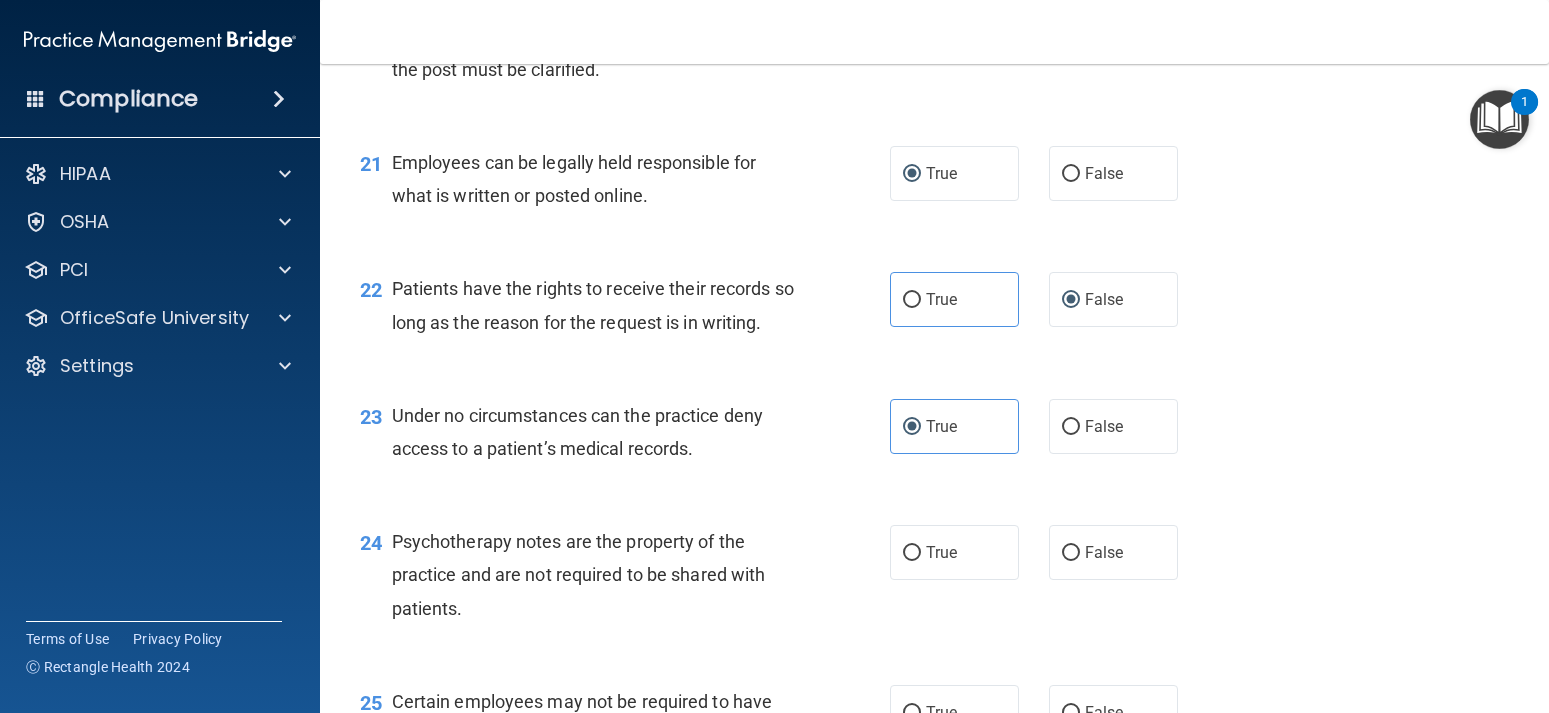 click on "True           False" at bounding box center [1045, 426] 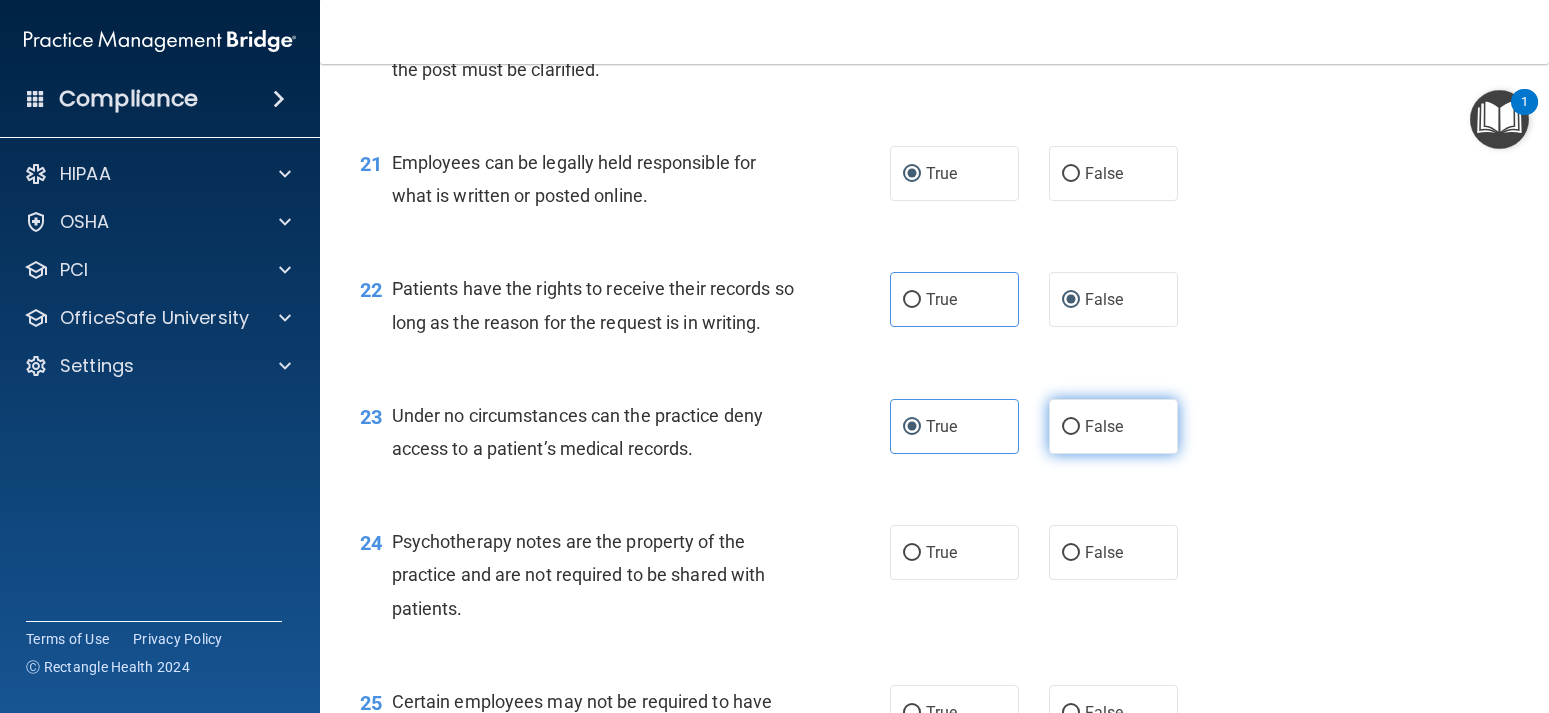 click on "False" at bounding box center [1104, 426] 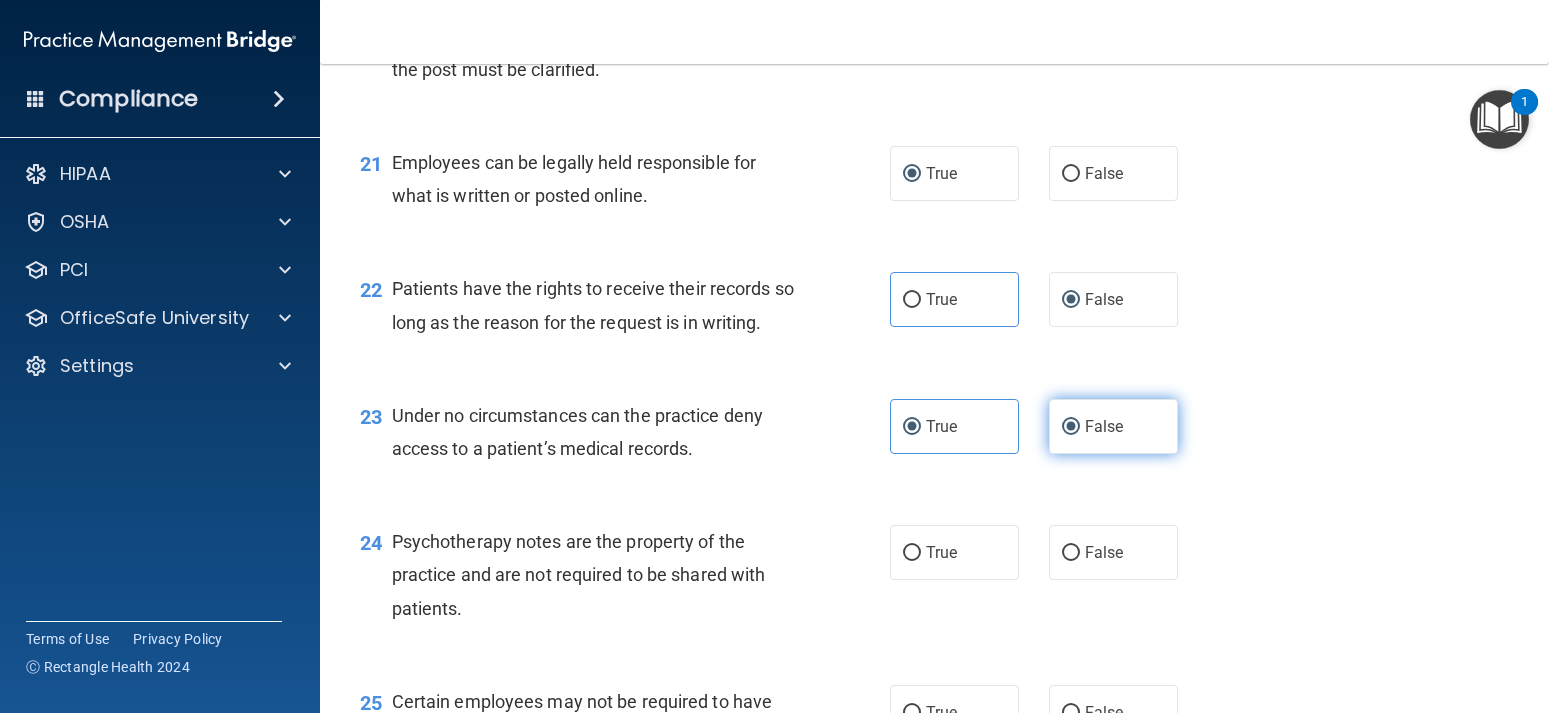 radio on "false" 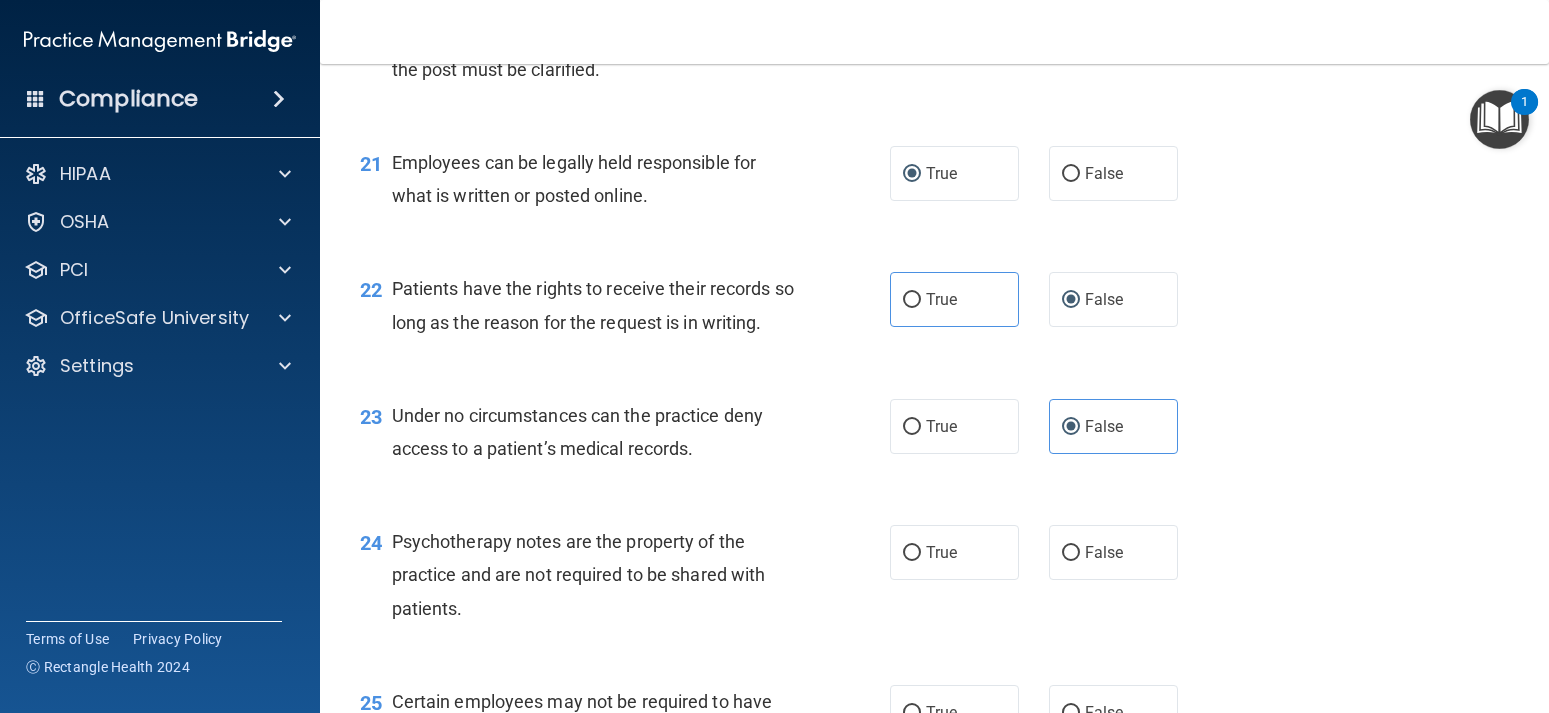 drag, startPoint x: 913, startPoint y: 587, endPoint x: 1122, endPoint y: 559, distance: 210.86726 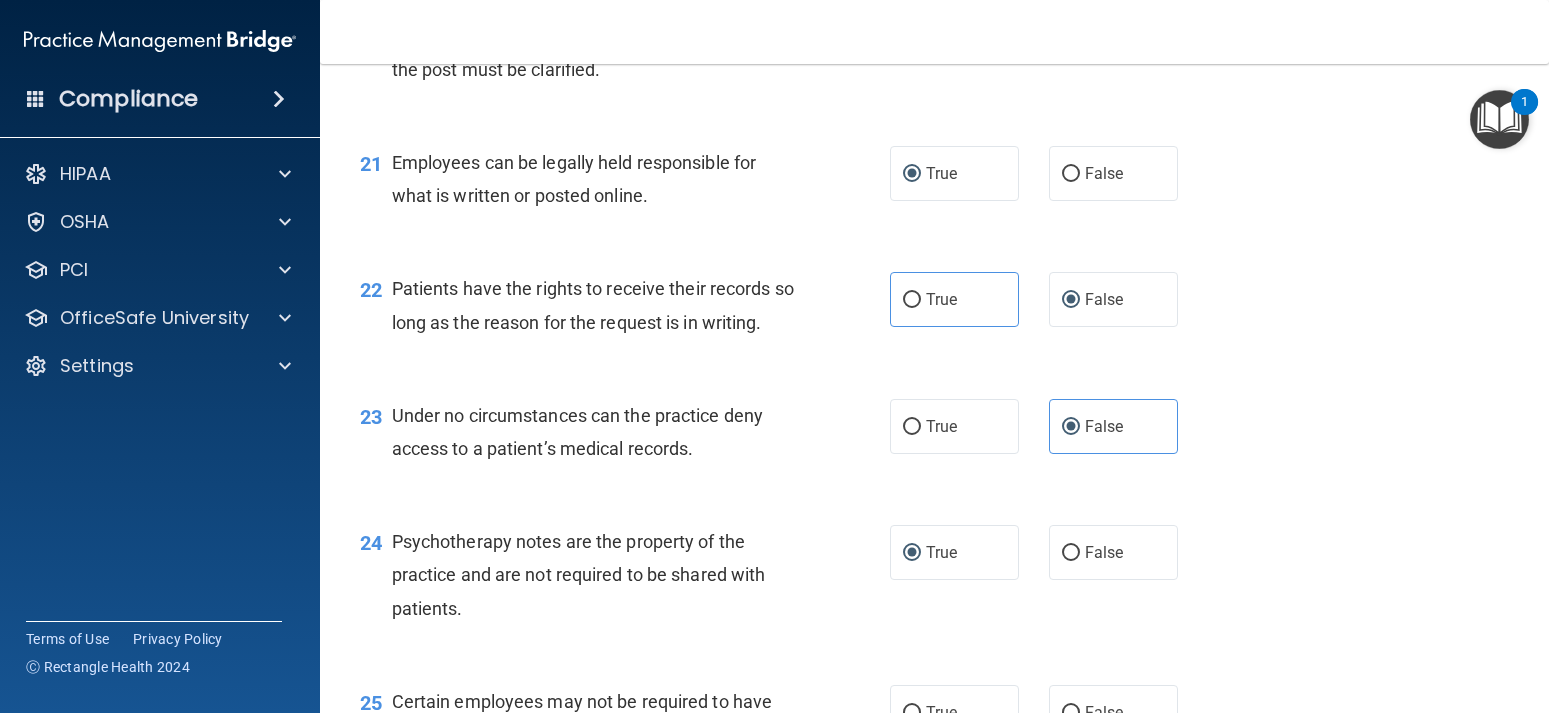 scroll, scrollTop: 4140, scrollLeft: 0, axis: vertical 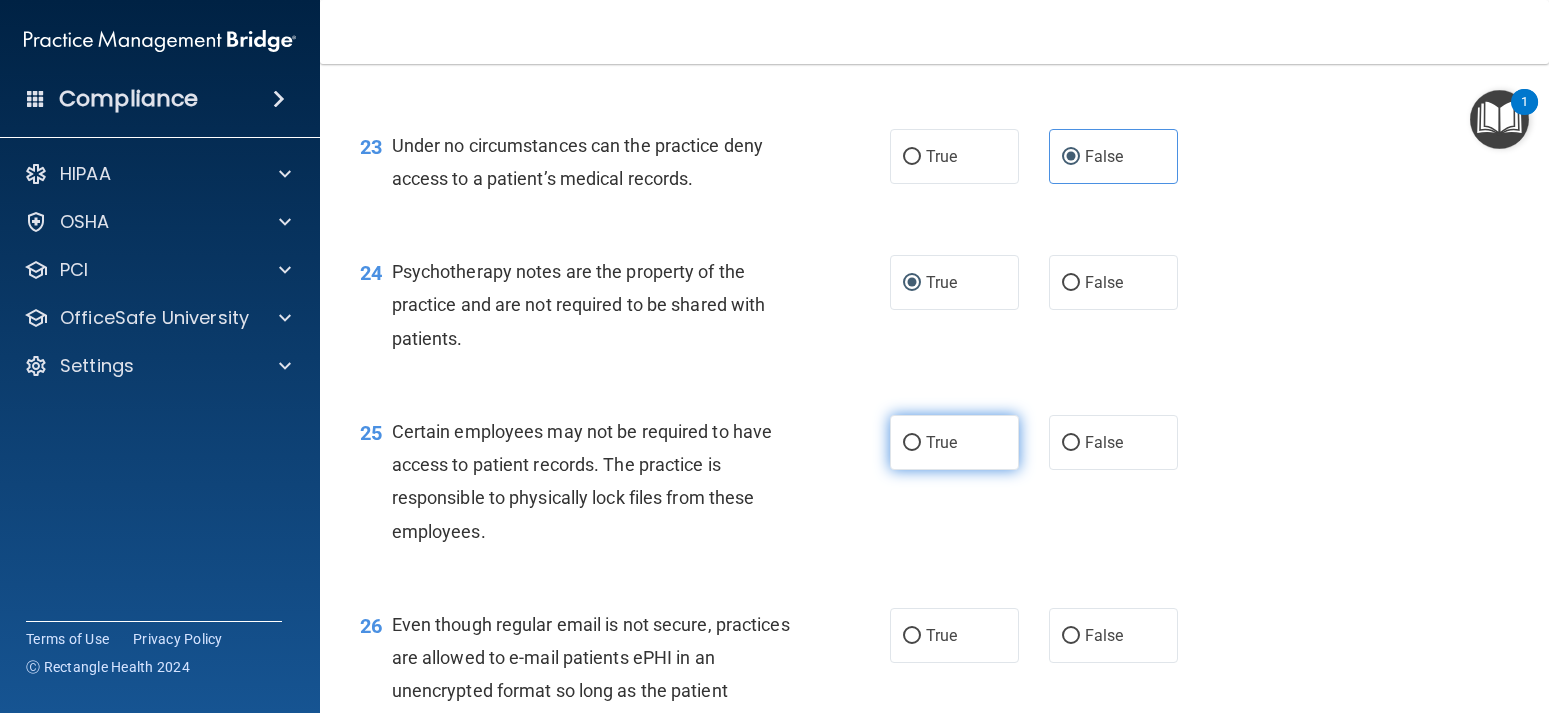 click on "True" at bounding box center [941, 442] 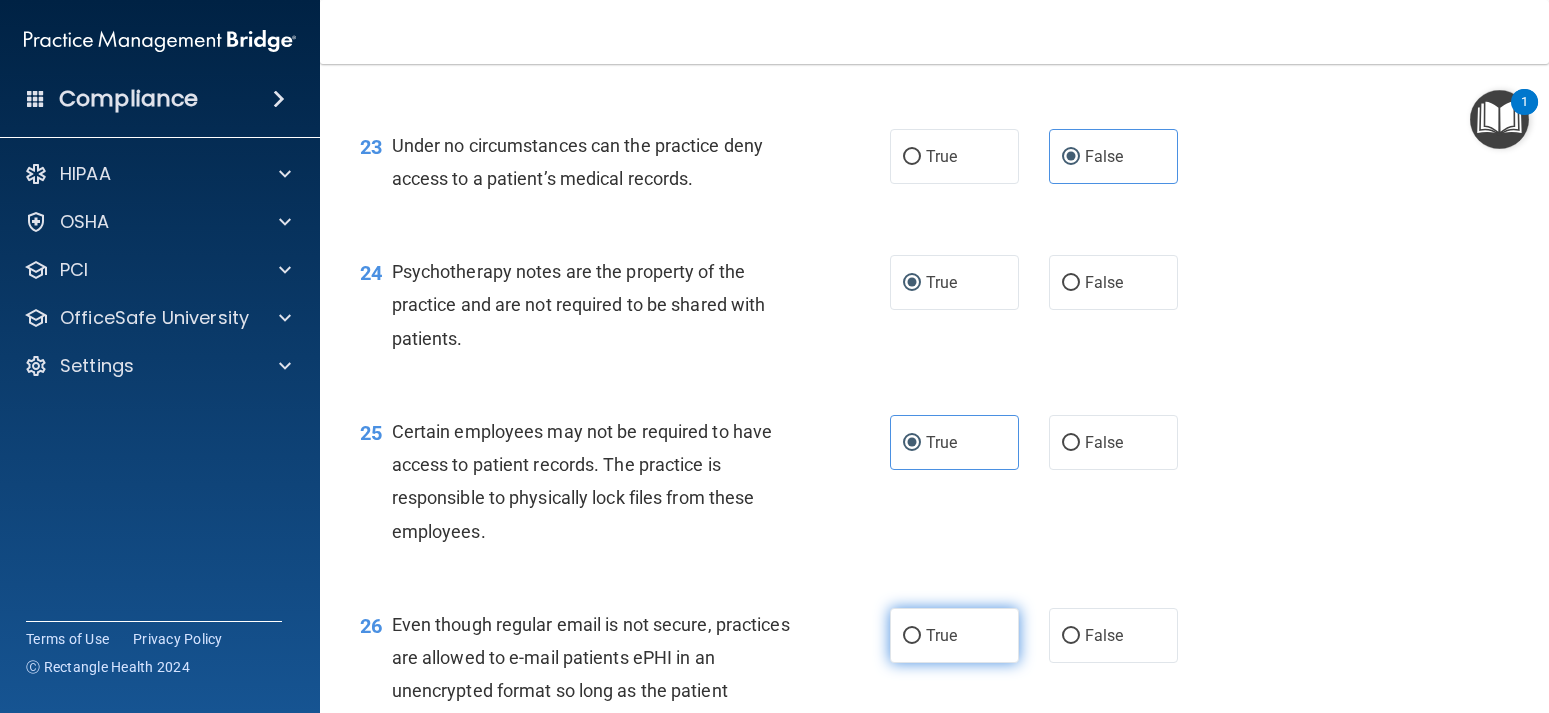 click on "True" at bounding box center (954, 635) 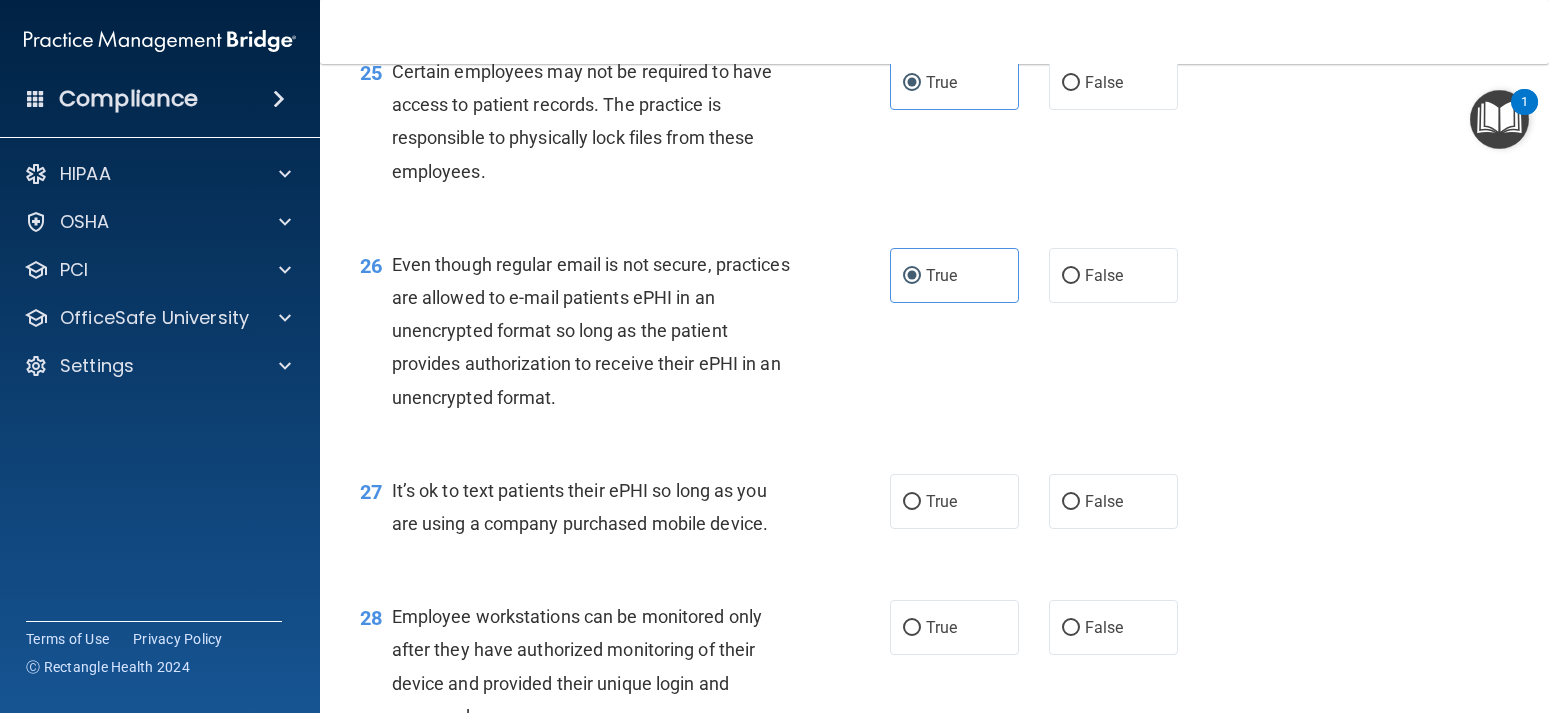 scroll, scrollTop: 4680, scrollLeft: 0, axis: vertical 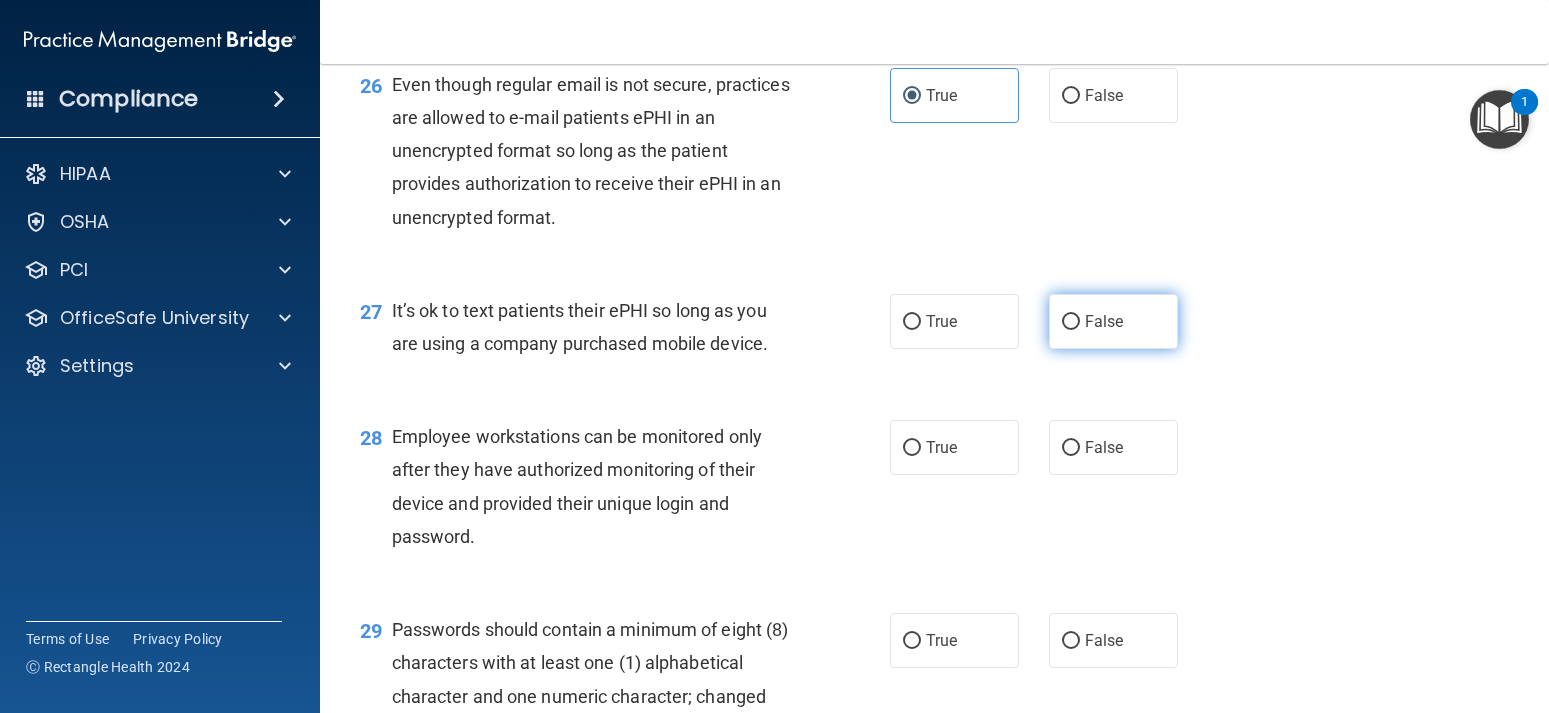 click on "False" at bounding box center [1104, 321] 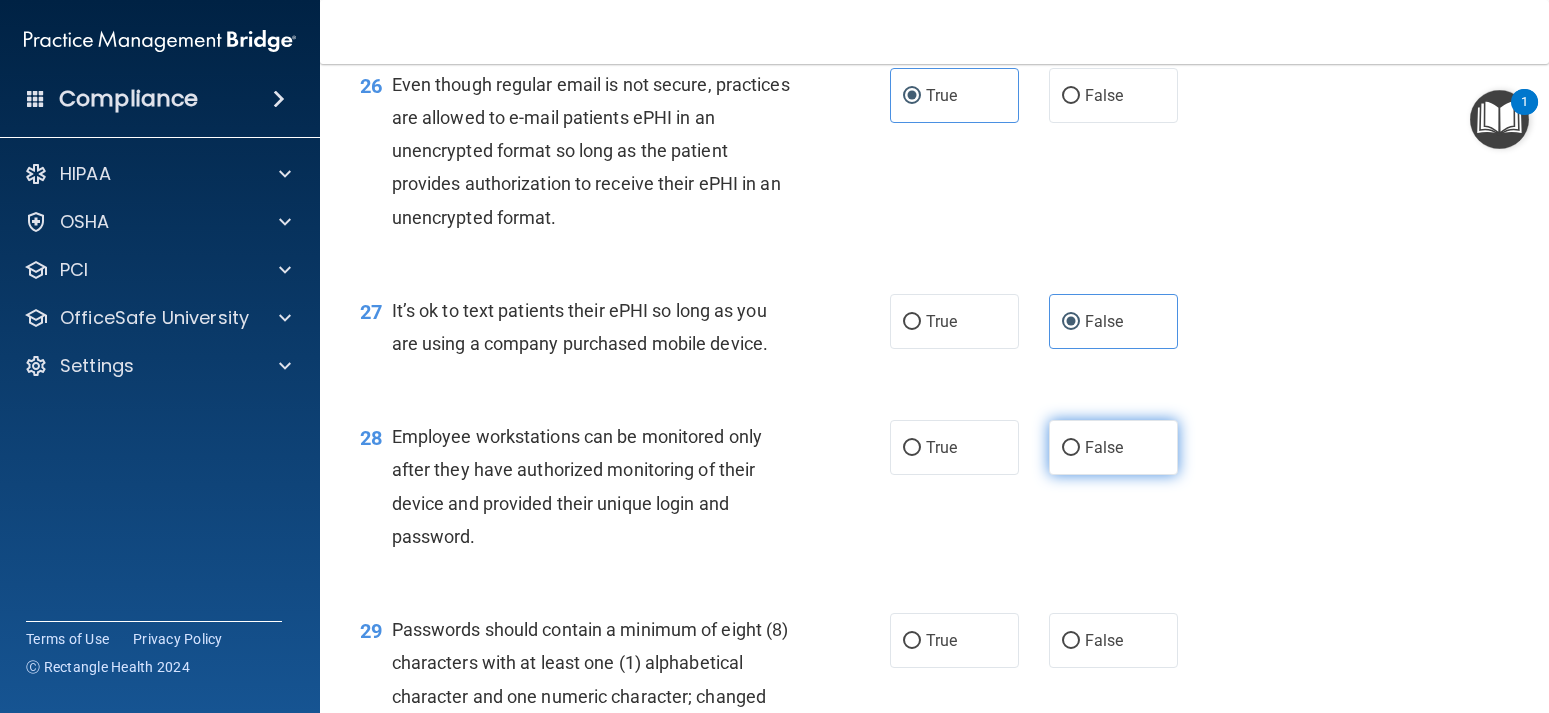 click on "False" at bounding box center (1113, 447) 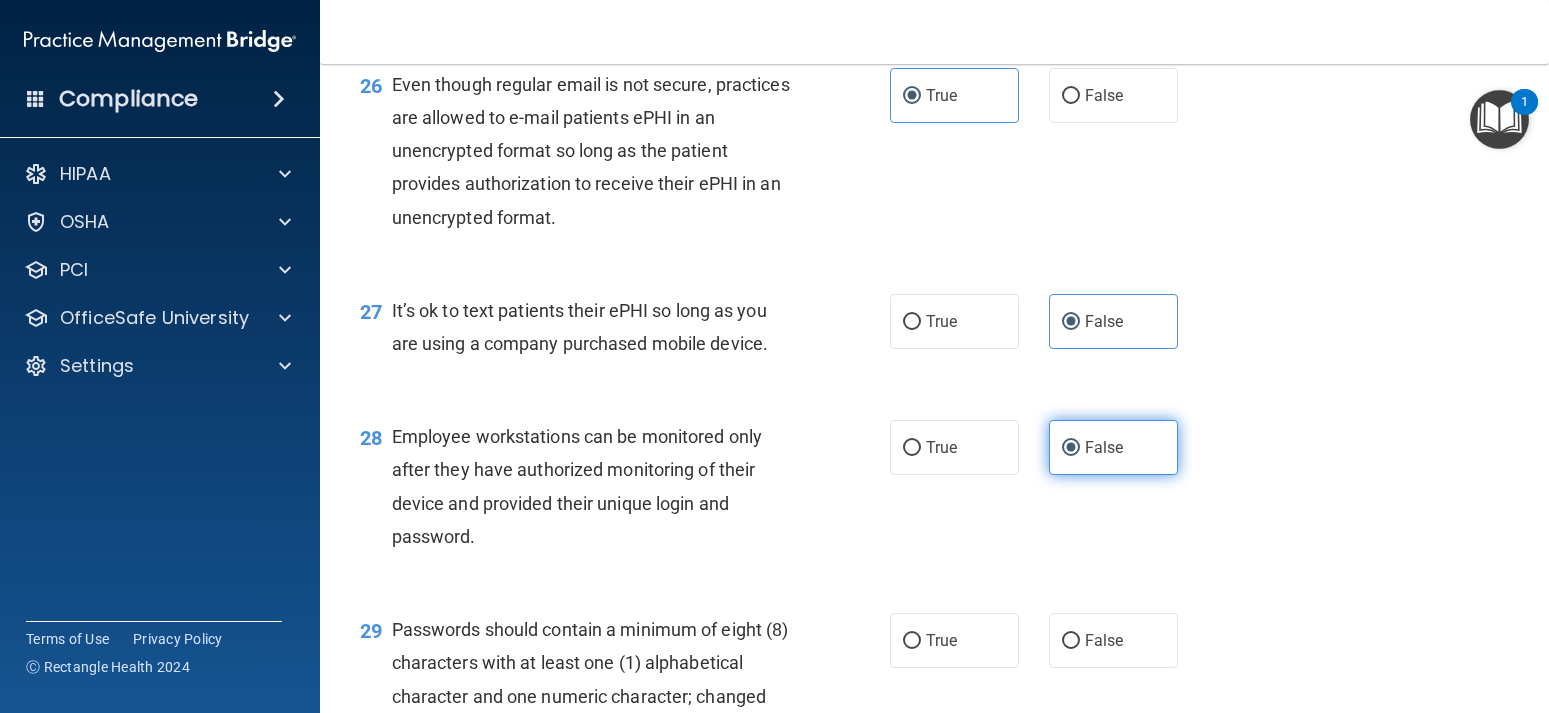 scroll, scrollTop: 4770, scrollLeft: 0, axis: vertical 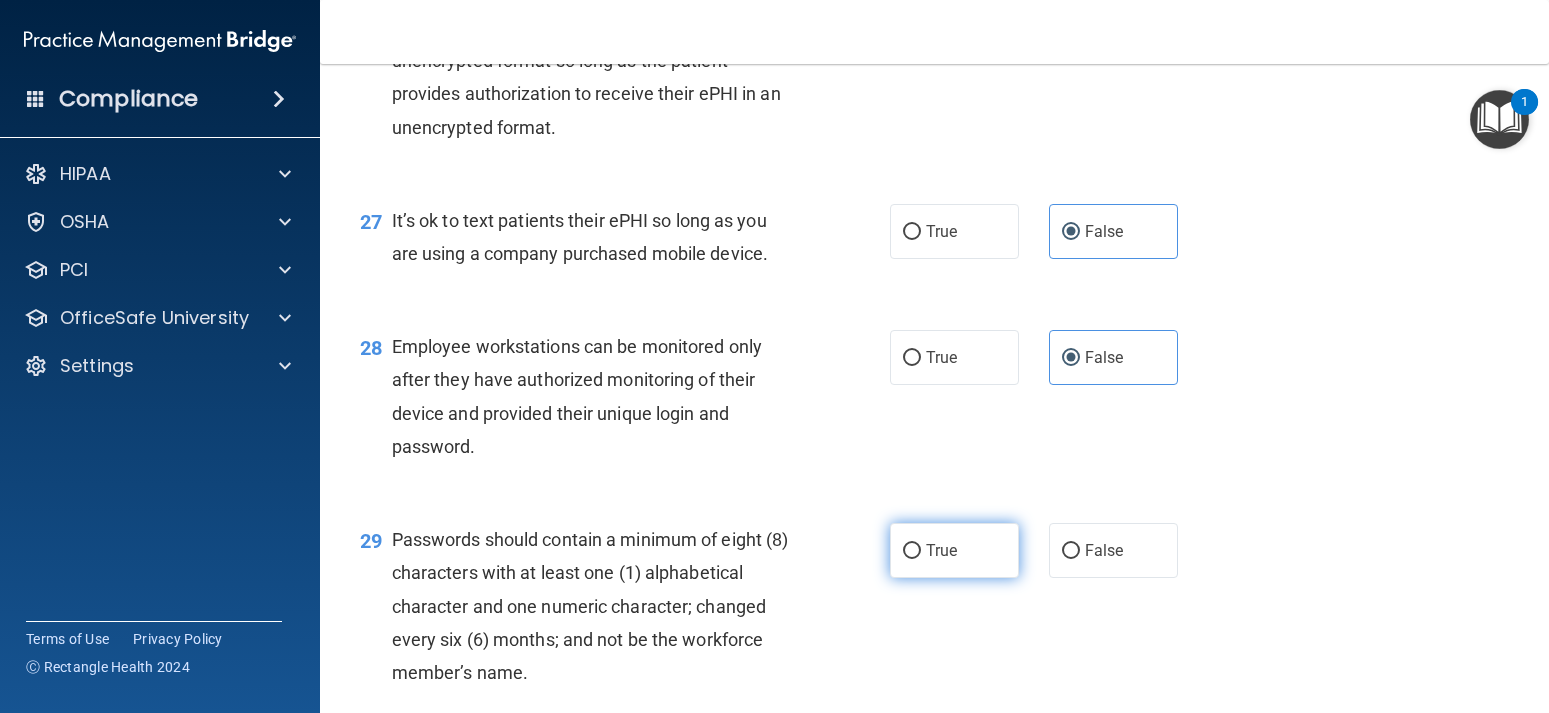 click on "True" at bounding box center (954, 550) 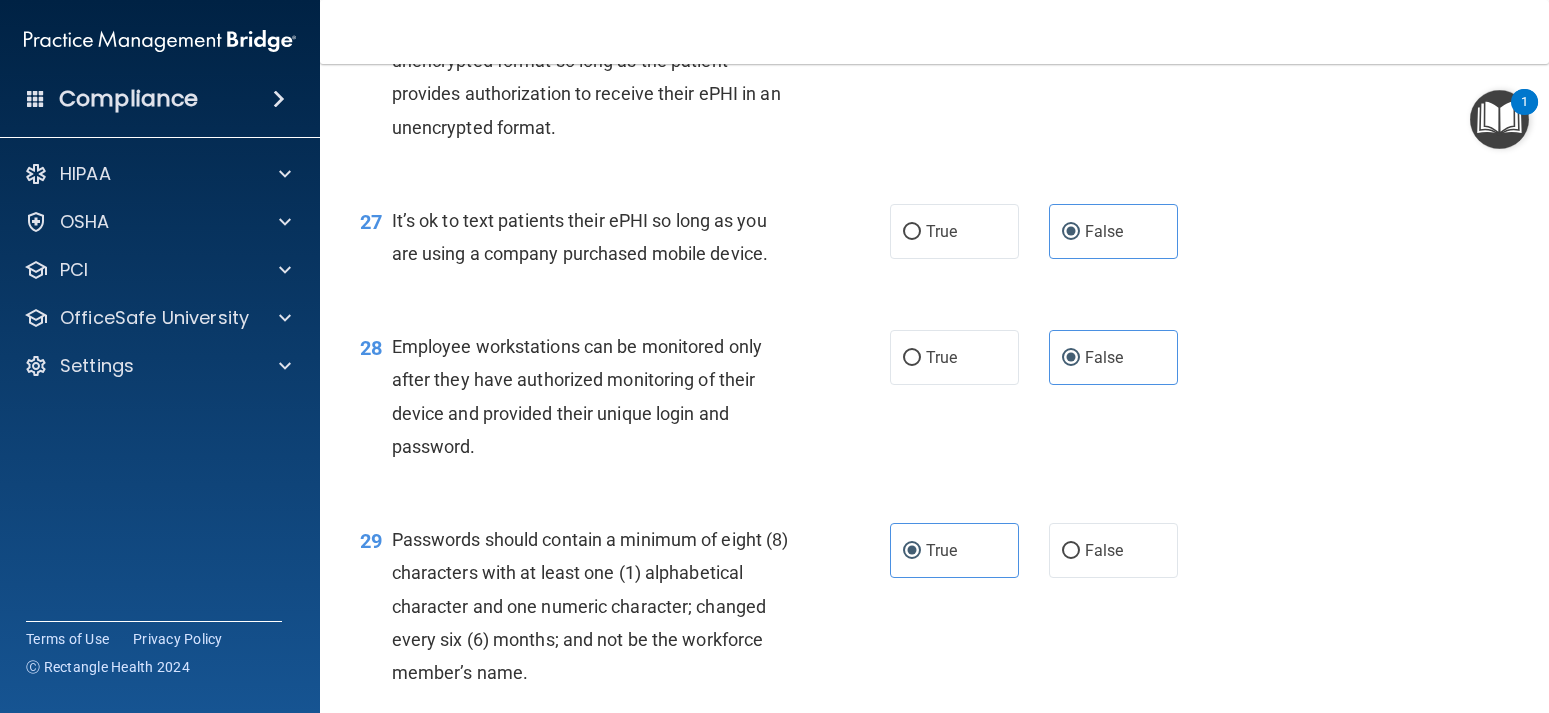 scroll, scrollTop: 5040, scrollLeft: 0, axis: vertical 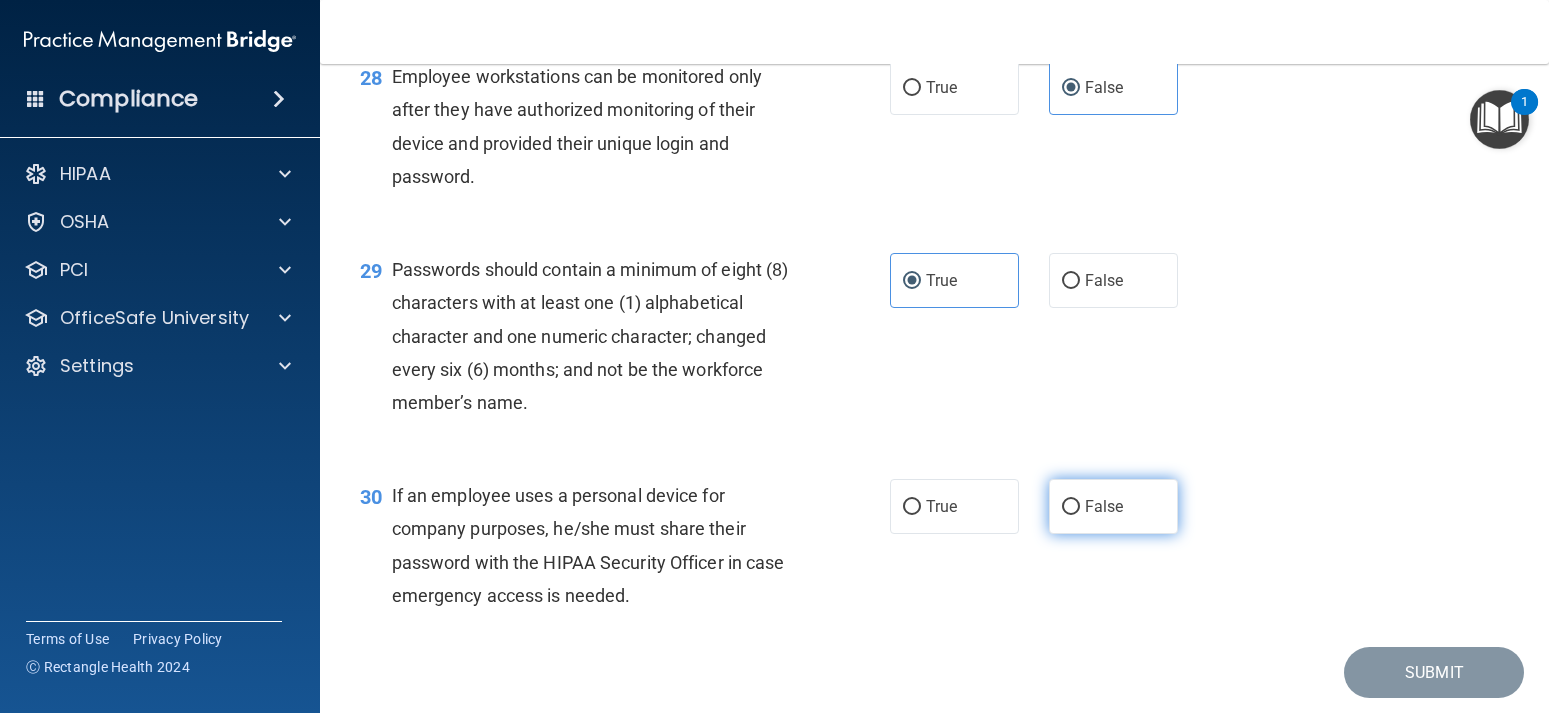 click on "False" at bounding box center (1104, 506) 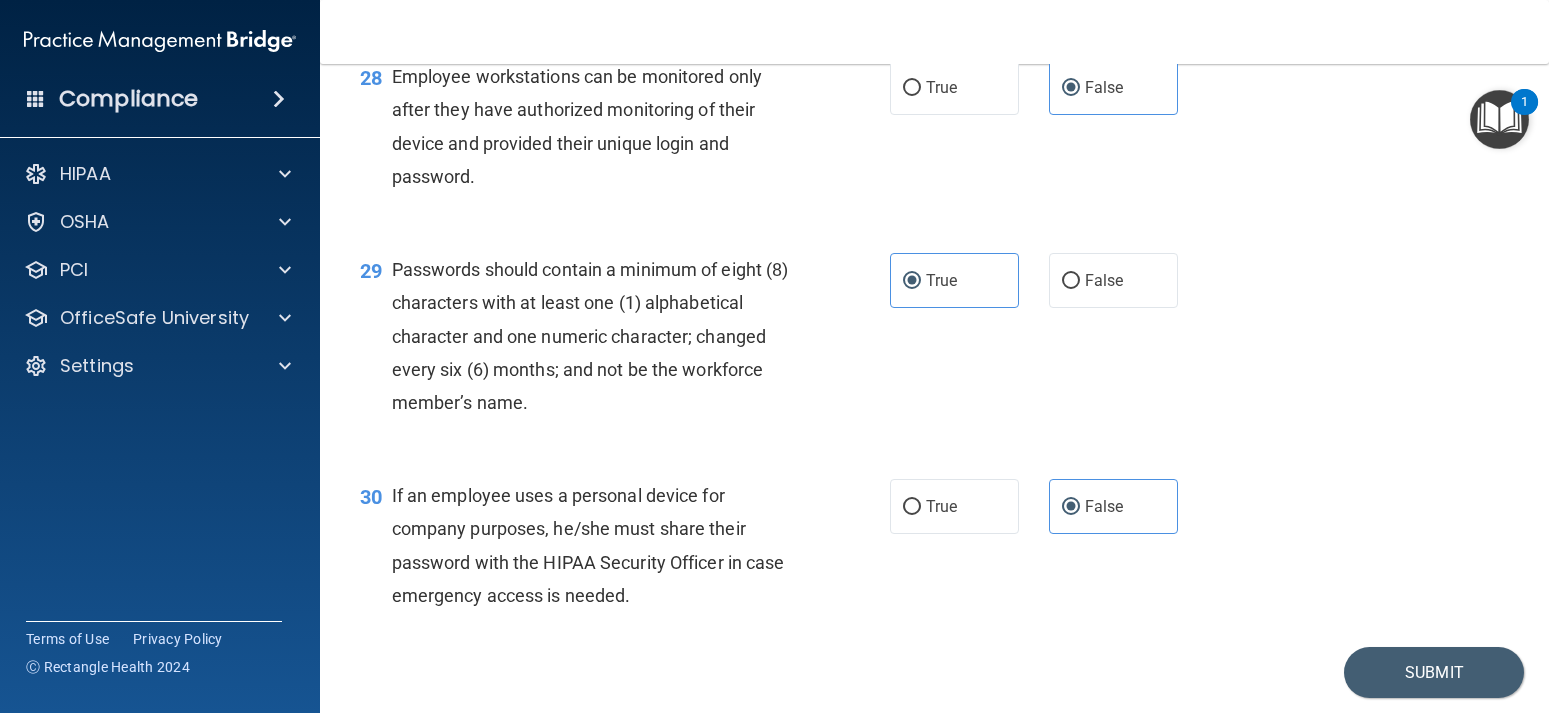 scroll, scrollTop: 5140, scrollLeft: 0, axis: vertical 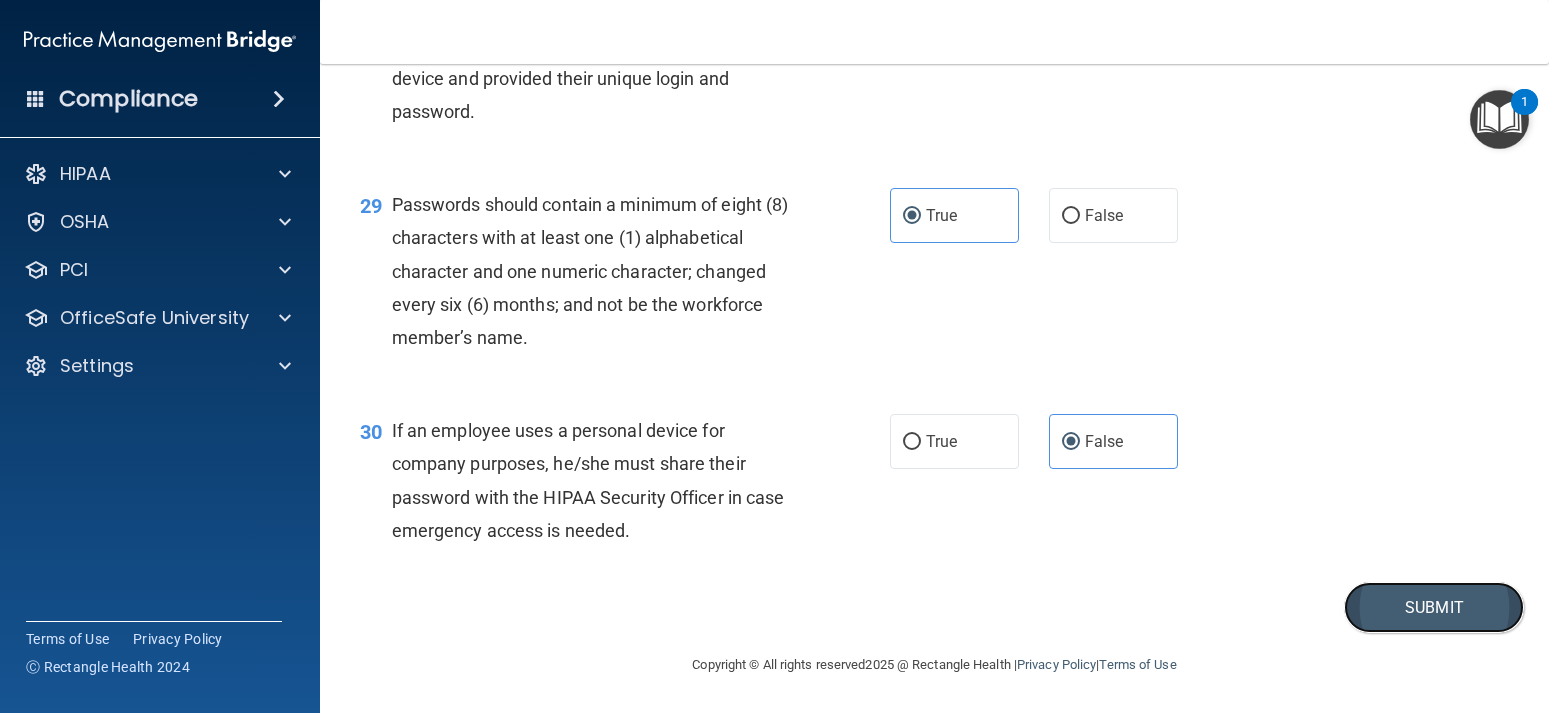 click on "Submit" at bounding box center [1434, 607] 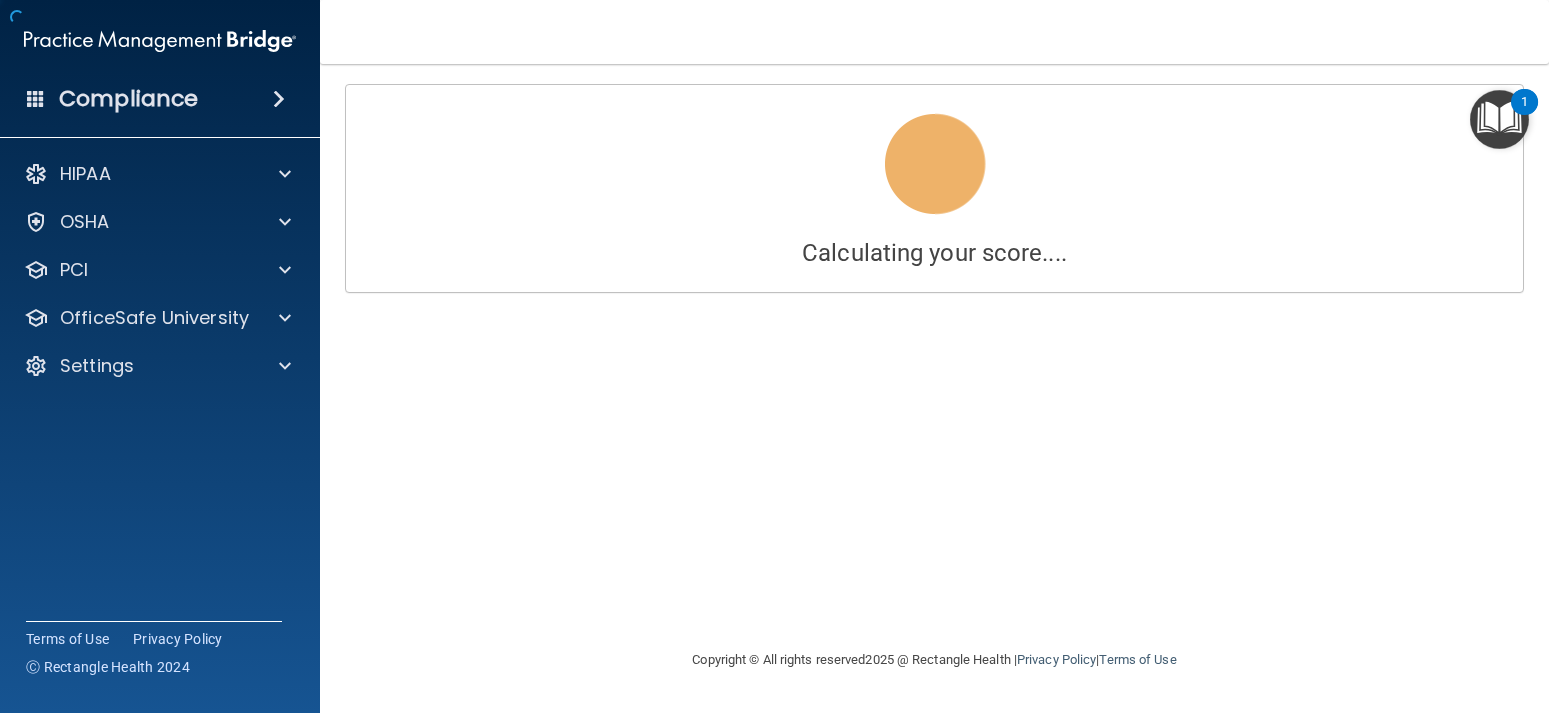 scroll, scrollTop: 0, scrollLeft: 0, axis: both 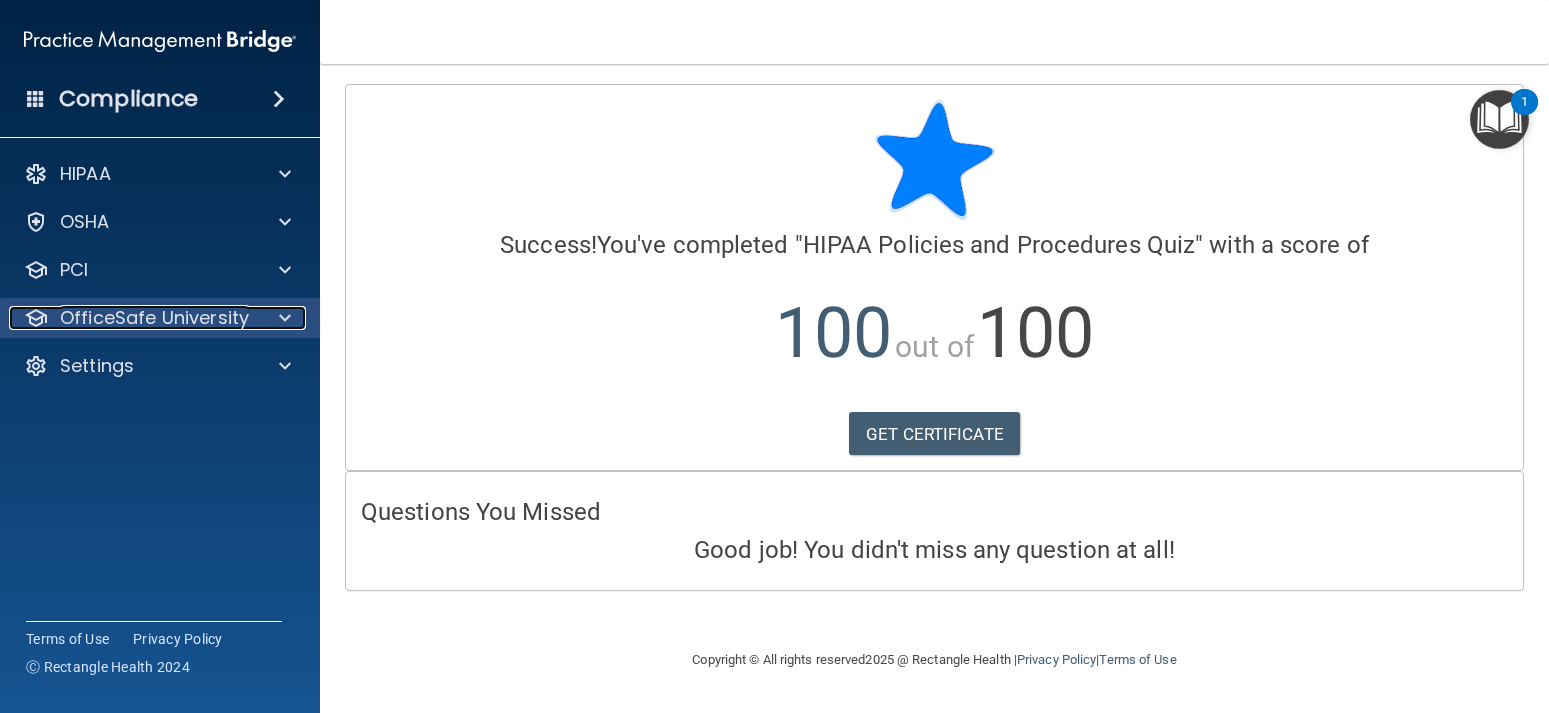 click on "OfficeSafe University" at bounding box center (133, 318) 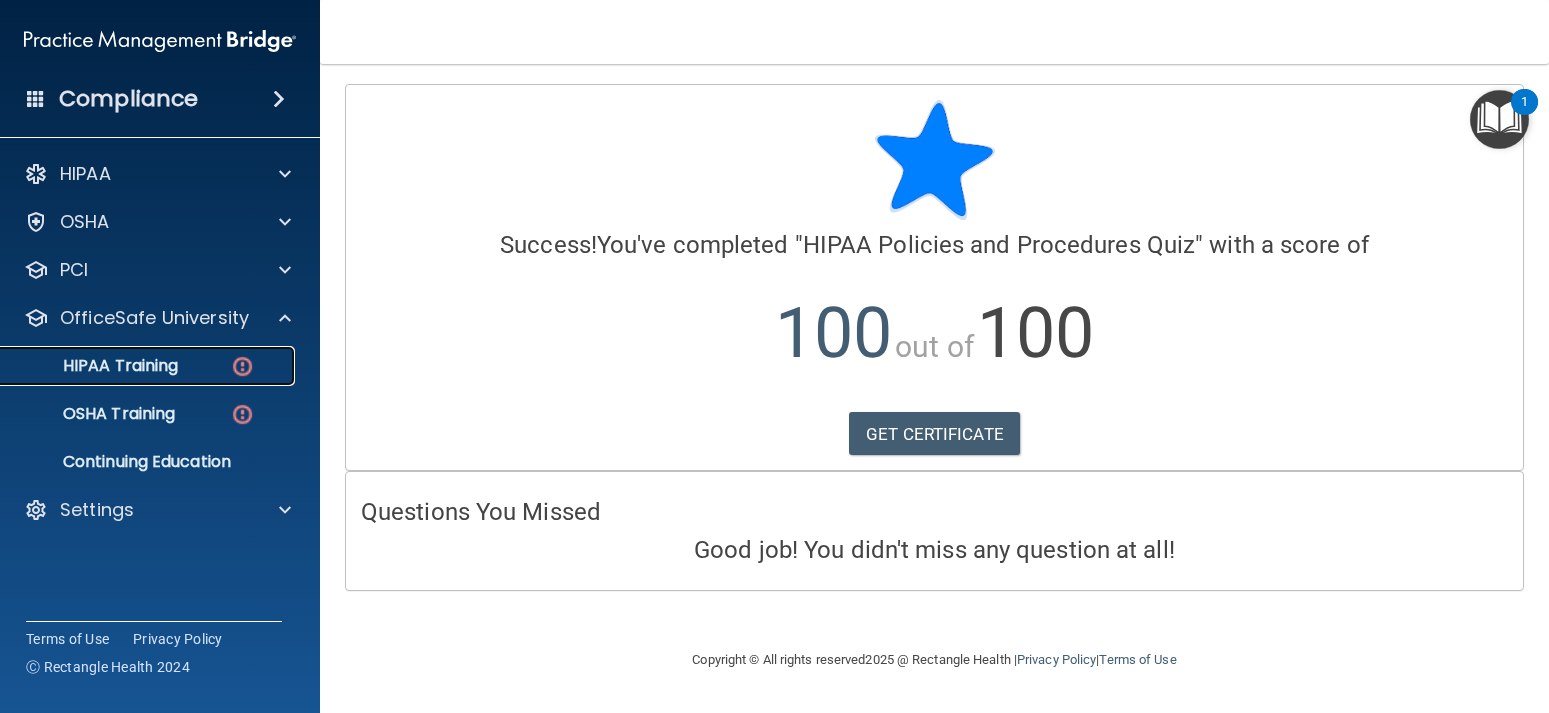 click on "HIPAA Training" at bounding box center [95, 366] 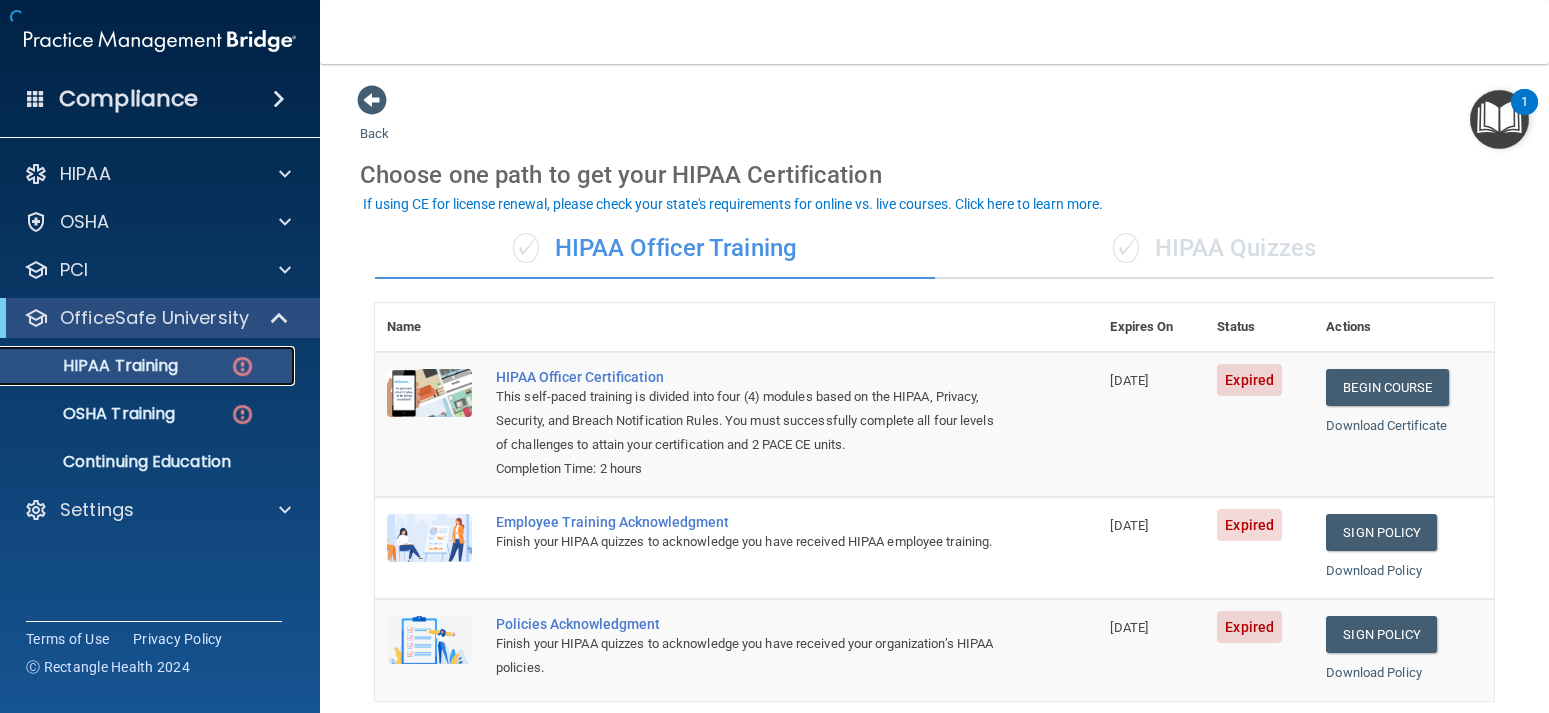scroll, scrollTop: 180, scrollLeft: 0, axis: vertical 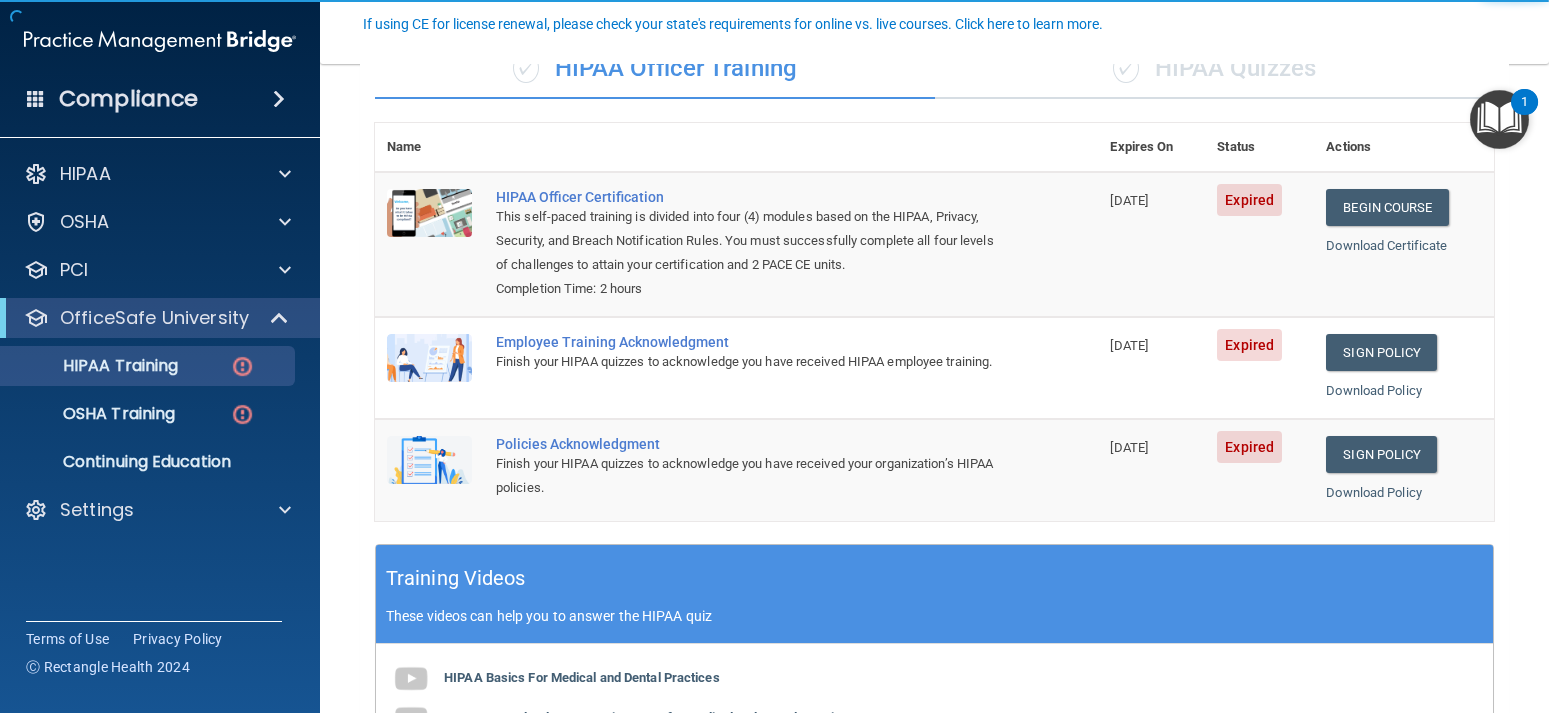 click on "✓   HIPAA Quizzes" at bounding box center [1215, 69] 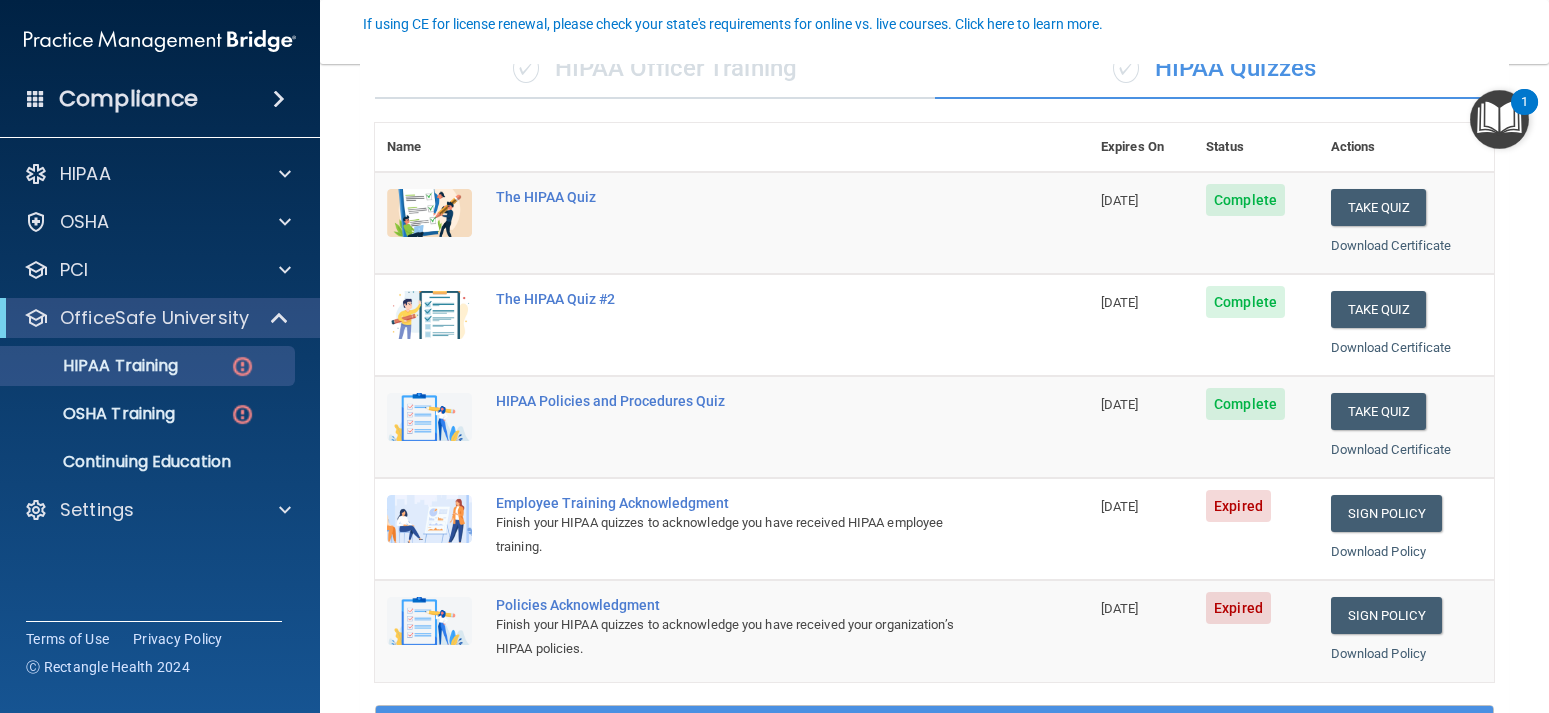 scroll, scrollTop: 360, scrollLeft: 0, axis: vertical 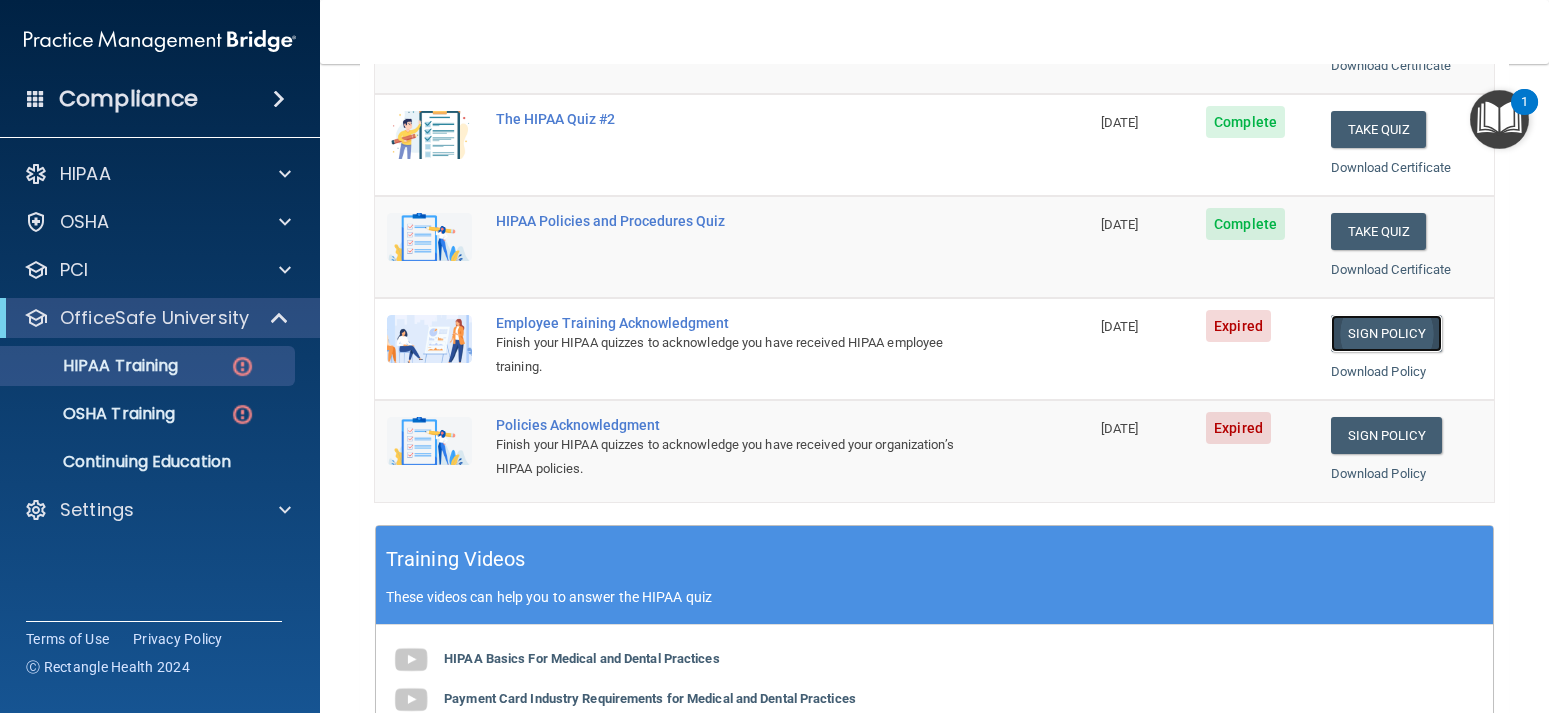 click on "Sign Policy" at bounding box center [1386, 333] 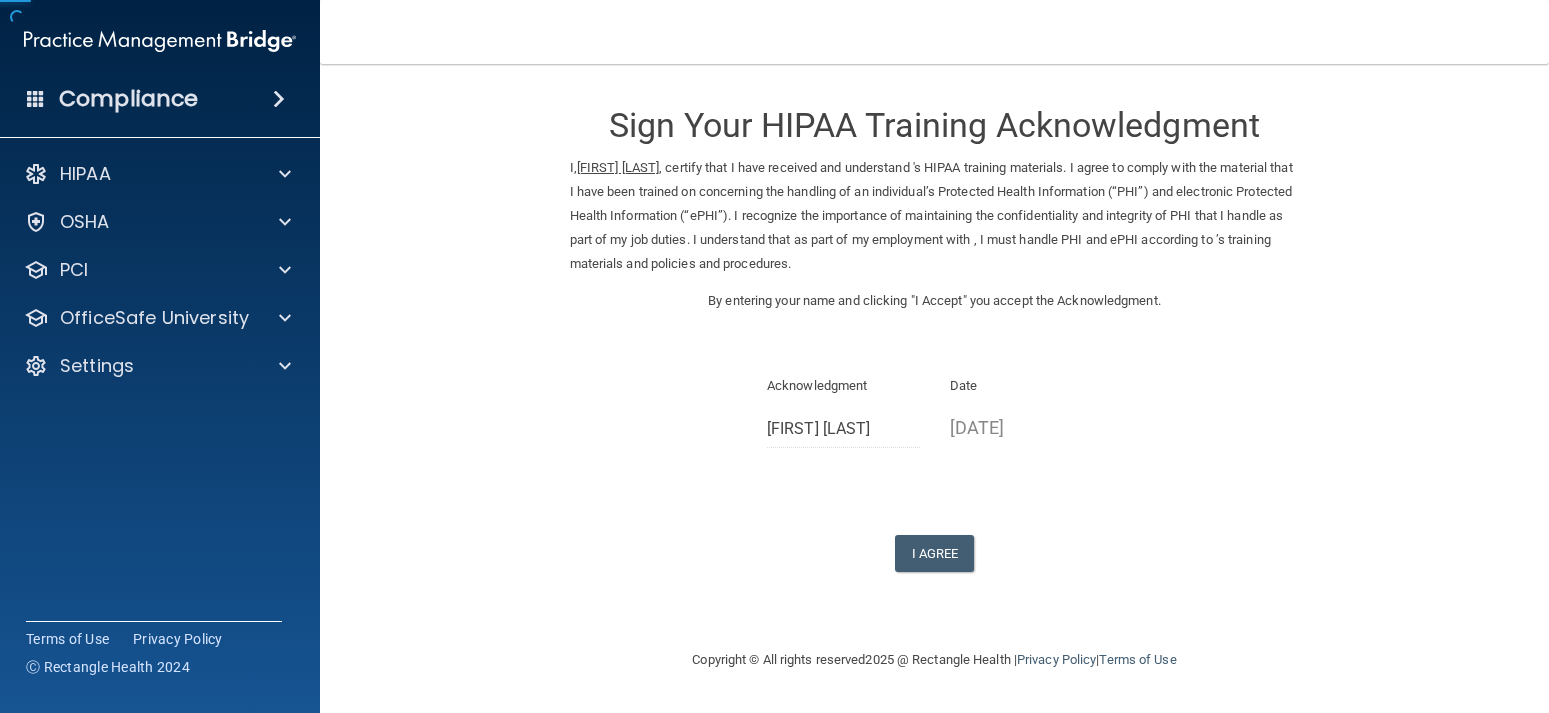 scroll, scrollTop: 0, scrollLeft: 0, axis: both 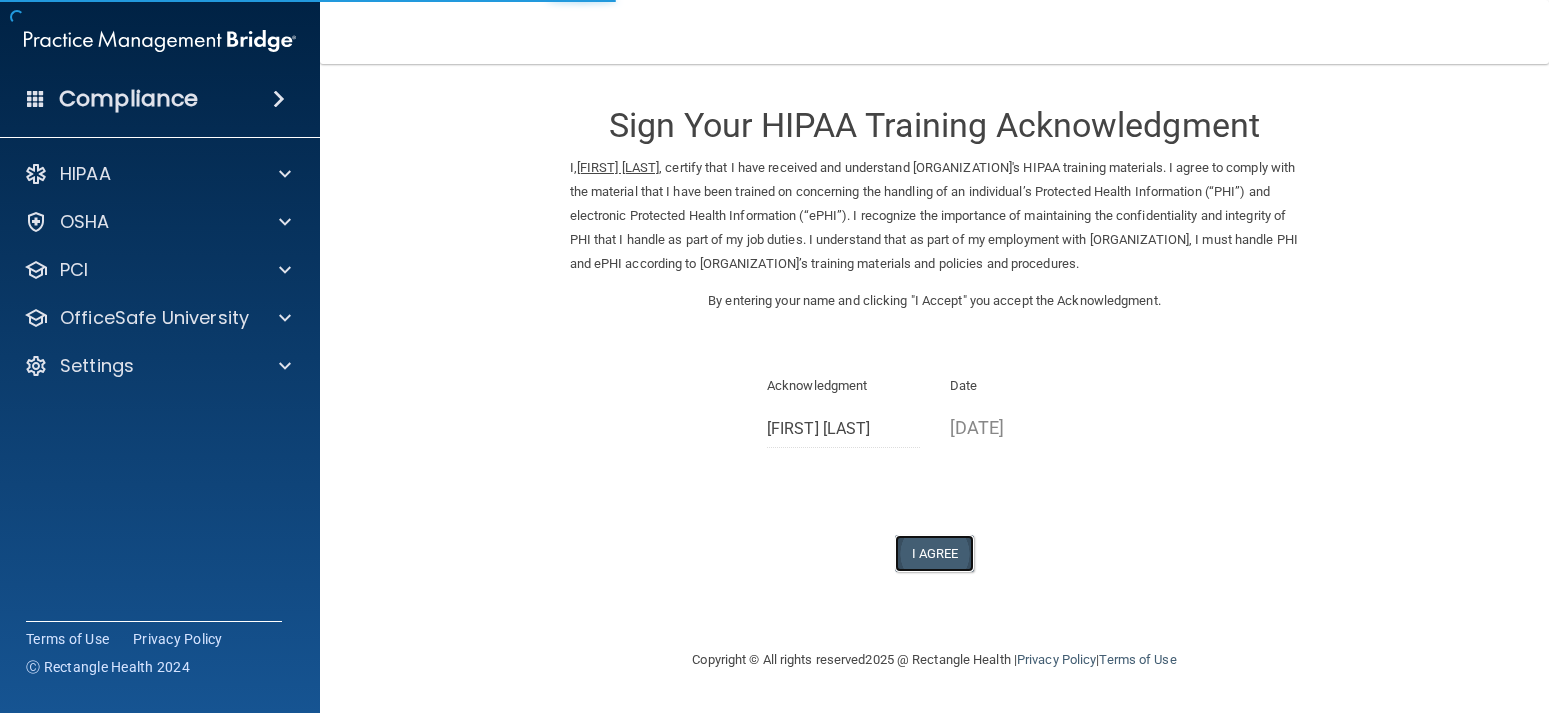click on "I Agree" at bounding box center (935, 553) 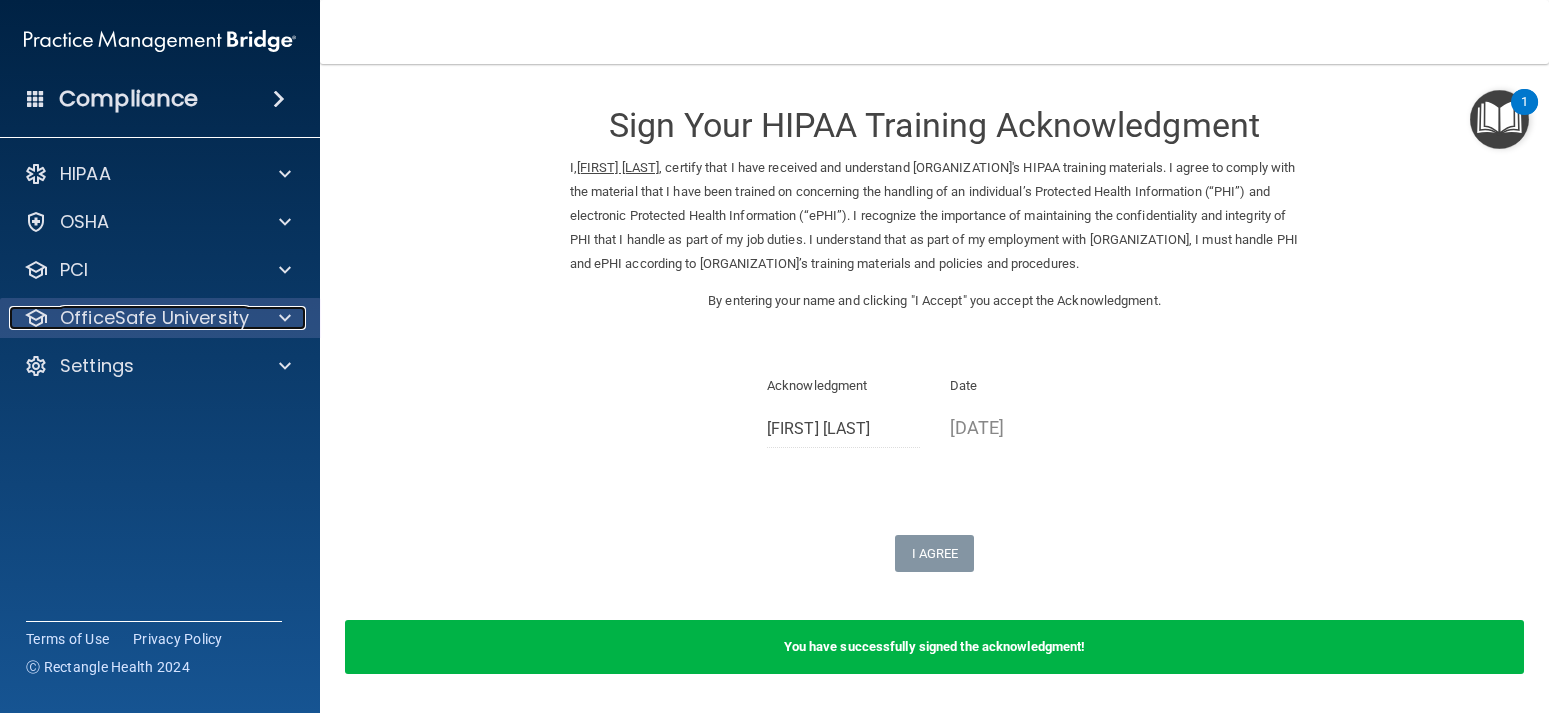 click on "OfficeSafe University" at bounding box center (154, 318) 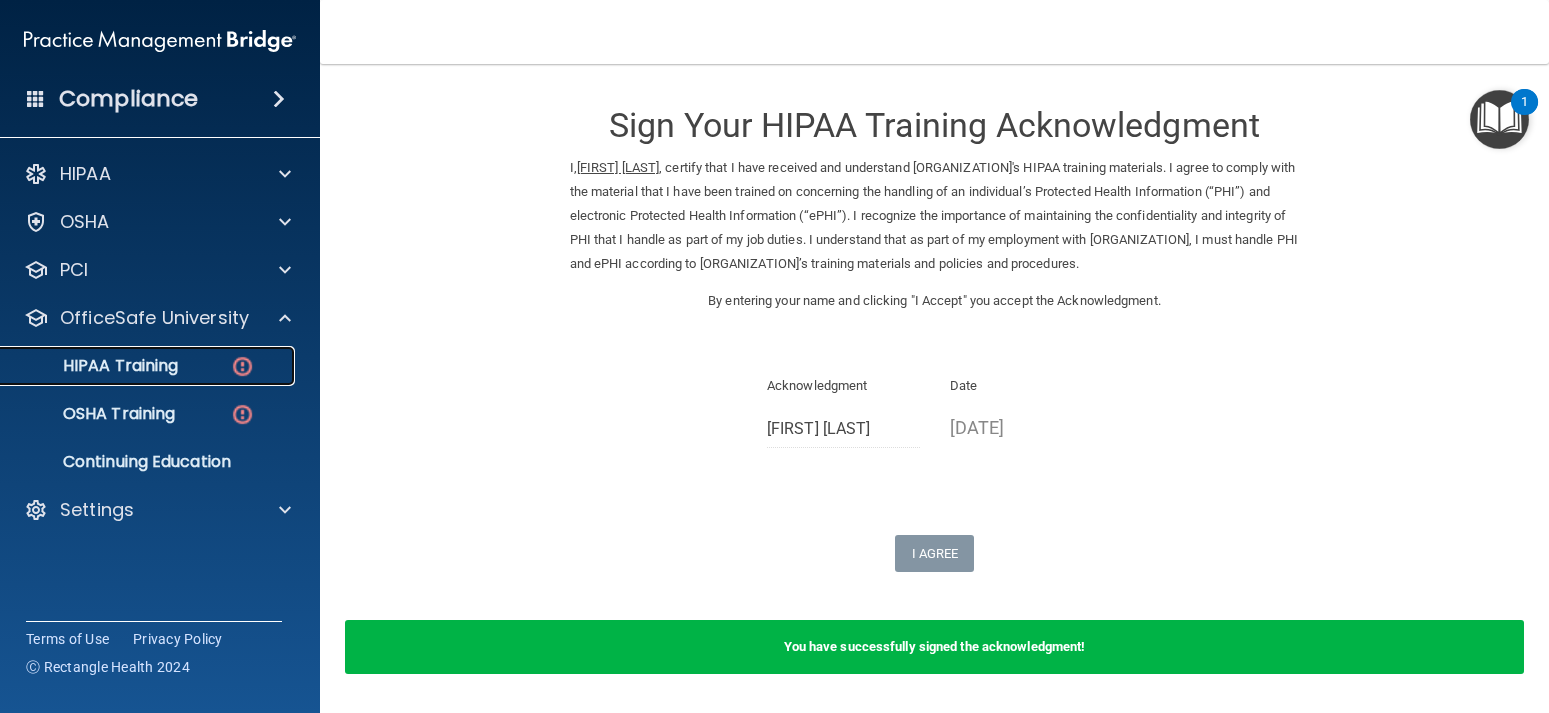 click on "HIPAA Training" at bounding box center (95, 366) 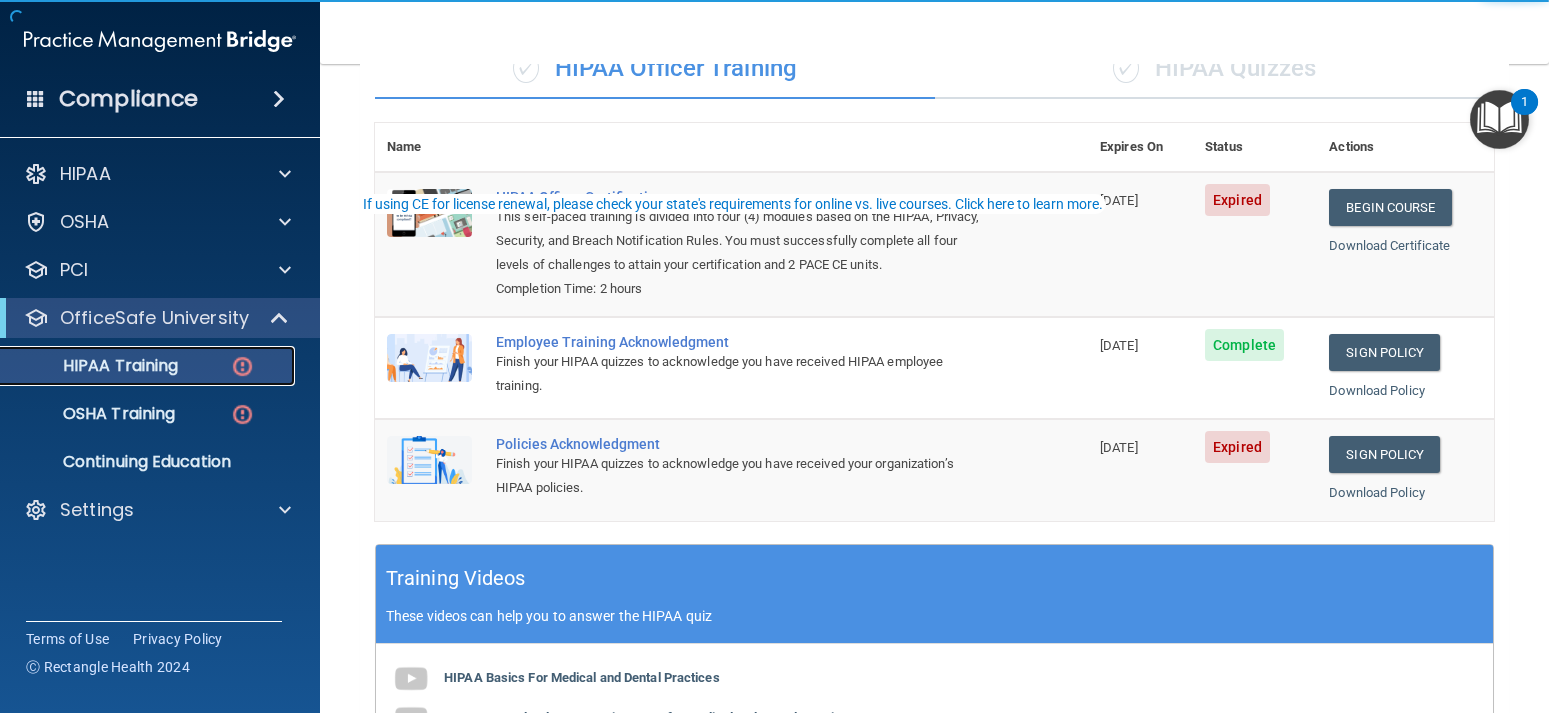 scroll, scrollTop: 0, scrollLeft: 0, axis: both 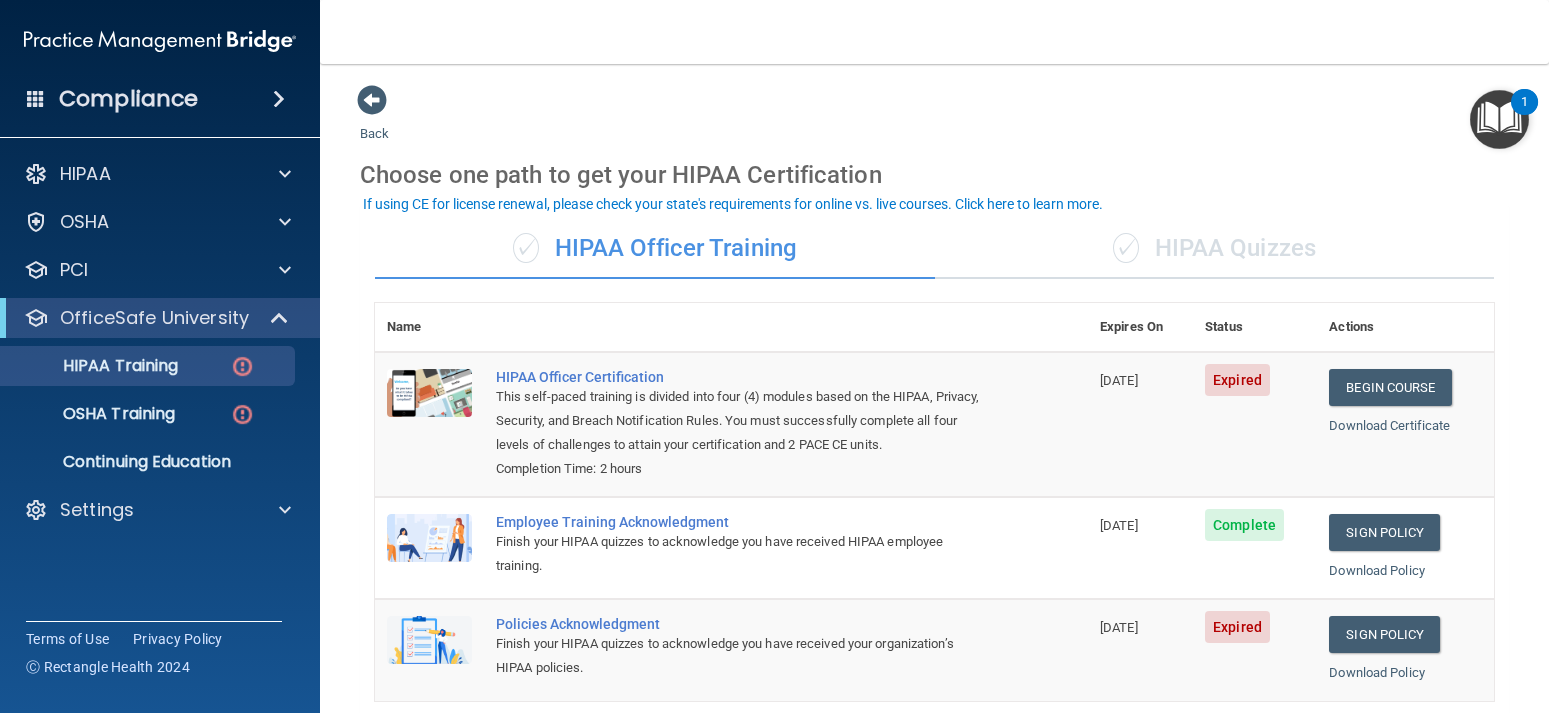 click on "✓   HIPAA Quizzes" at bounding box center [1215, 249] 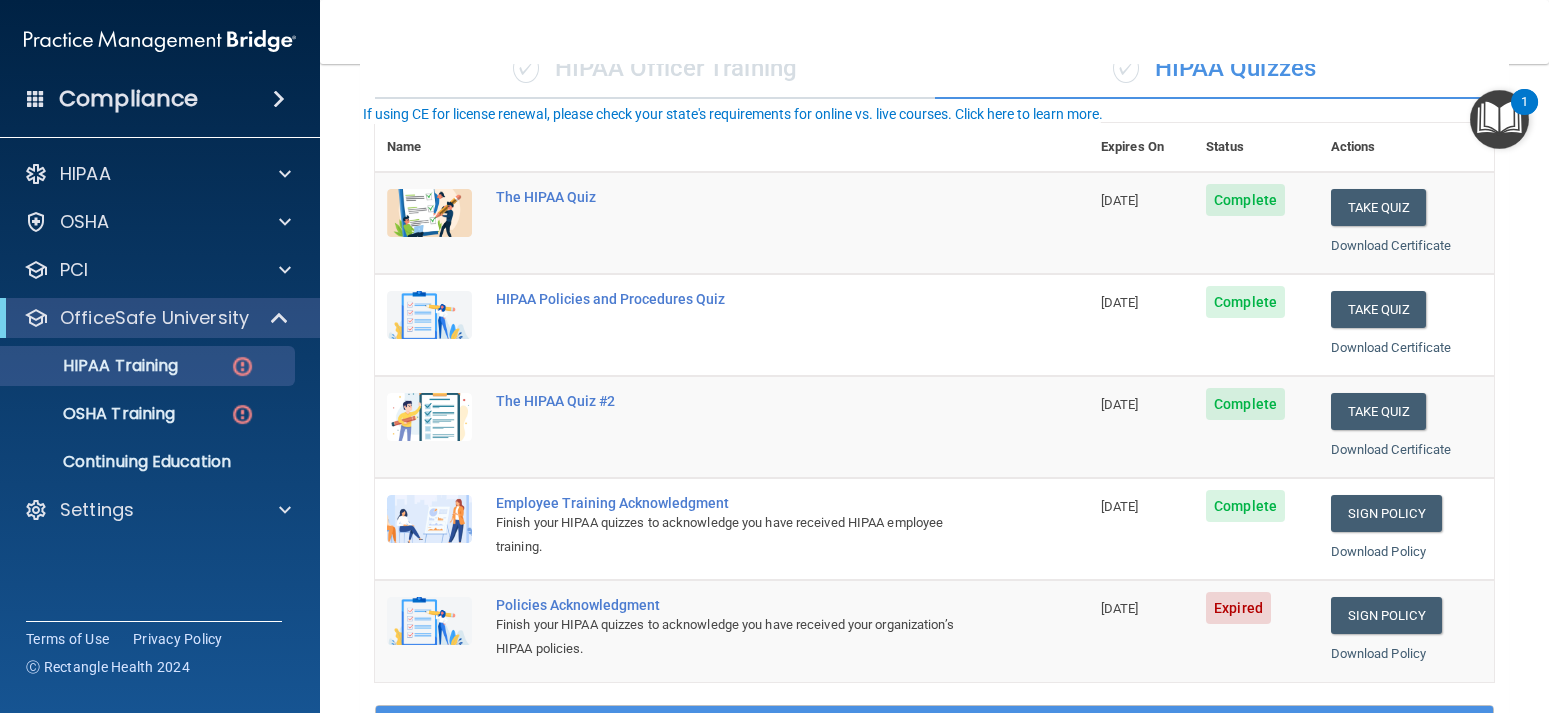 scroll, scrollTop: 270, scrollLeft: 0, axis: vertical 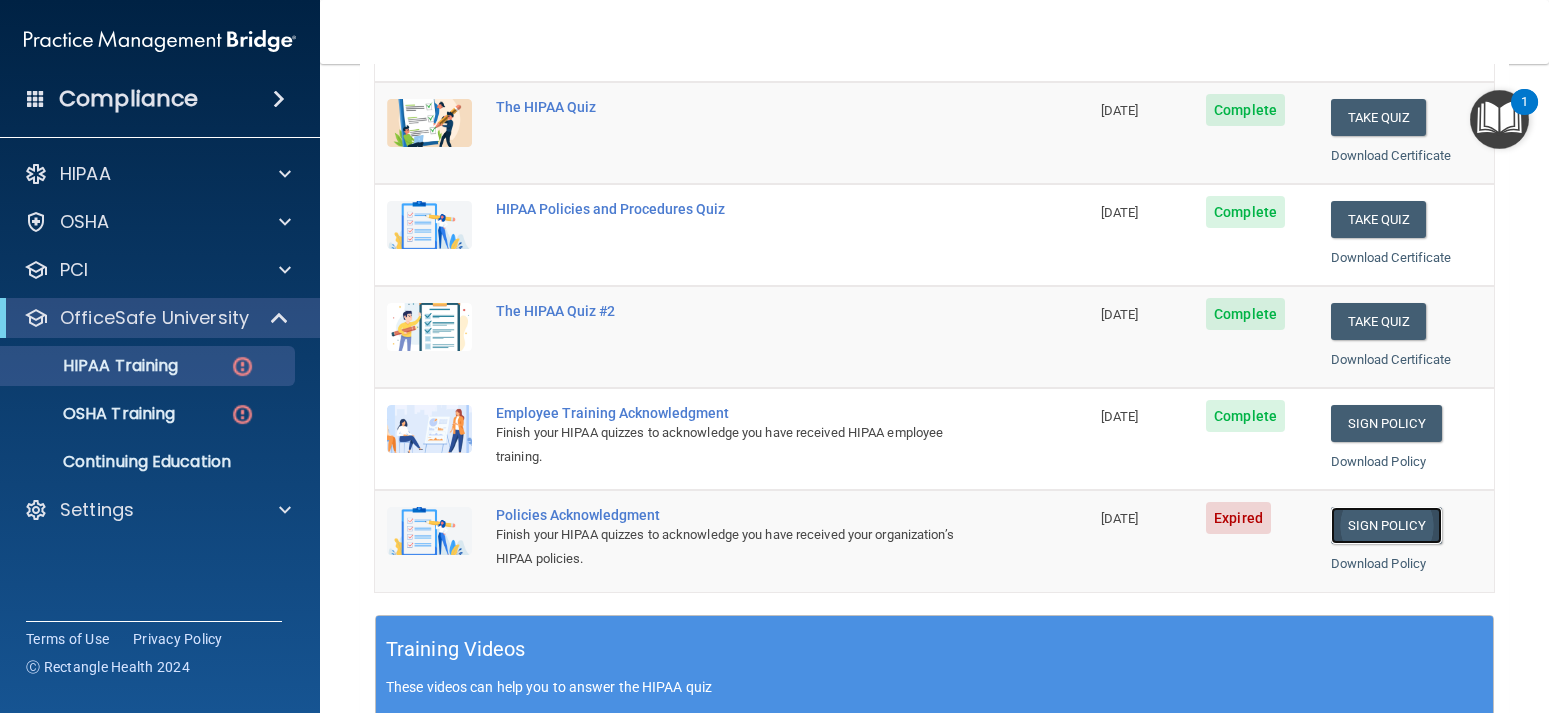 click on "Sign Policy" at bounding box center (1386, 525) 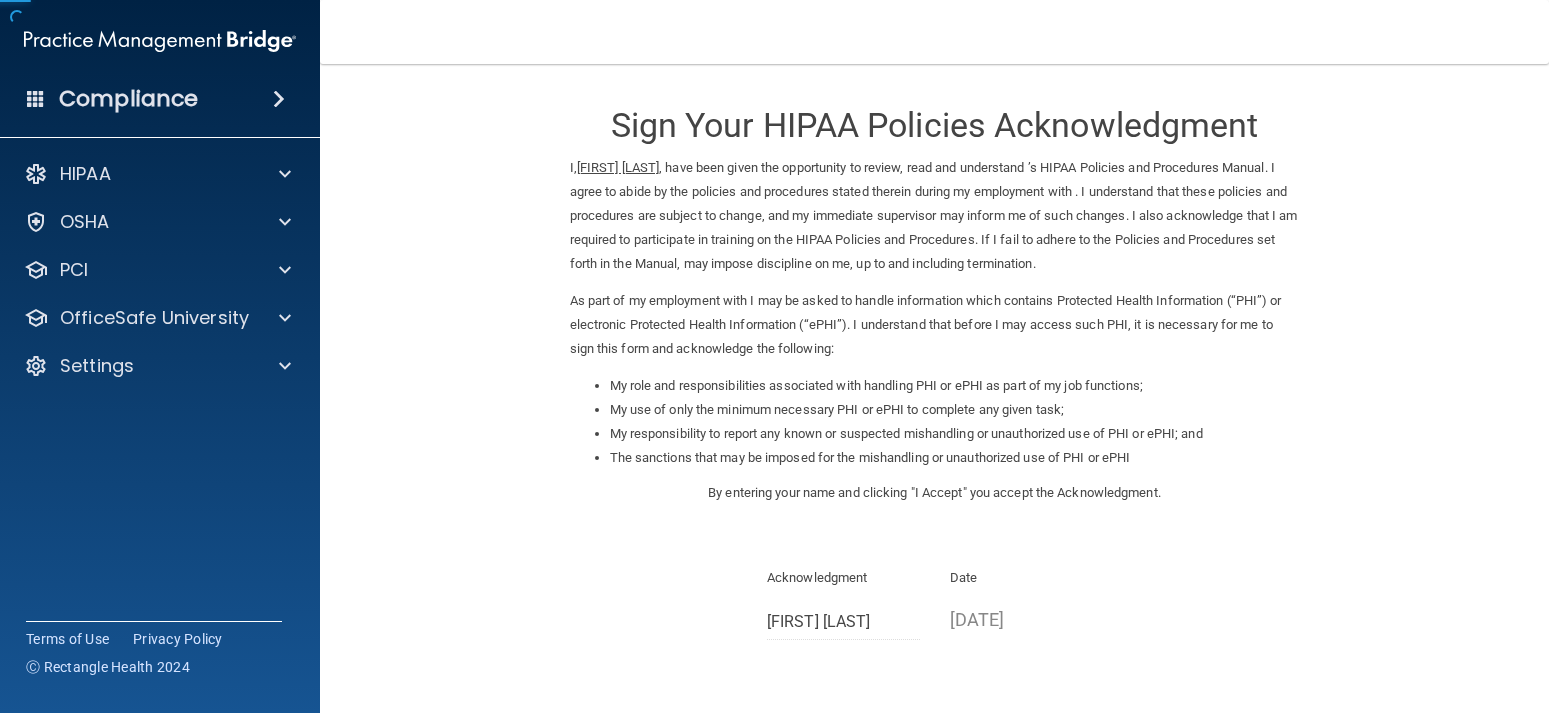 scroll, scrollTop: 0, scrollLeft: 0, axis: both 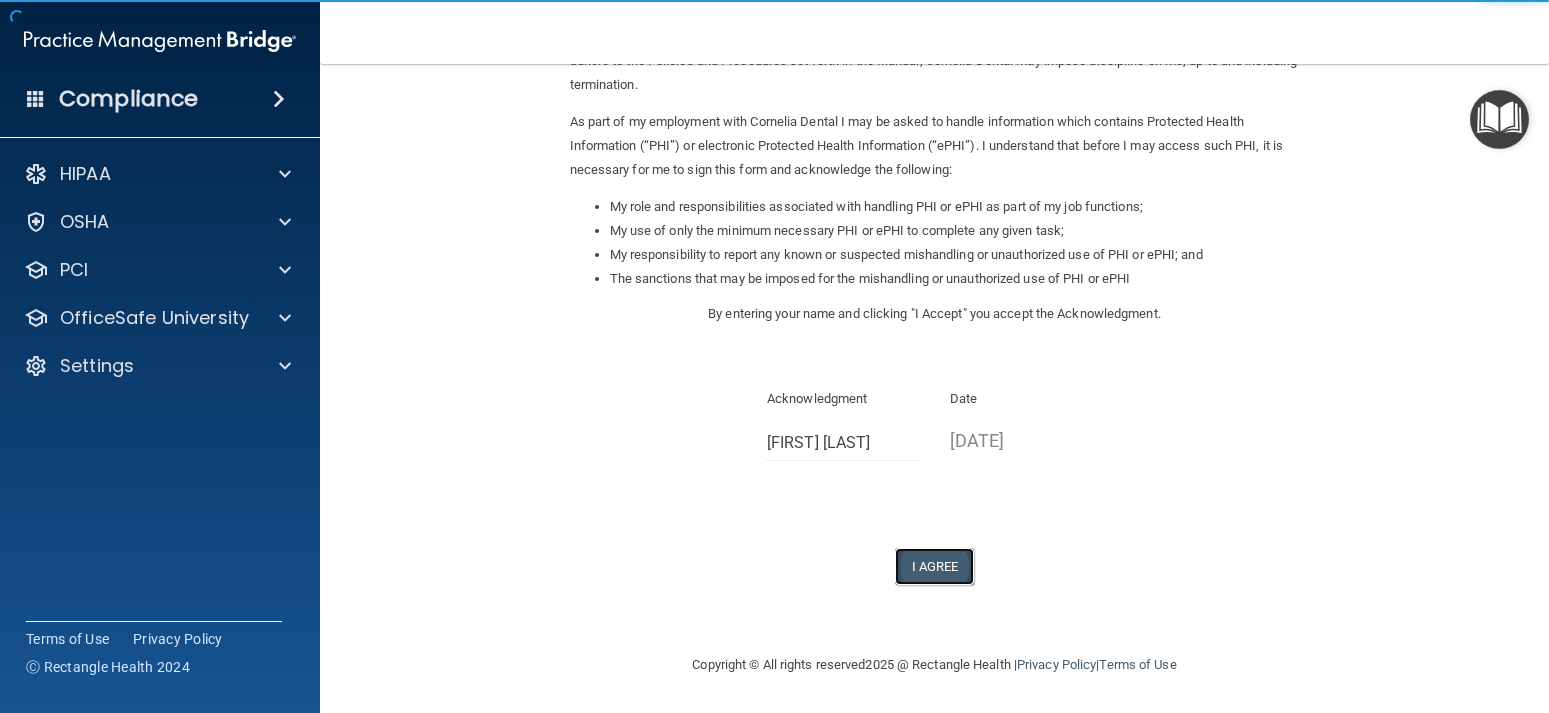 click on "I Agree" at bounding box center [935, 566] 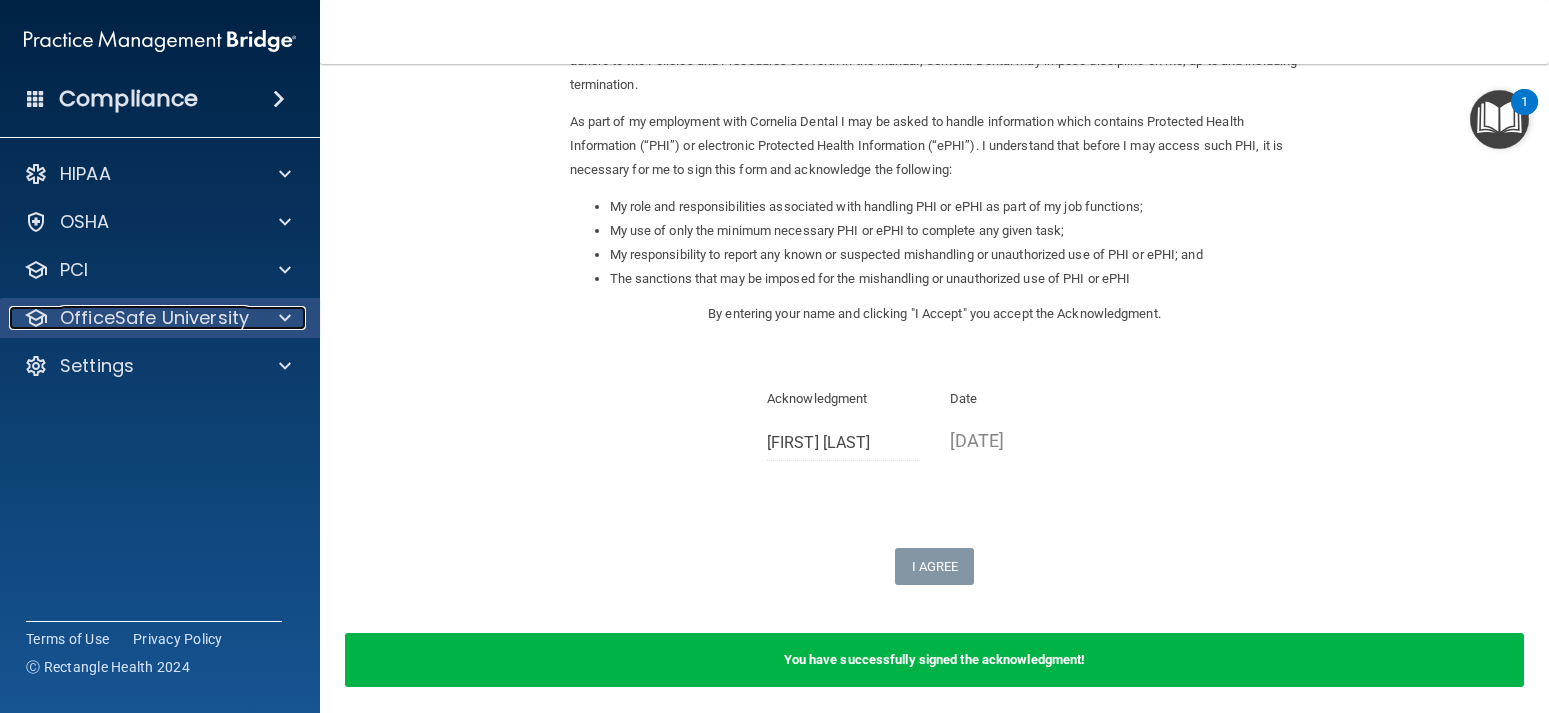 click on "OfficeSafe University" at bounding box center [154, 318] 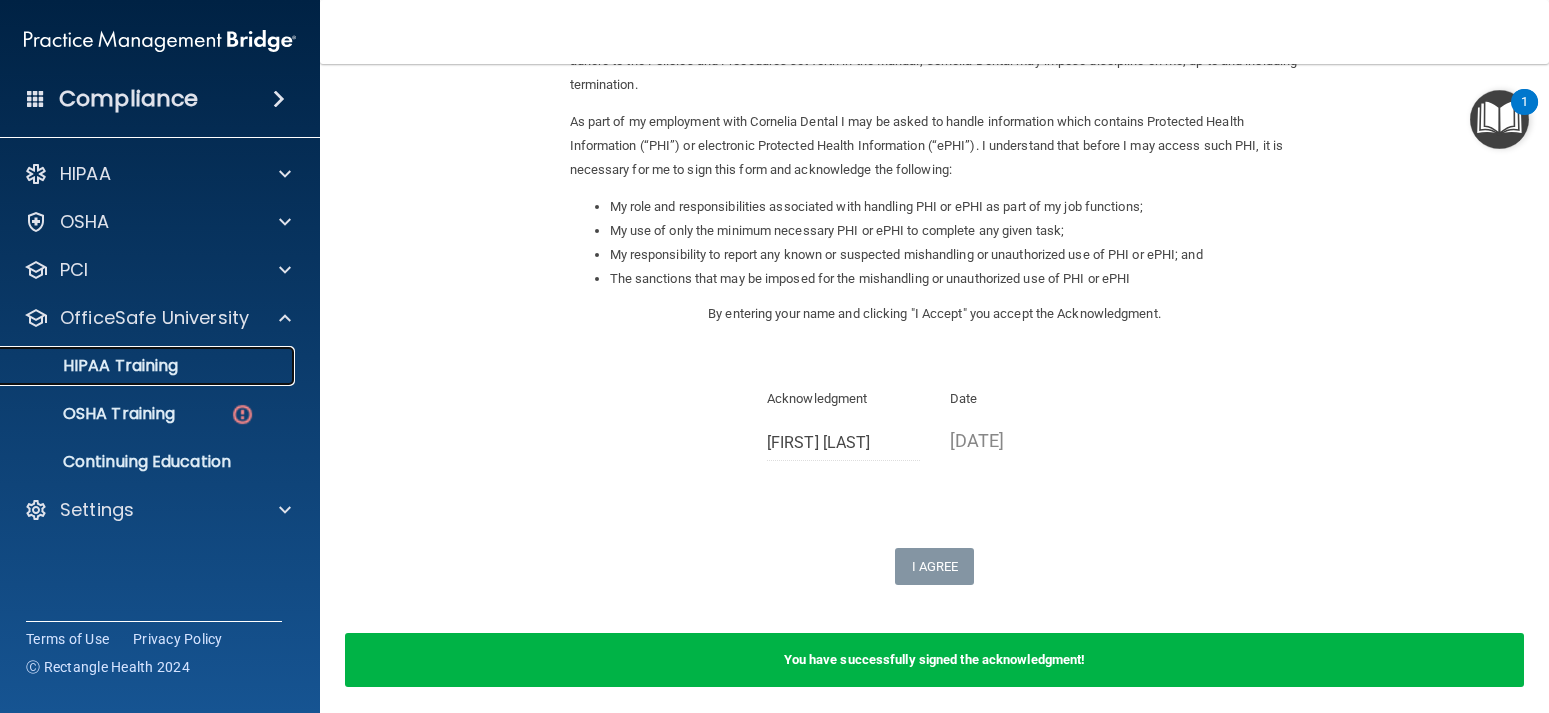 click on "HIPAA Training" at bounding box center [95, 366] 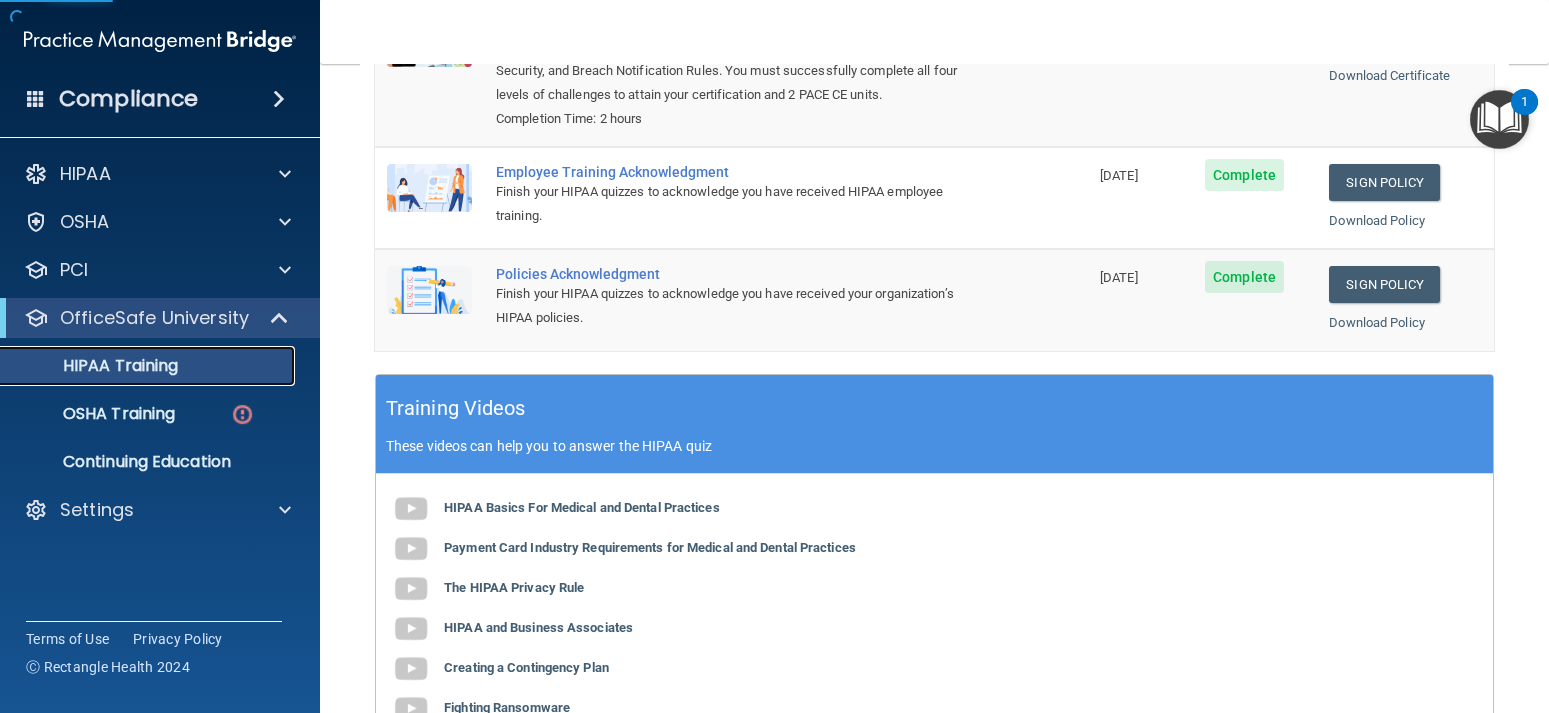 scroll, scrollTop: 80, scrollLeft: 0, axis: vertical 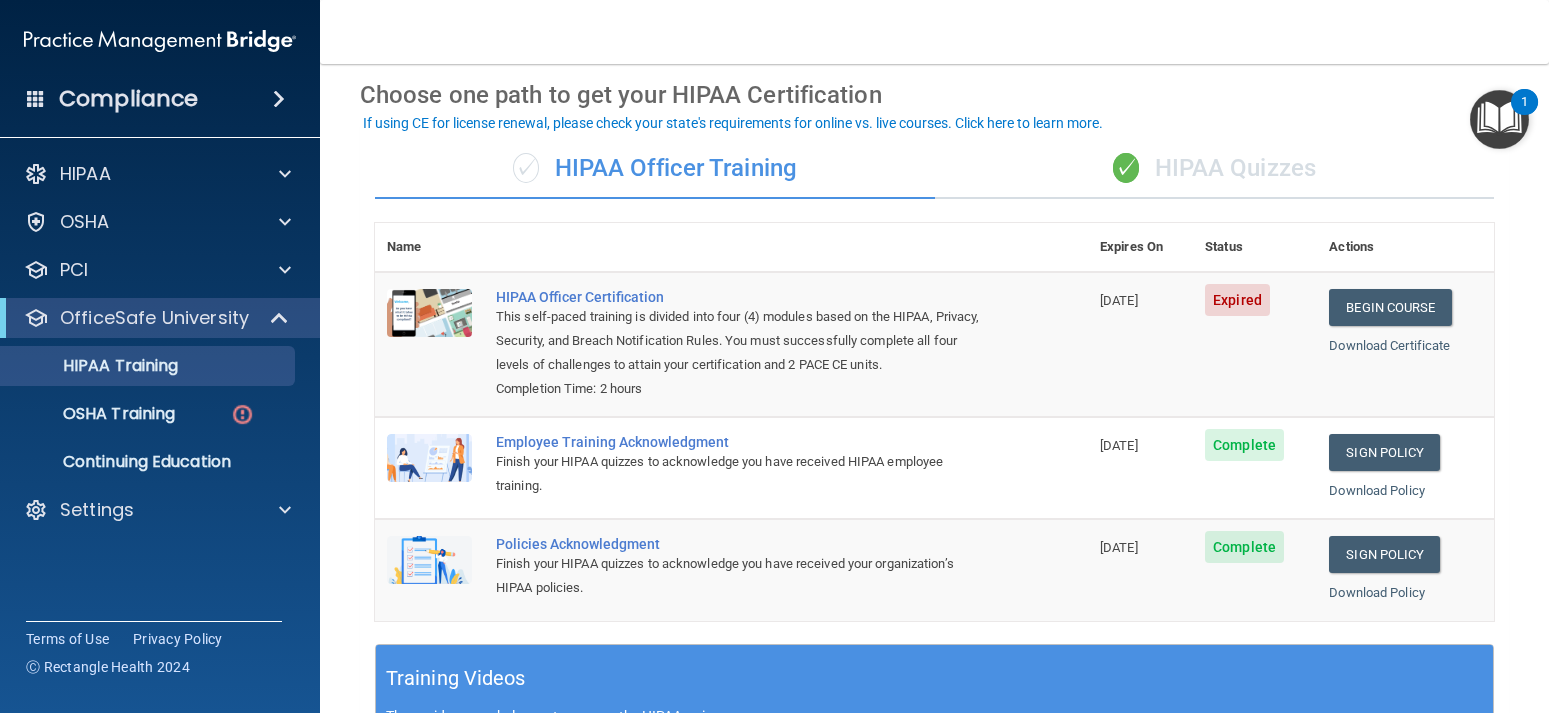 click on "✓   HIPAA Quizzes" at bounding box center (1215, 169) 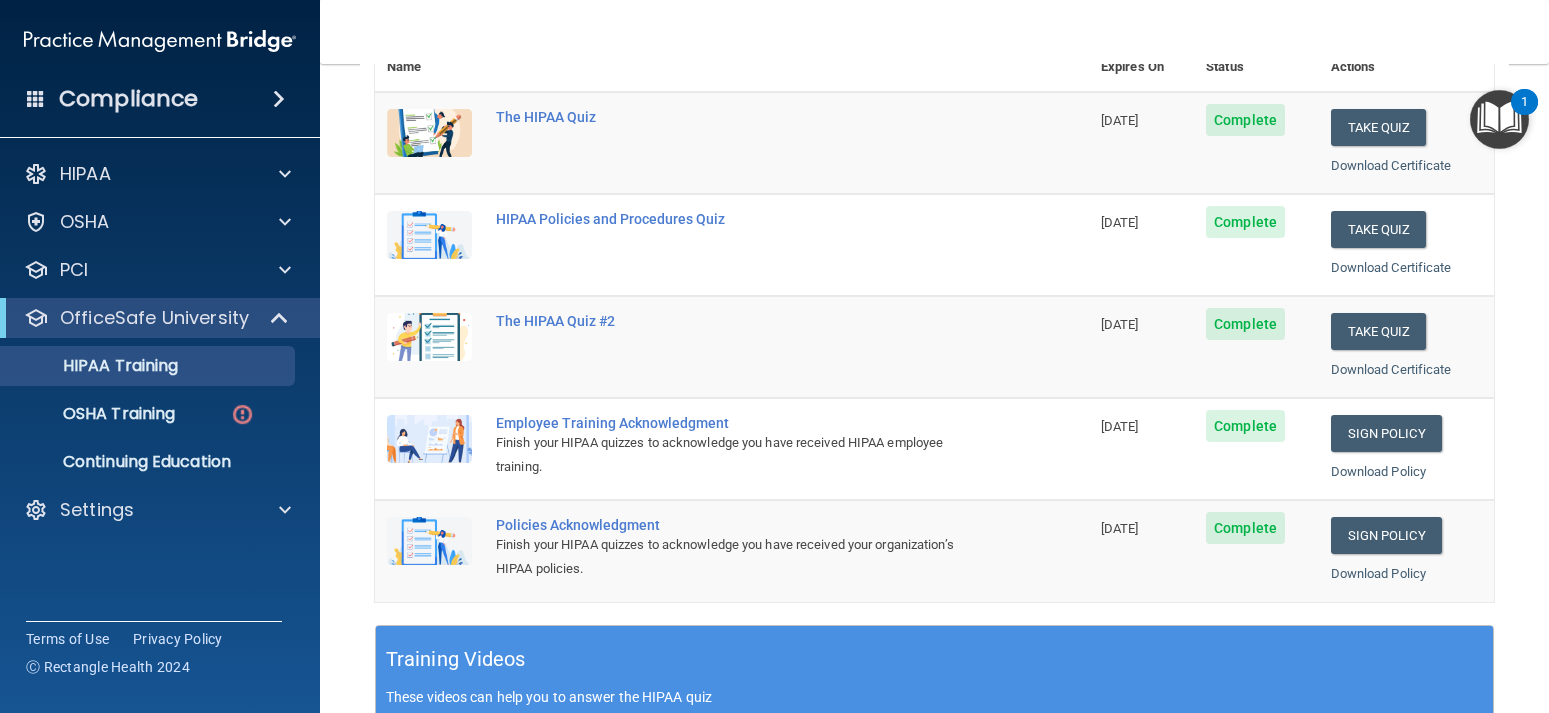 scroll, scrollTop: 80, scrollLeft: 0, axis: vertical 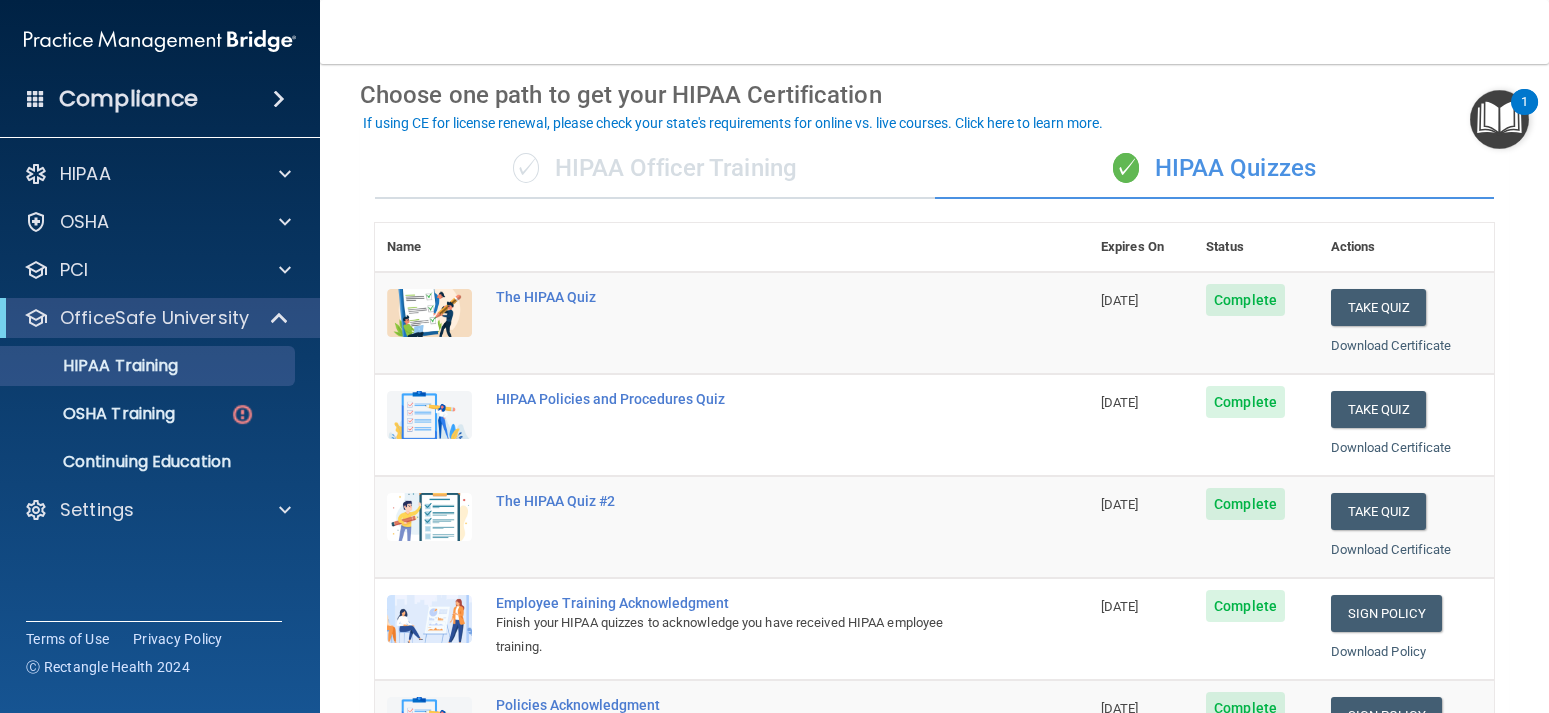 click on "✓   HIPAA Officer Training" at bounding box center [655, 169] 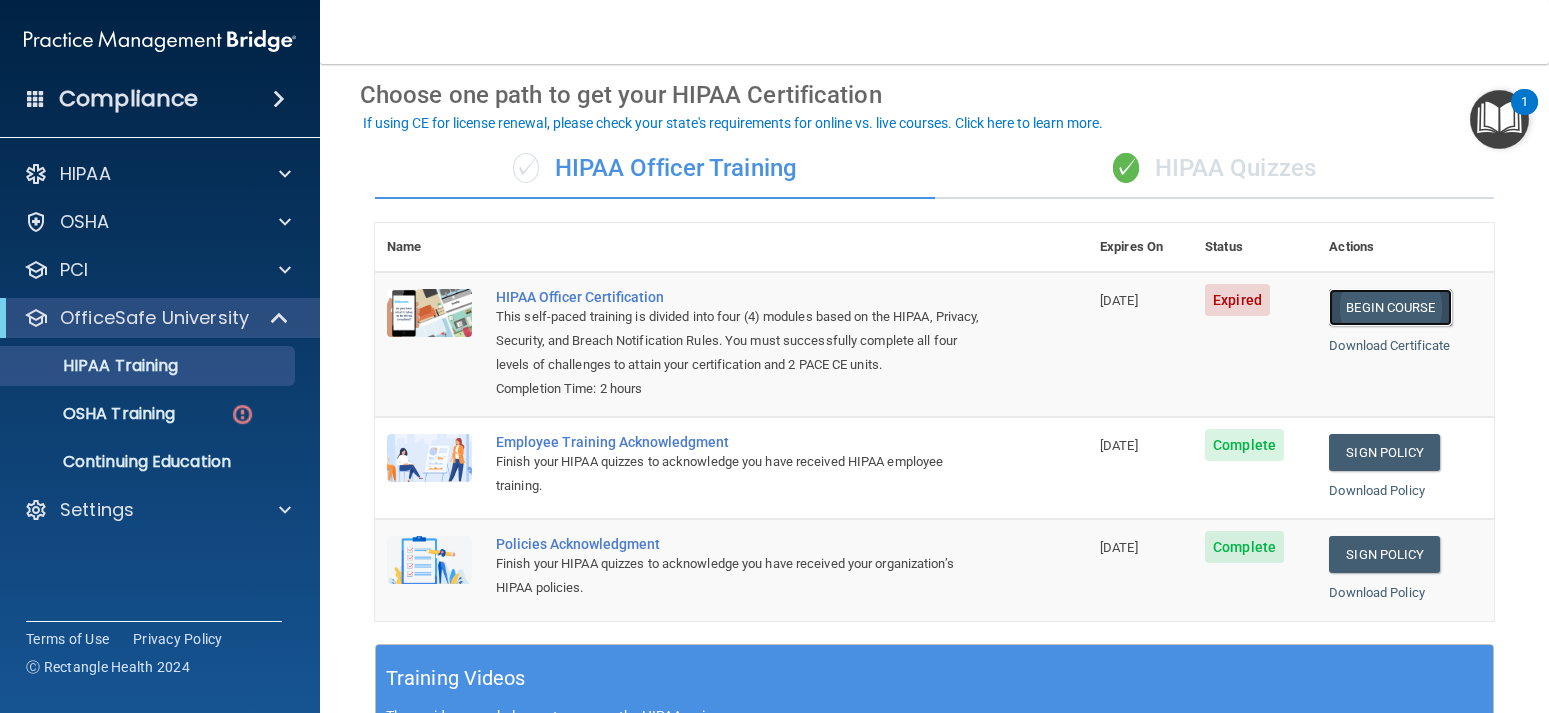 click on "Begin Course" at bounding box center (1390, 307) 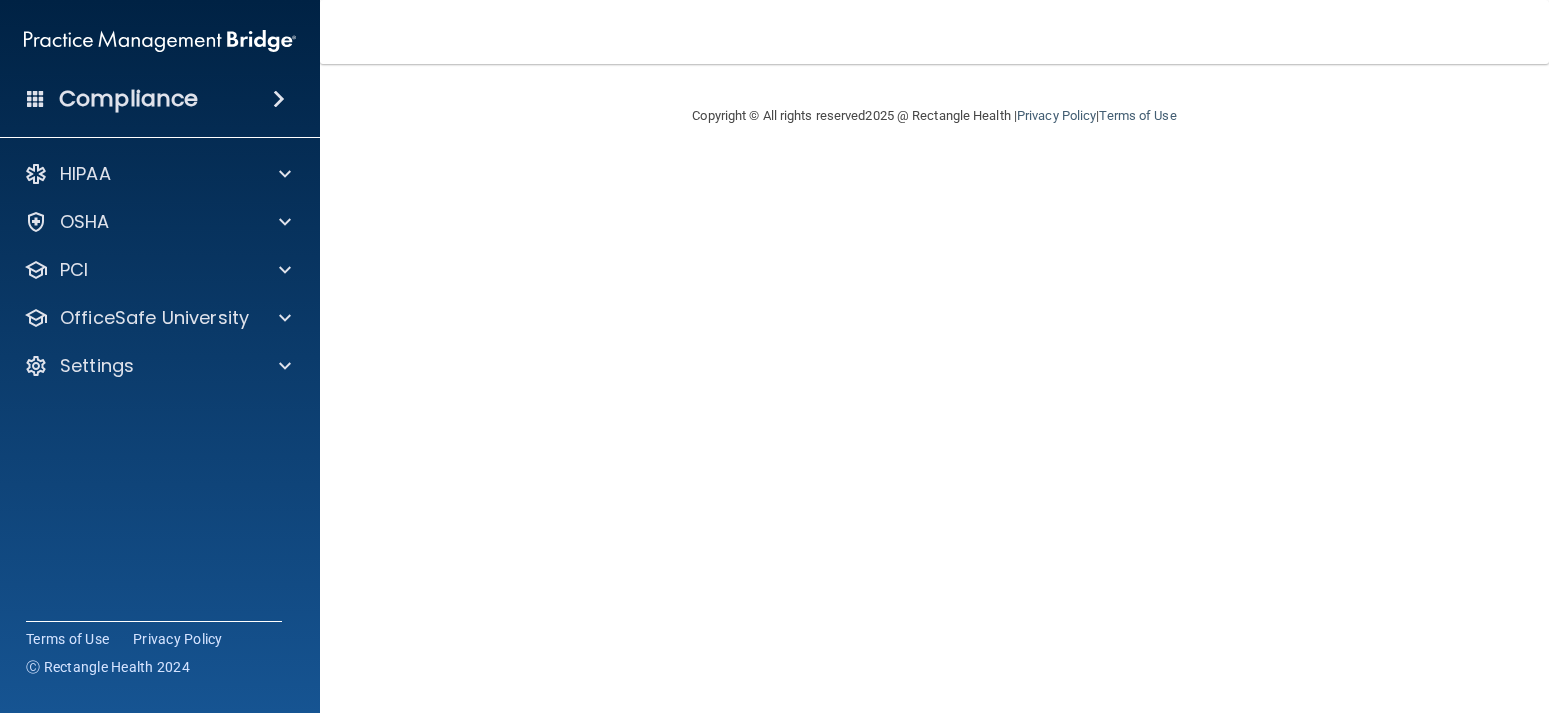 scroll, scrollTop: 0, scrollLeft: 0, axis: both 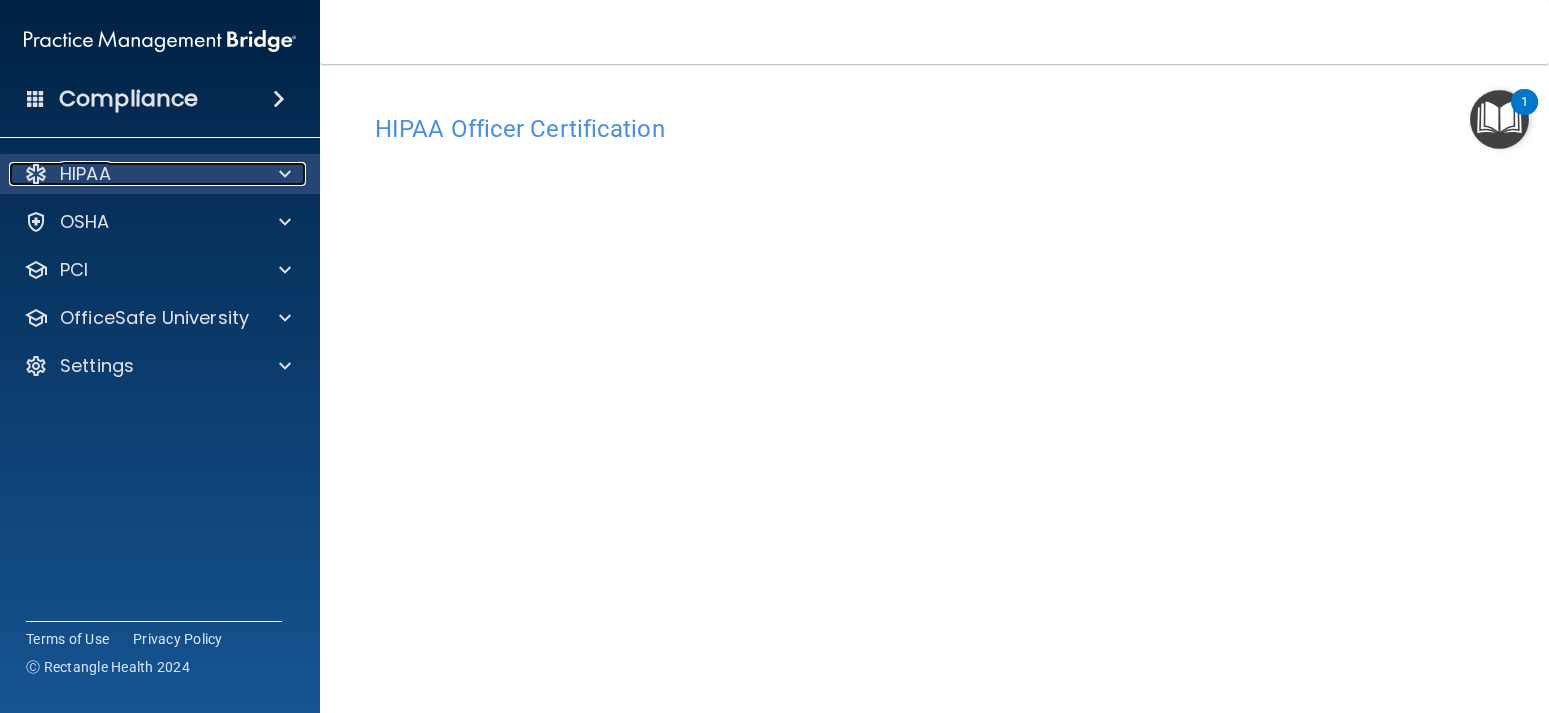 click on "HIPAA" at bounding box center (133, 174) 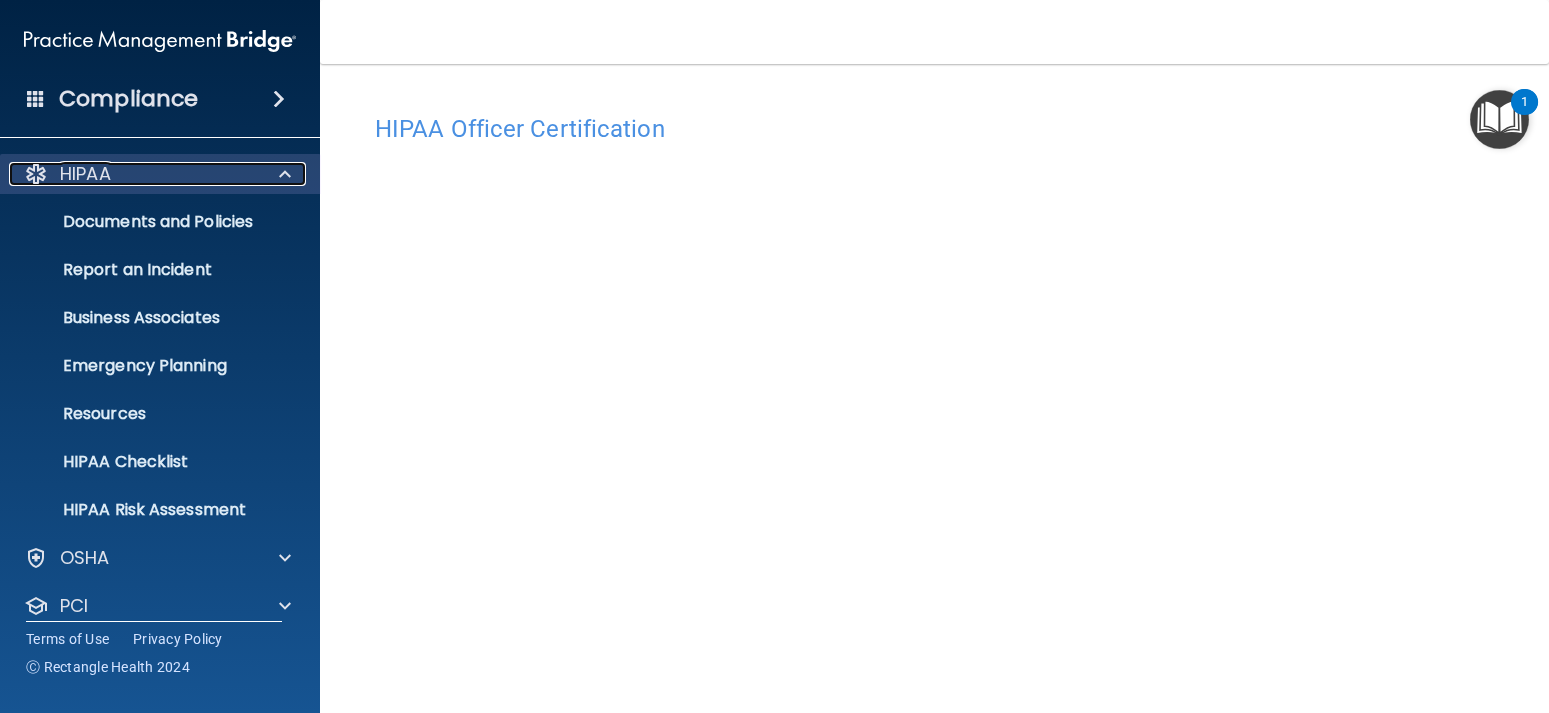 click on "HIPAA" at bounding box center [133, 174] 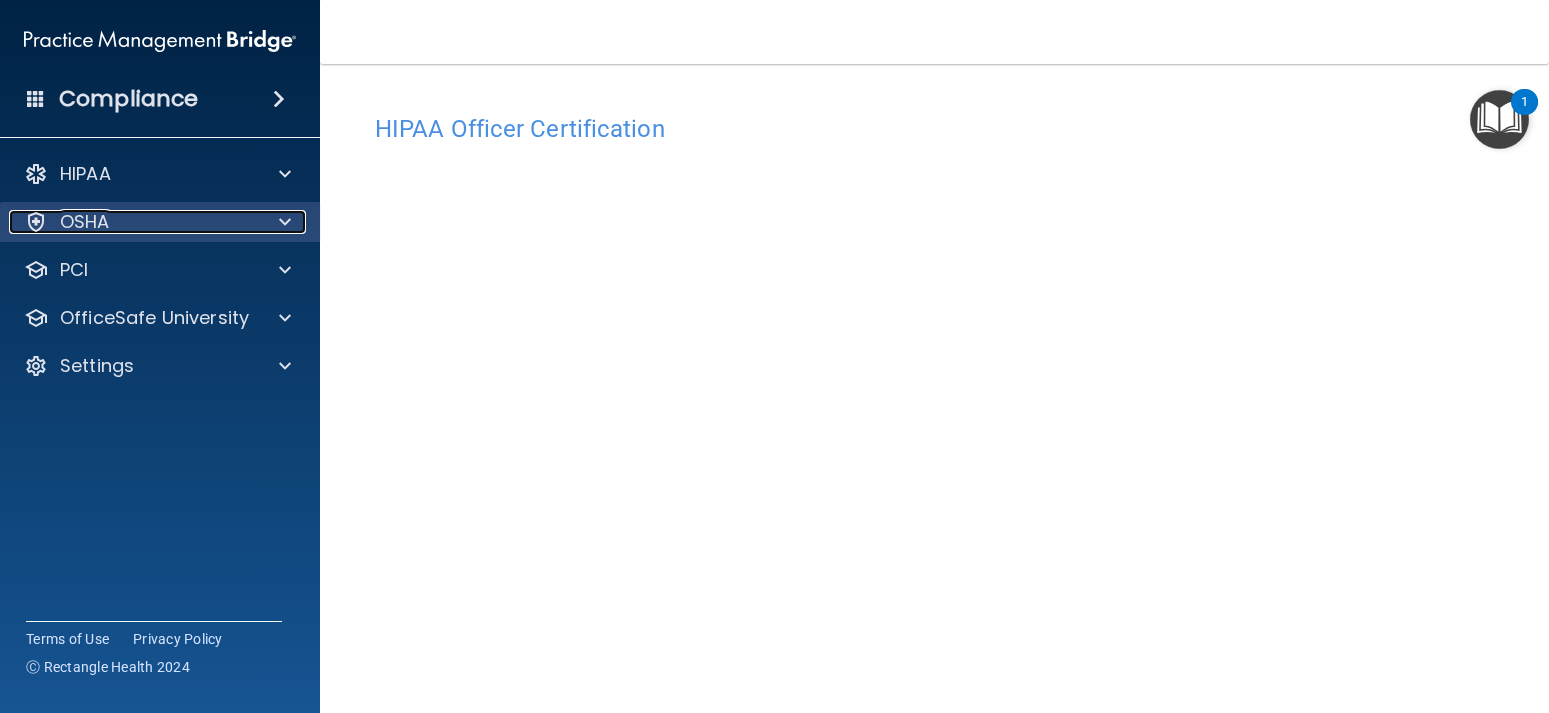 click on "OSHA" at bounding box center (133, 222) 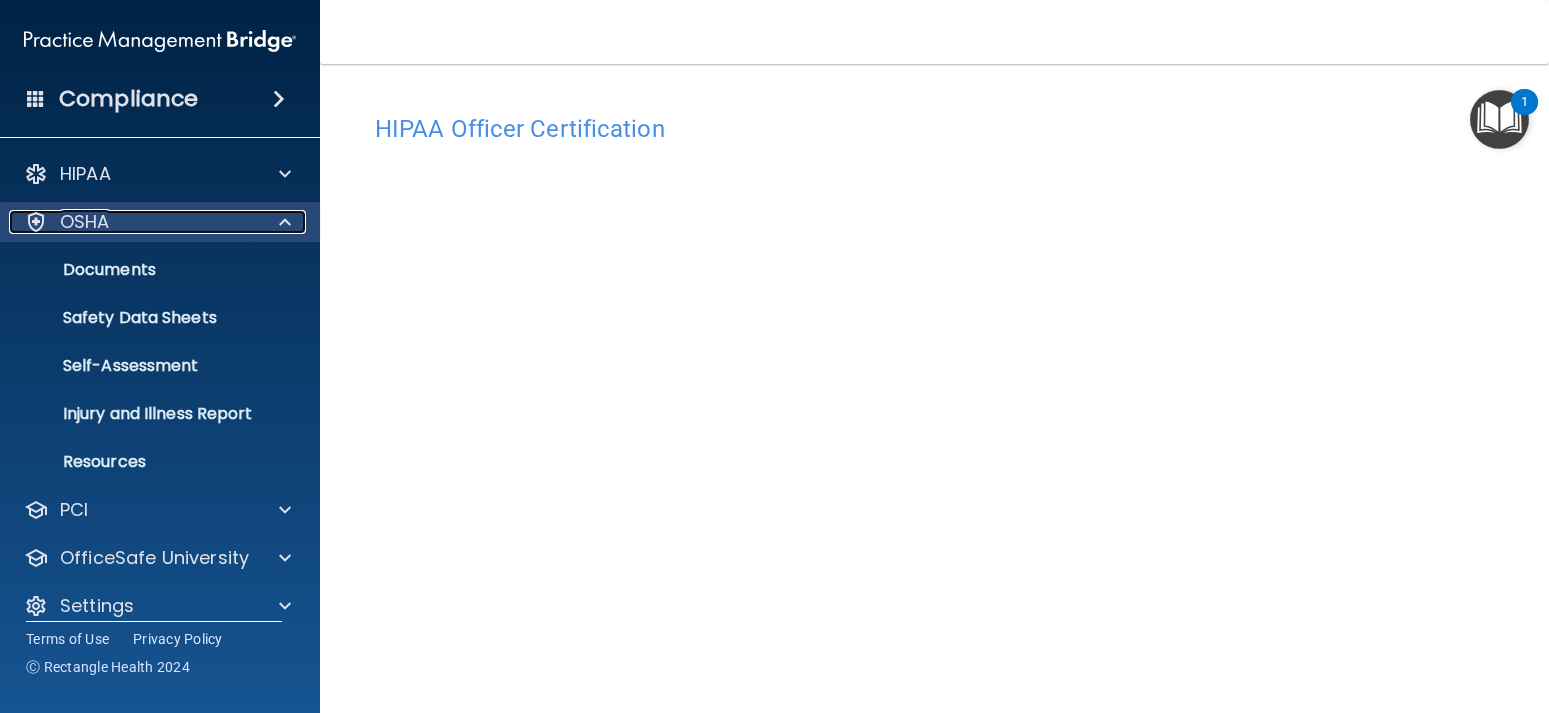 click on "OSHA" at bounding box center (133, 222) 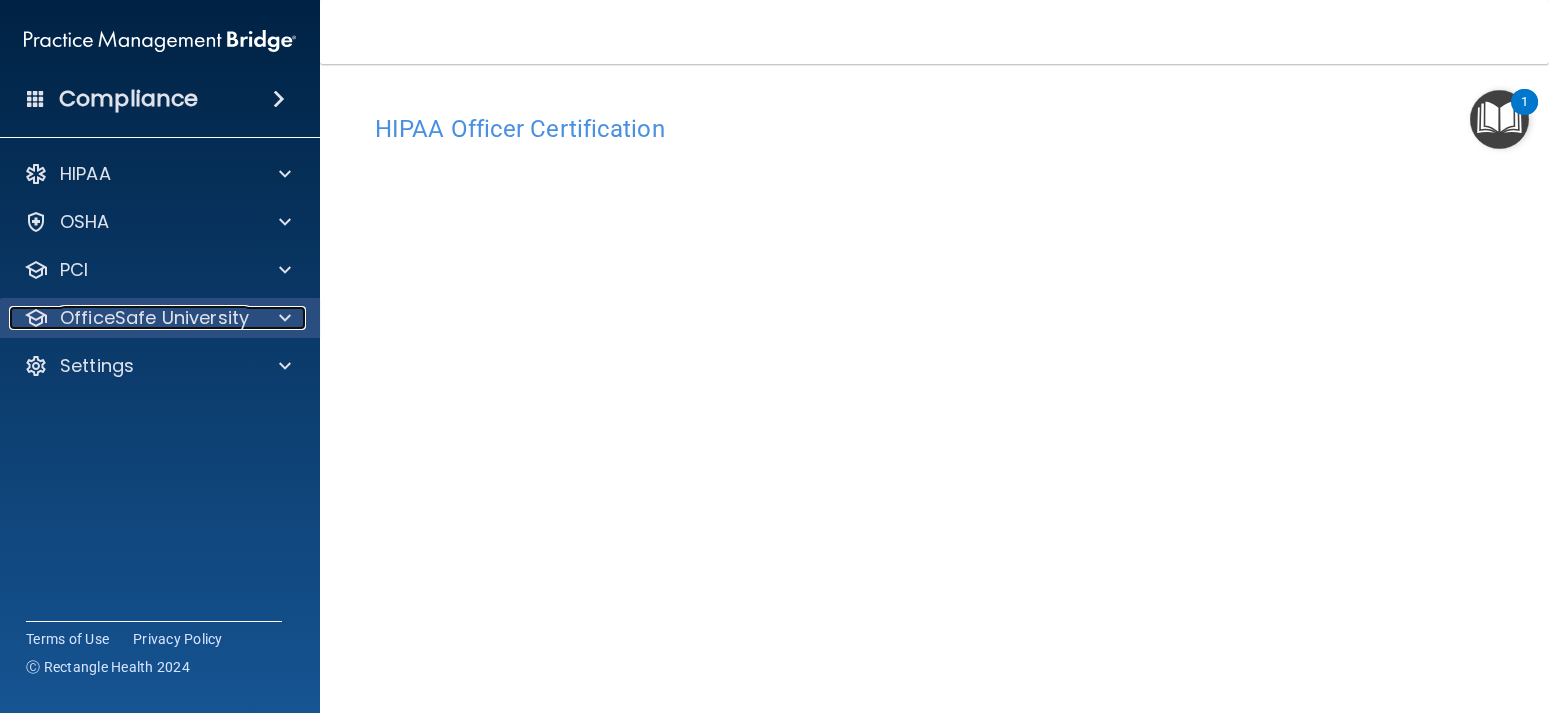 click on "OfficeSafe University" at bounding box center [154, 318] 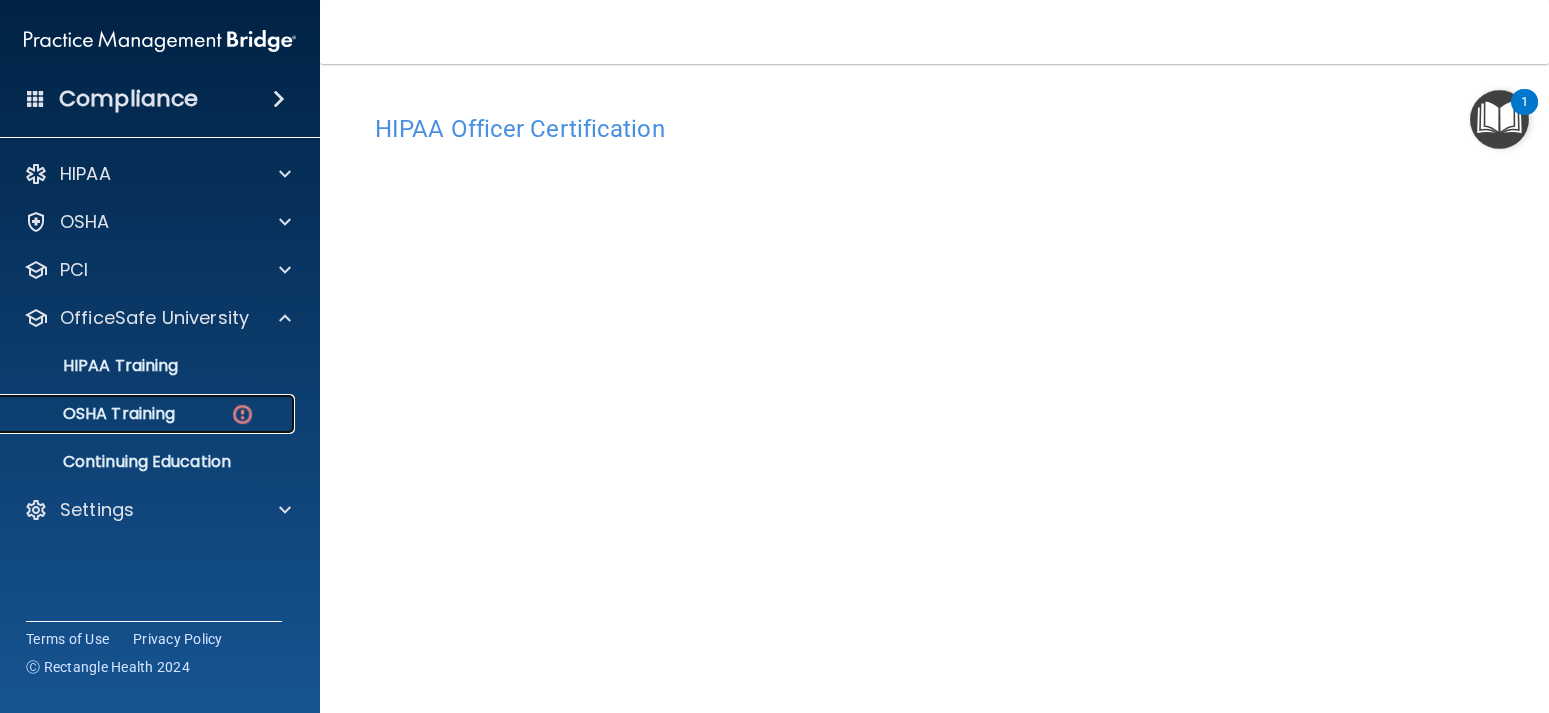 click on "OSHA Training" at bounding box center [94, 414] 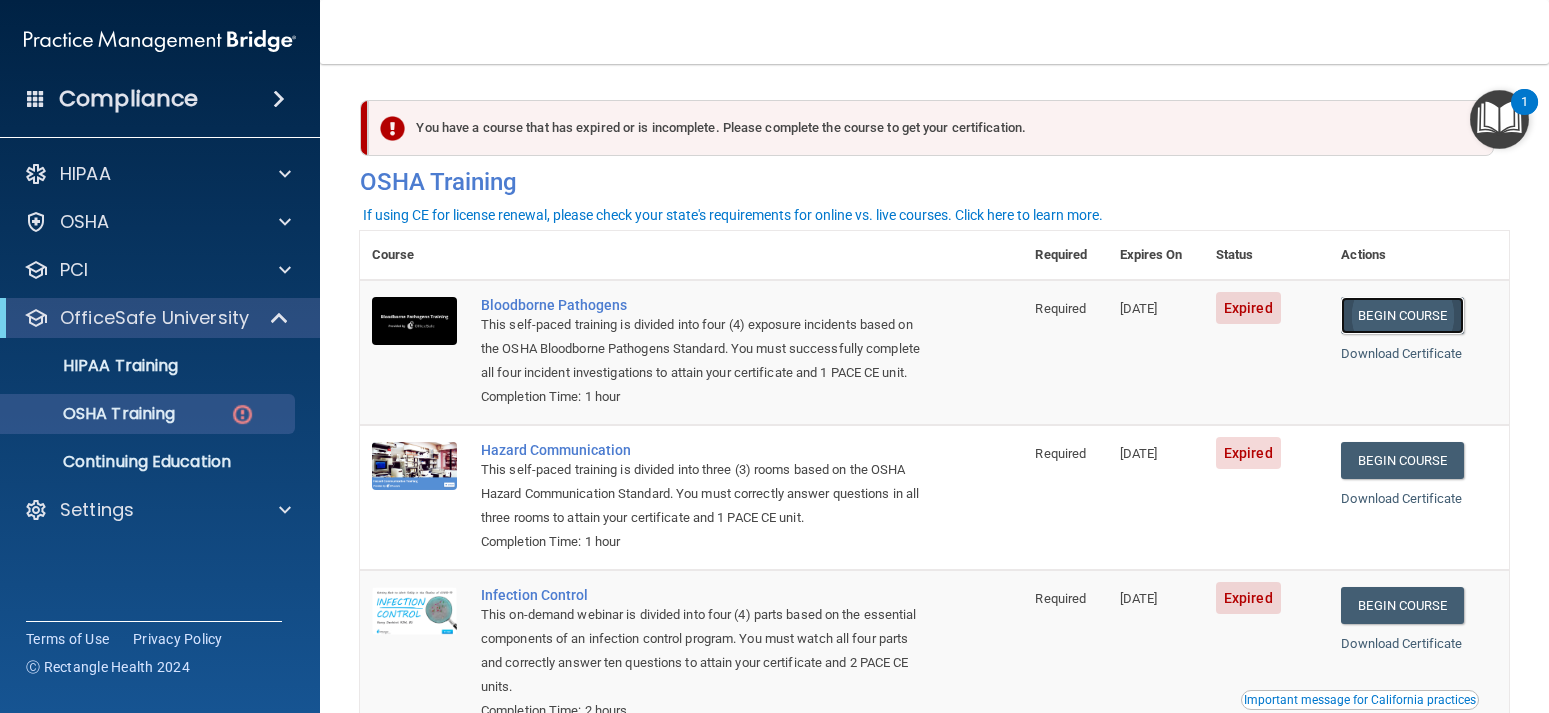 click on "Begin Course" at bounding box center [1402, 315] 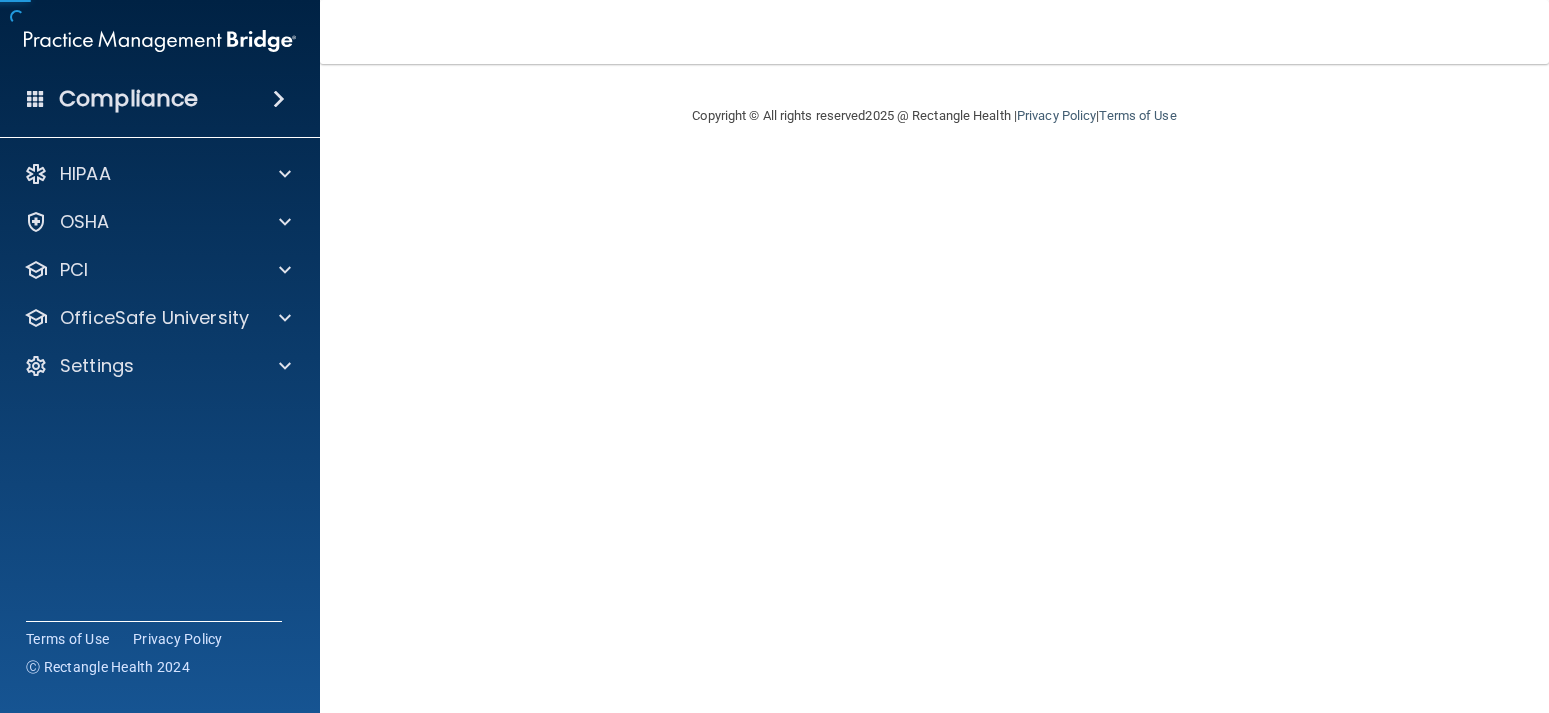 scroll, scrollTop: 0, scrollLeft: 0, axis: both 